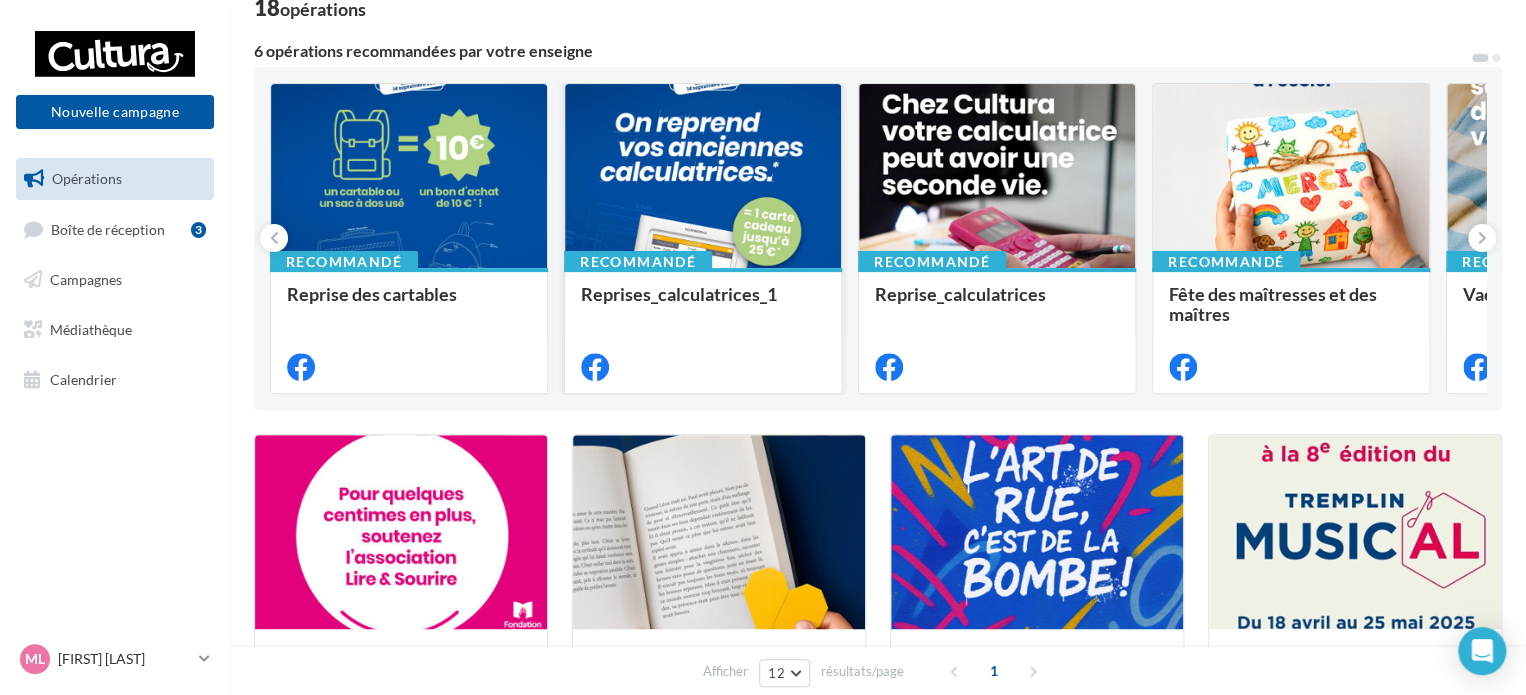 scroll, scrollTop: 100, scrollLeft: 0, axis: vertical 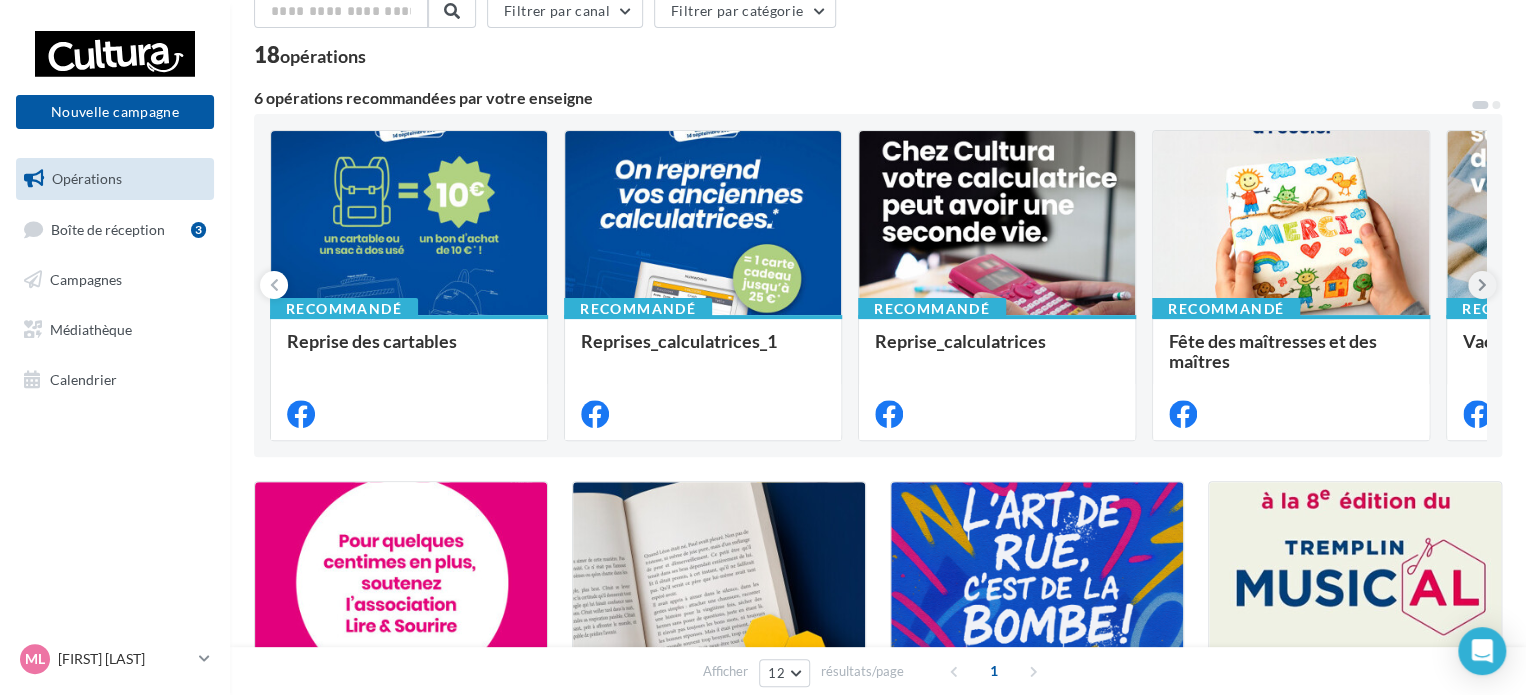 click at bounding box center (1482, 285) 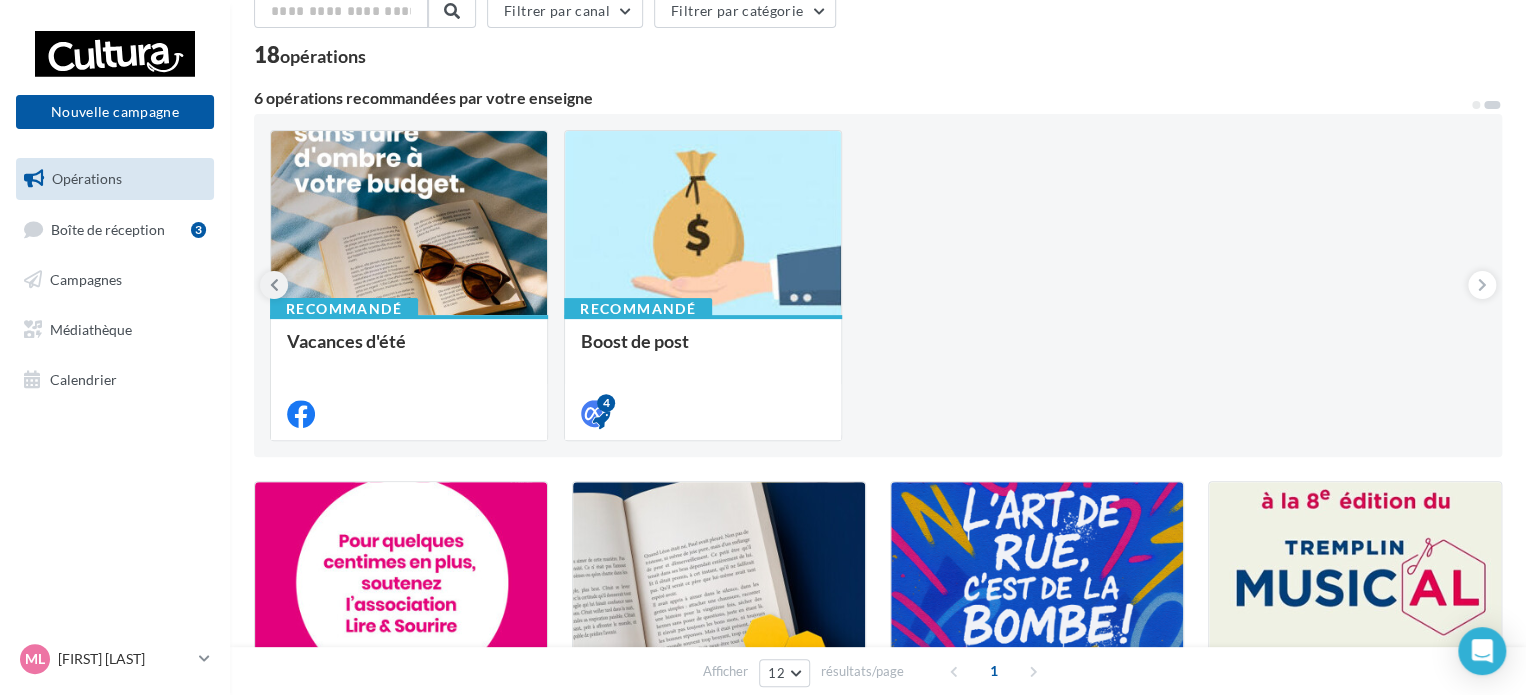 click at bounding box center [274, 285] 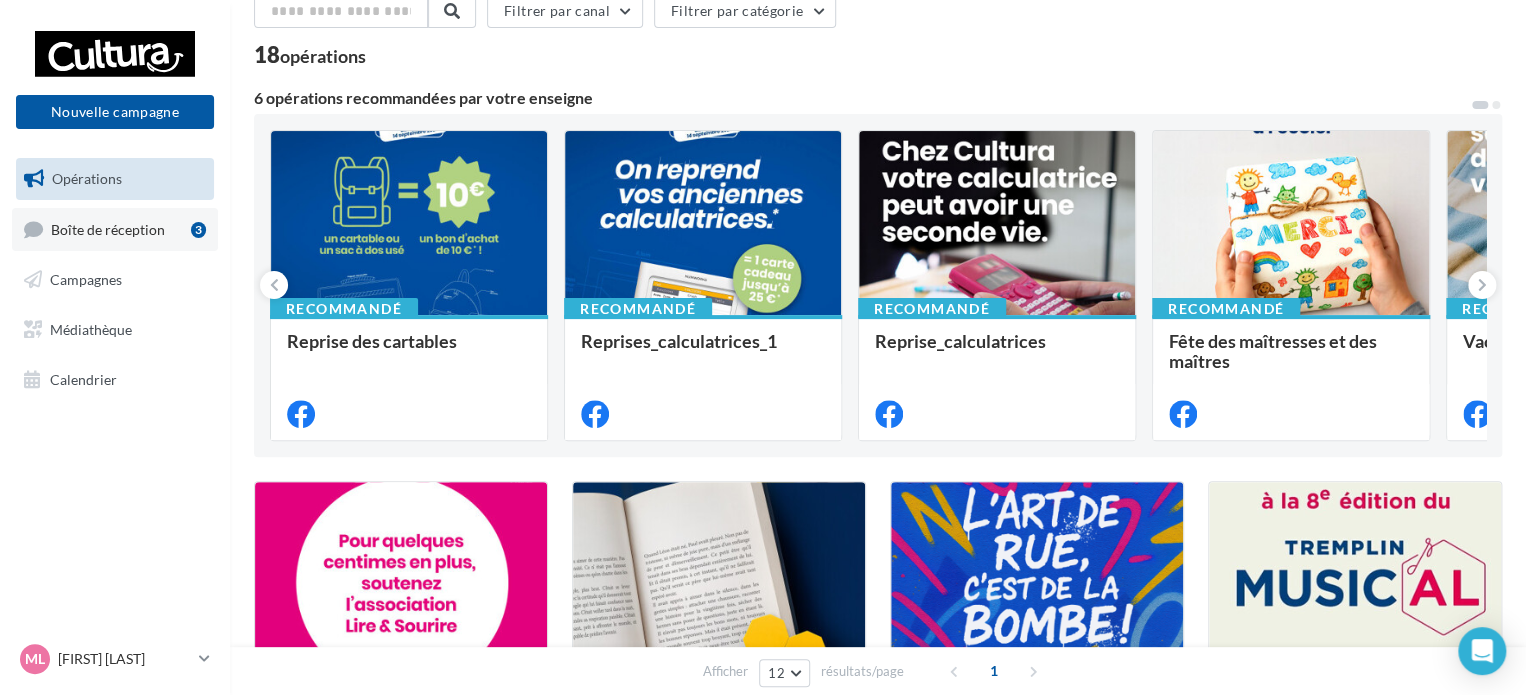 click on "Boîte de réception" at bounding box center (108, 228) 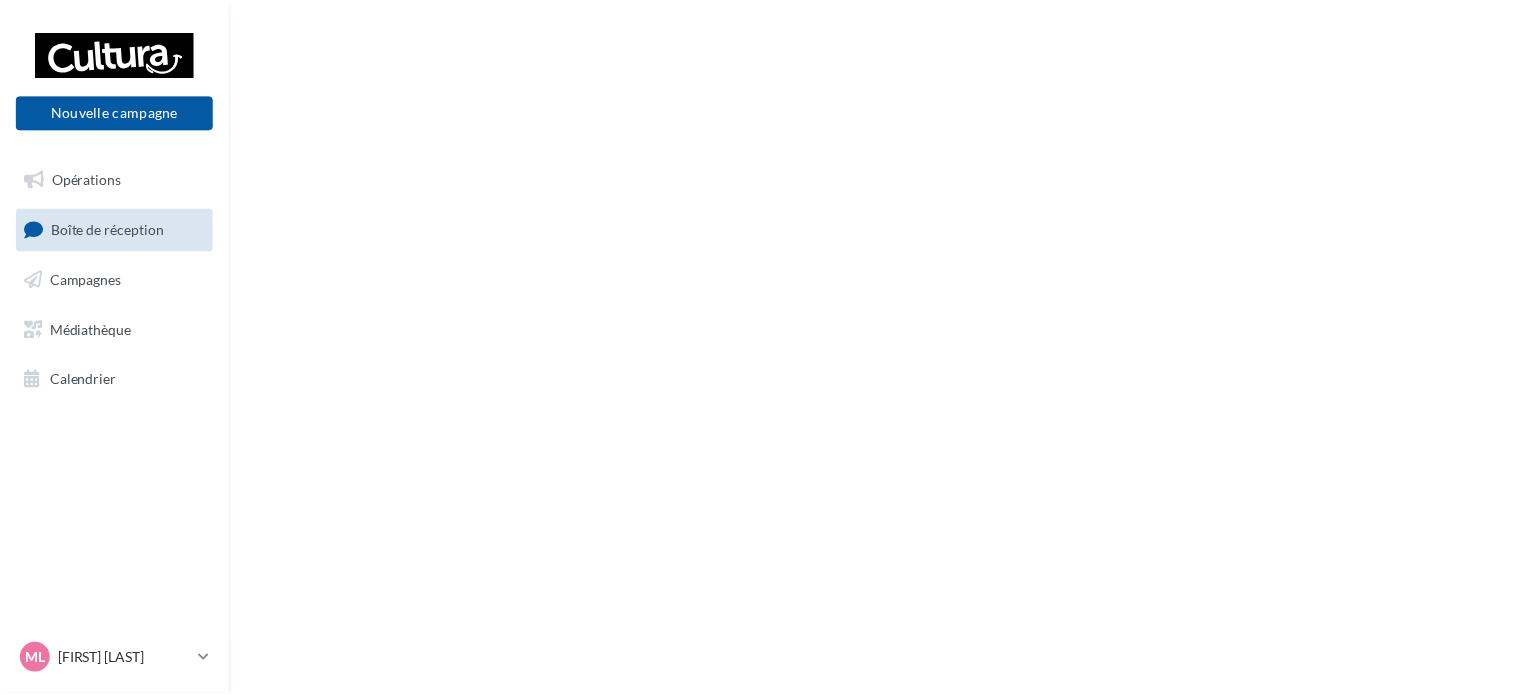 scroll, scrollTop: 0, scrollLeft: 0, axis: both 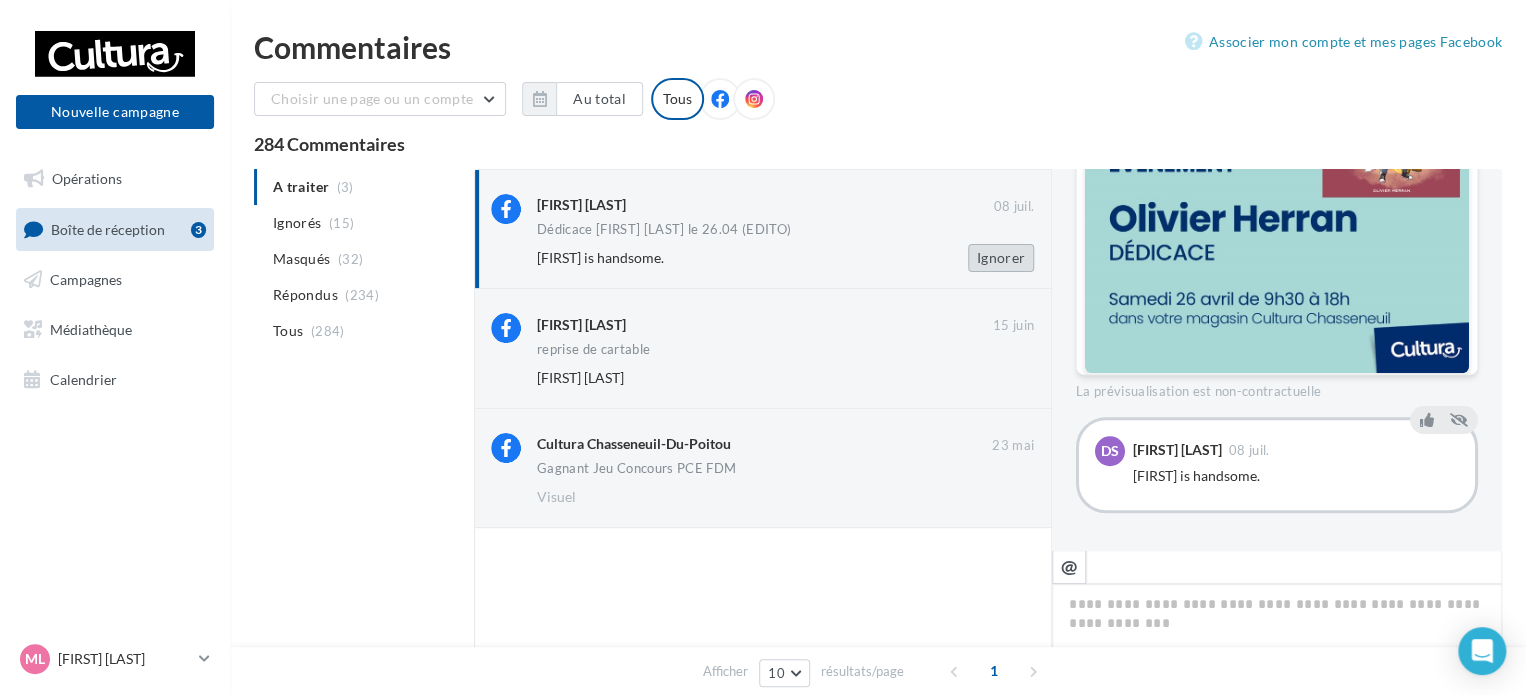 click on "Ignorer" at bounding box center [1001, 258] 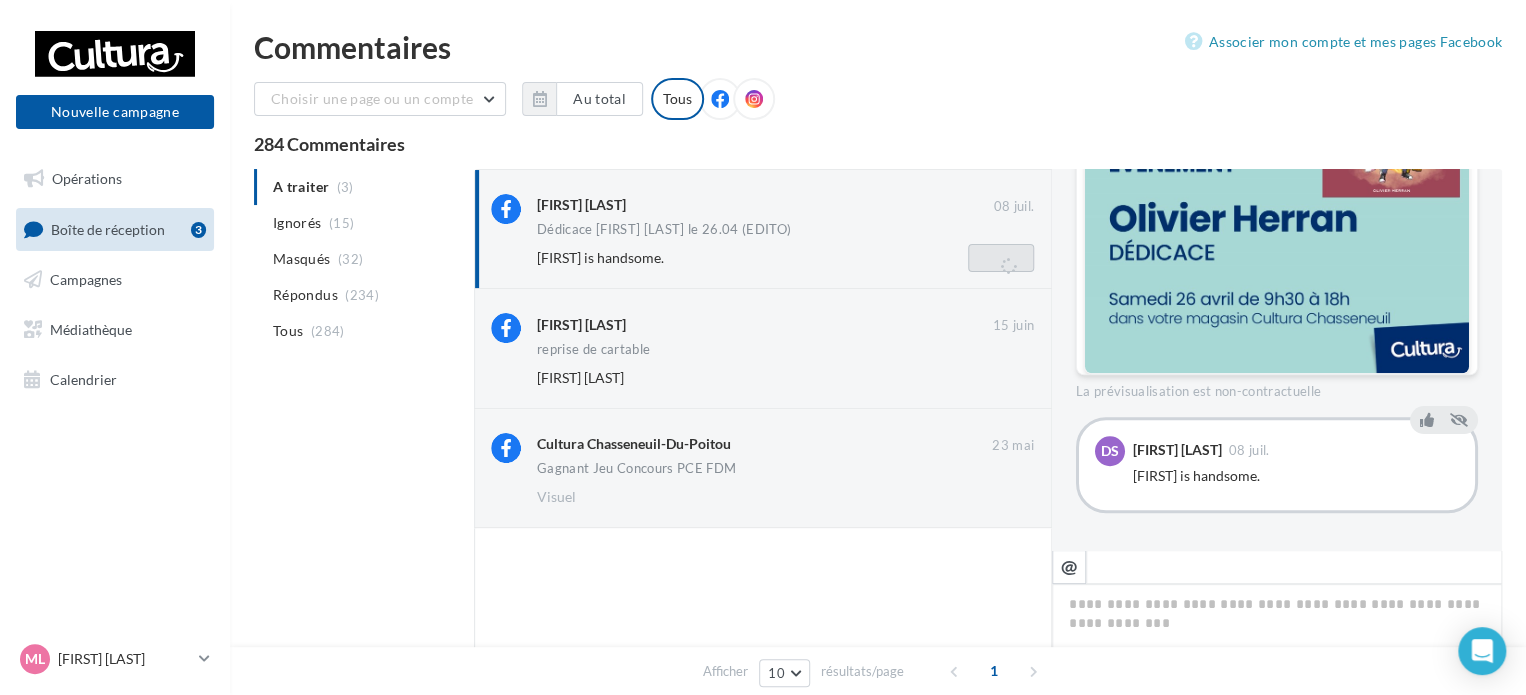 scroll, scrollTop: 198, scrollLeft: 0, axis: vertical 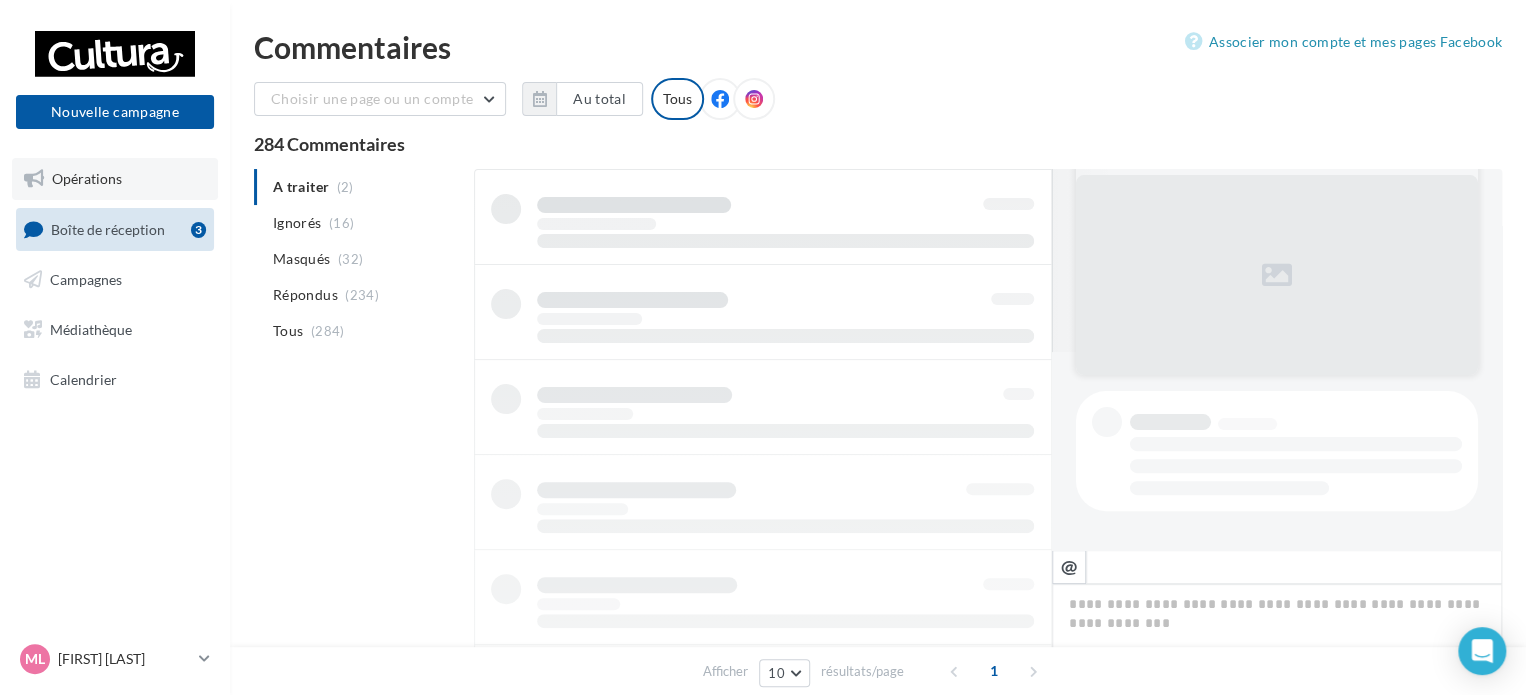 click on "Opérations" at bounding box center (87, 178) 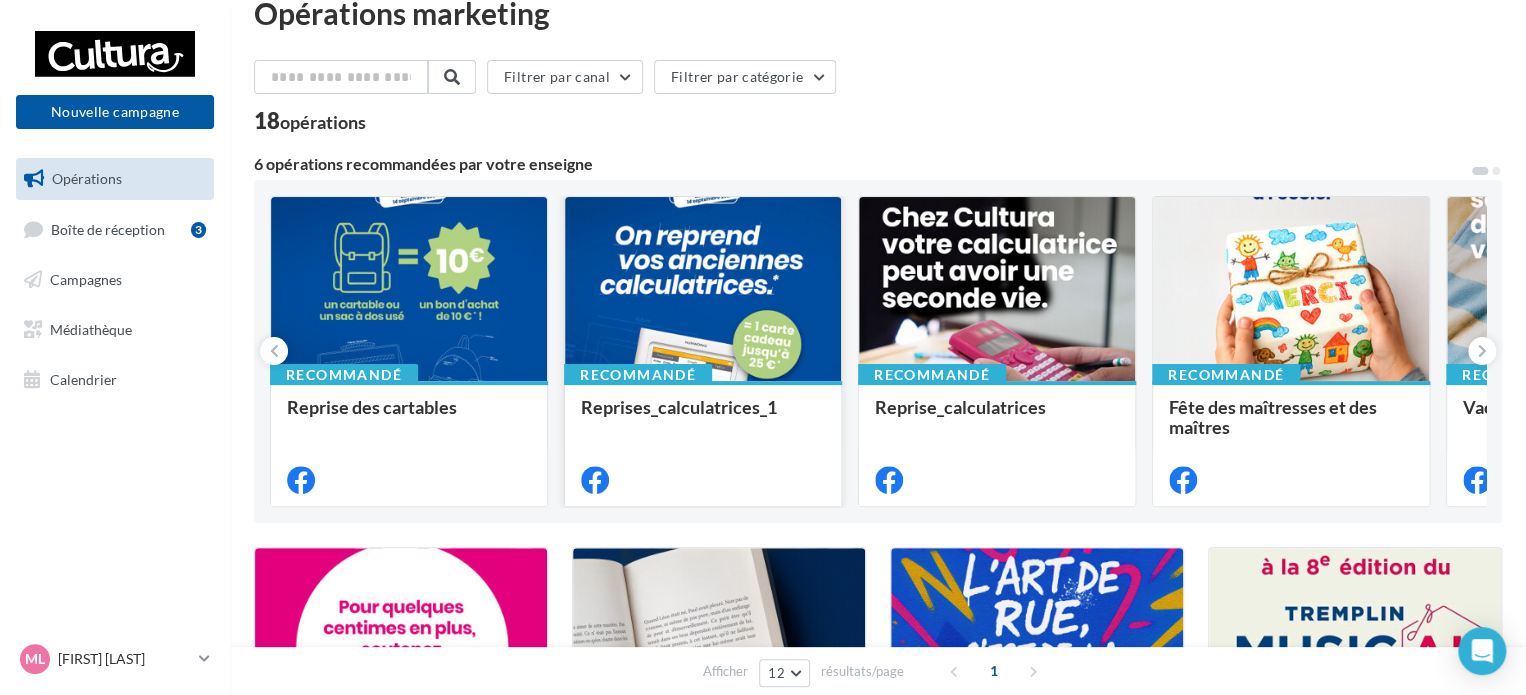 scroll, scrollTop: 0, scrollLeft: 0, axis: both 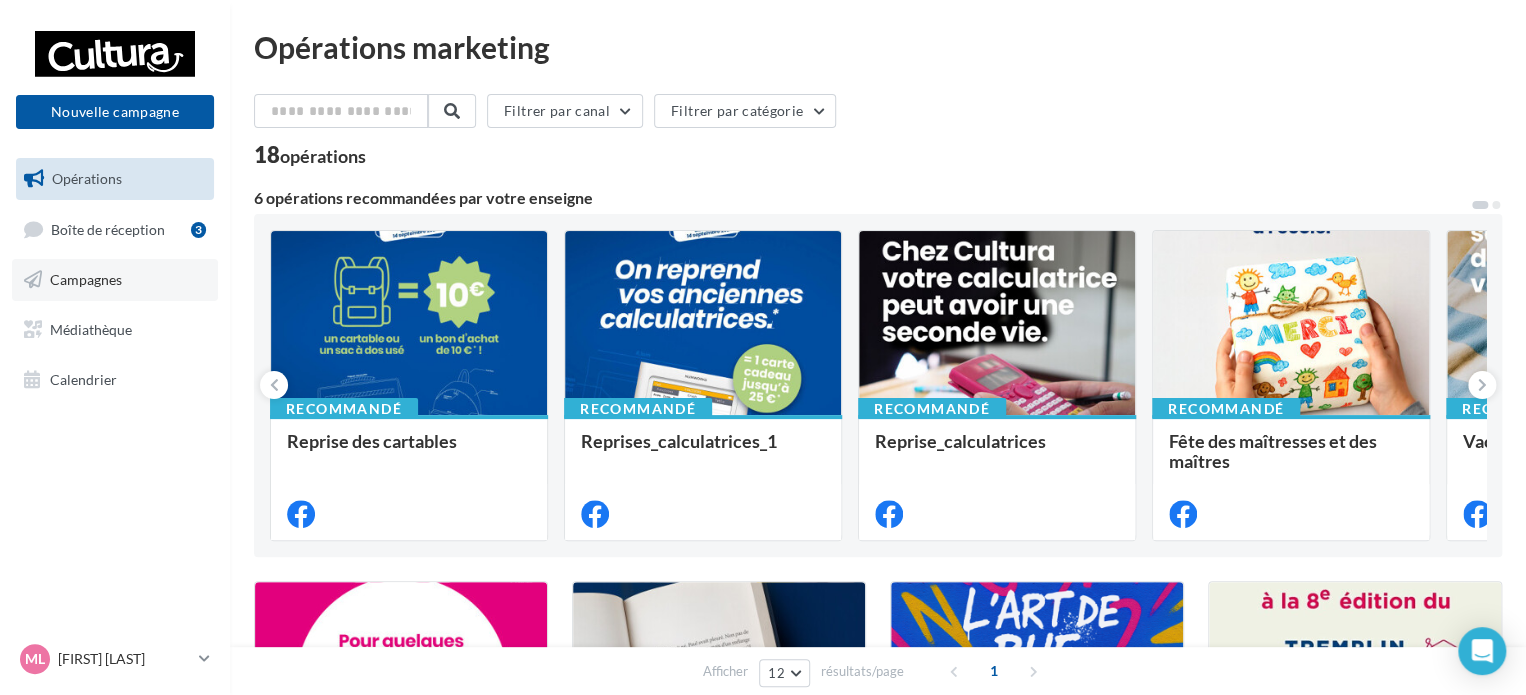 click on "Campagnes" at bounding box center (115, 280) 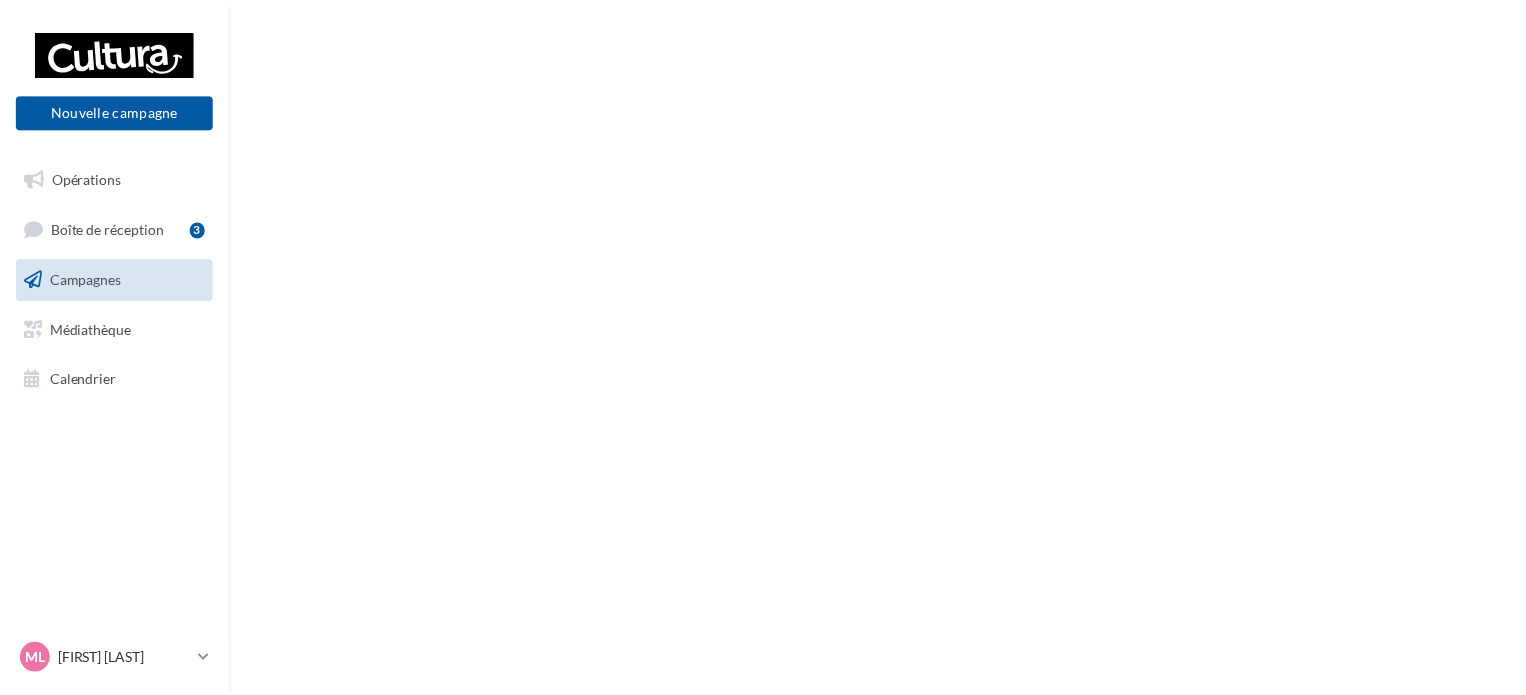 scroll, scrollTop: 0, scrollLeft: 0, axis: both 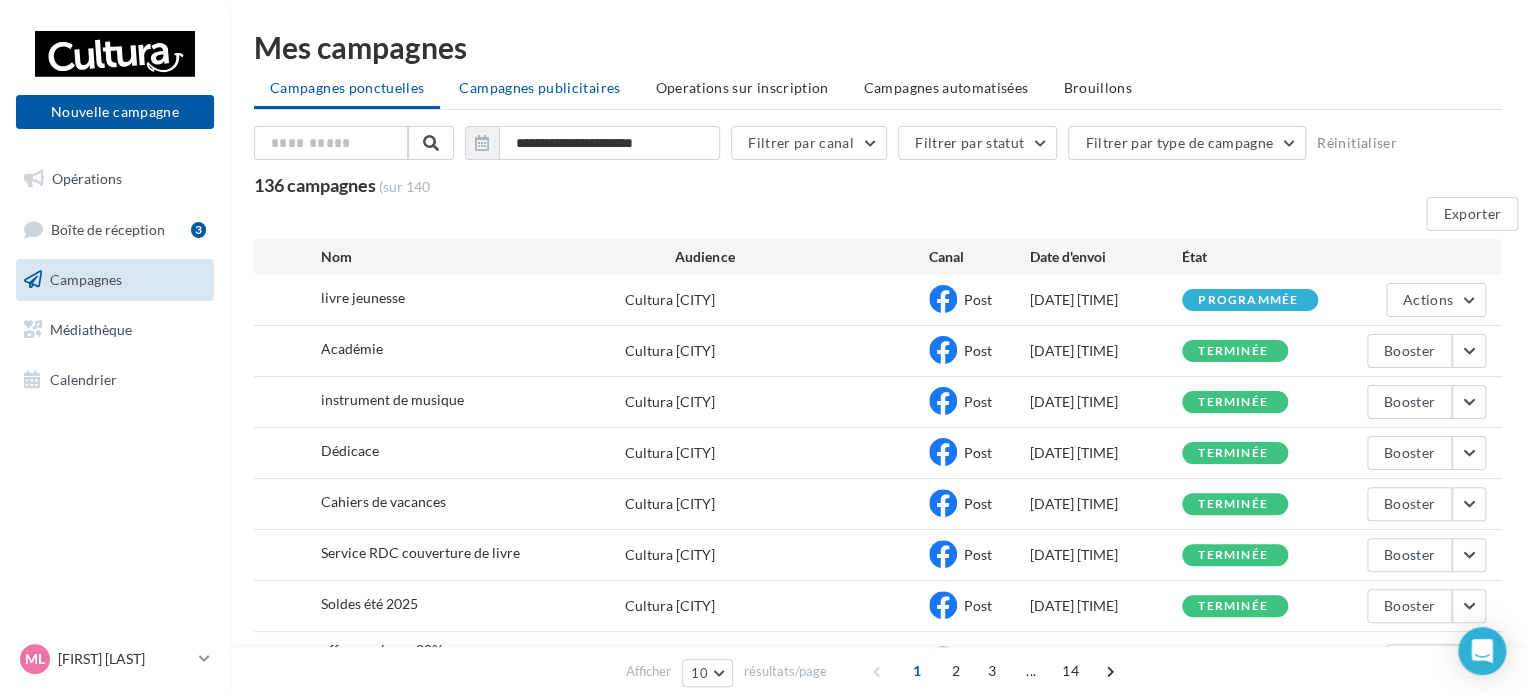 click on "Campagnes publicitaires" at bounding box center [539, 87] 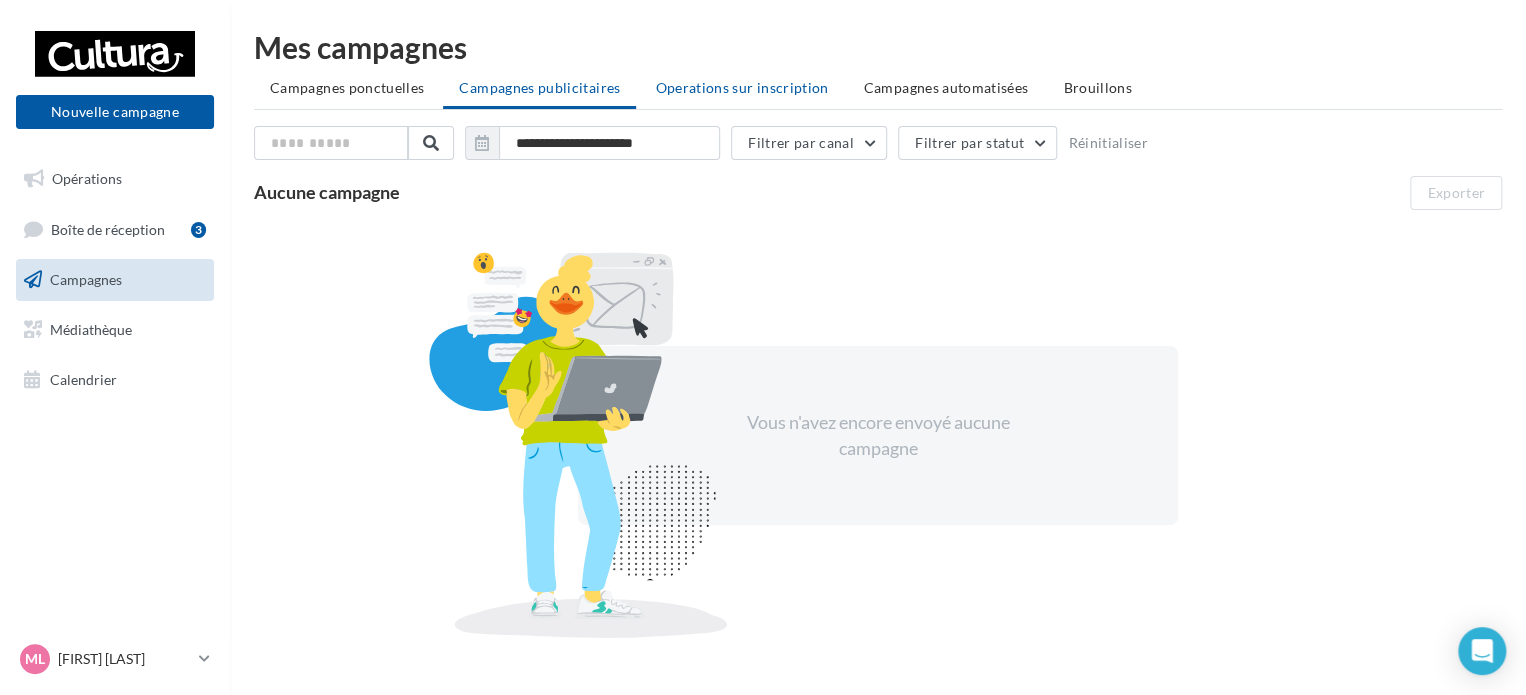 click on "Operations sur inscription" at bounding box center (741, 87) 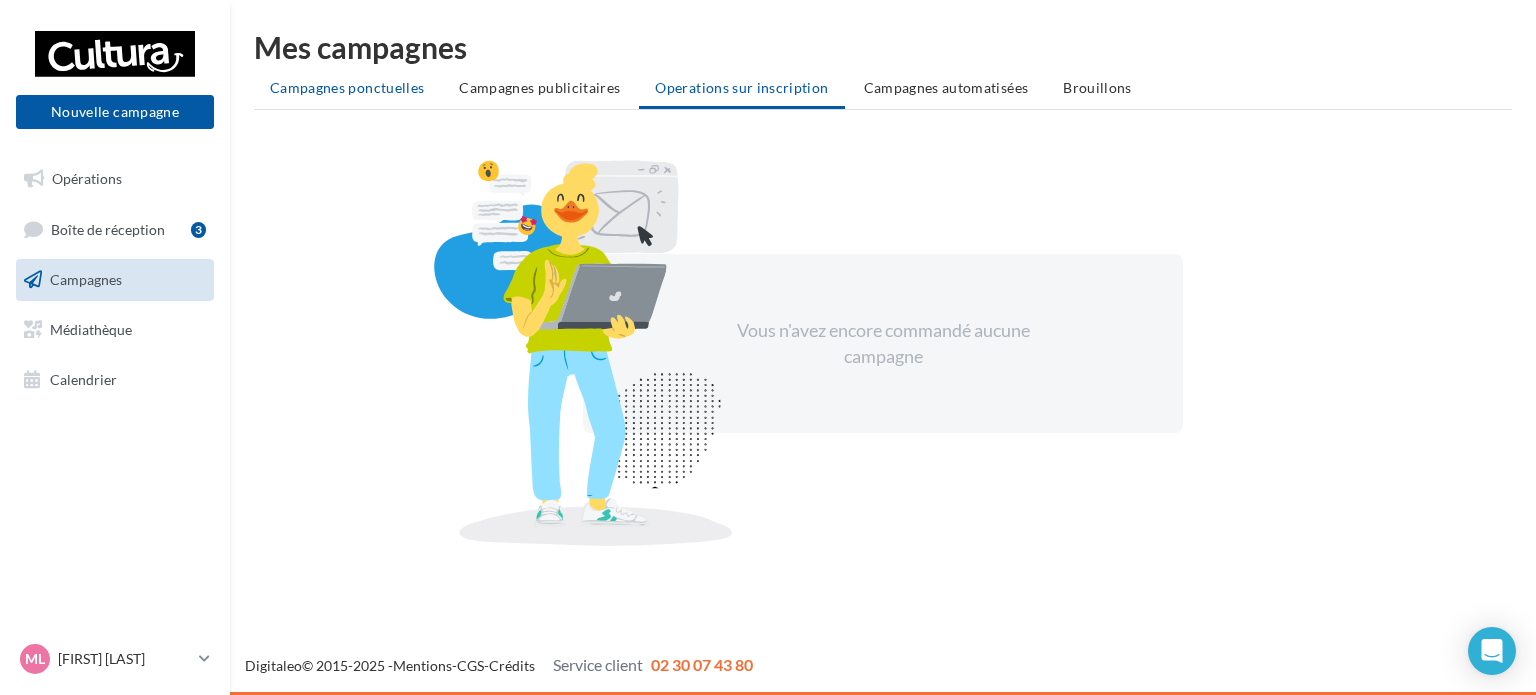click on "Campagnes ponctuelles" at bounding box center (347, 87) 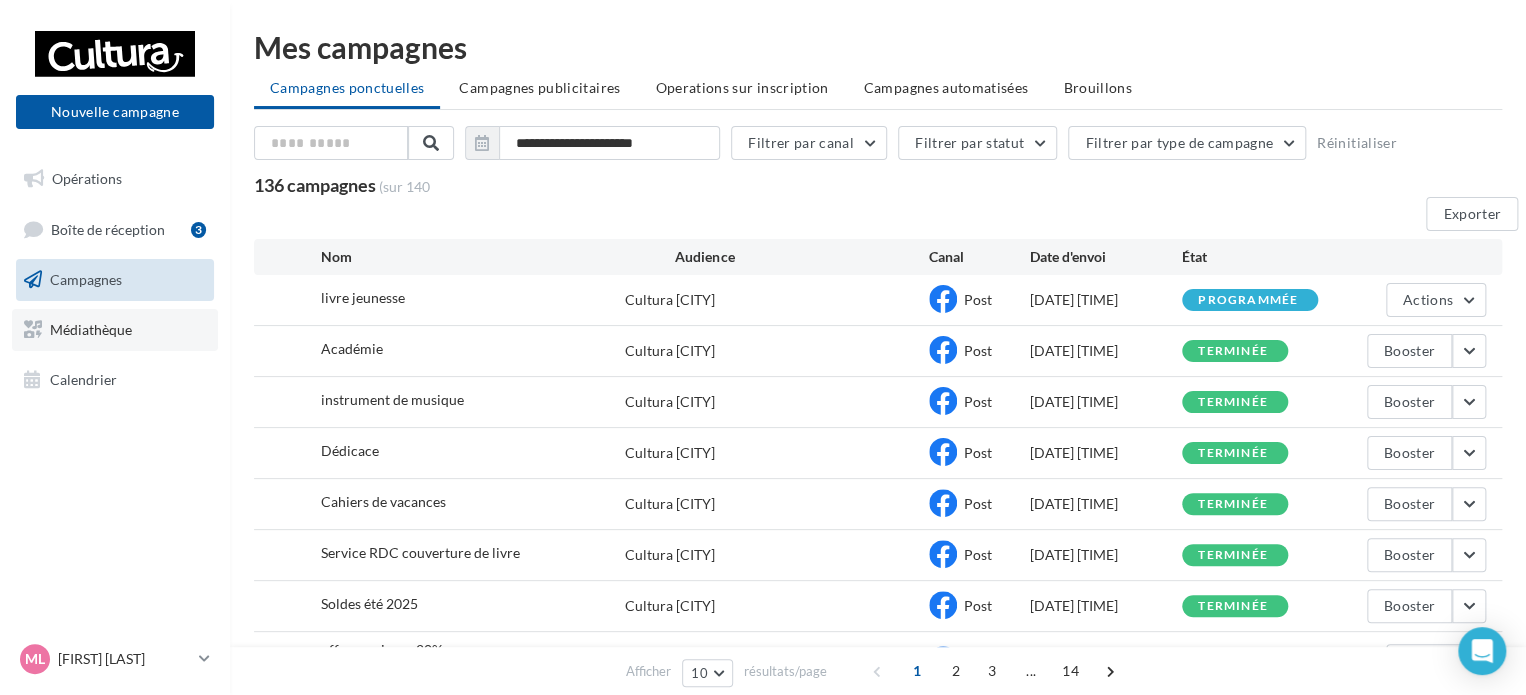 click on "Médiathèque" at bounding box center [115, 330] 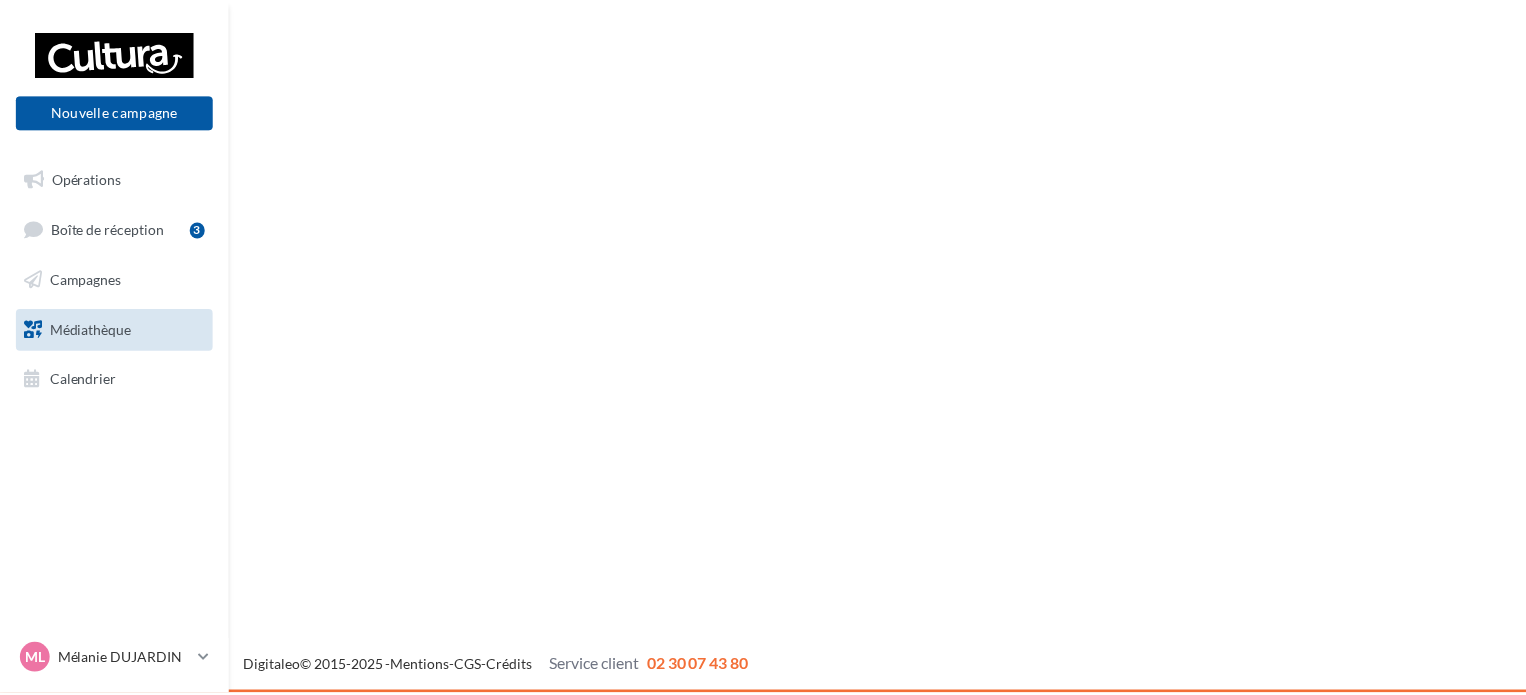 scroll, scrollTop: 0, scrollLeft: 0, axis: both 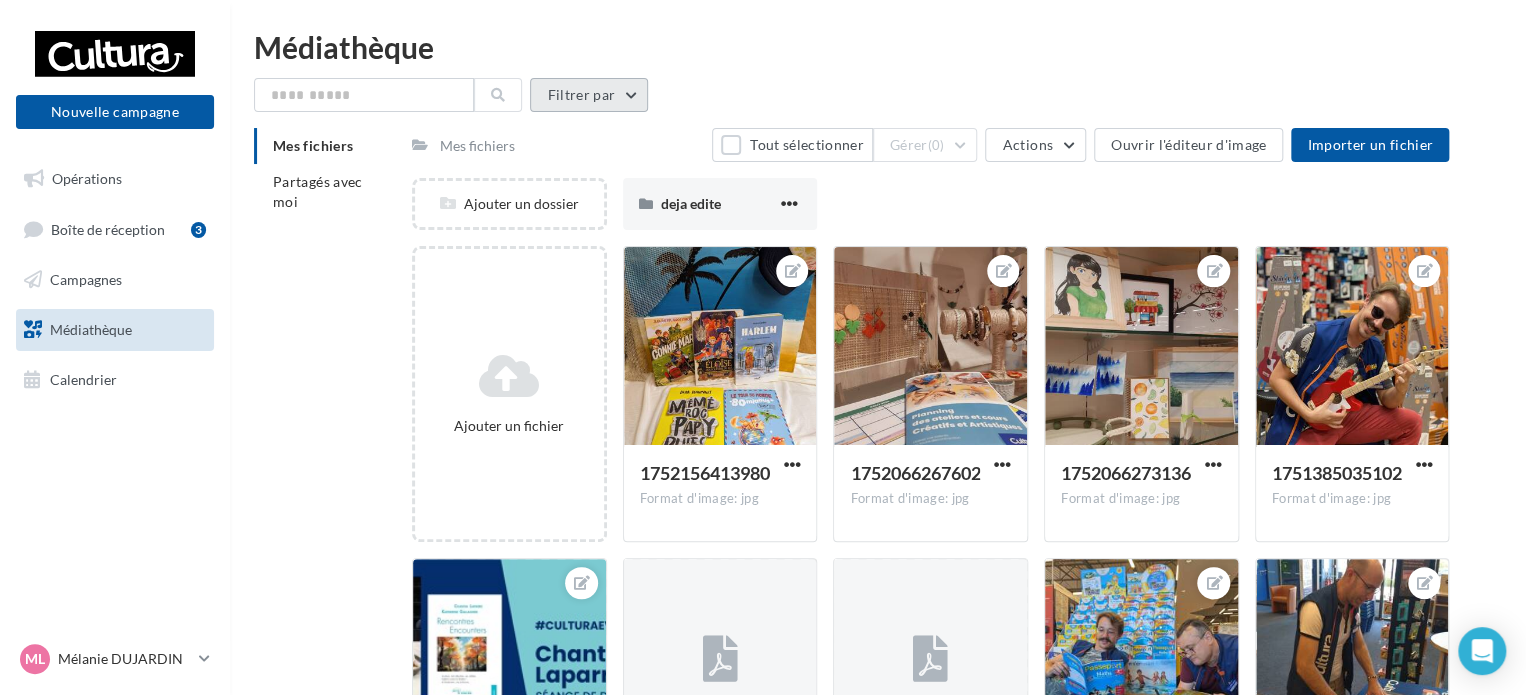 click on "Filtrer par" at bounding box center [589, 95] 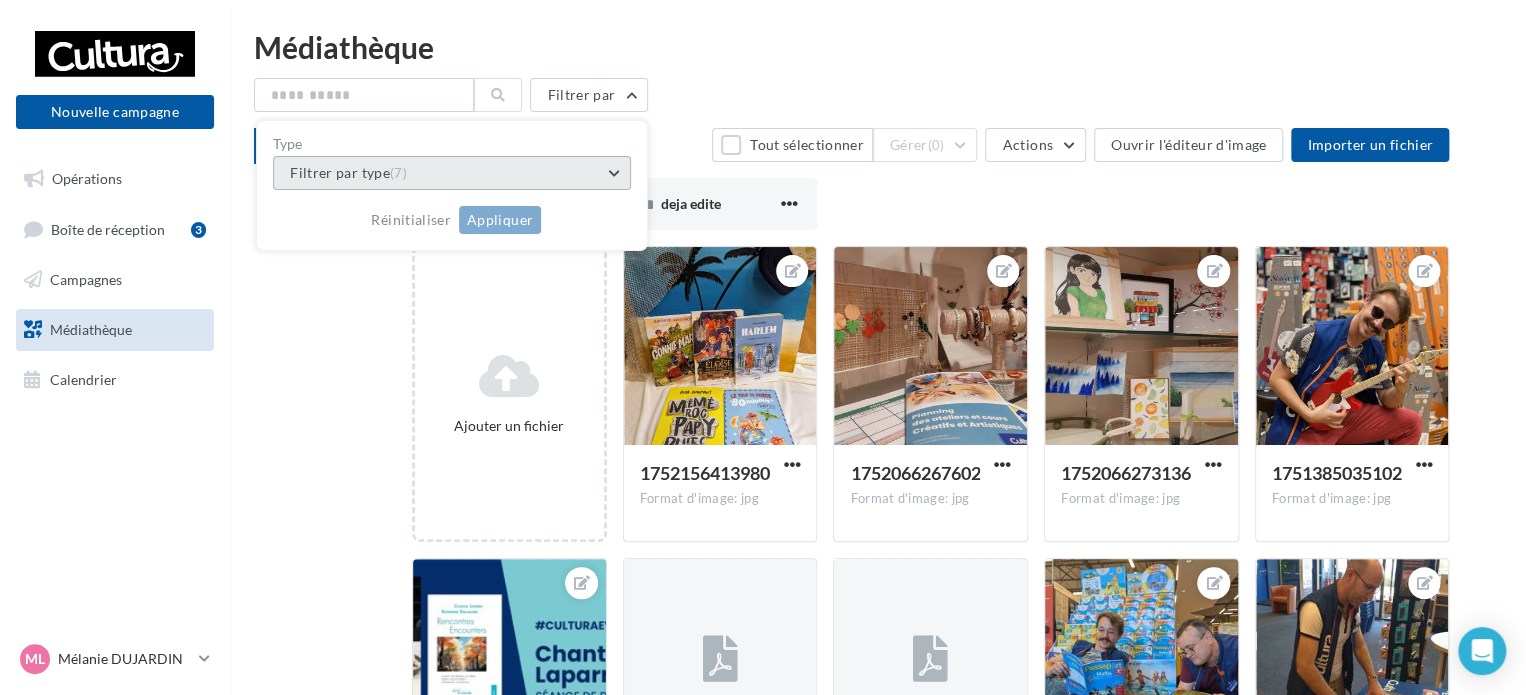 click on "Filtrer par type  (7)" at bounding box center [452, 173] 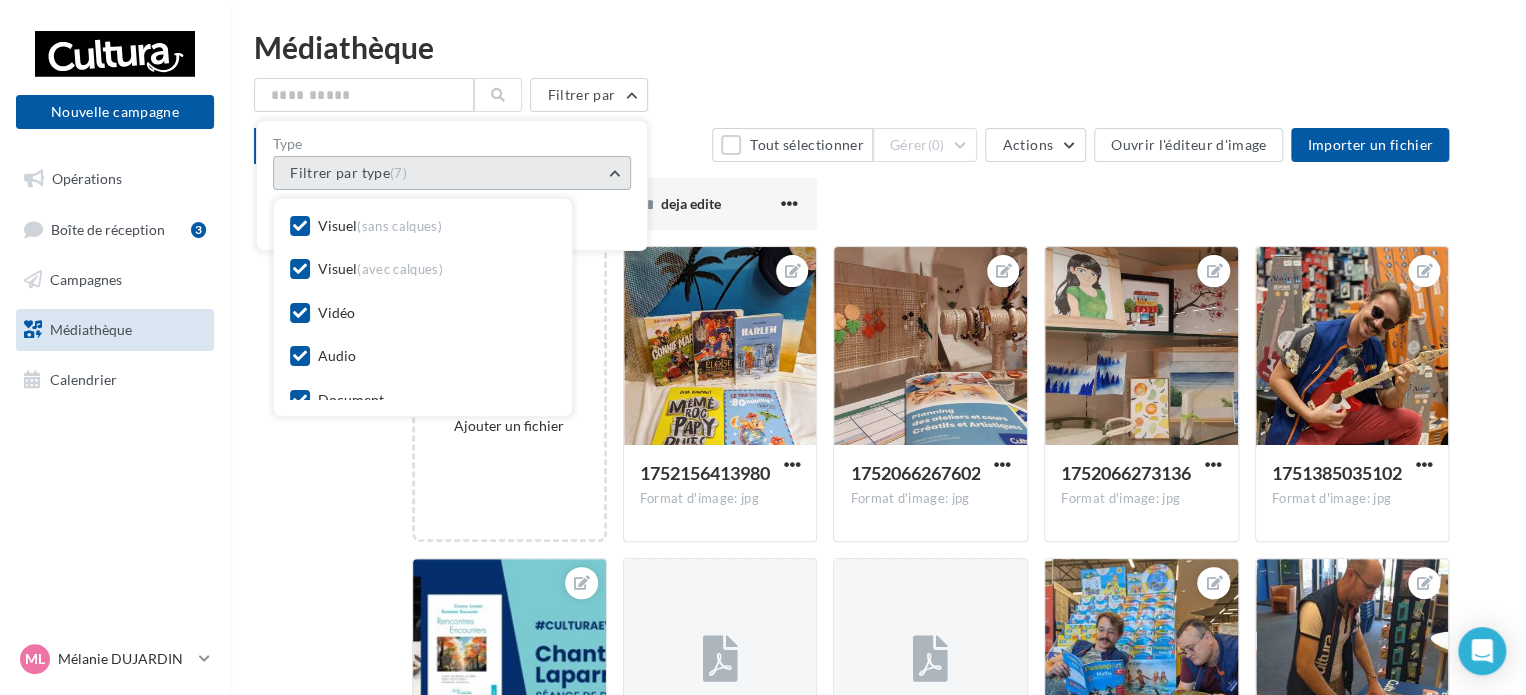 scroll, scrollTop: 0, scrollLeft: 0, axis: both 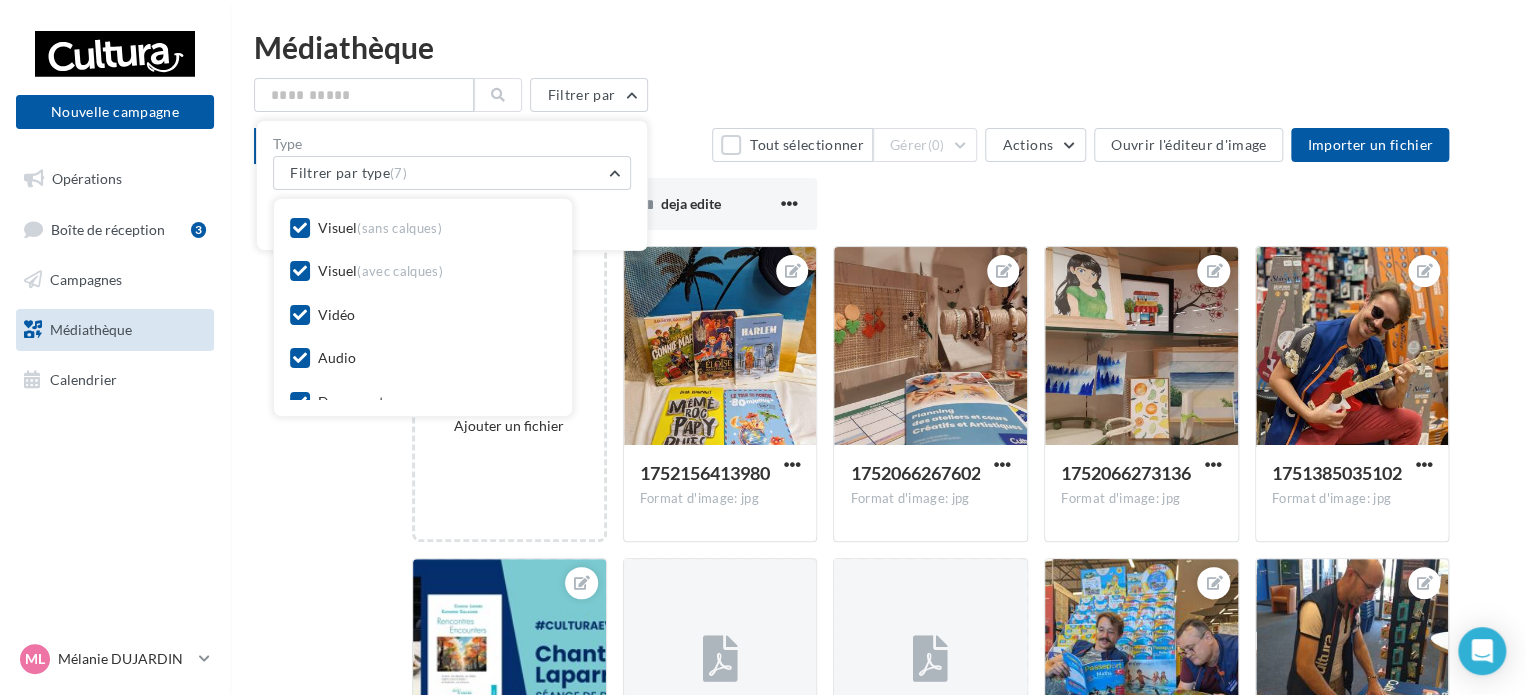 click on "Médiathèque" at bounding box center (878, 47) 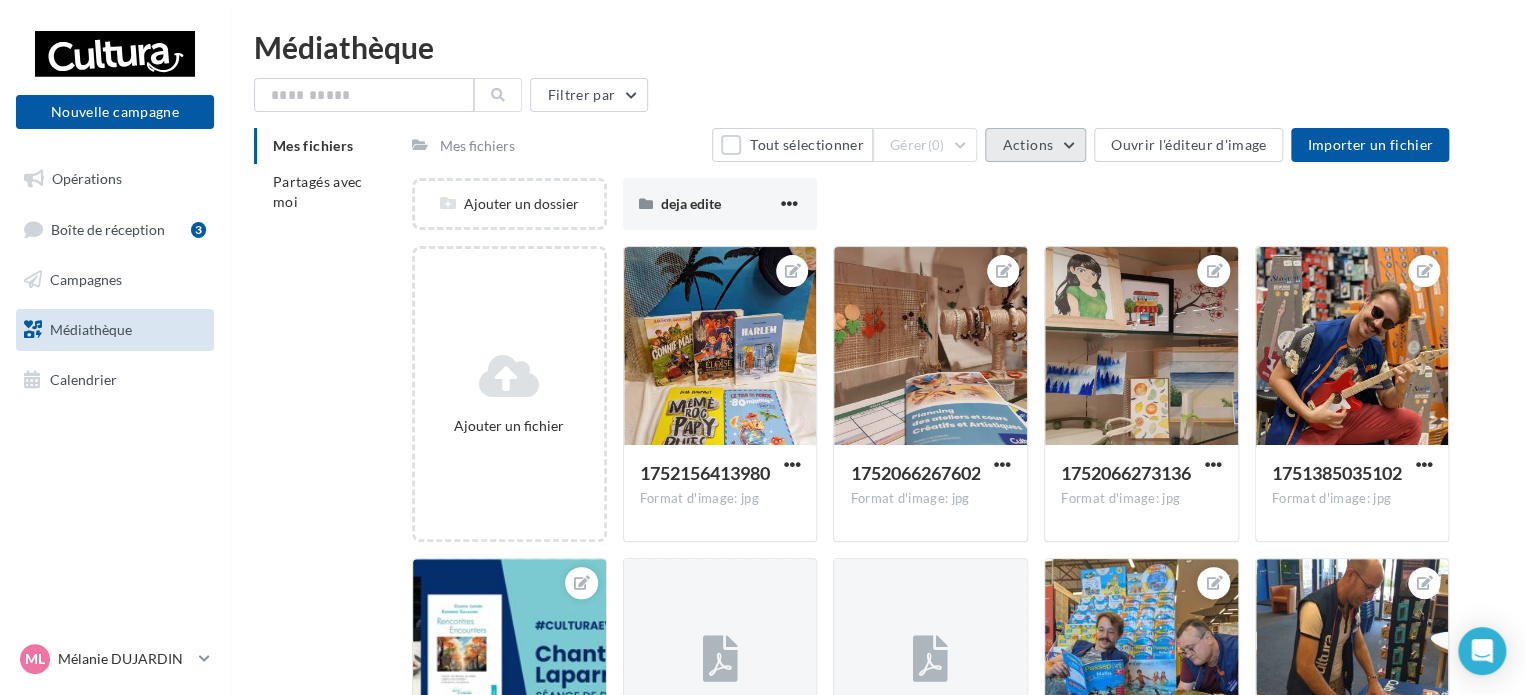 click on "Actions" at bounding box center [1035, 145] 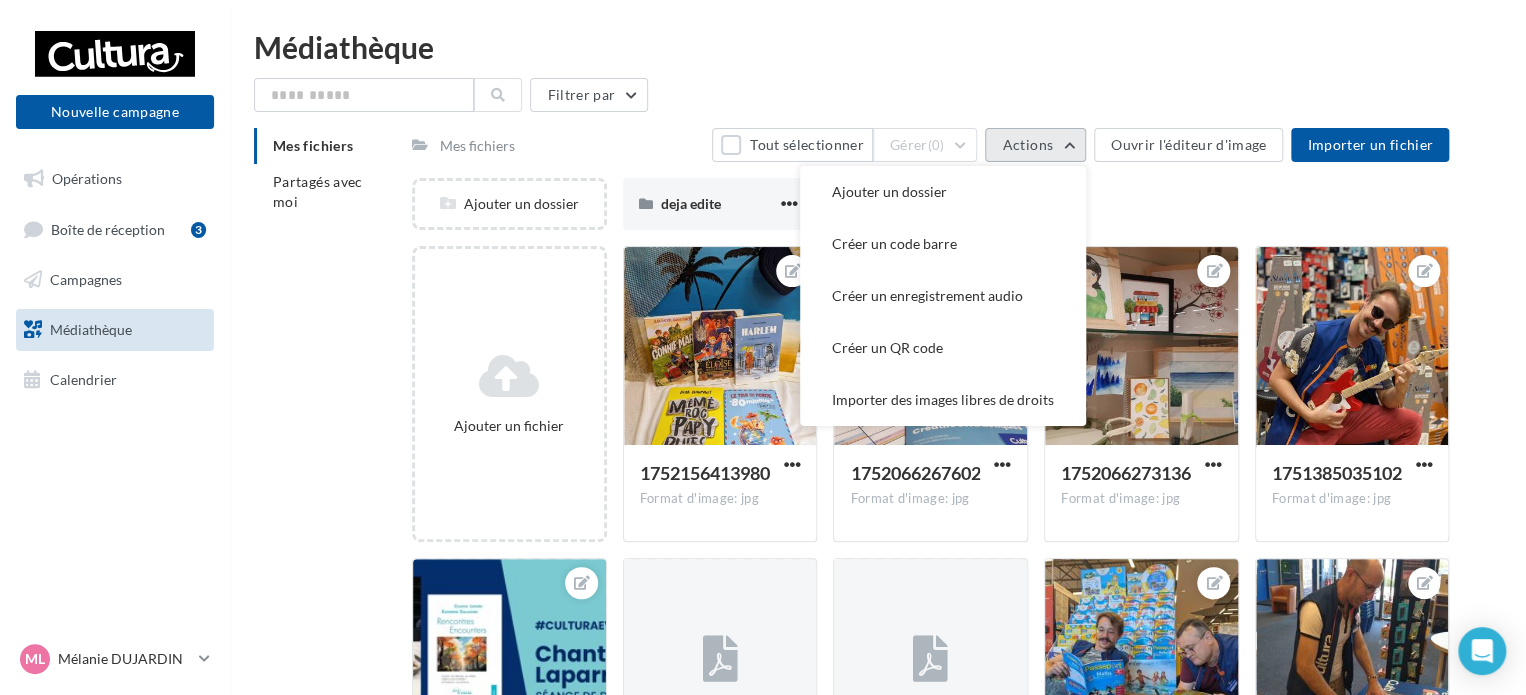 click on "Actions" at bounding box center [1035, 145] 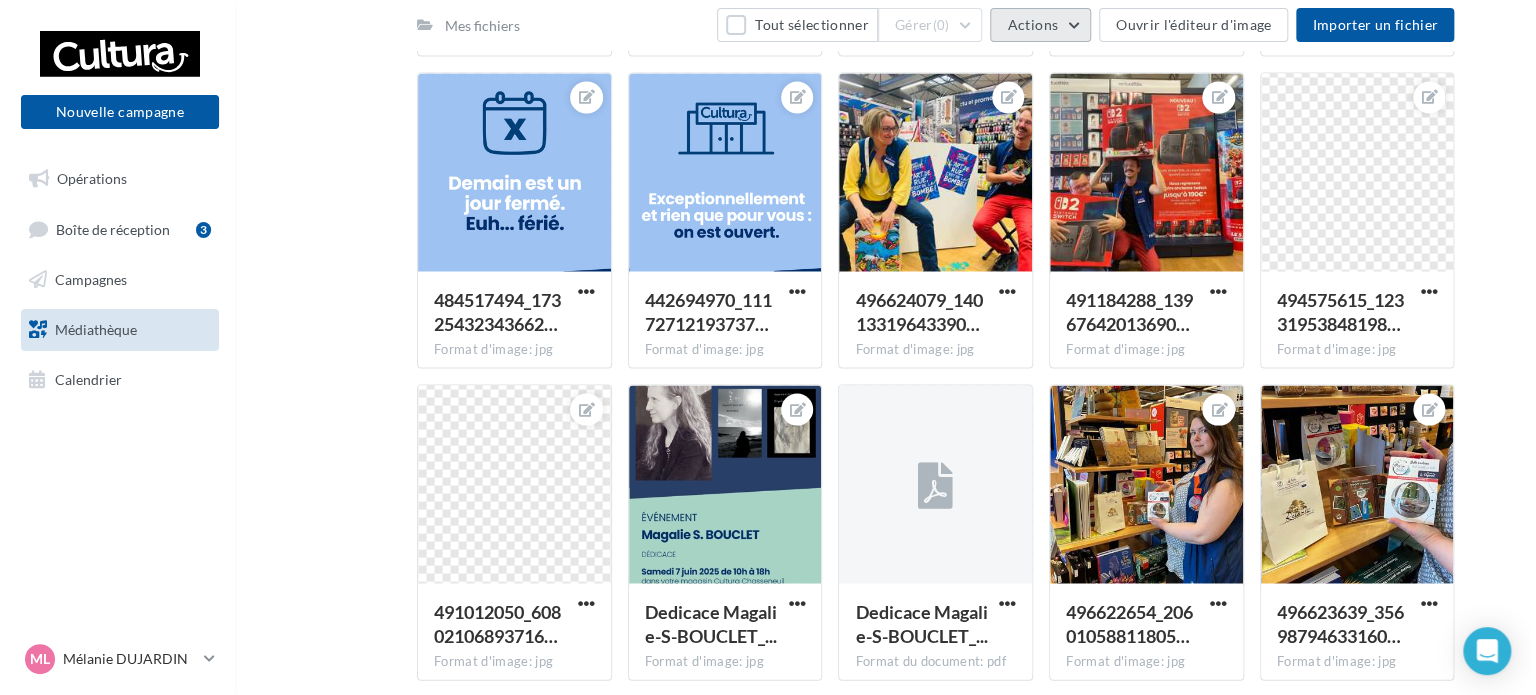 scroll, scrollTop: 1700, scrollLeft: 0, axis: vertical 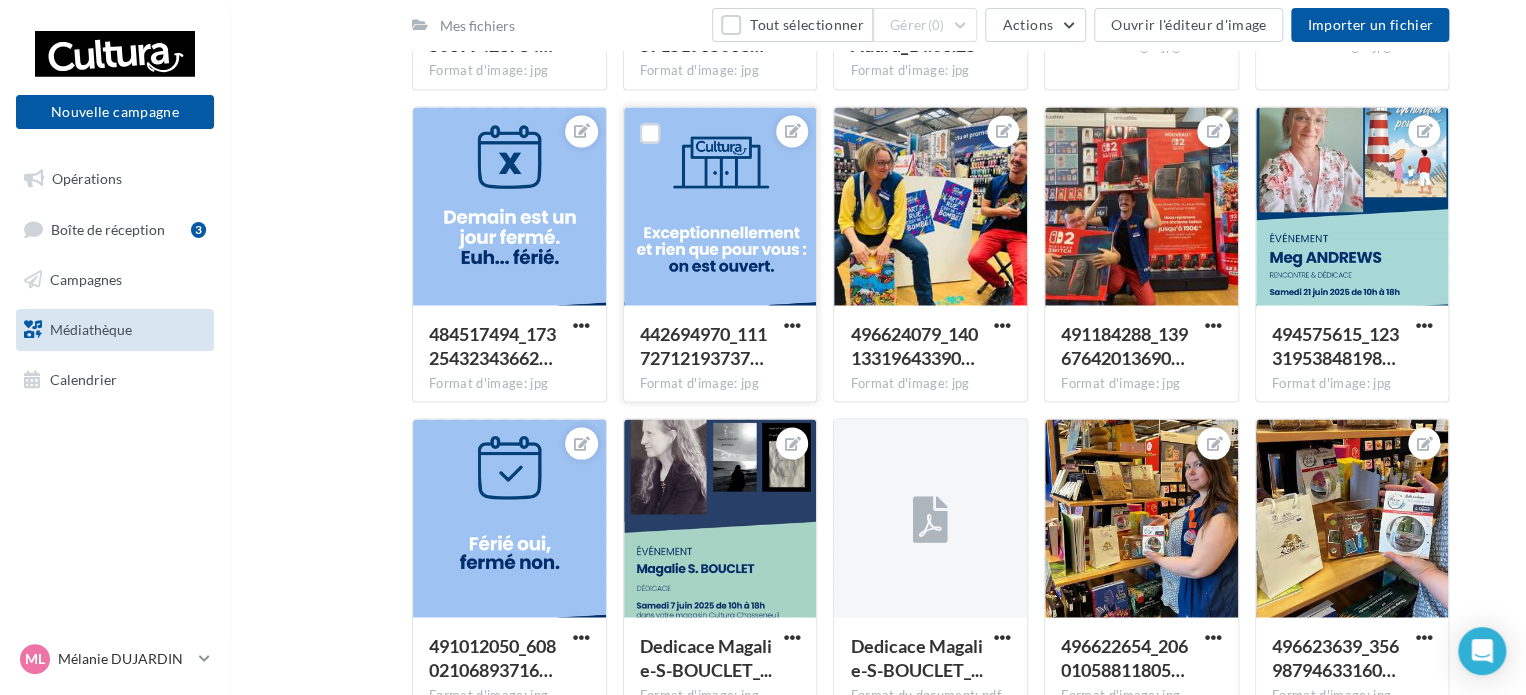 click at bounding box center (720, 207) 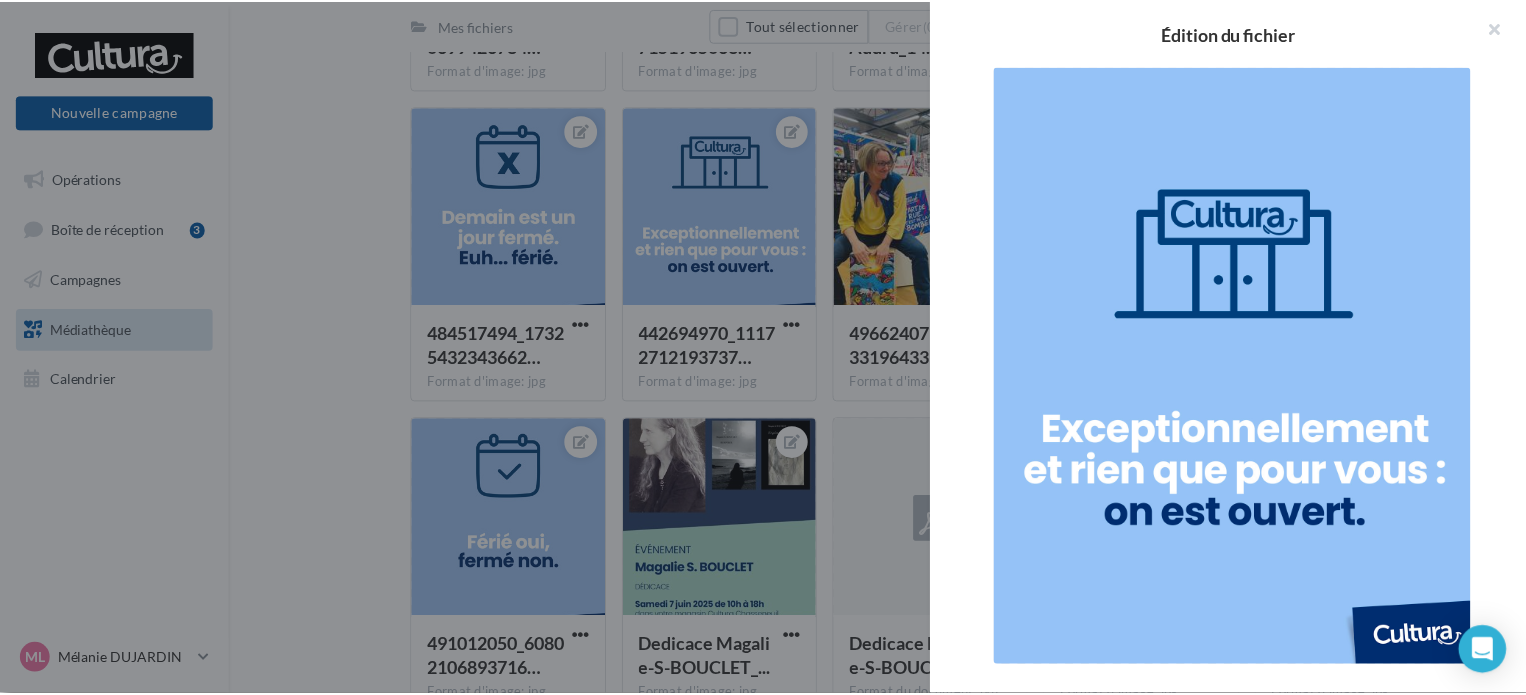 scroll, scrollTop: 0, scrollLeft: 0, axis: both 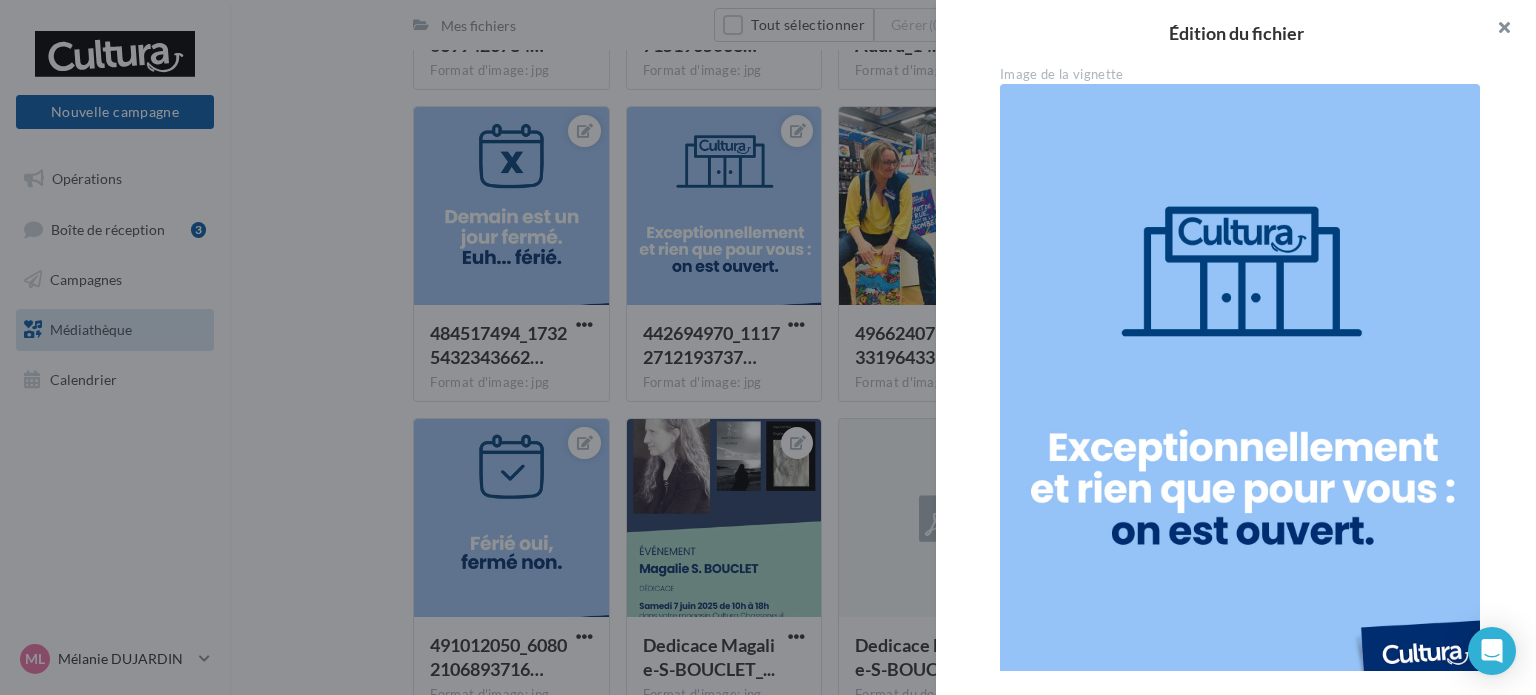 click at bounding box center [1496, 30] 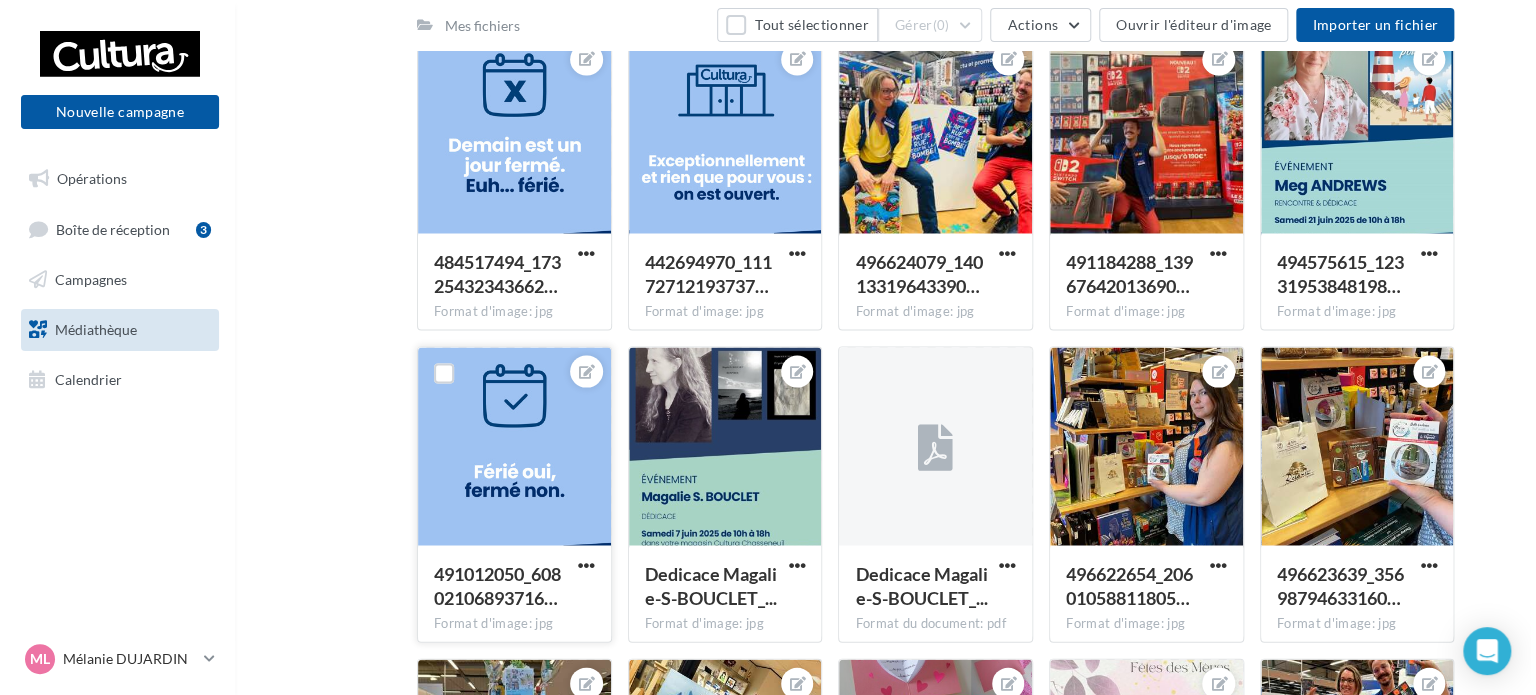 scroll, scrollTop: 1900, scrollLeft: 0, axis: vertical 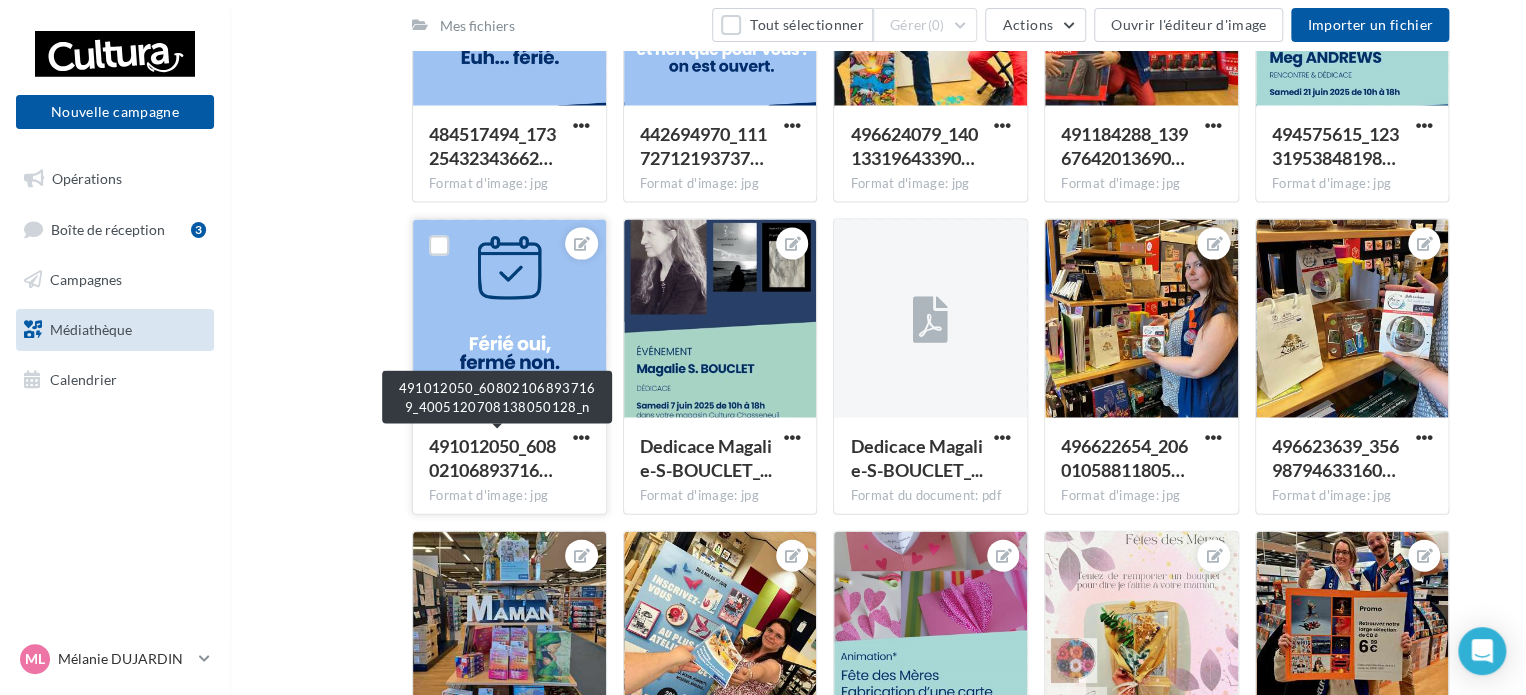 click on "491012050_60802106893716…" at bounding box center [492, 457] 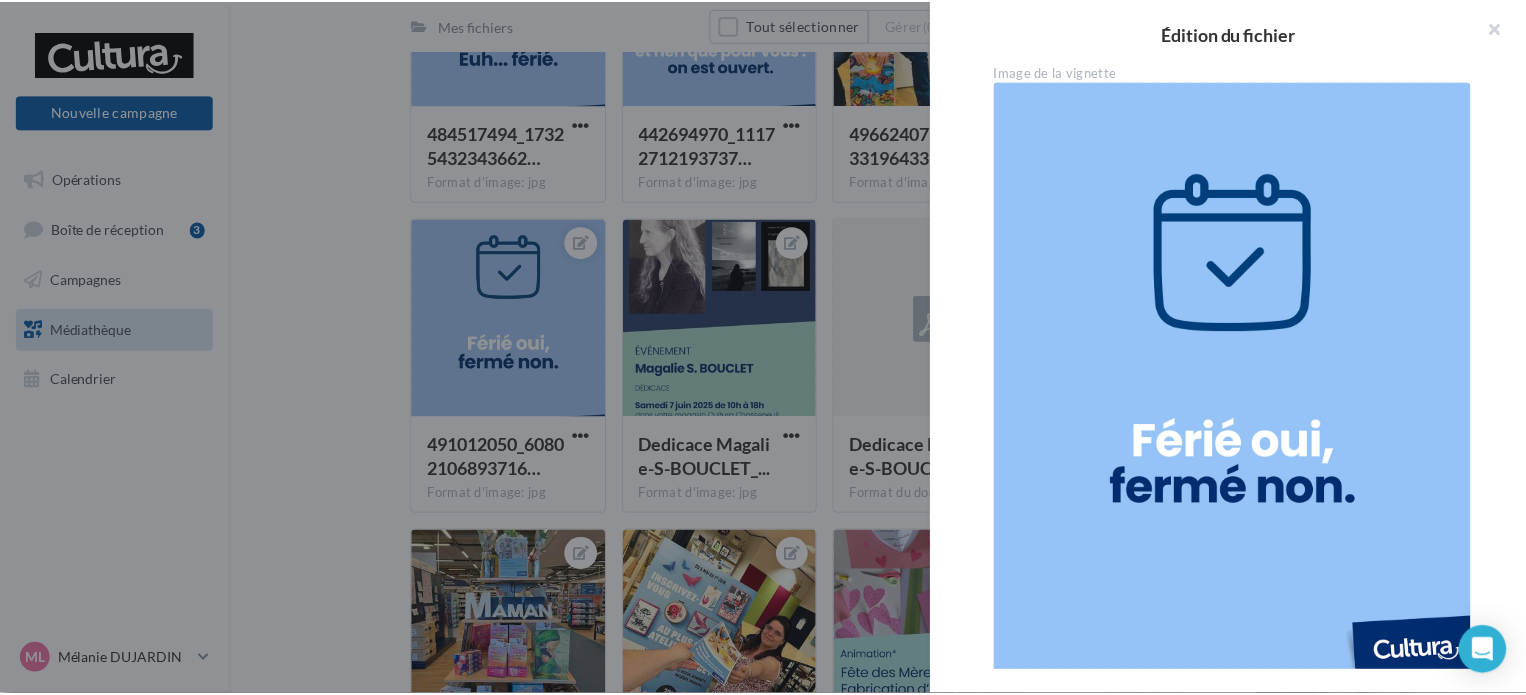 scroll, scrollTop: 0, scrollLeft: 0, axis: both 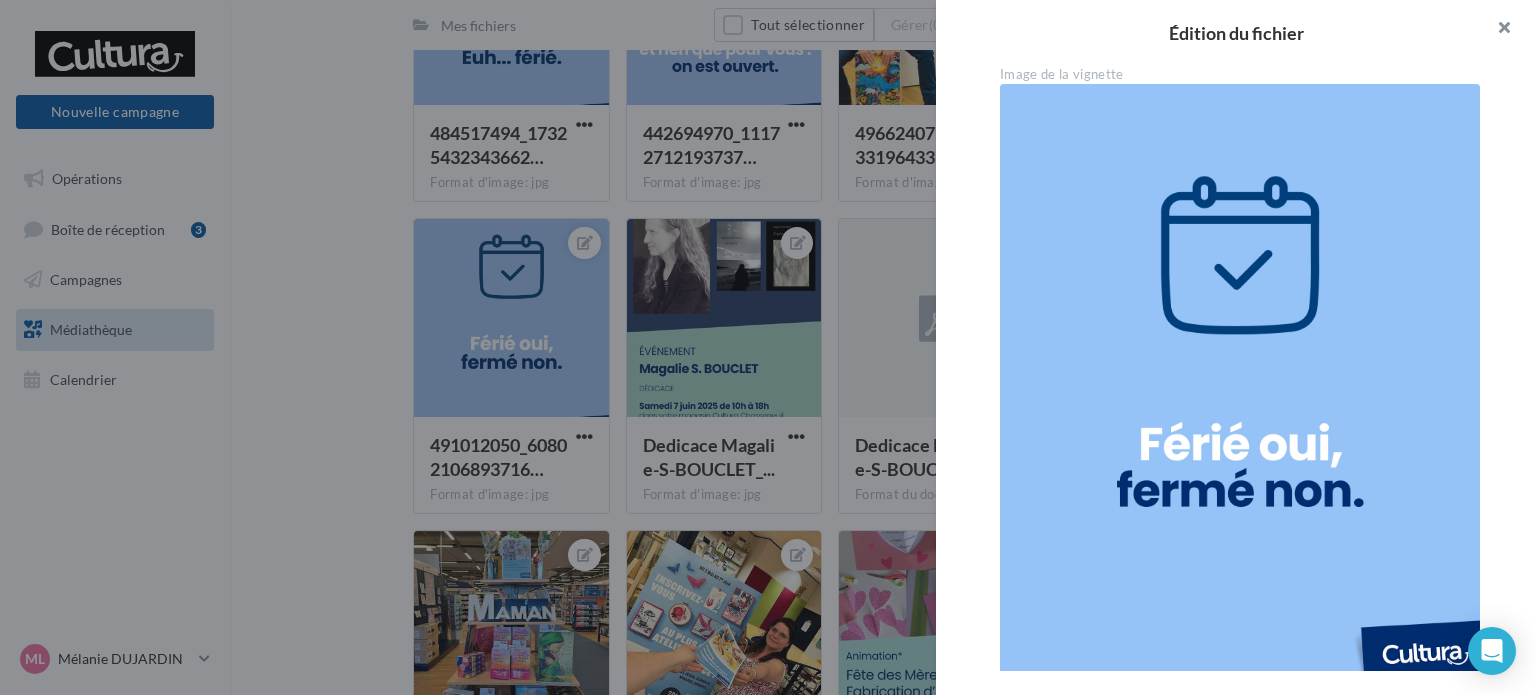 click at bounding box center [1496, 30] 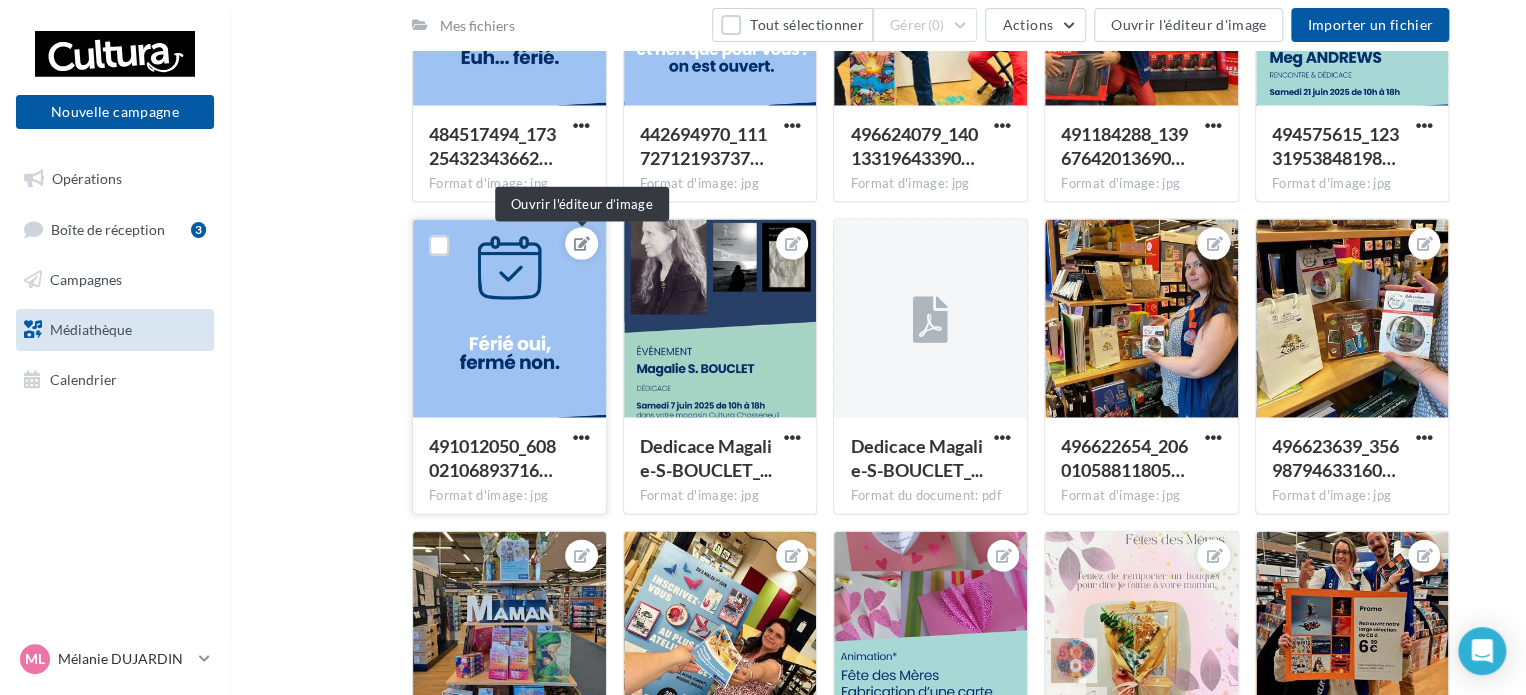 click at bounding box center [582, 243] 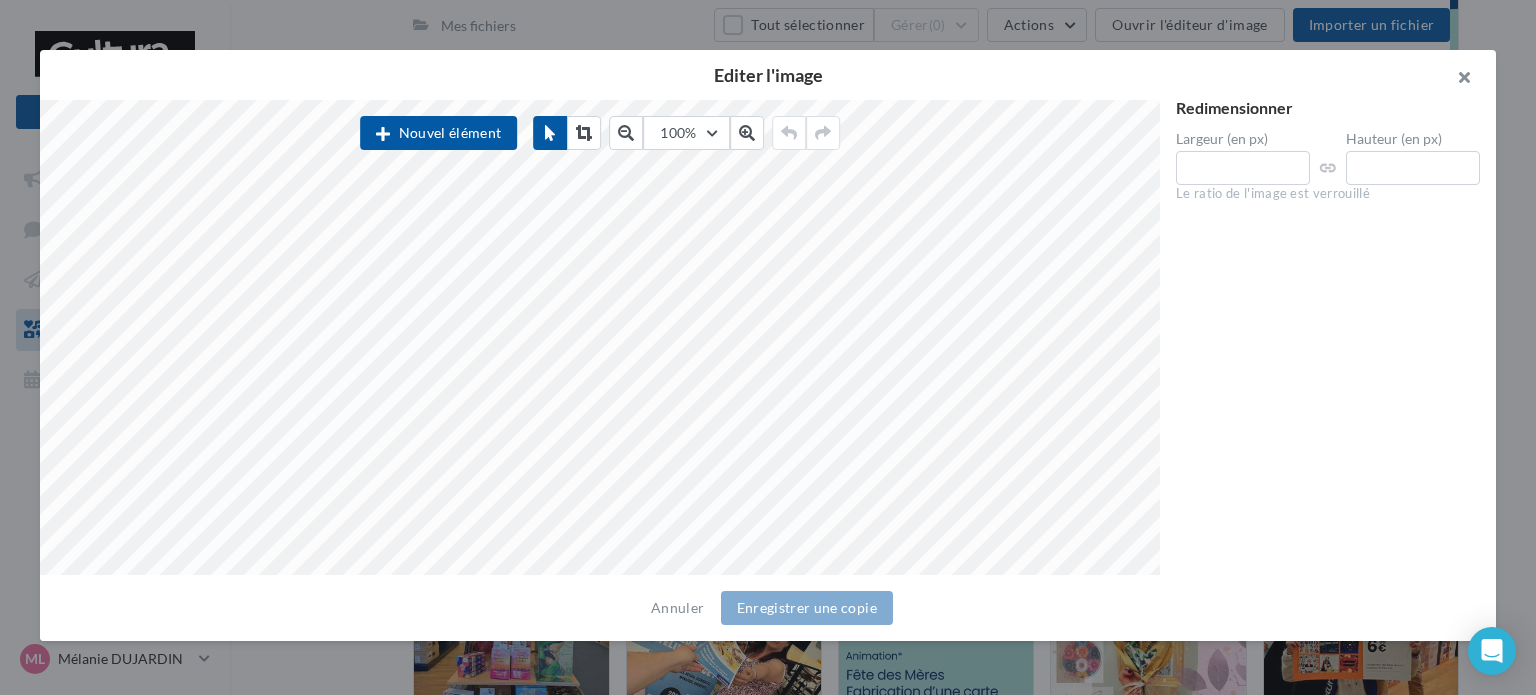 click at bounding box center (1456, 80) 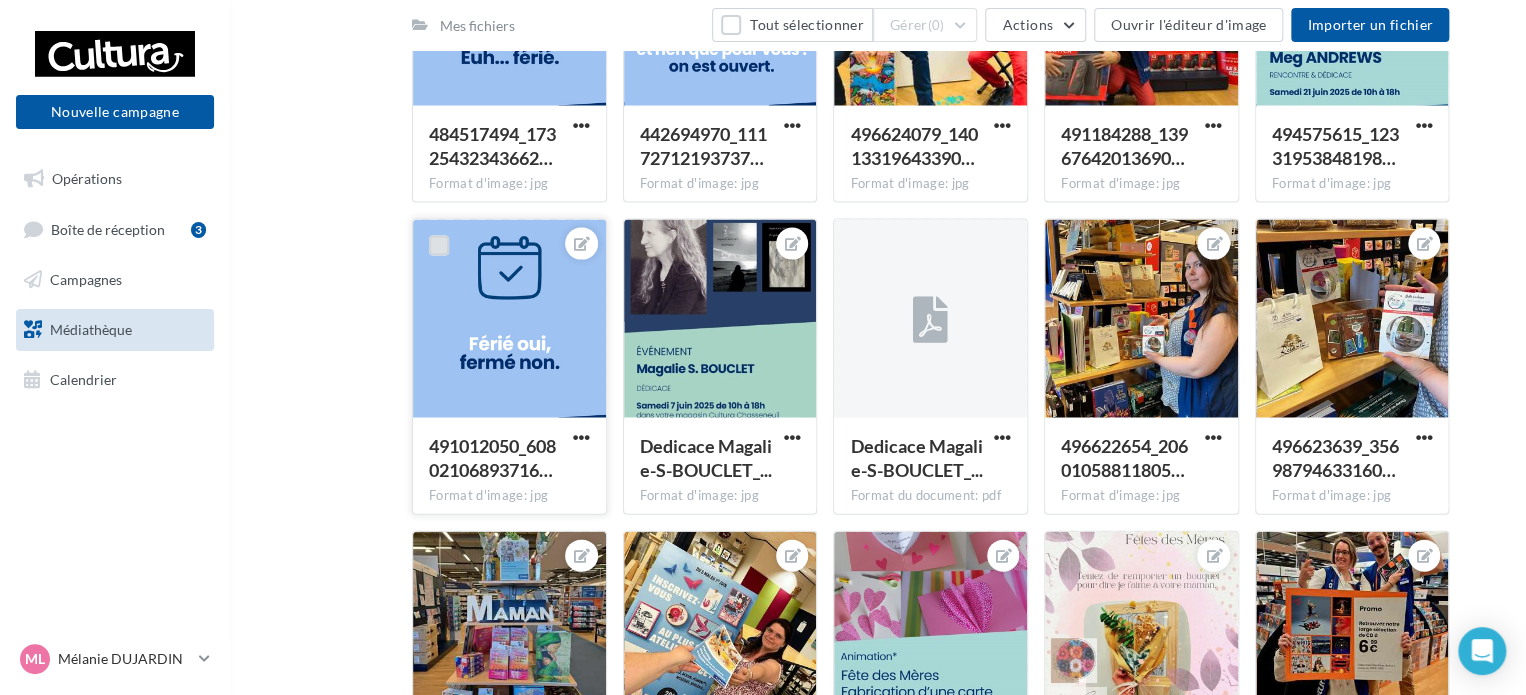 click at bounding box center (439, 245) 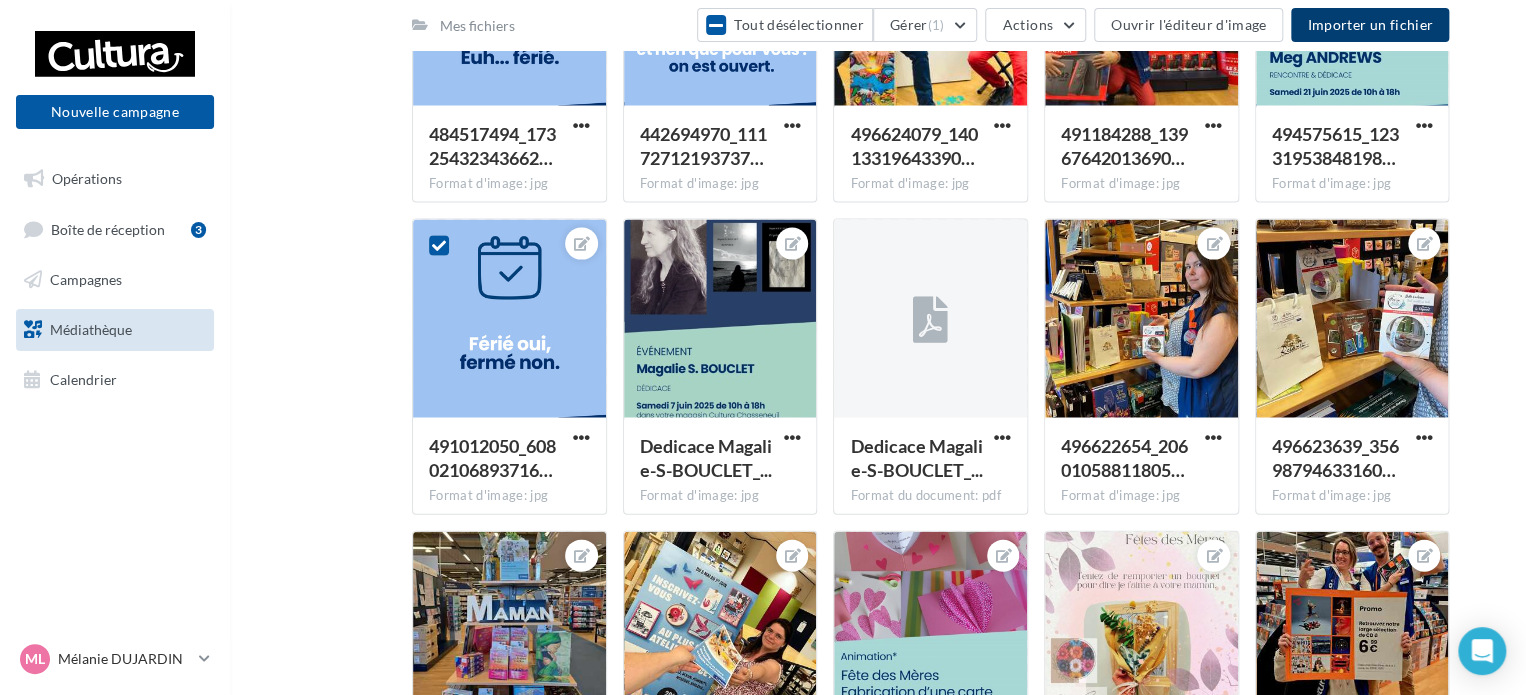 click on "Importer un fichier" at bounding box center (1370, 24) 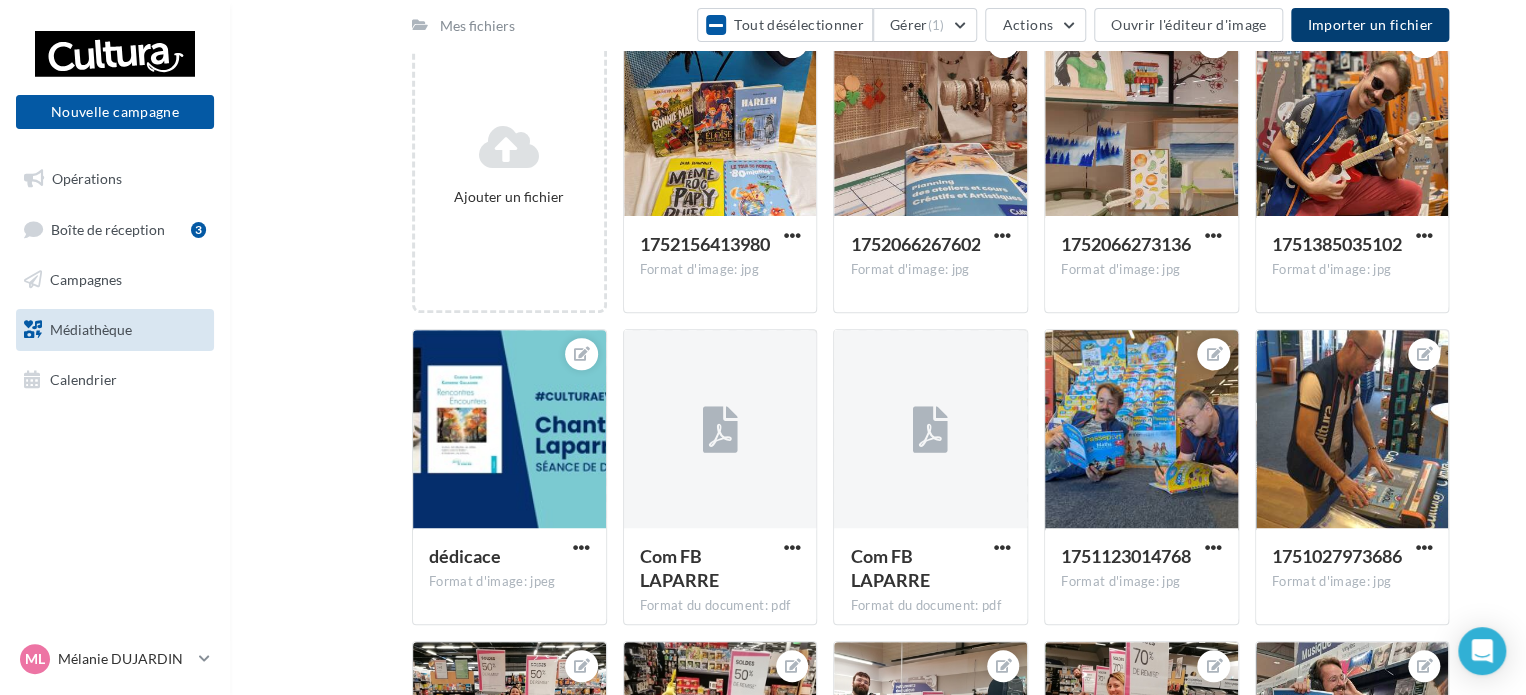 scroll, scrollTop: 0, scrollLeft: 0, axis: both 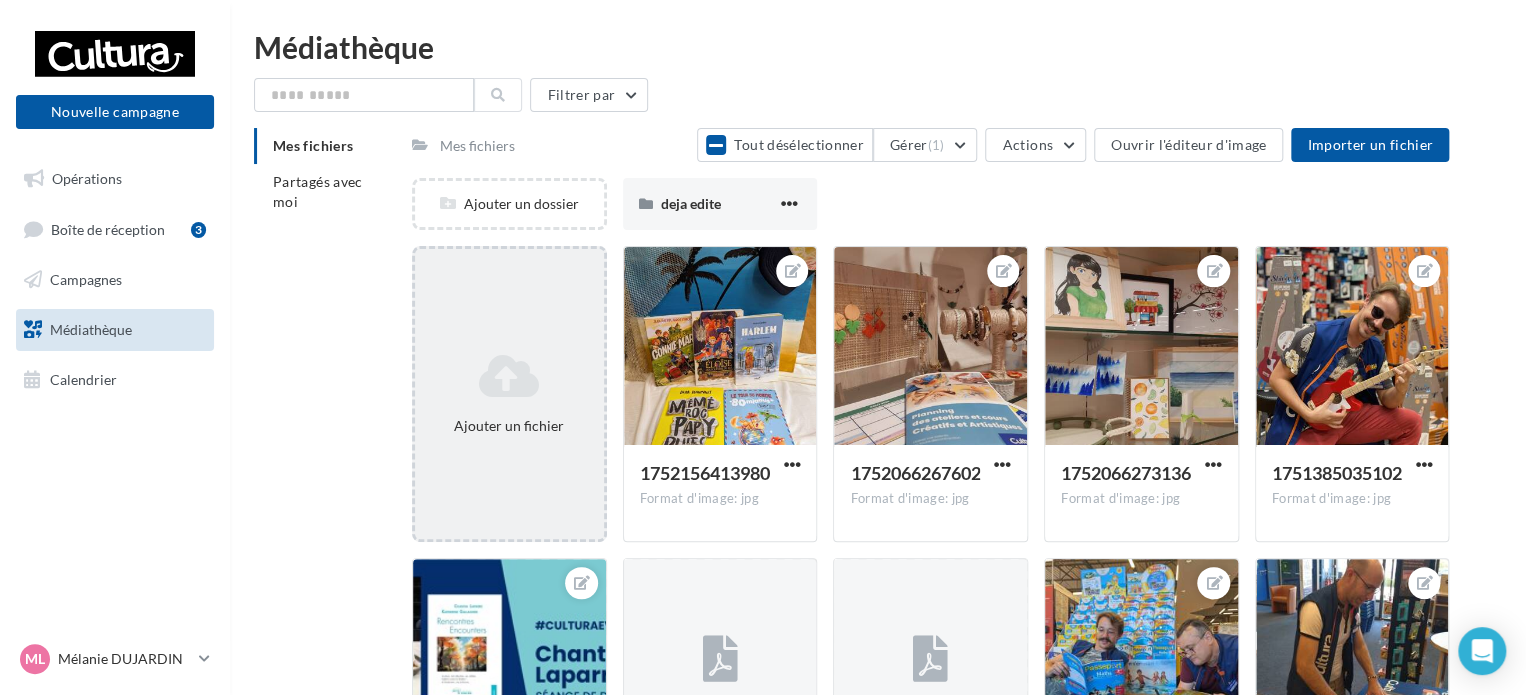 click at bounding box center [509, 376] 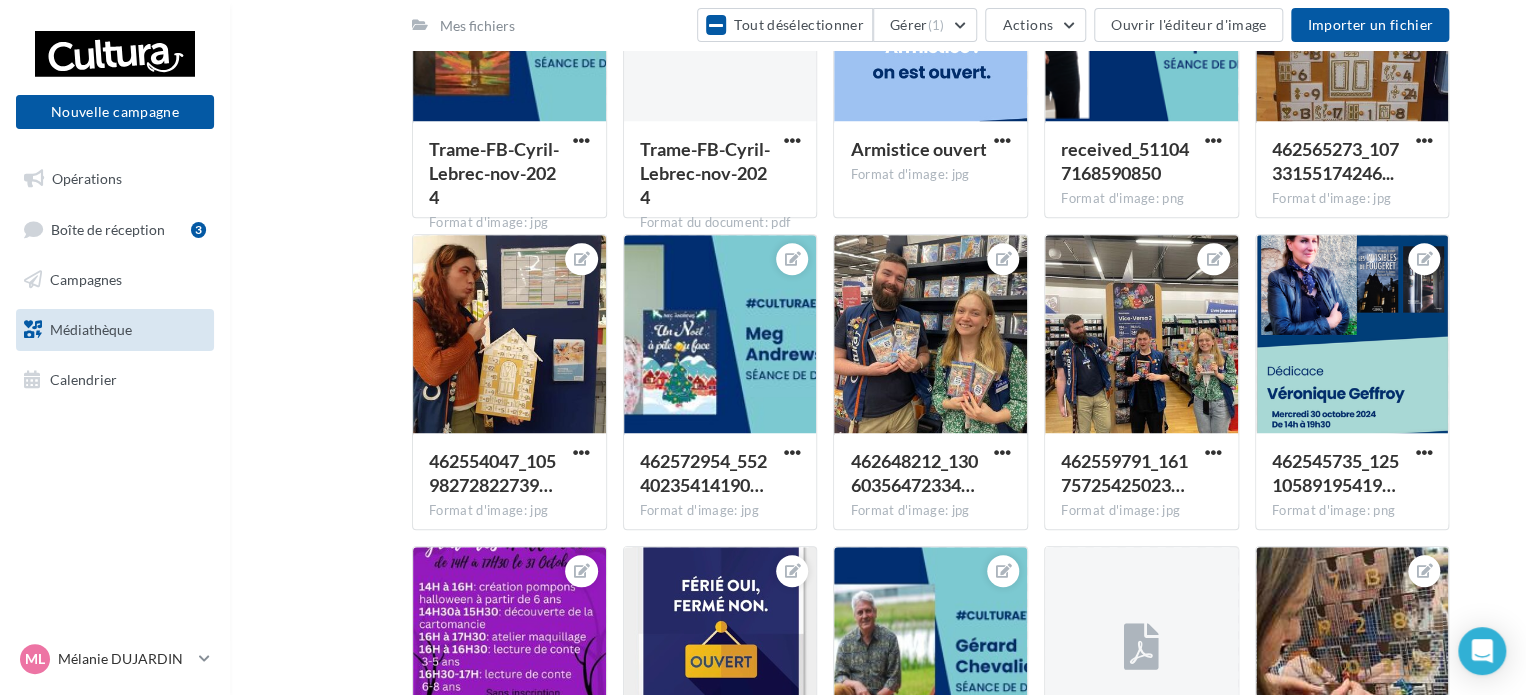 scroll, scrollTop: 8372, scrollLeft: 0, axis: vertical 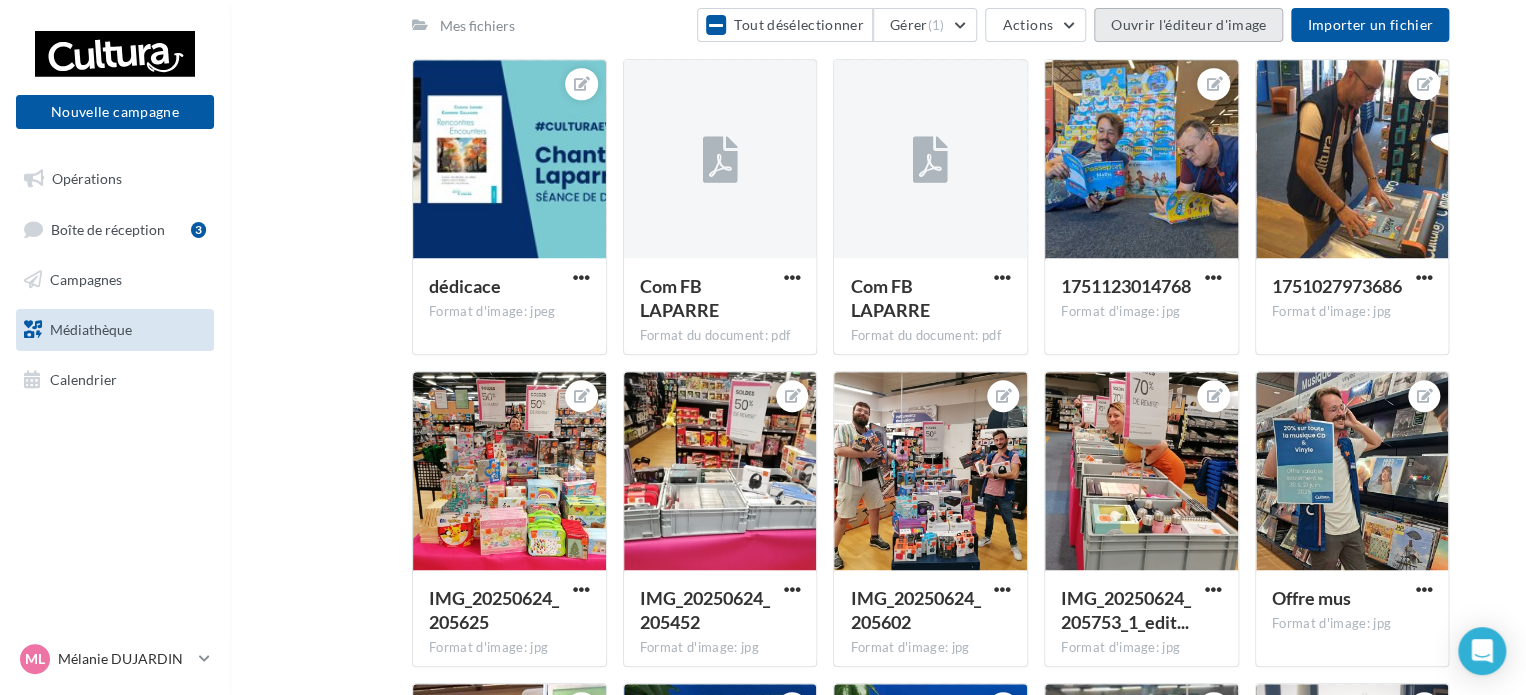 click on "Ouvrir l'éditeur d'image" at bounding box center [1188, 25] 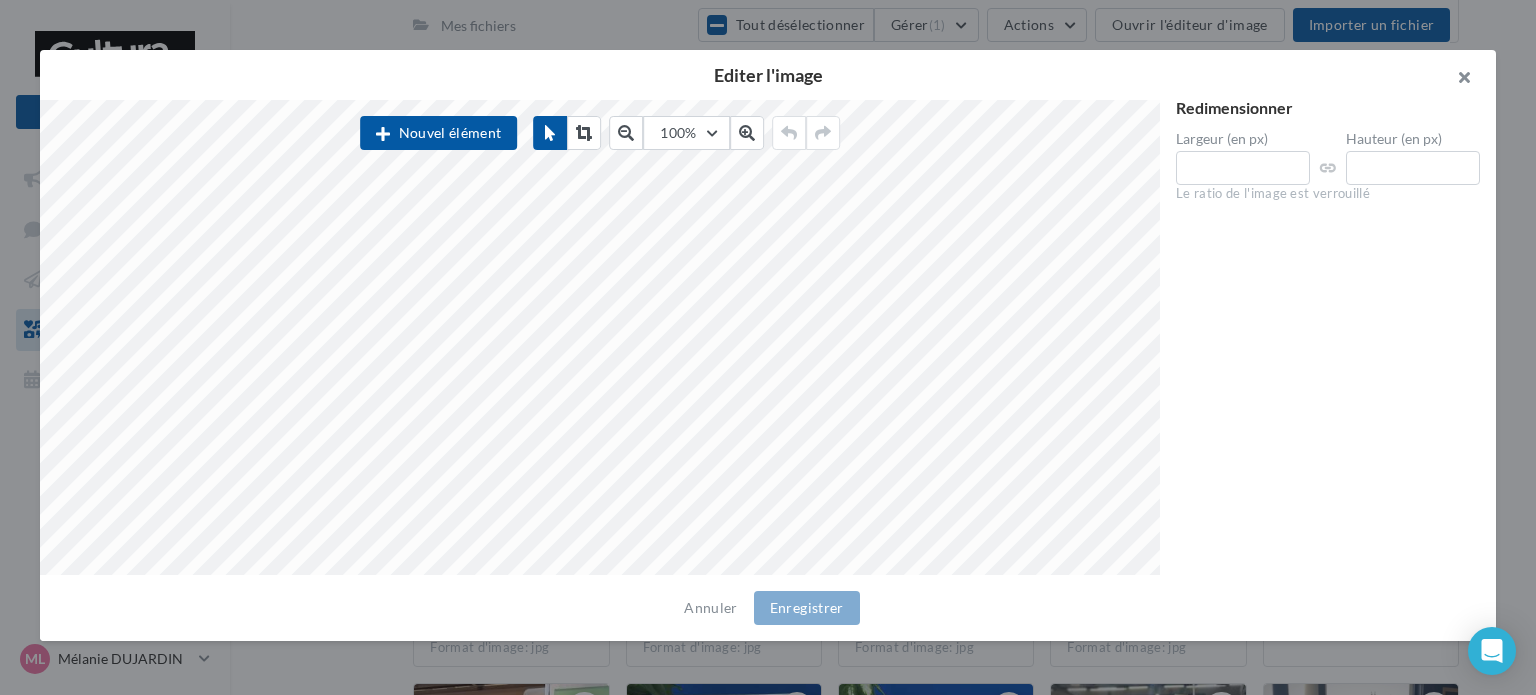 click at bounding box center (1456, 80) 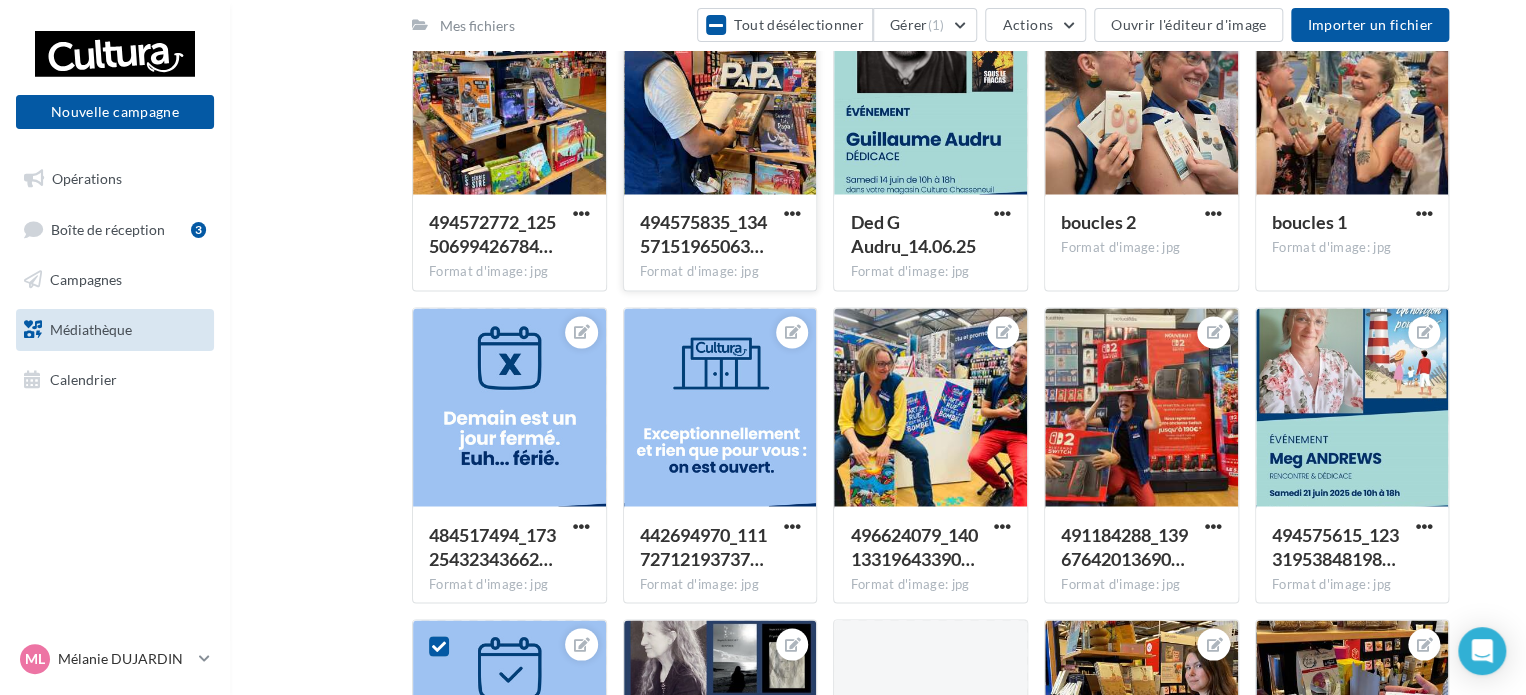 scroll, scrollTop: 1699, scrollLeft: 0, axis: vertical 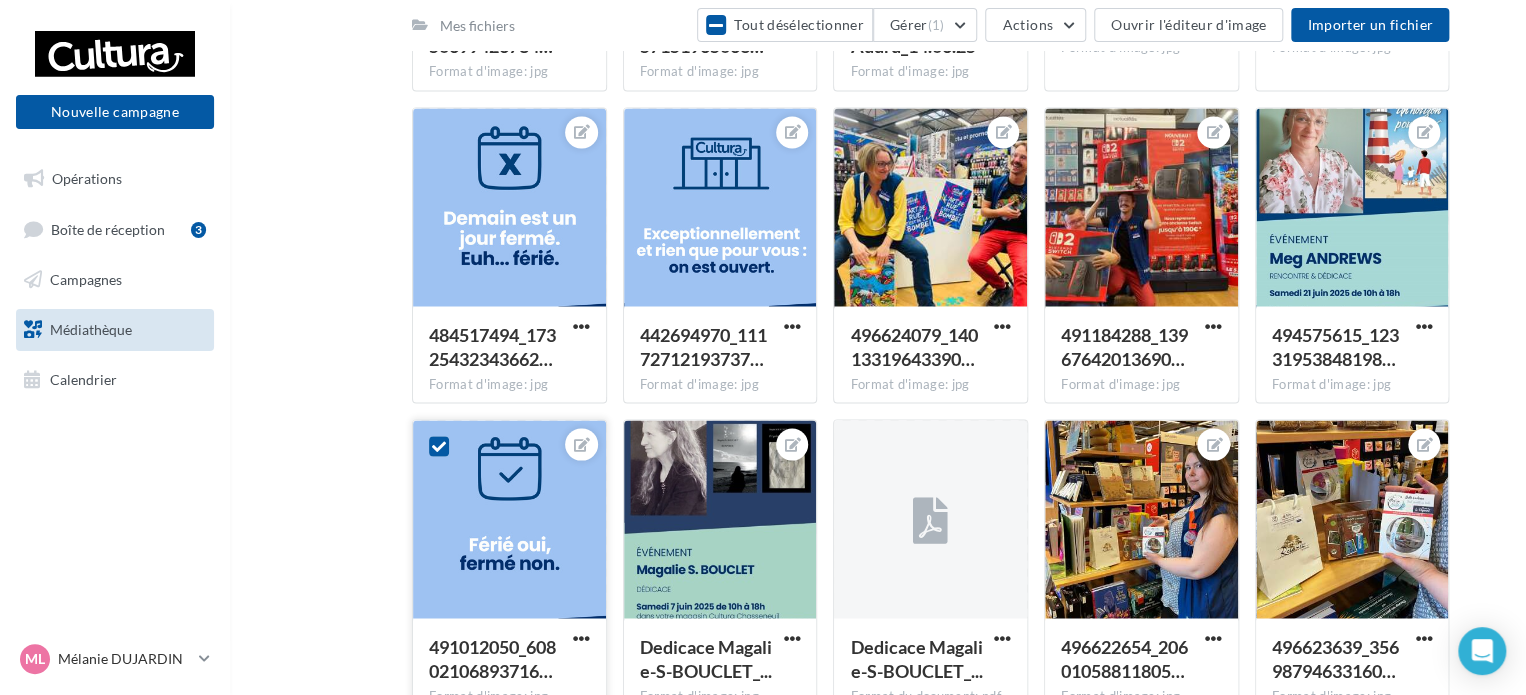 click at bounding box center (509, 520) 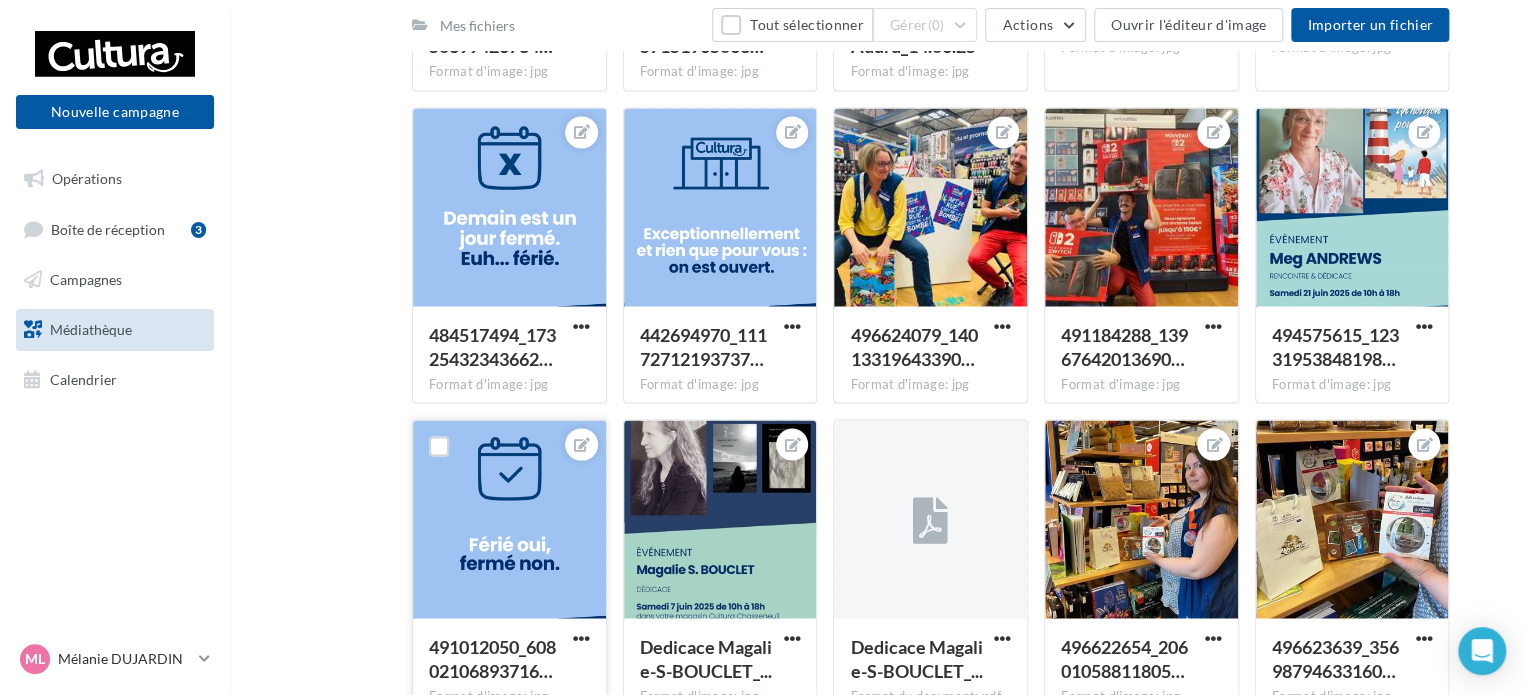 click at bounding box center [509, 520] 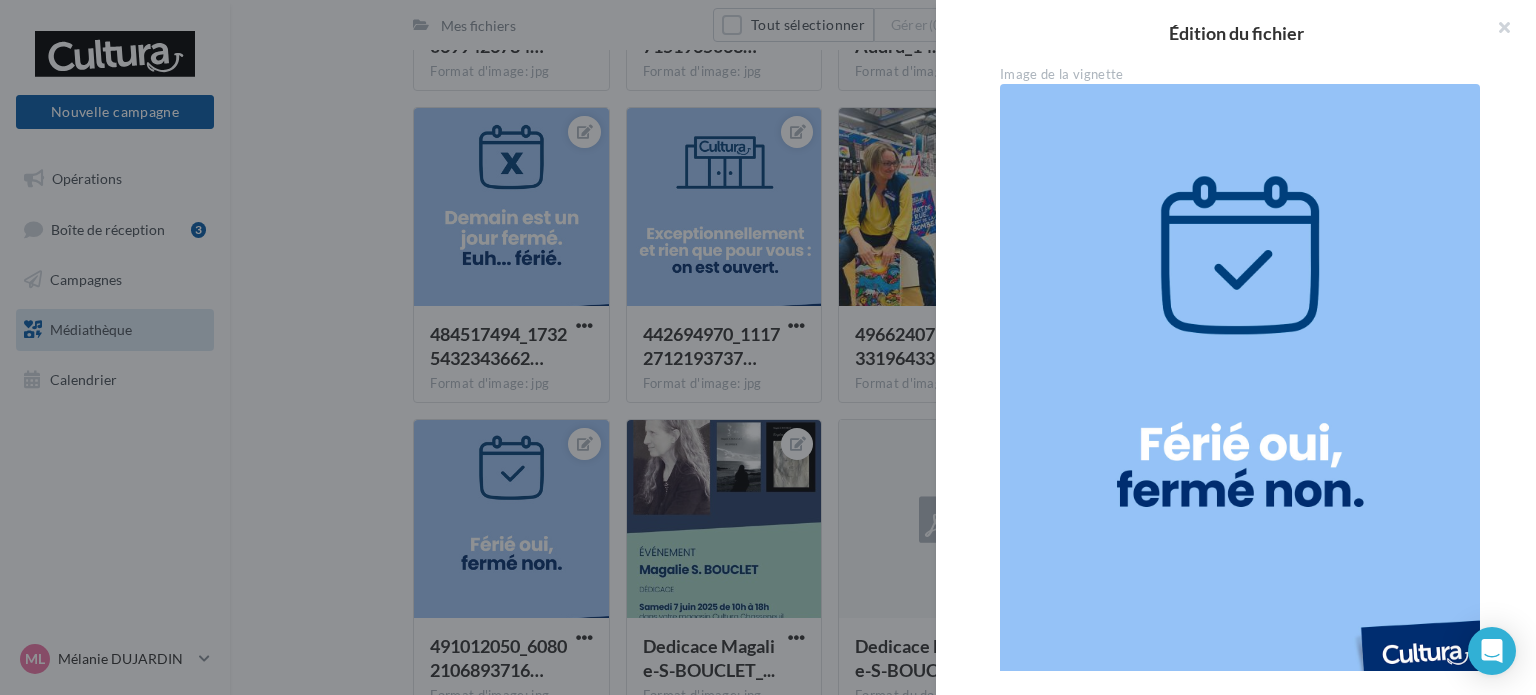 click on "**********" at bounding box center [936, 7907] 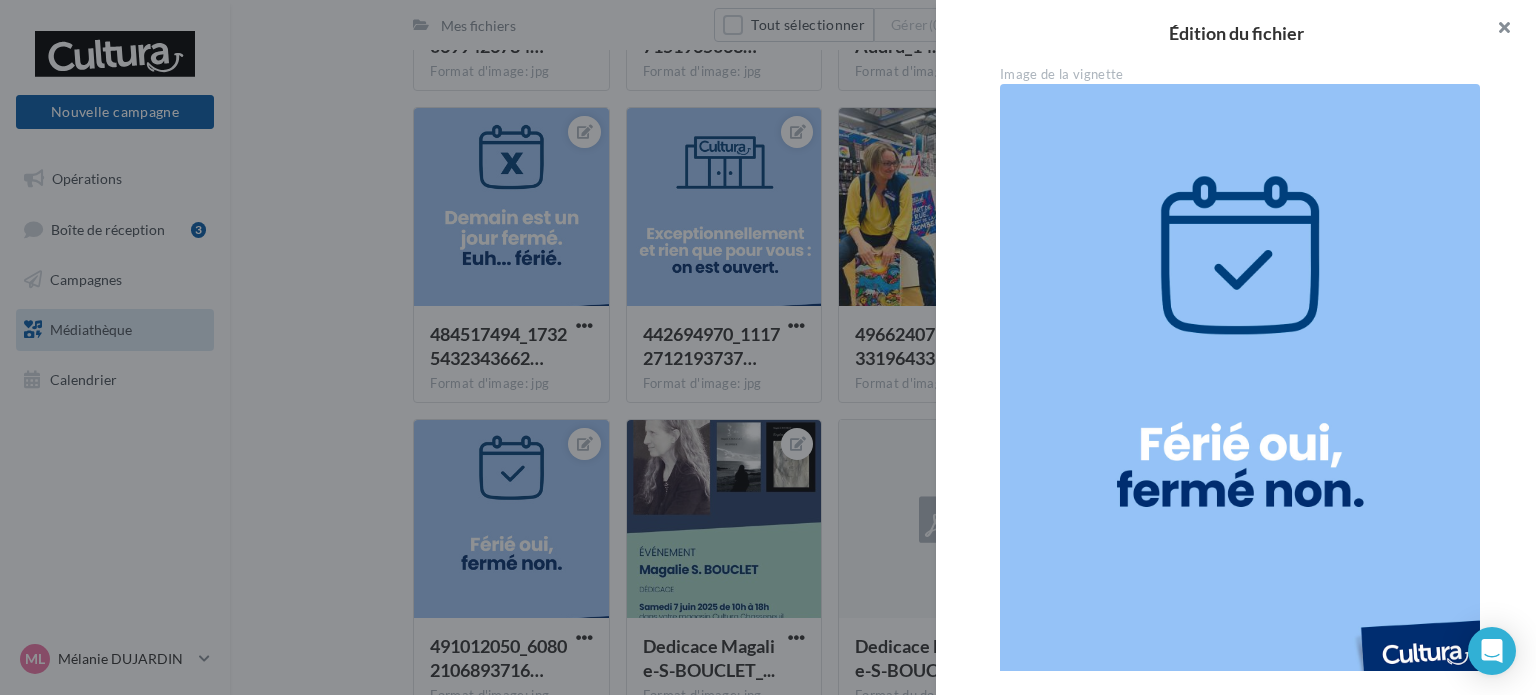 click at bounding box center [1496, 30] 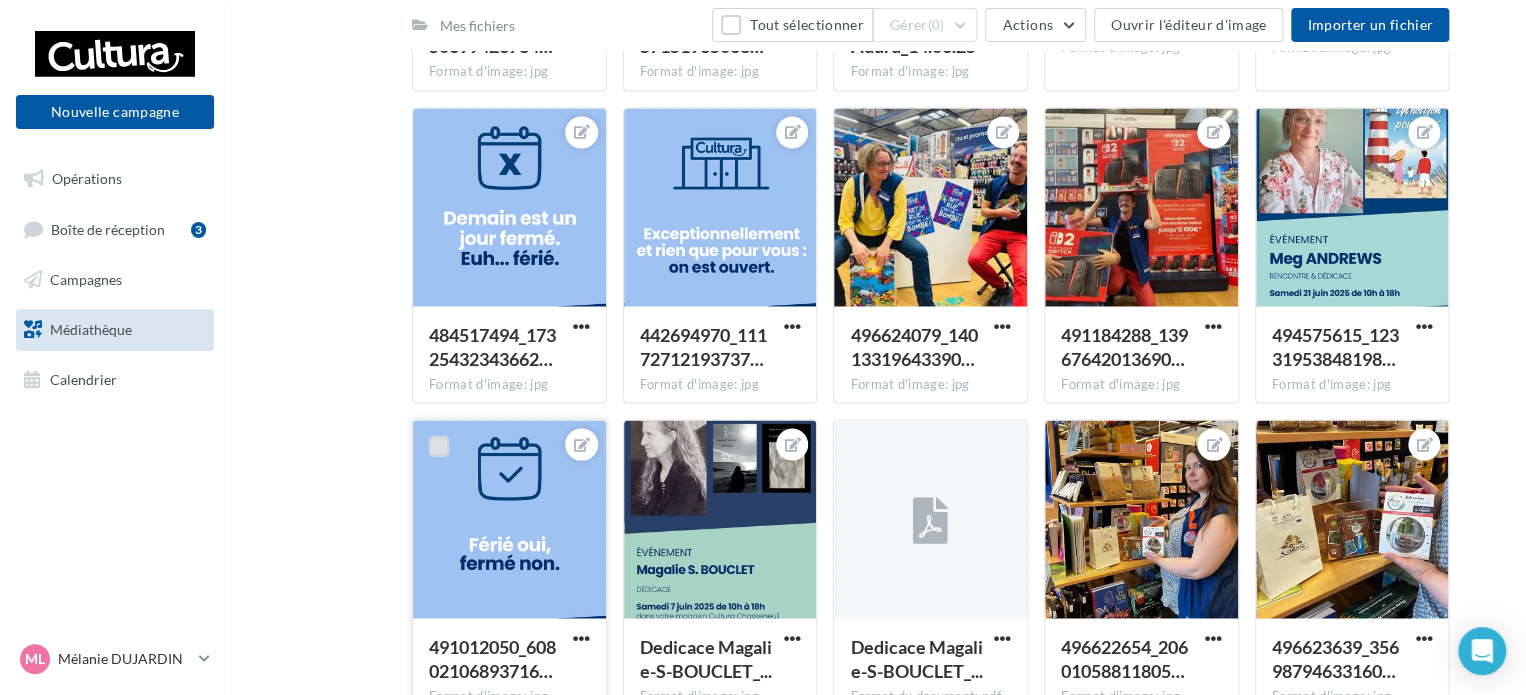 click at bounding box center (439, 446) 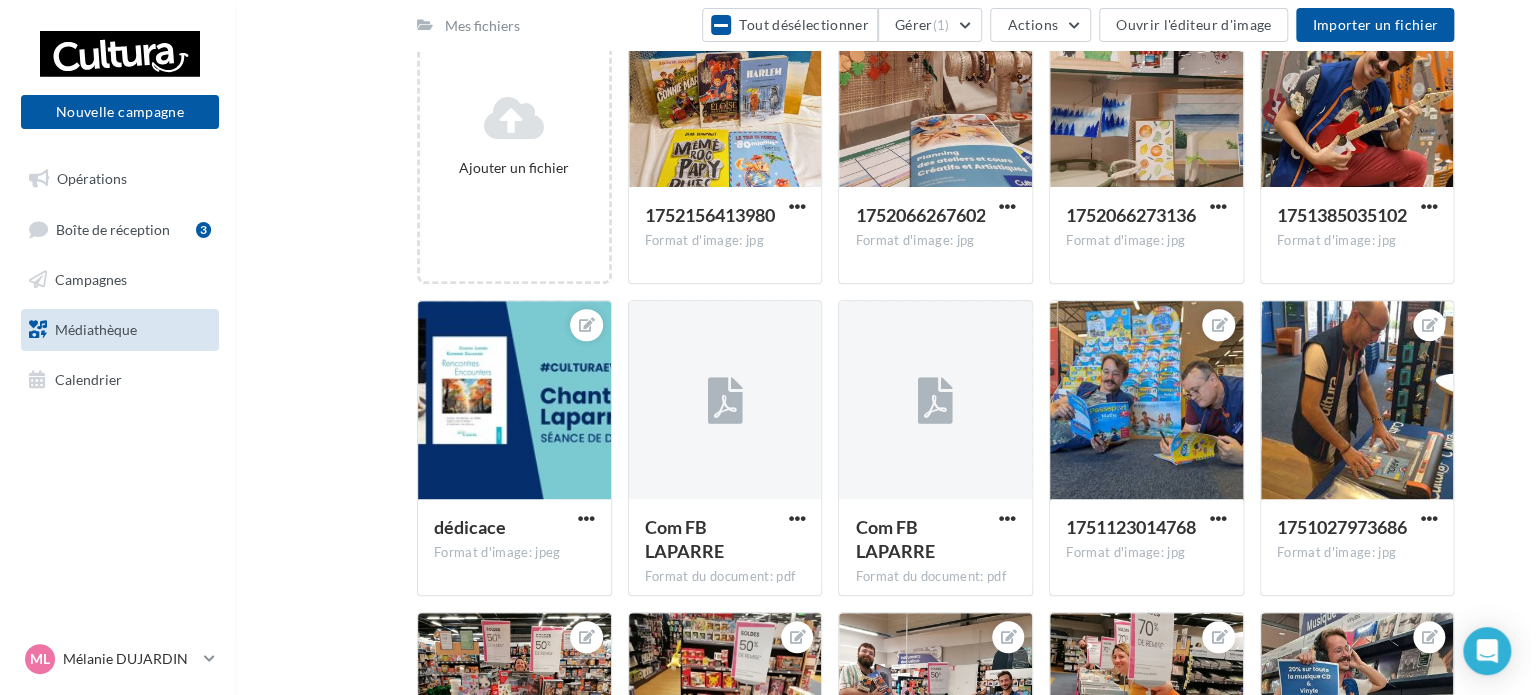 scroll, scrollTop: 0, scrollLeft: 0, axis: both 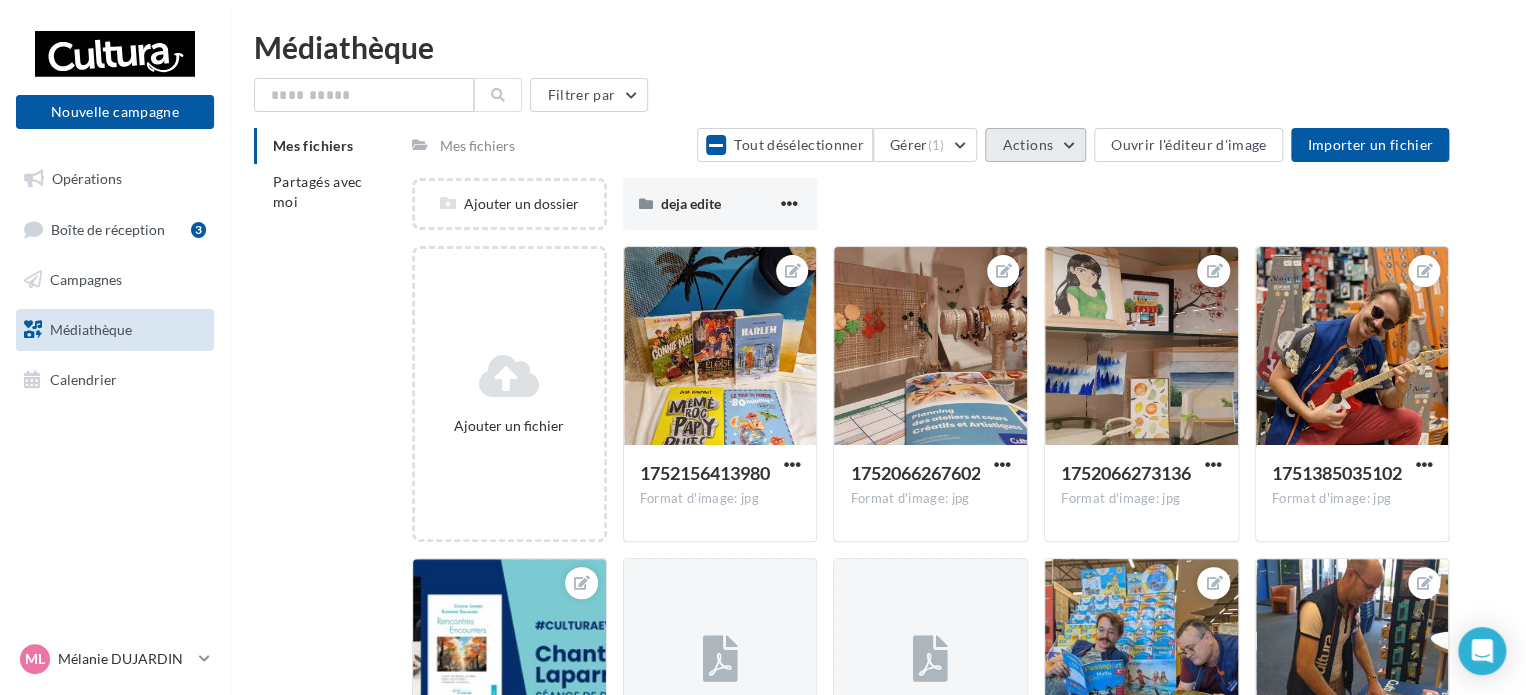 click on "Actions" at bounding box center (1035, 145) 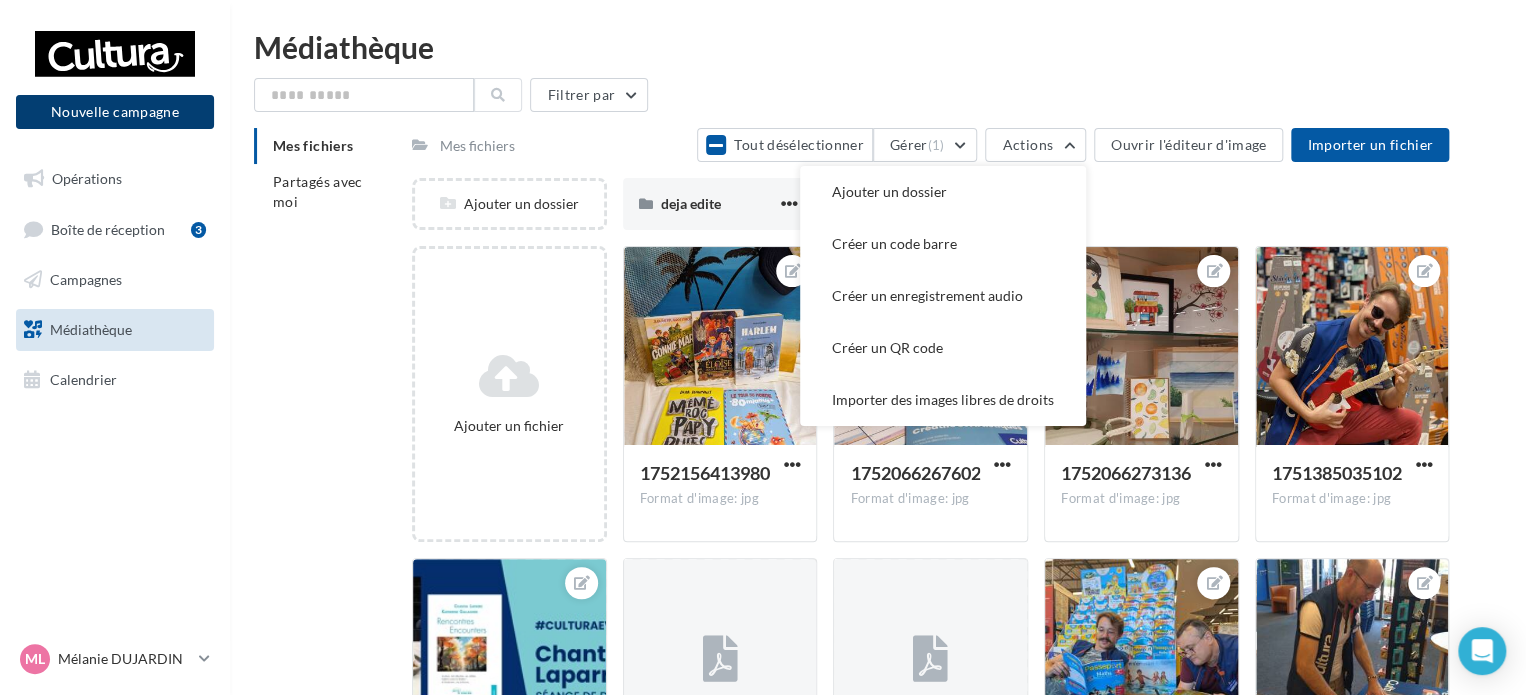 click on "Nouvelle campagne" at bounding box center (115, 112) 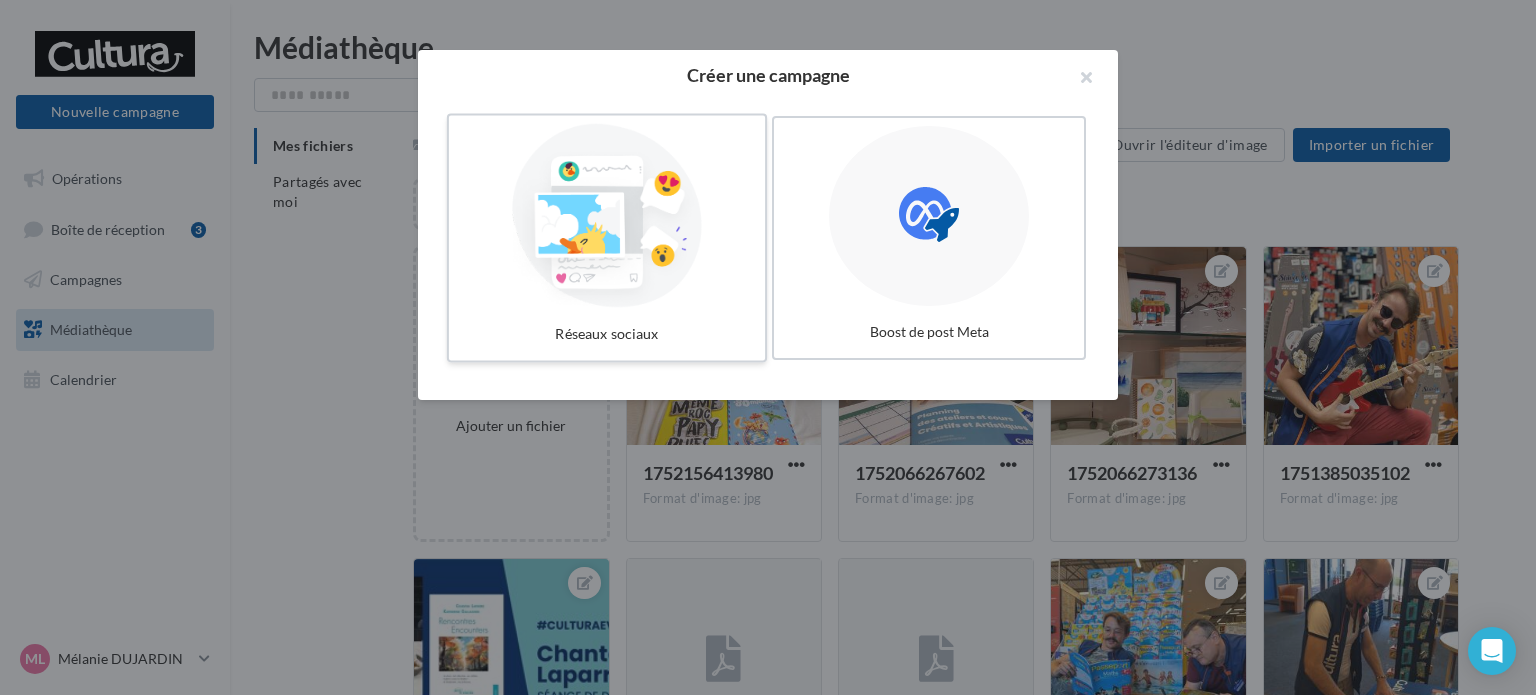 click at bounding box center (607, 216) 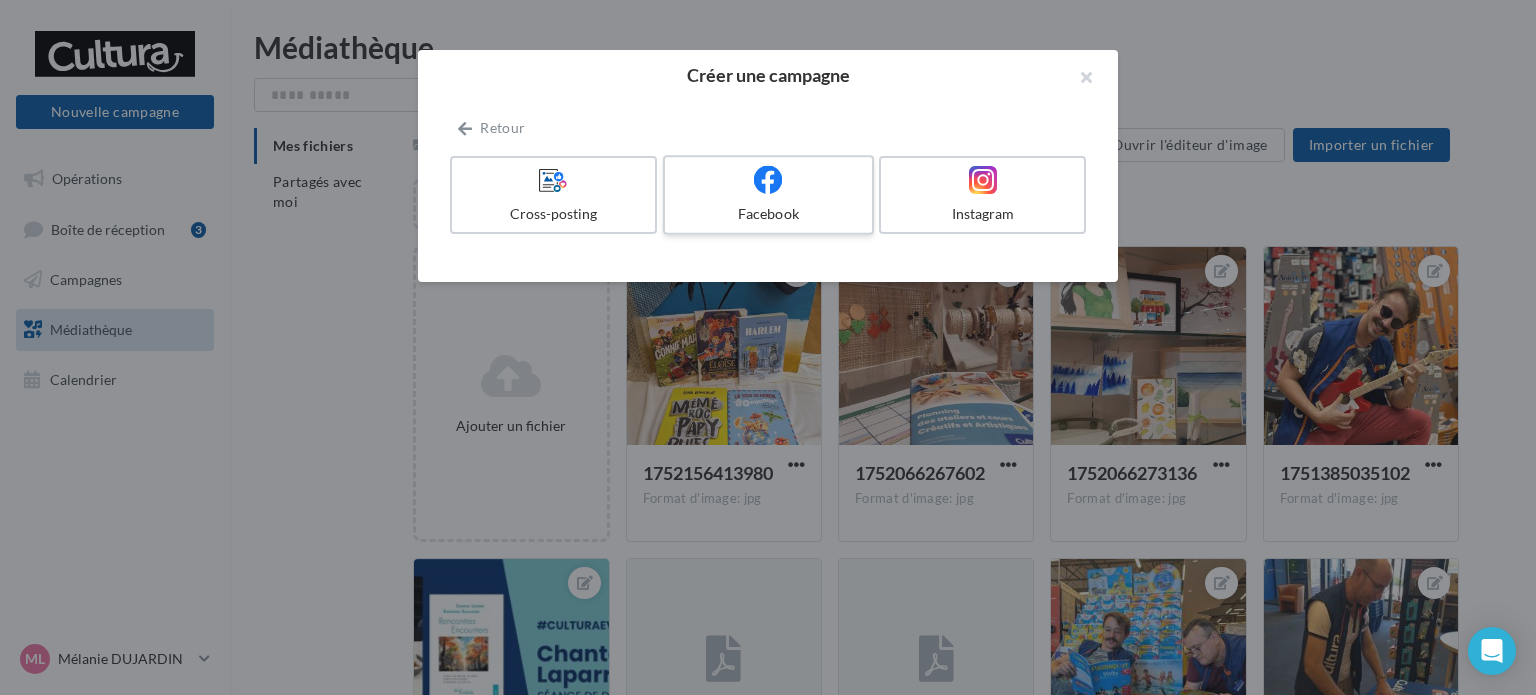 click on "Facebook" at bounding box center [768, 214] 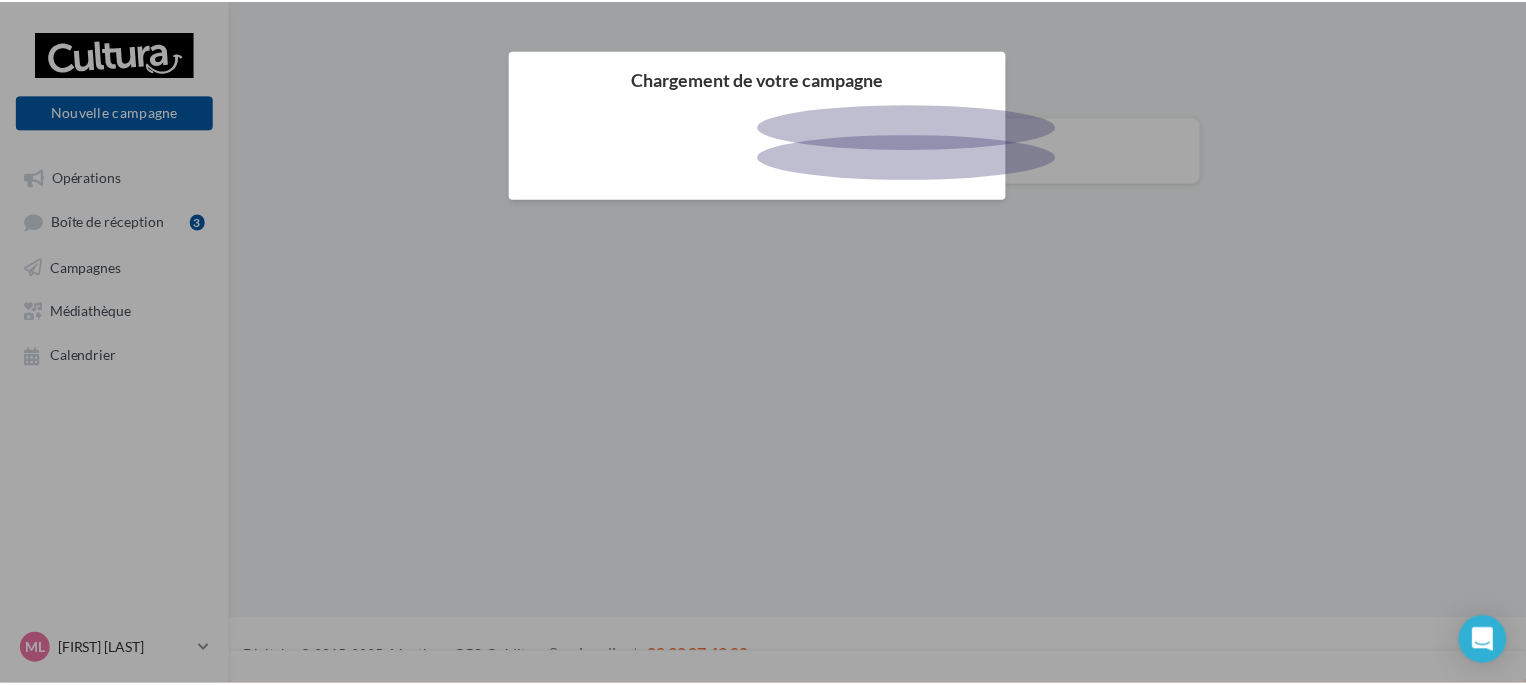 scroll, scrollTop: 0, scrollLeft: 0, axis: both 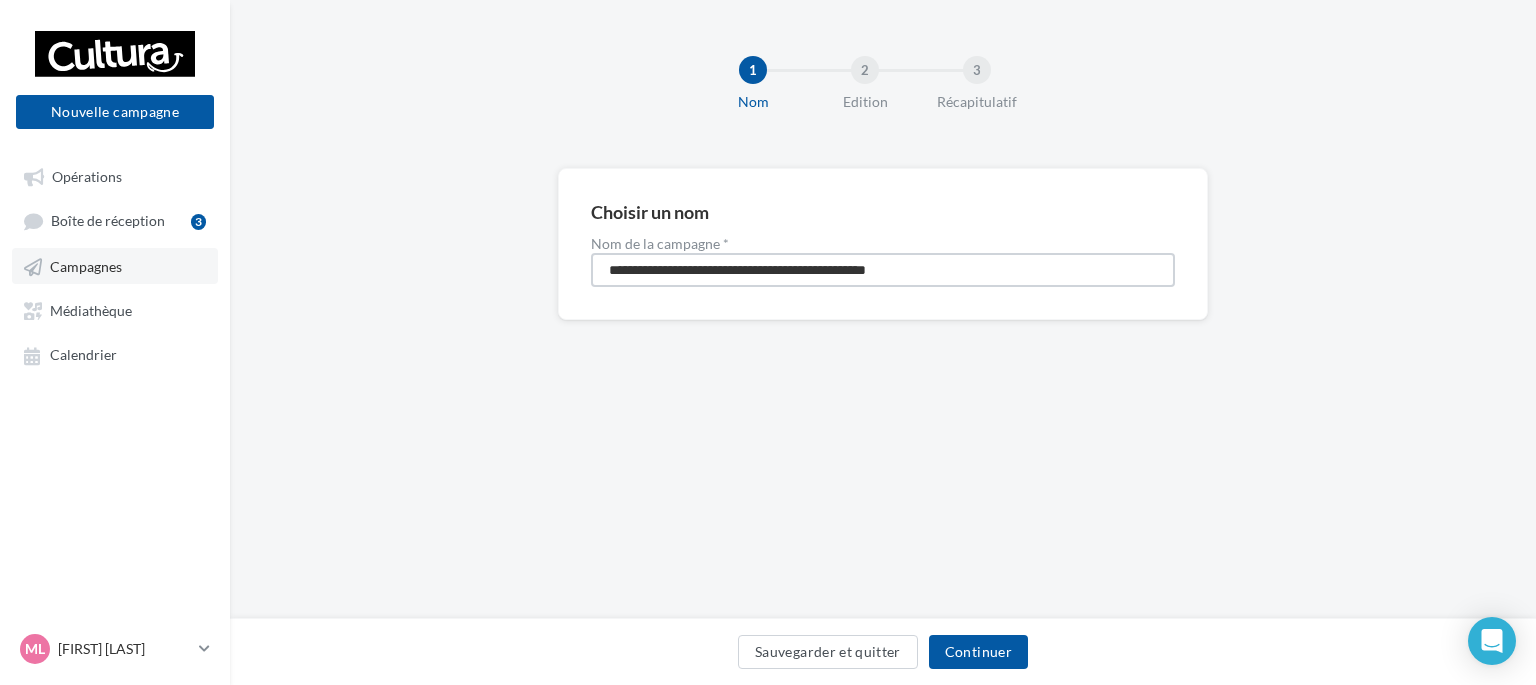 drag, startPoint x: 965, startPoint y: 270, endPoint x: 85, endPoint y: 262, distance: 880.0364 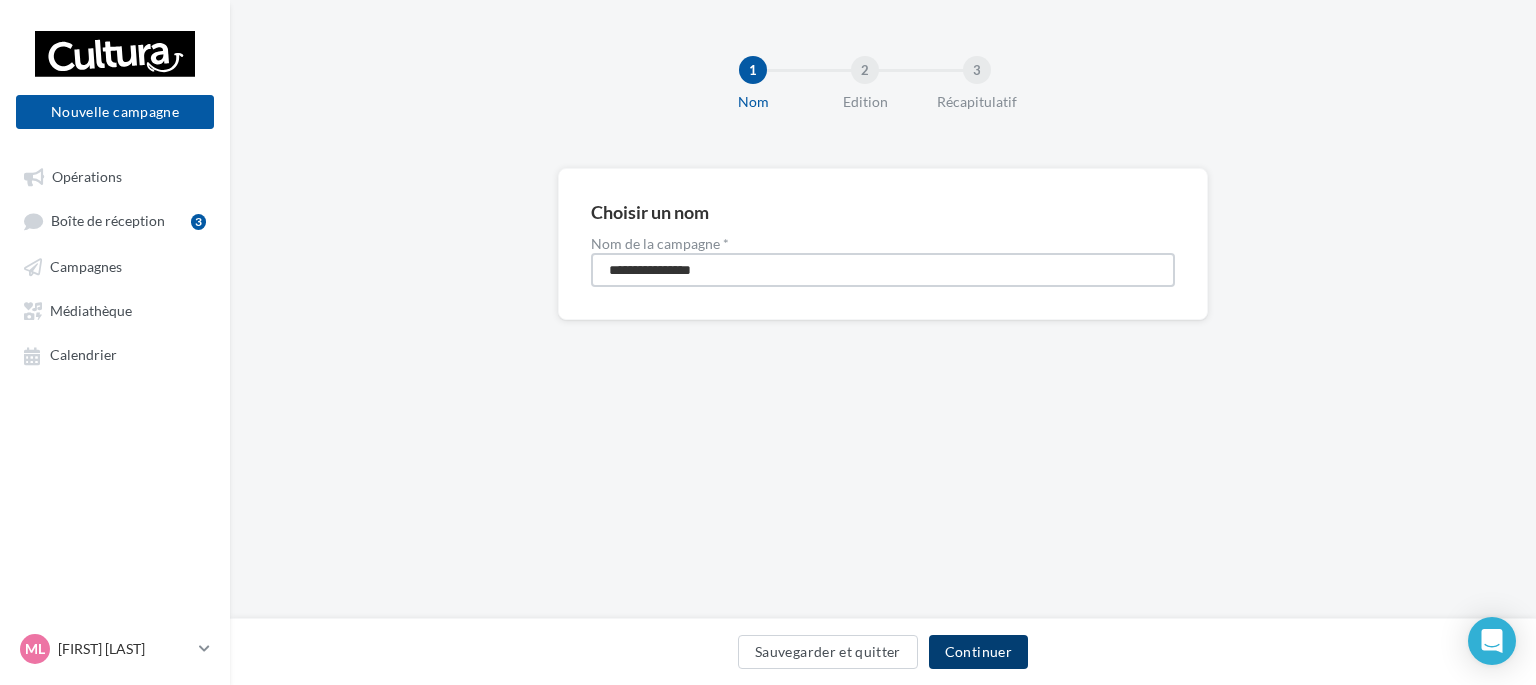 type on "**********" 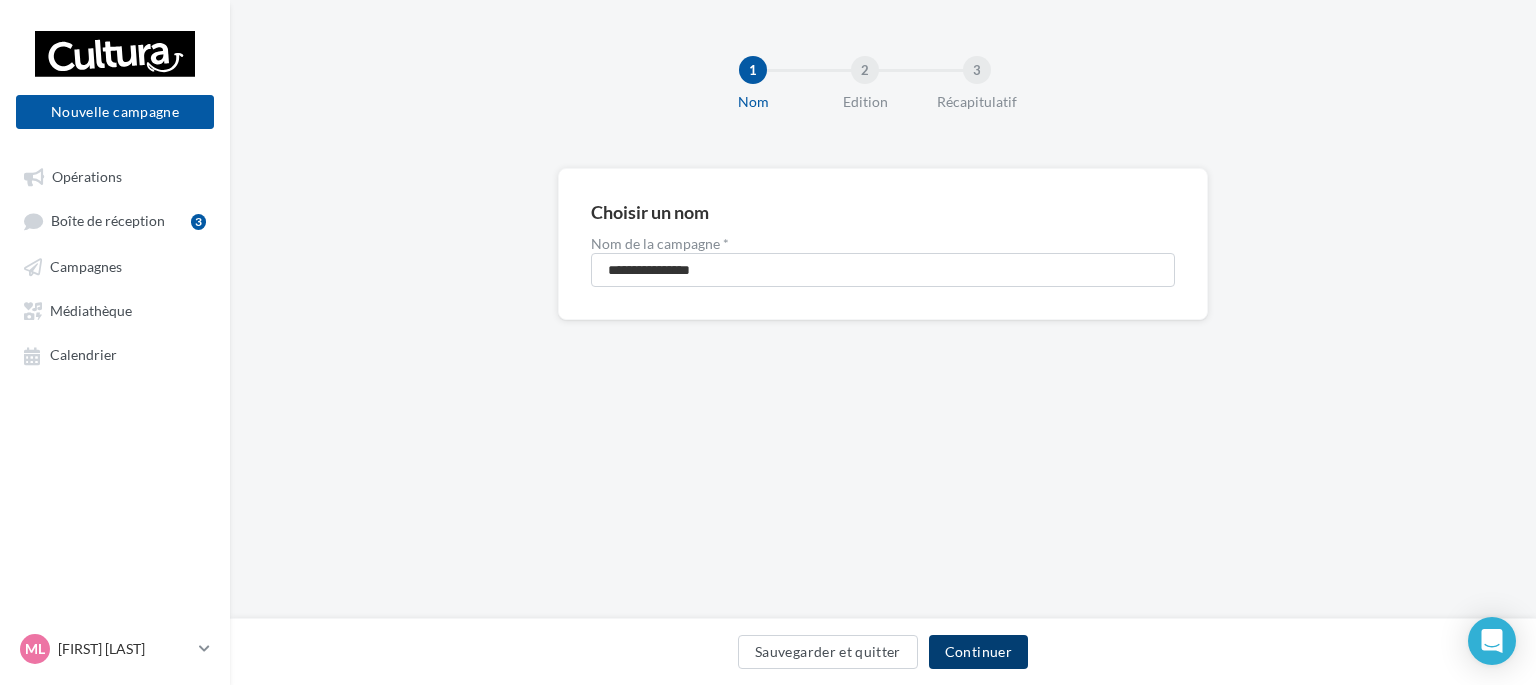 click on "Continuer" at bounding box center [978, 652] 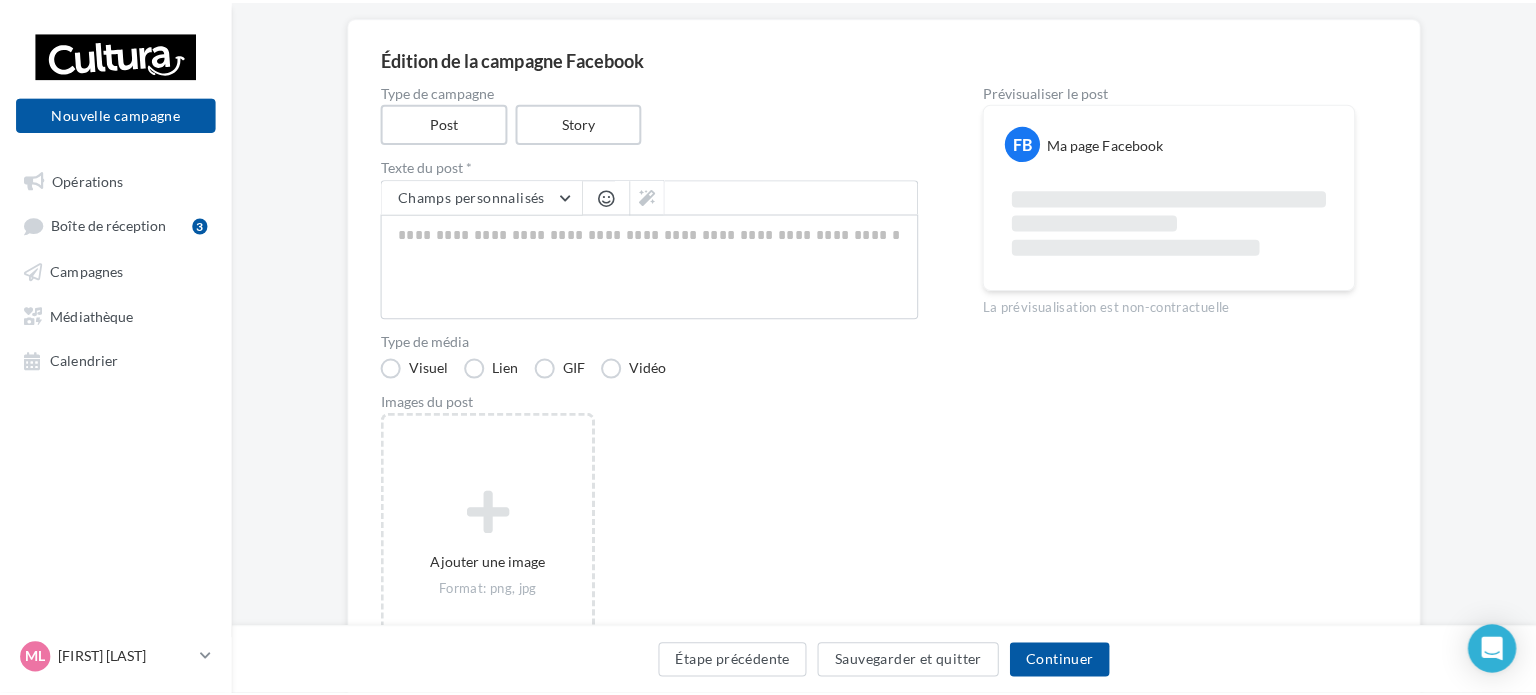 scroll, scrollTop: 200, scrollLeft: 0, axis: vertical 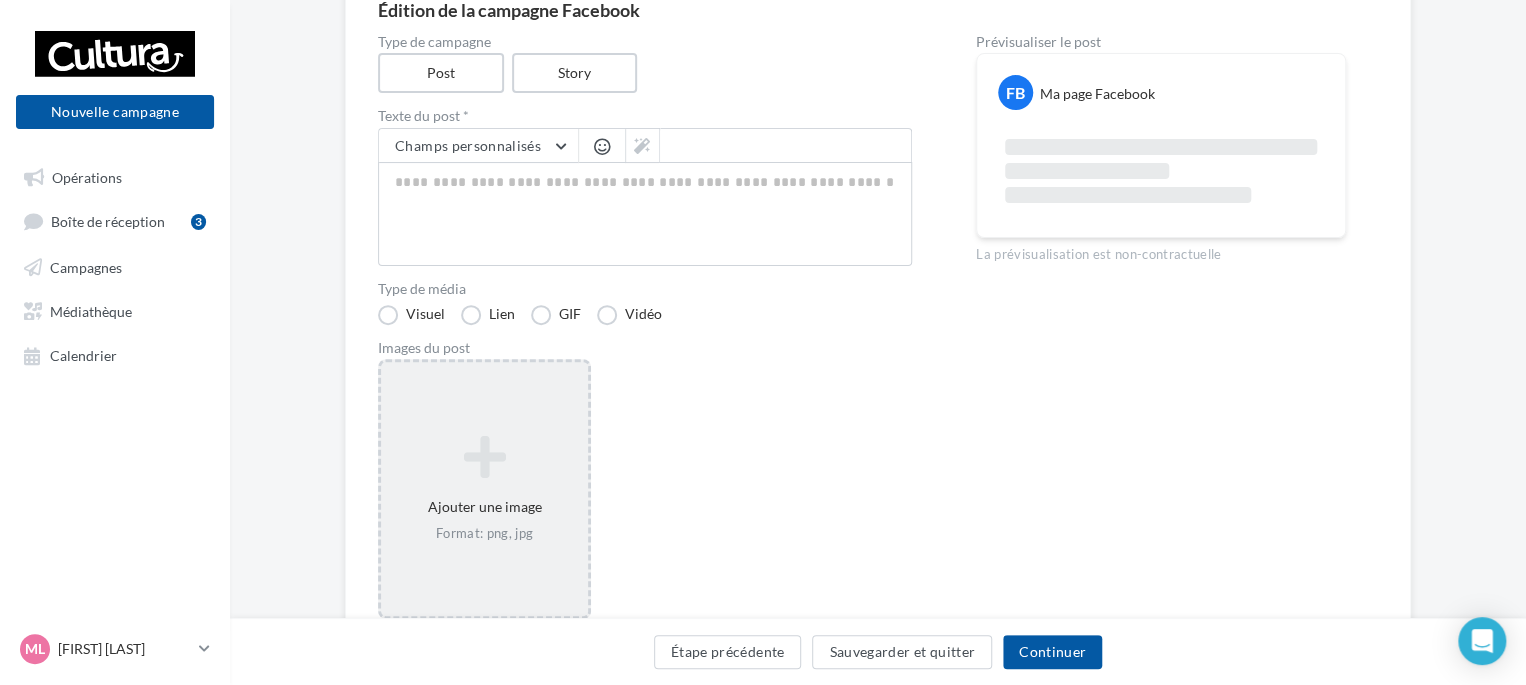 click at bounding box center [484, 457] 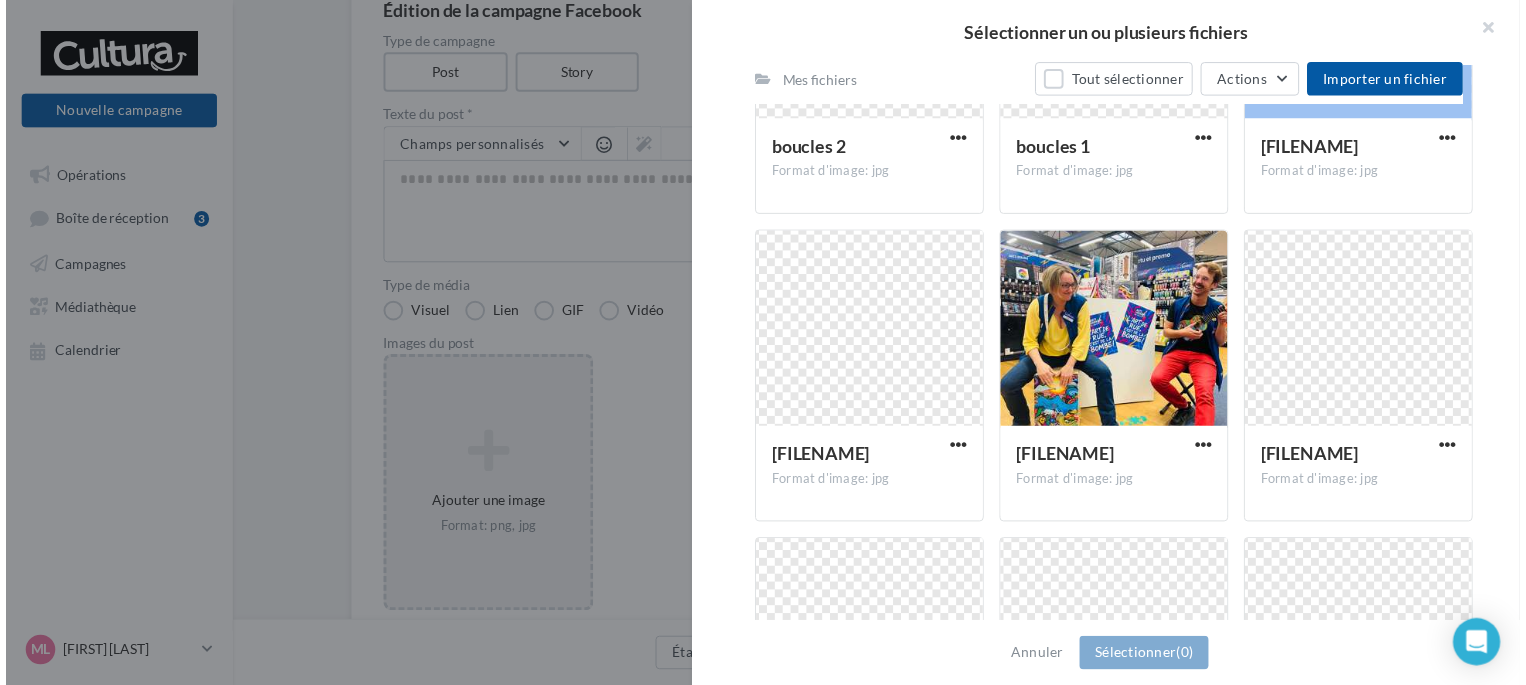 scroll, scrollTop: 2822, scrollLeft: 0, axis: vertical 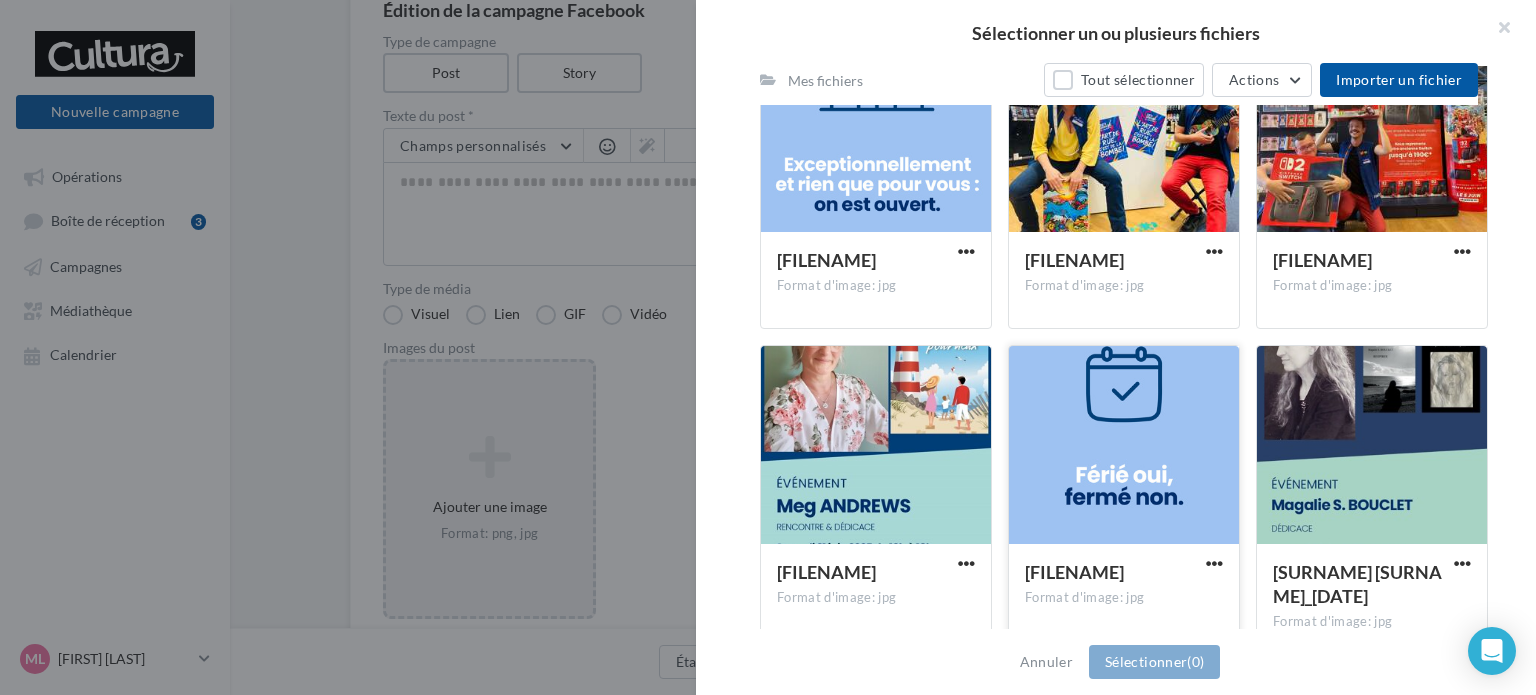 click at bounding box center [1124, 446] 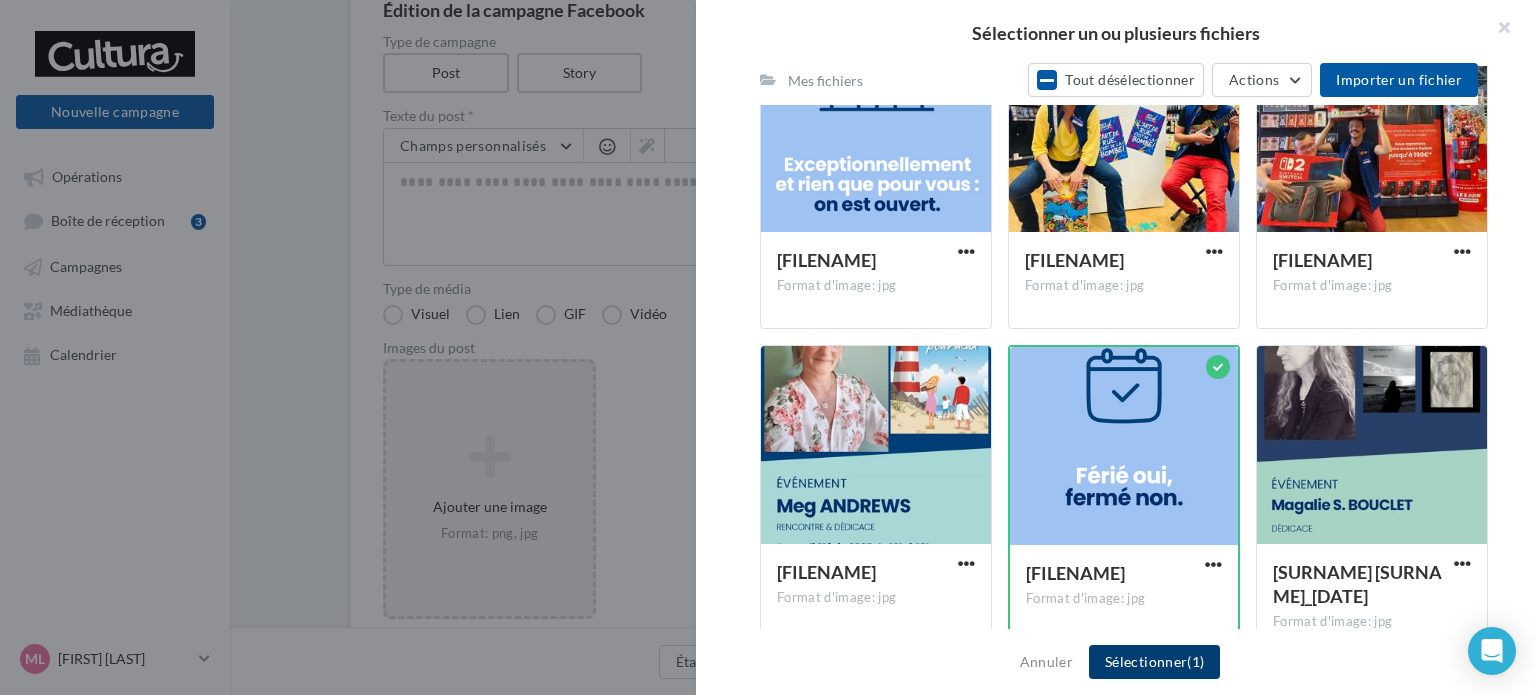 click on "Sélectionner   (1)" at bounding box center [1154, 662] 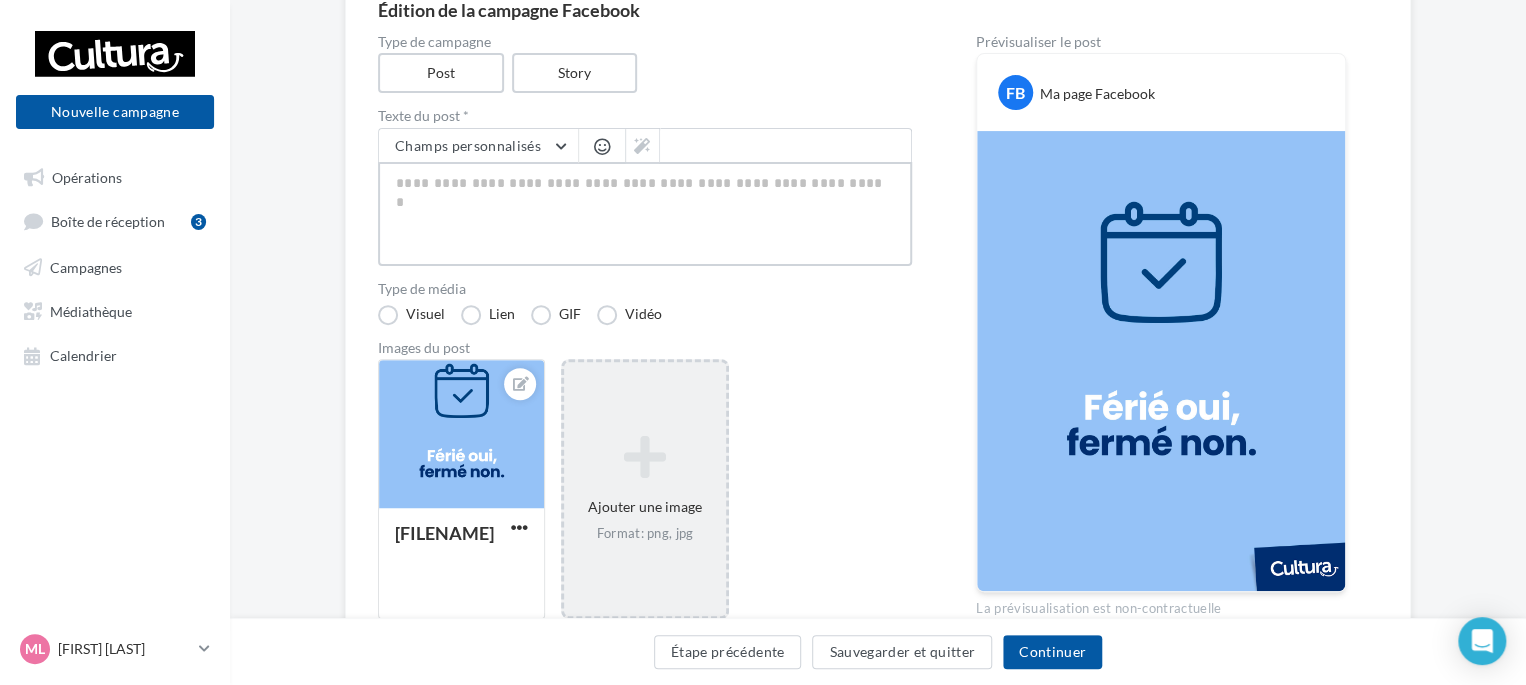 click at bounding box center (645, 214) 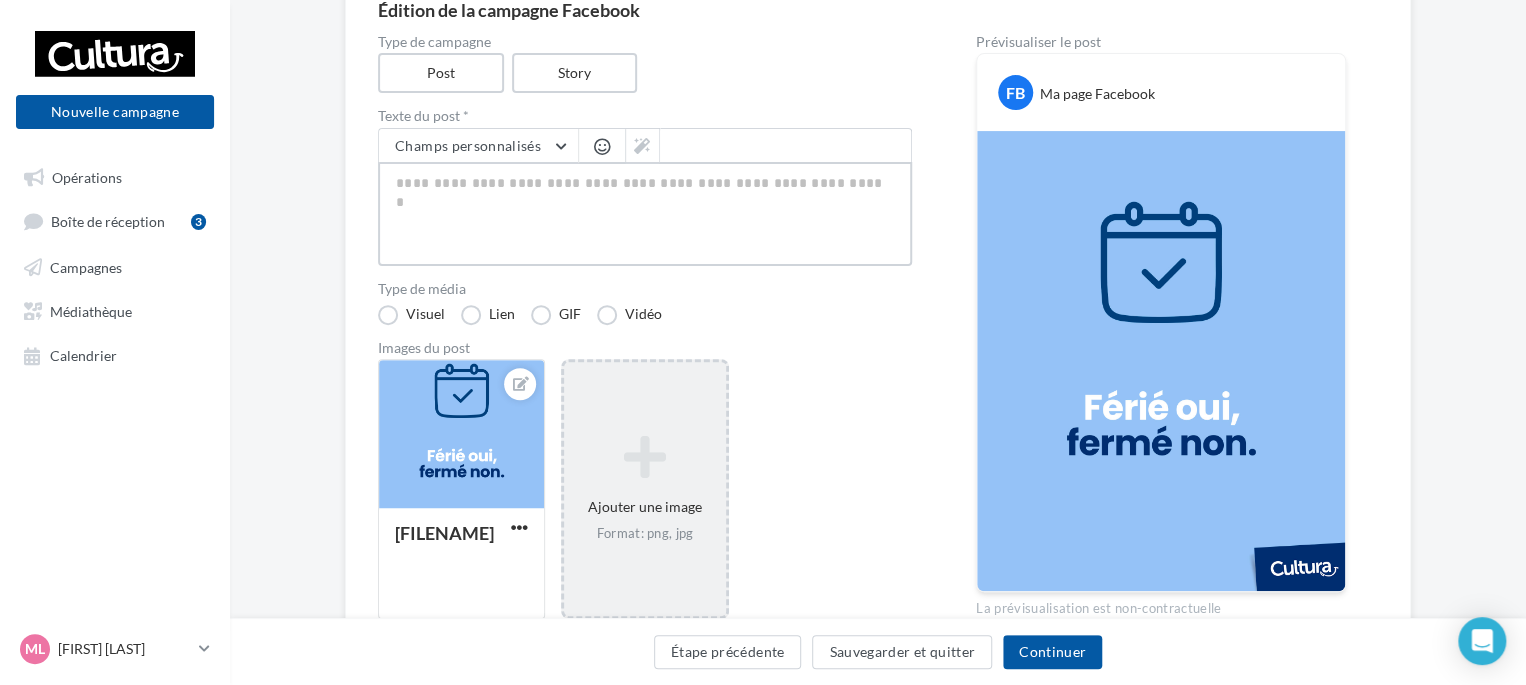 type on "*" 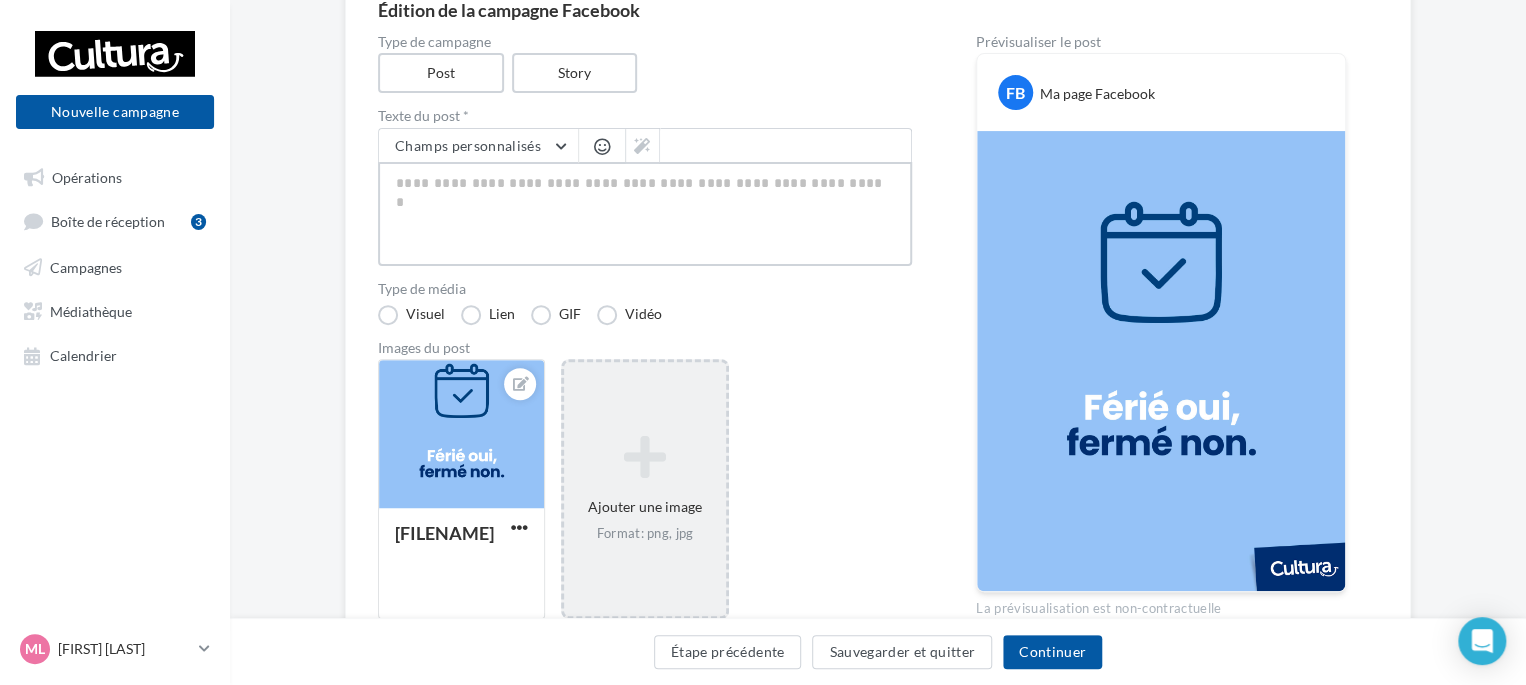 type on "*" 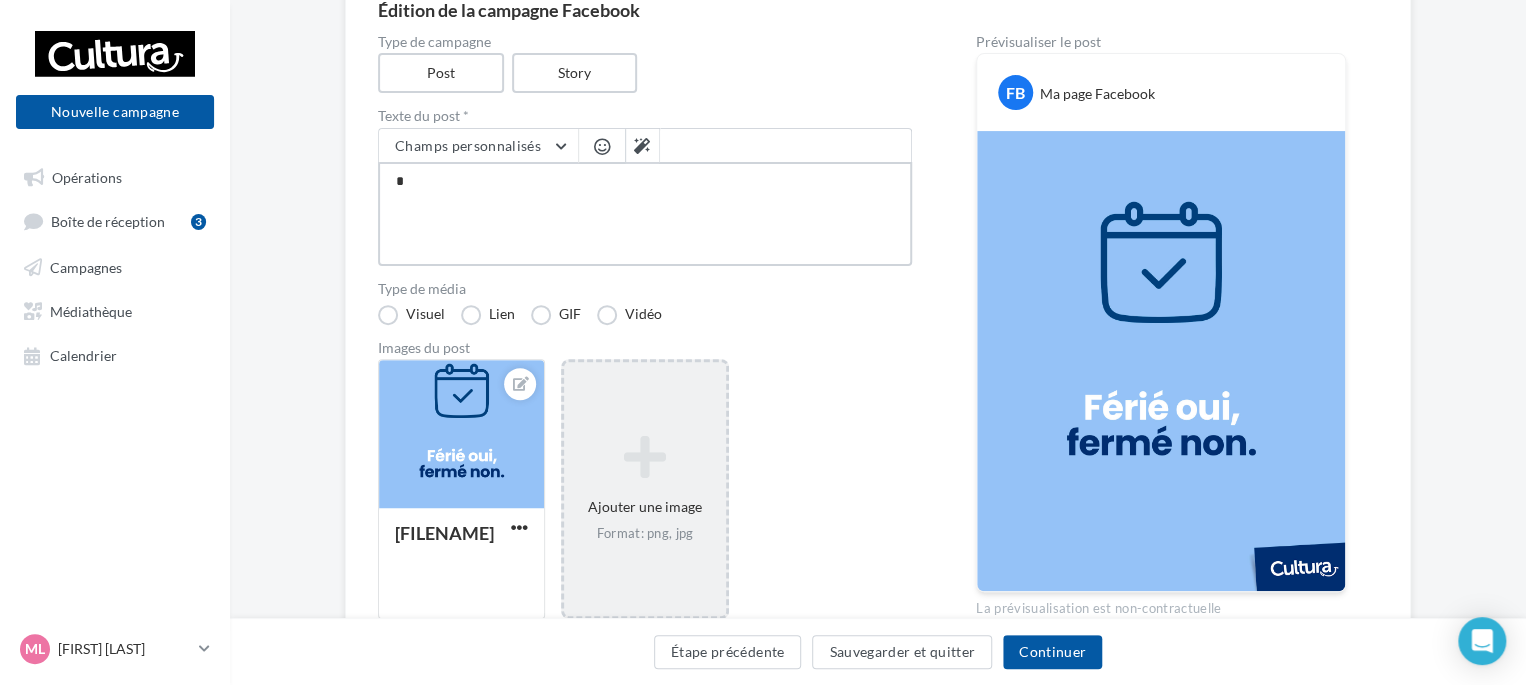 type on "**" 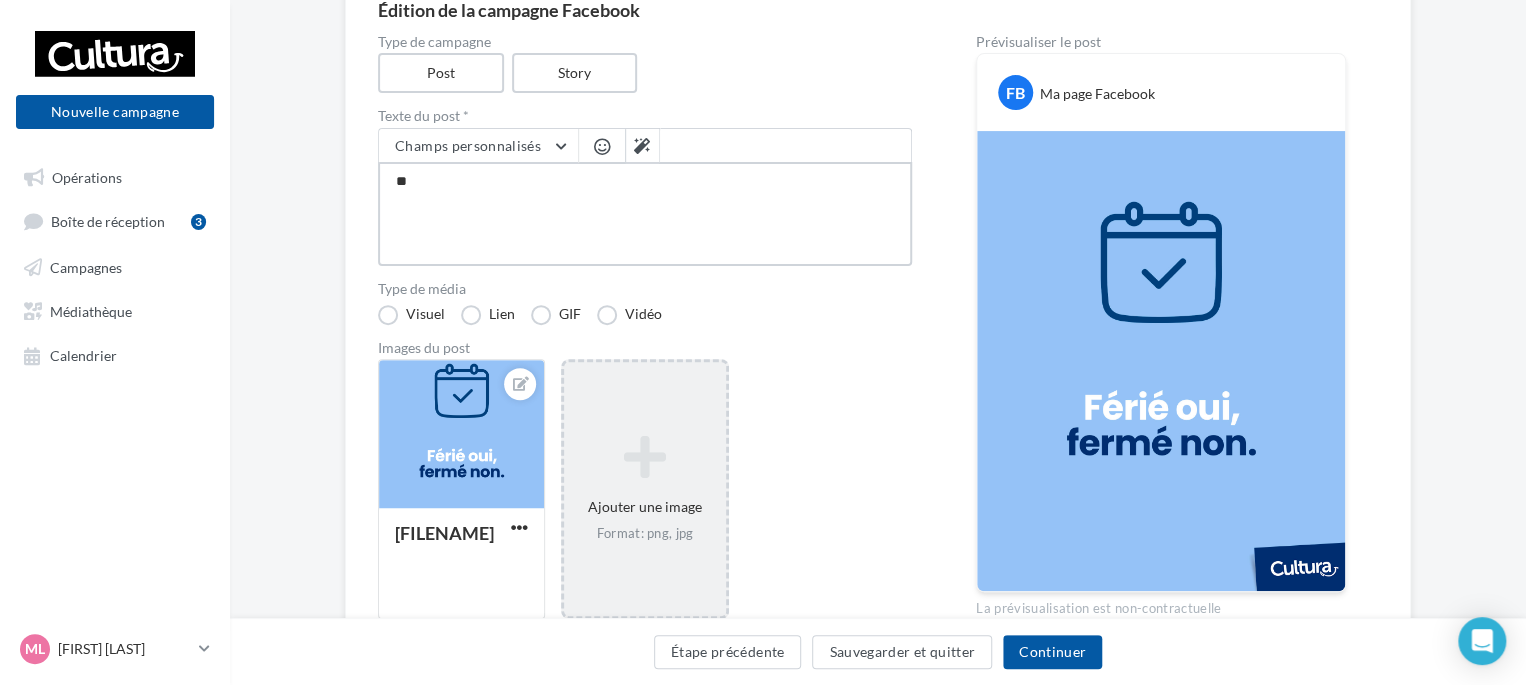 type on "***" 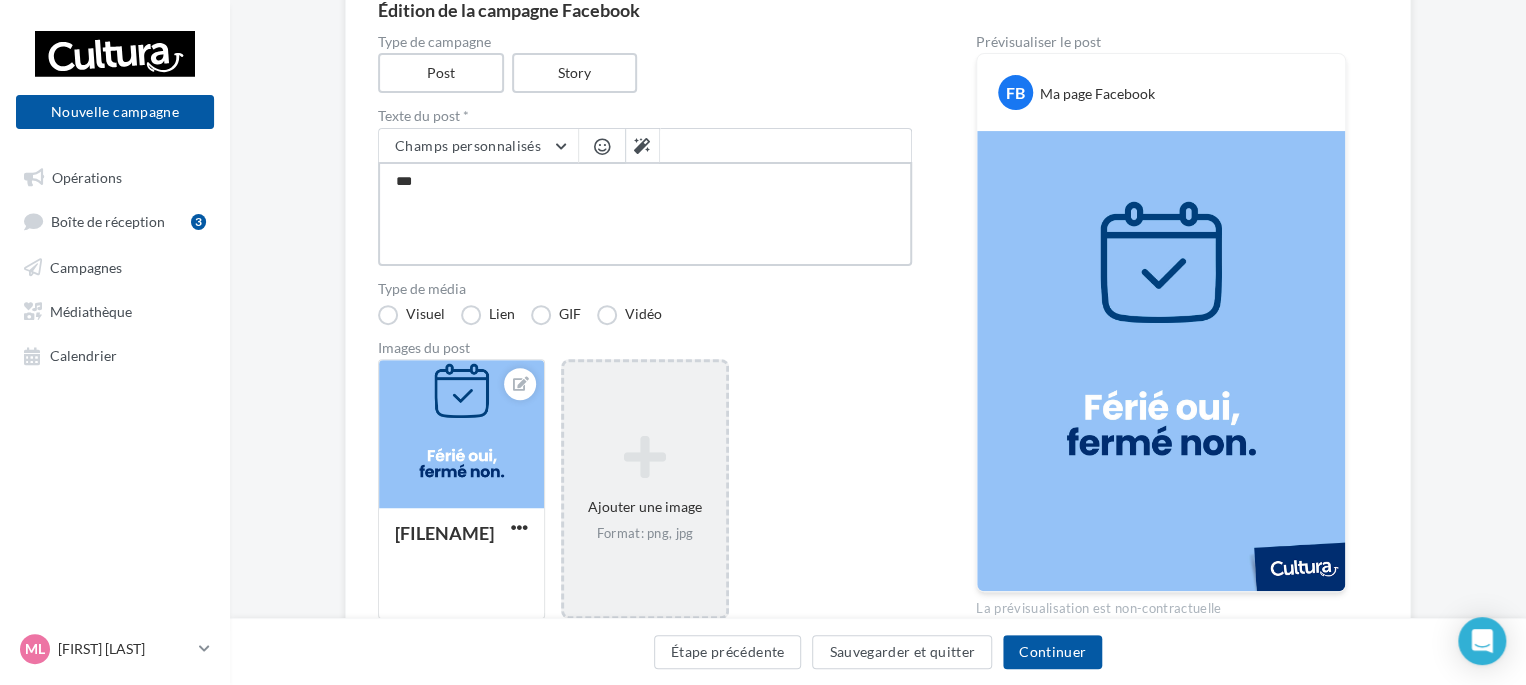 type on "****" 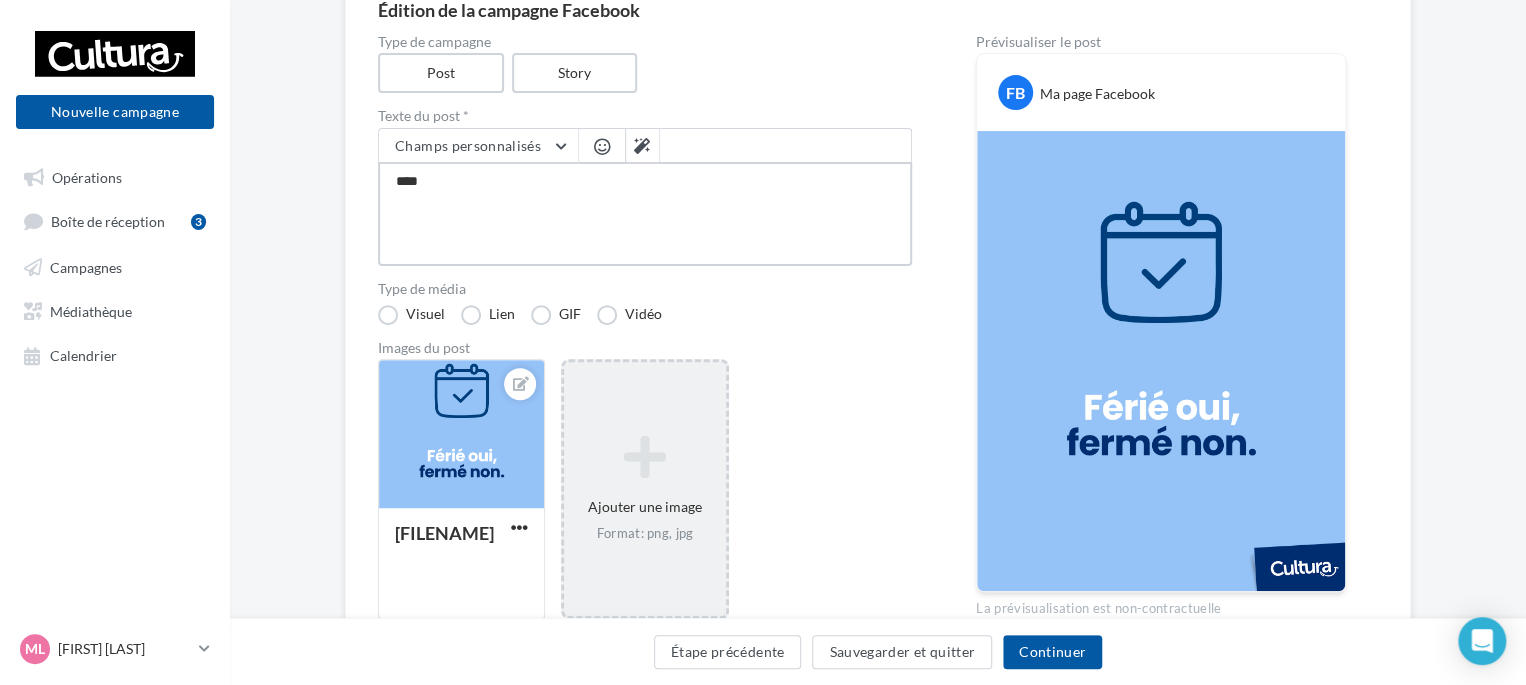 type on "*****" 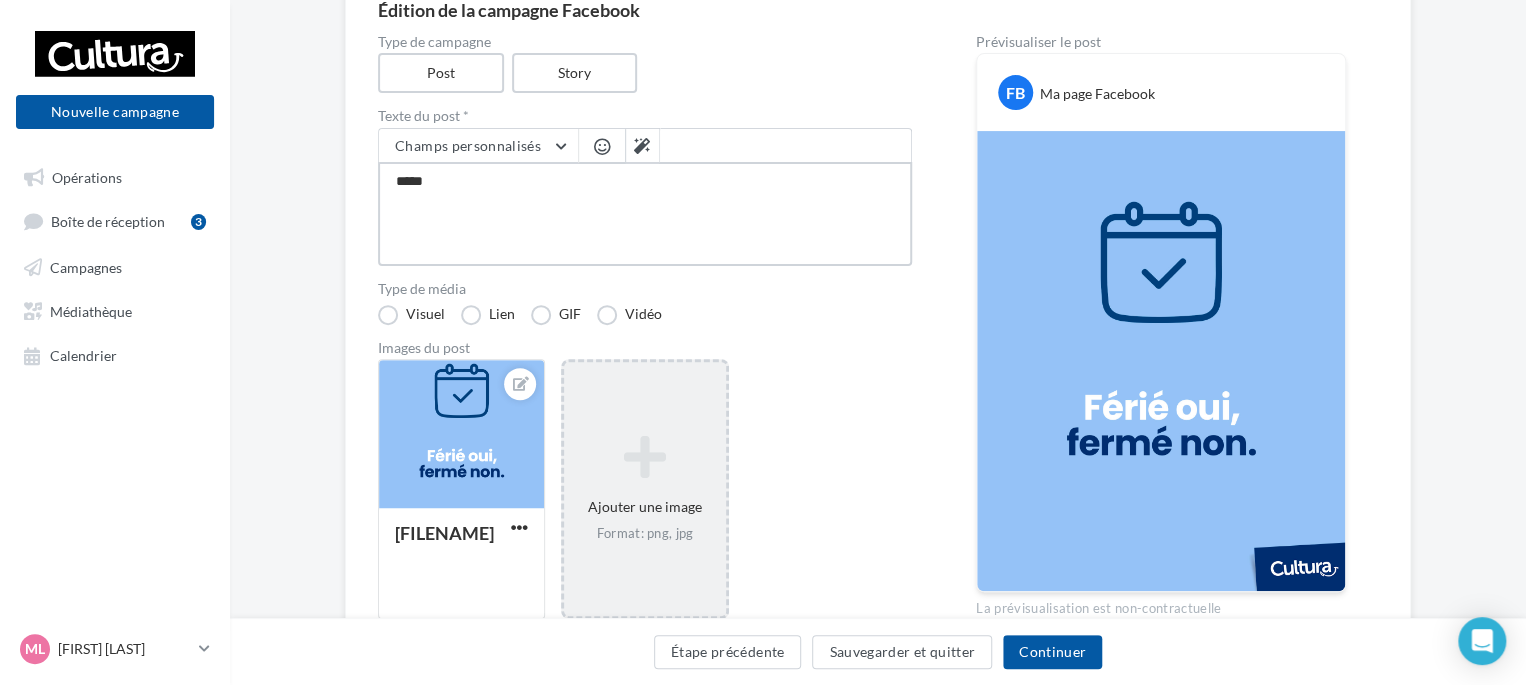 type on "*****" 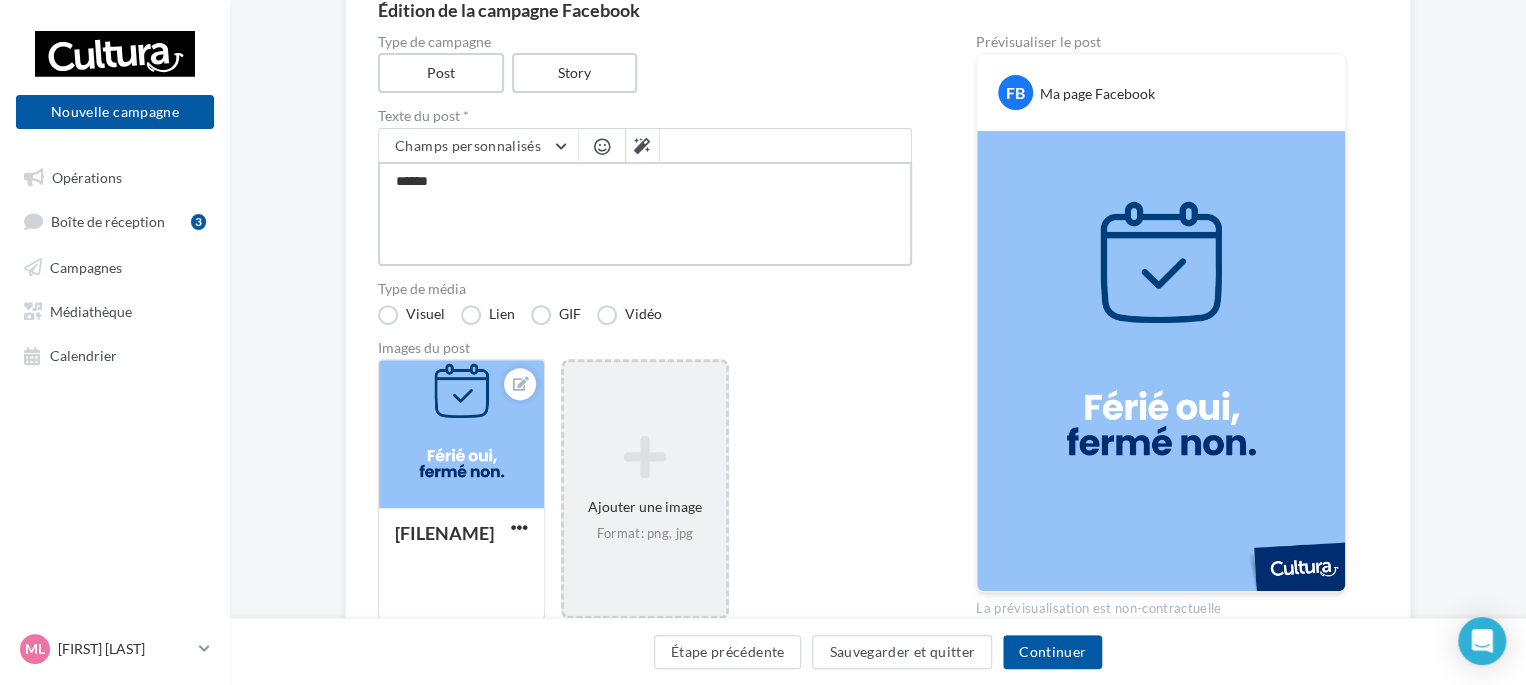 type on "*******" 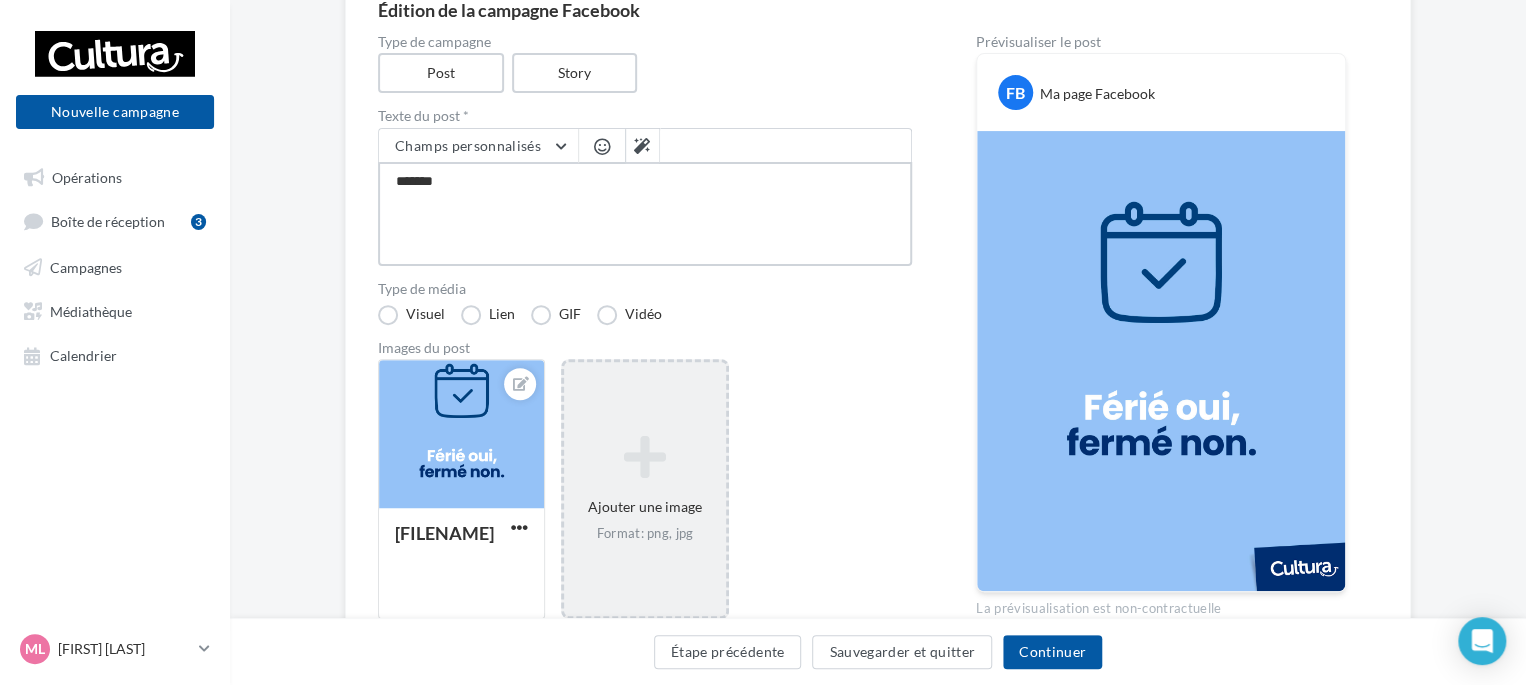 type on "********" 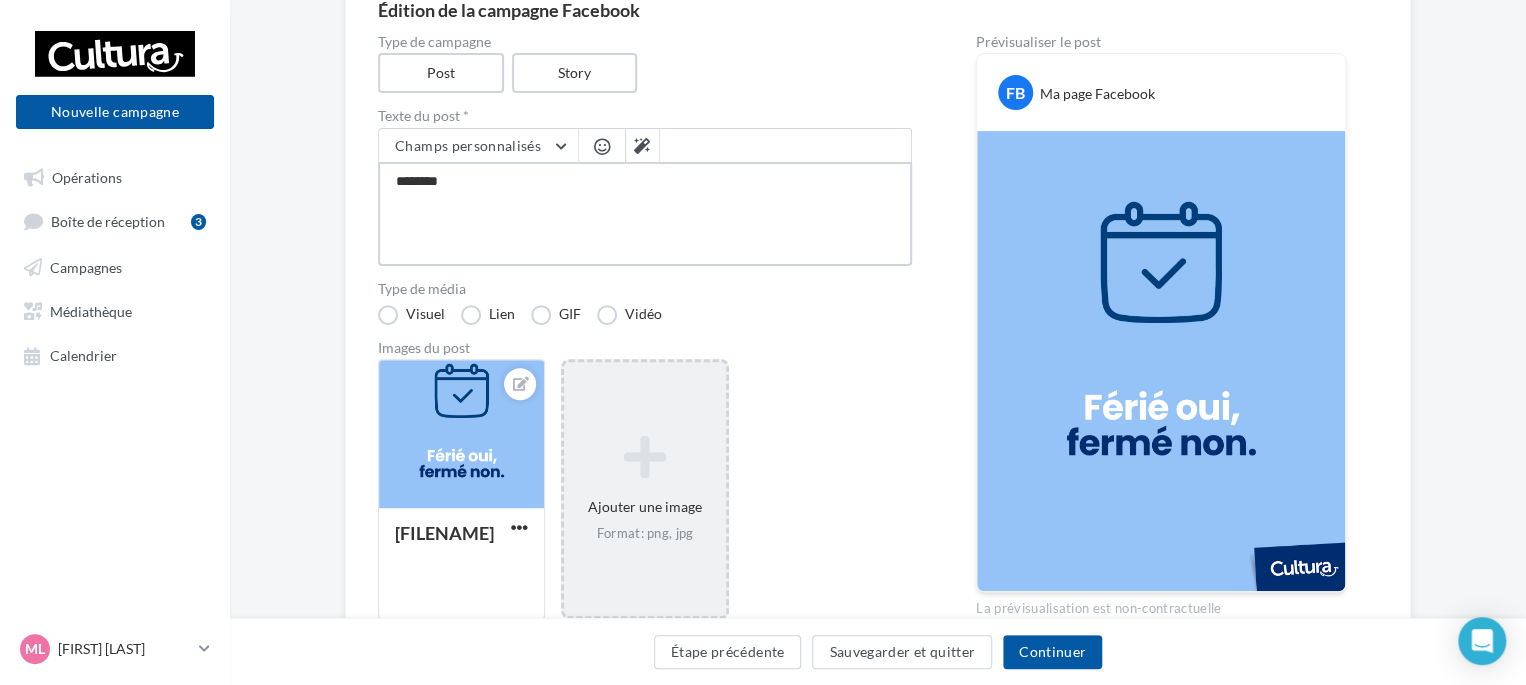 type on "********" 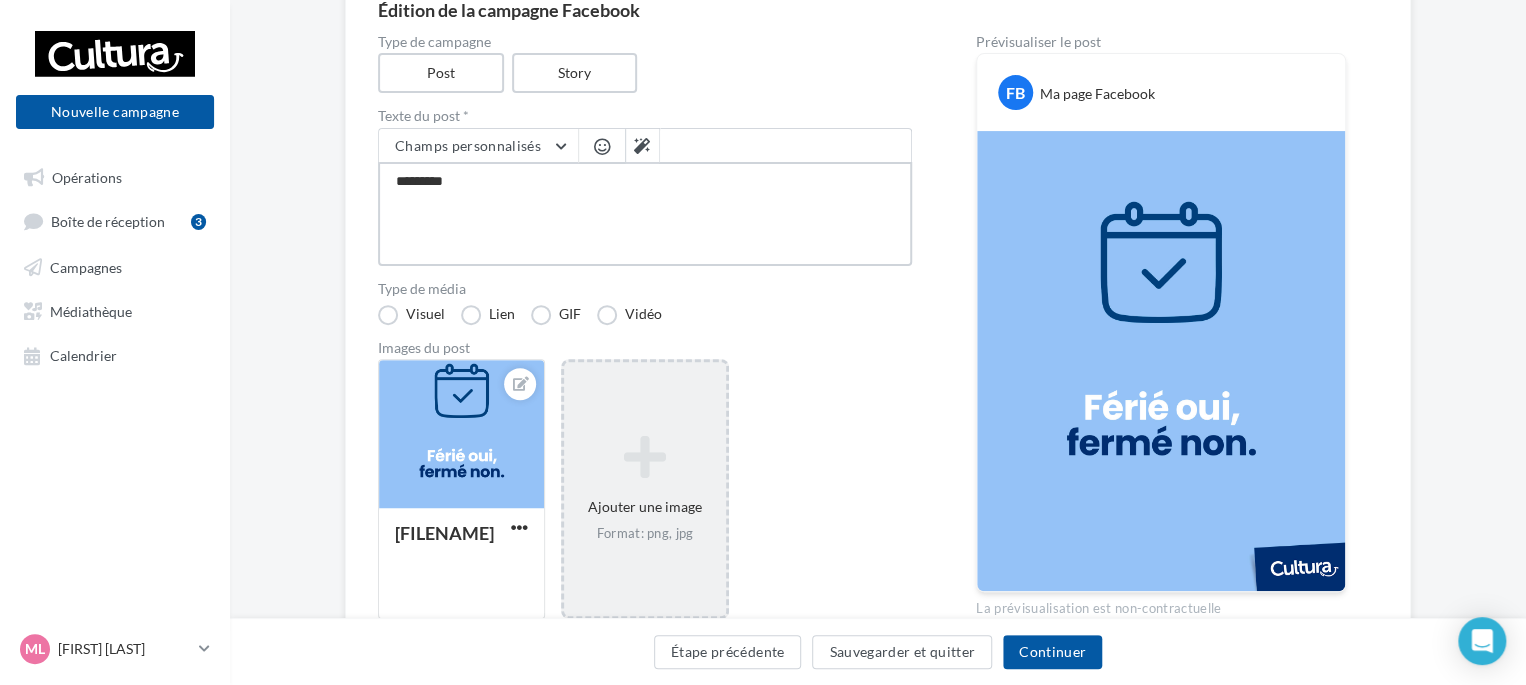 type on "**********" 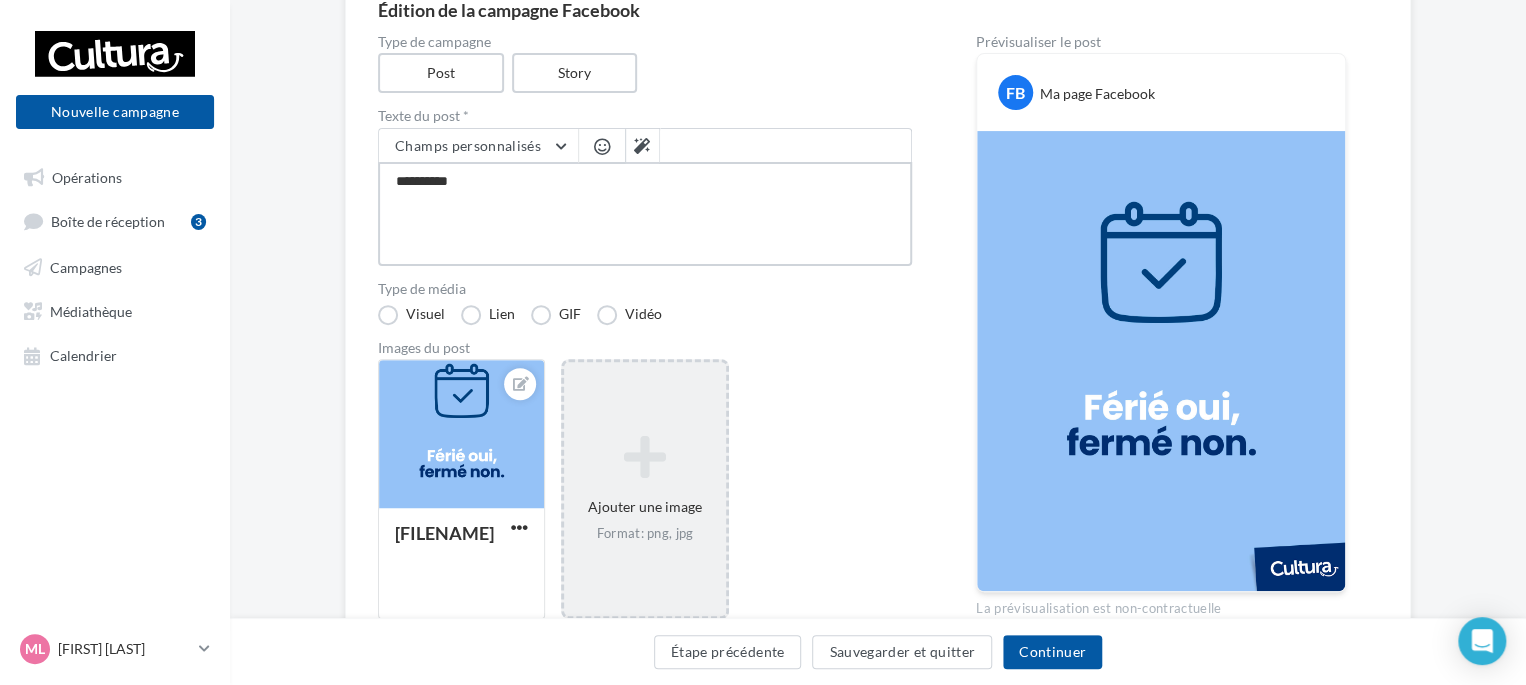 type on "**********" 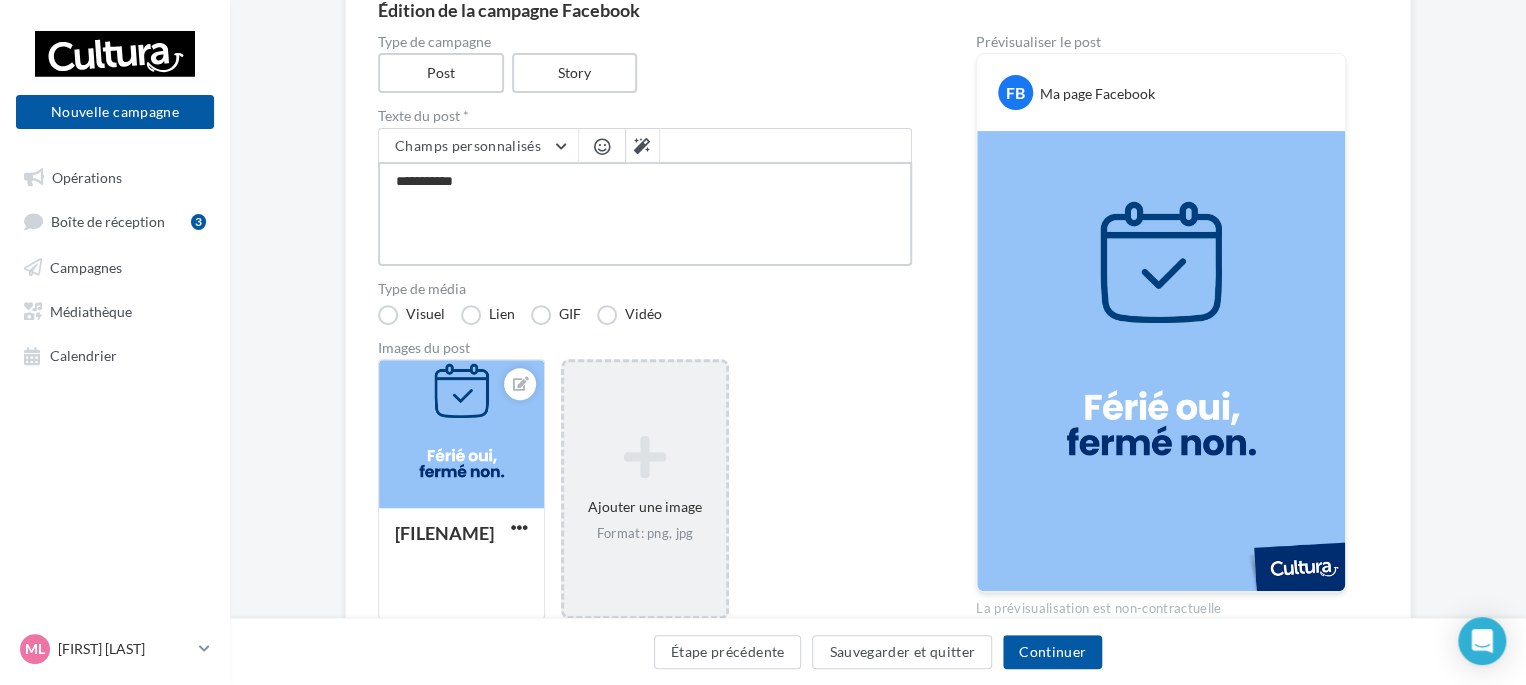 type on "**********" 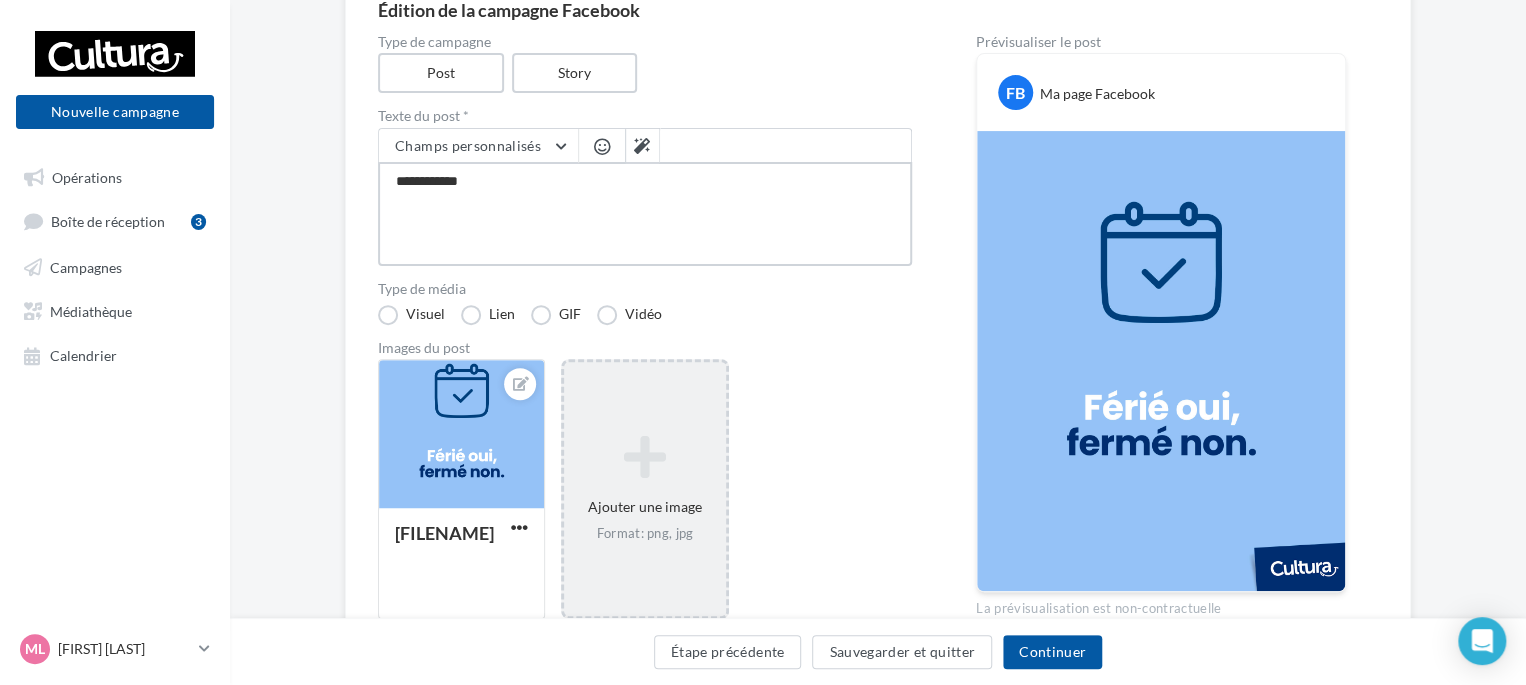 type on "**********" 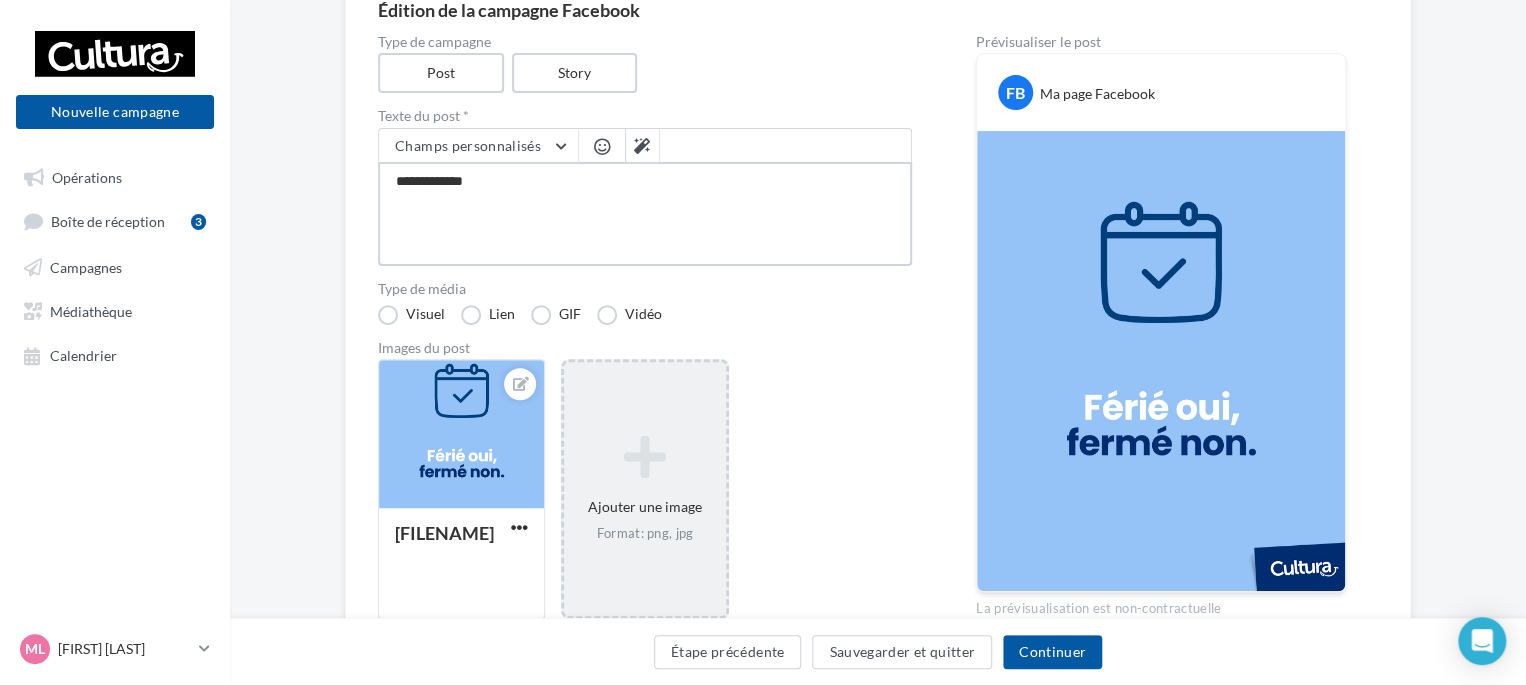 type on "**********" 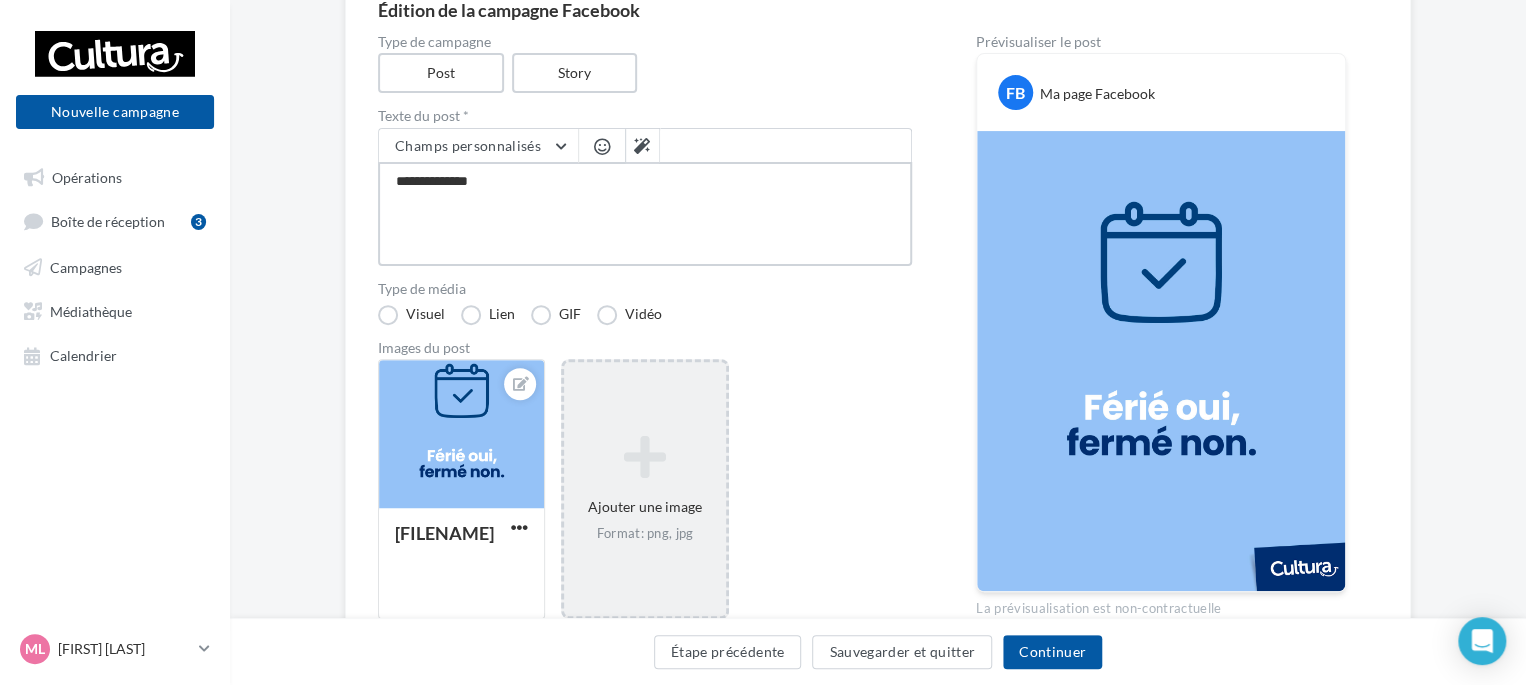 type on "**********" 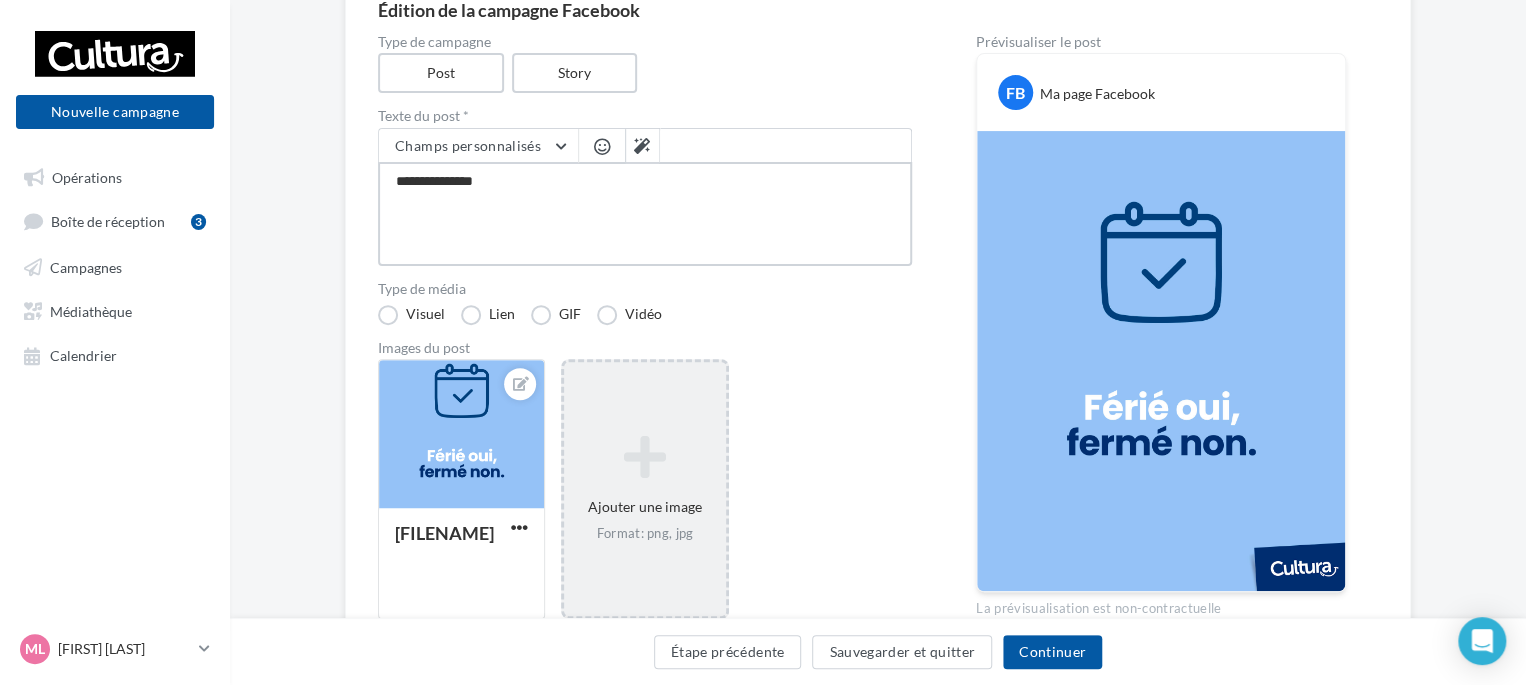 type on "**********" 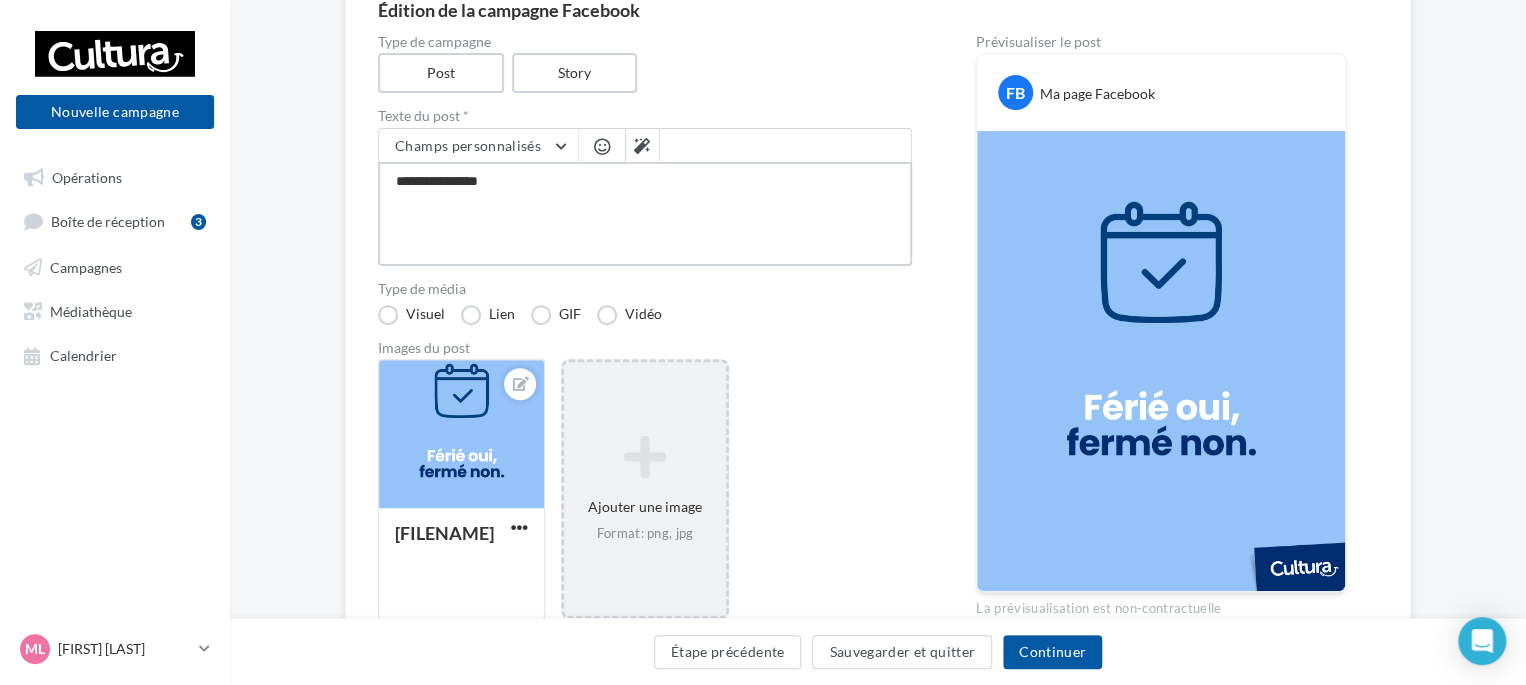 type on "**********" 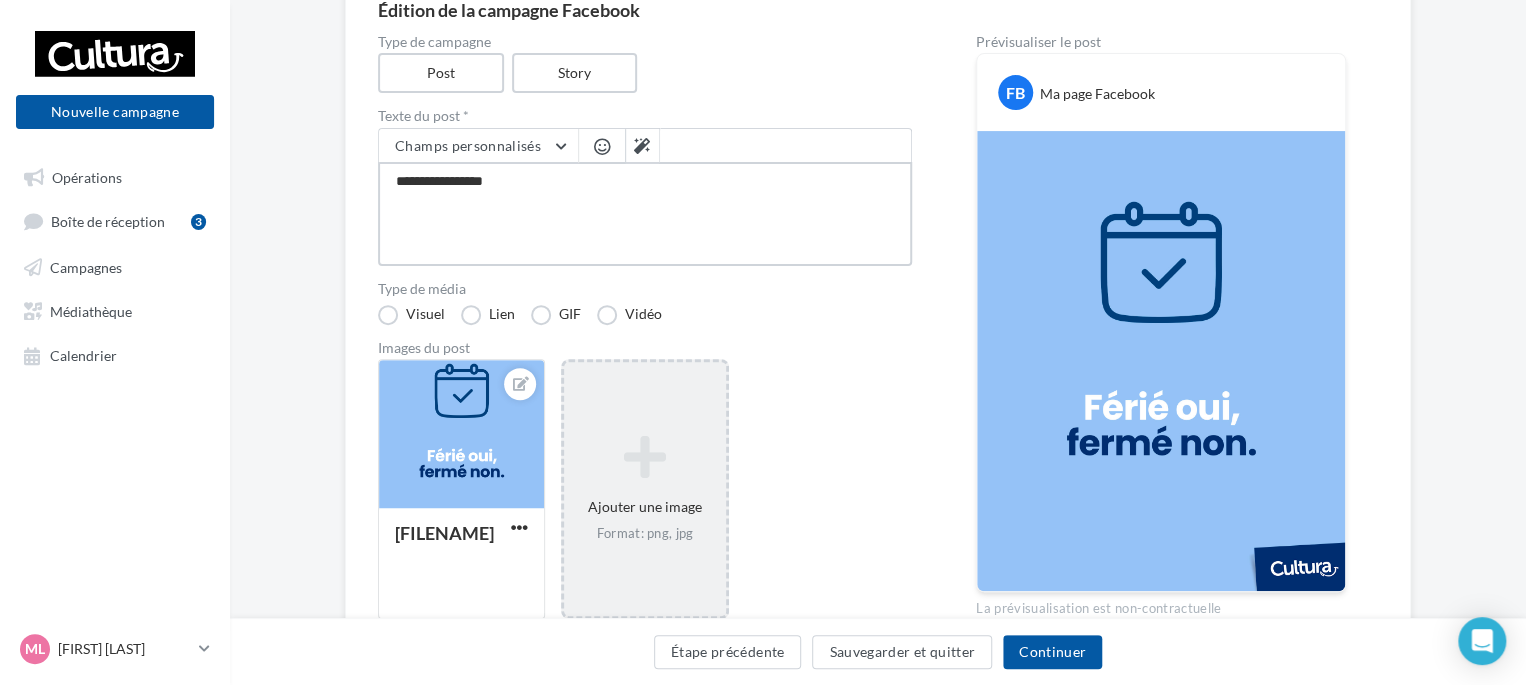 type on "**********" 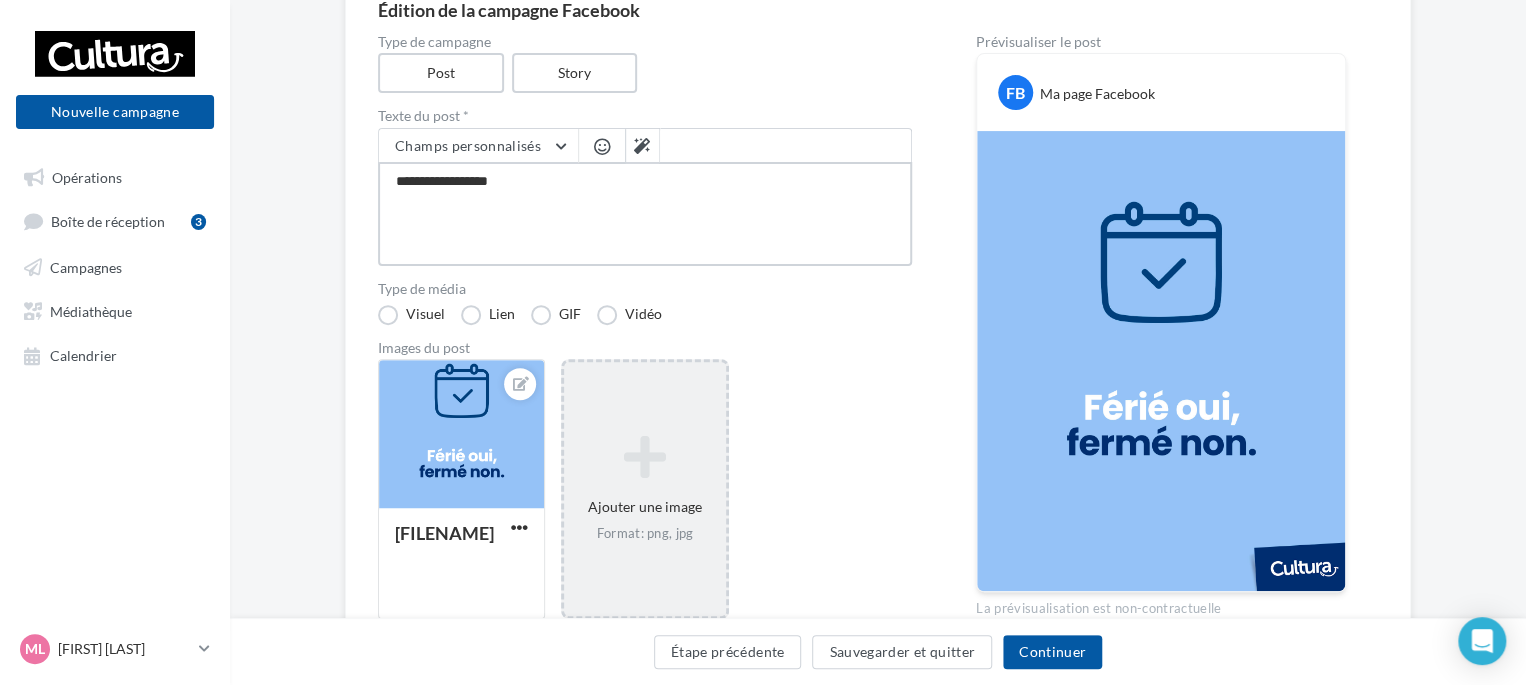 type on "**********" 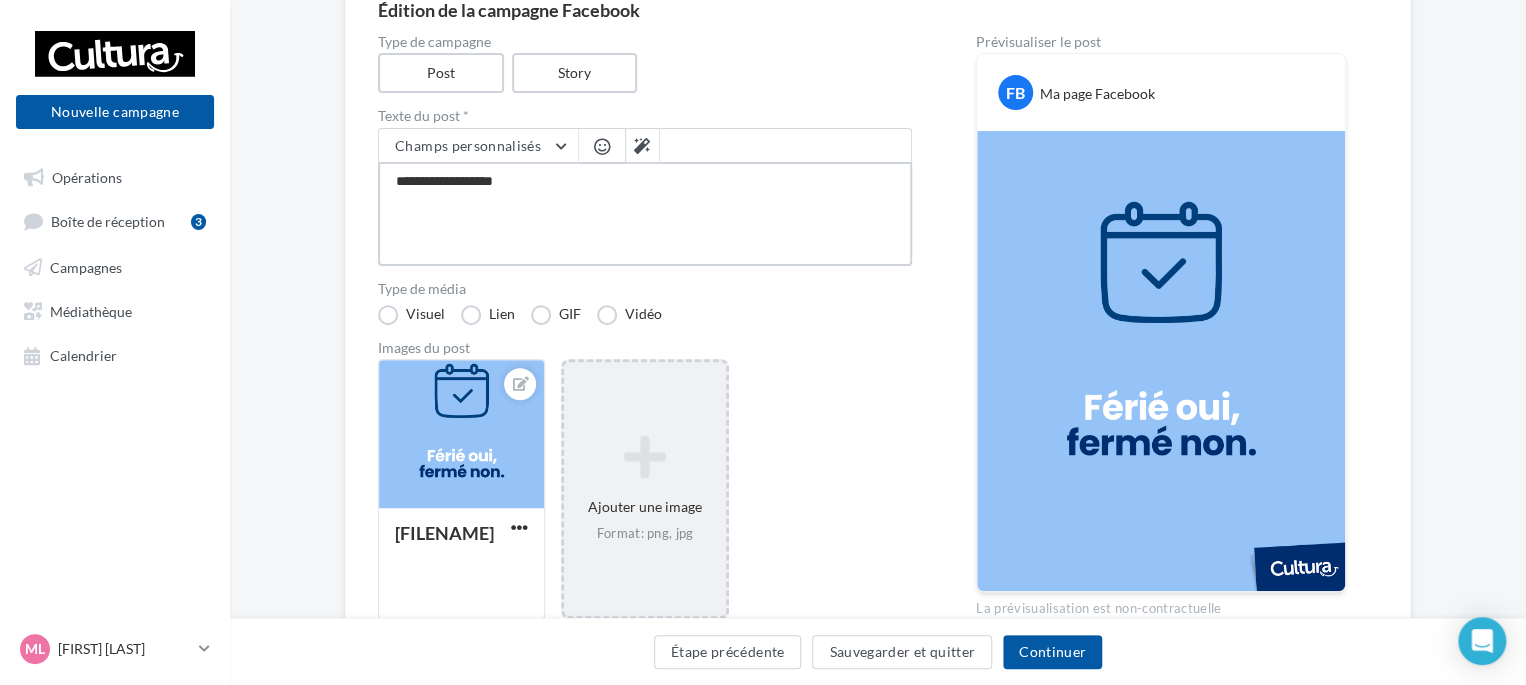 type on "**********" 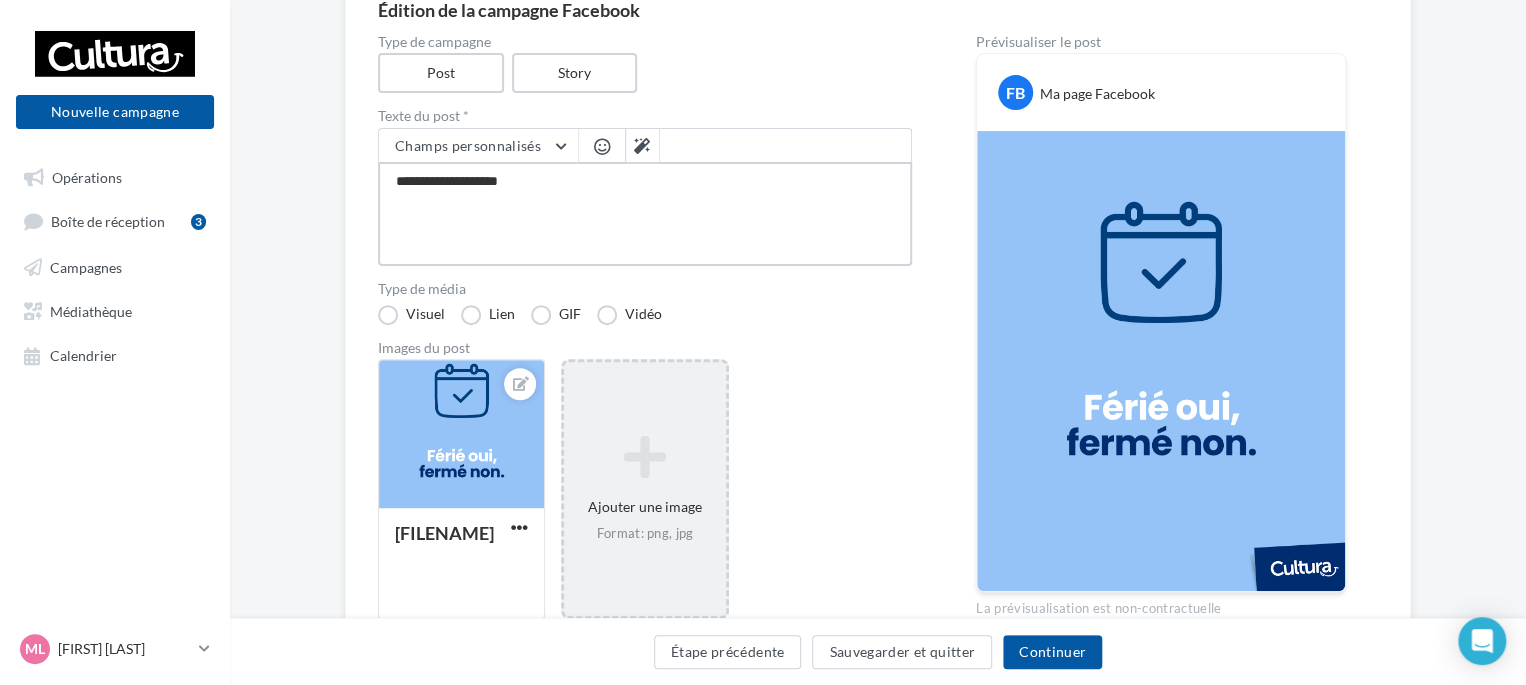 type on "**********" 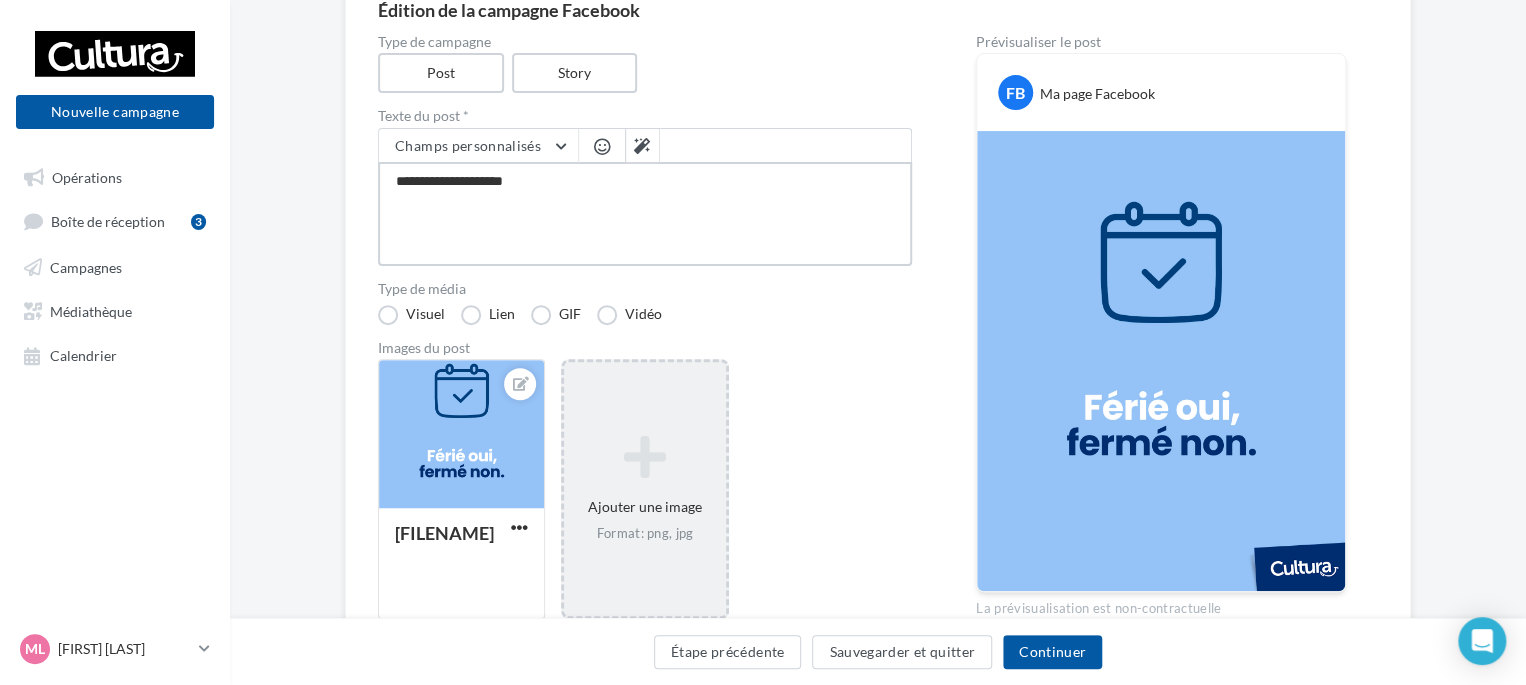 type on "**********" 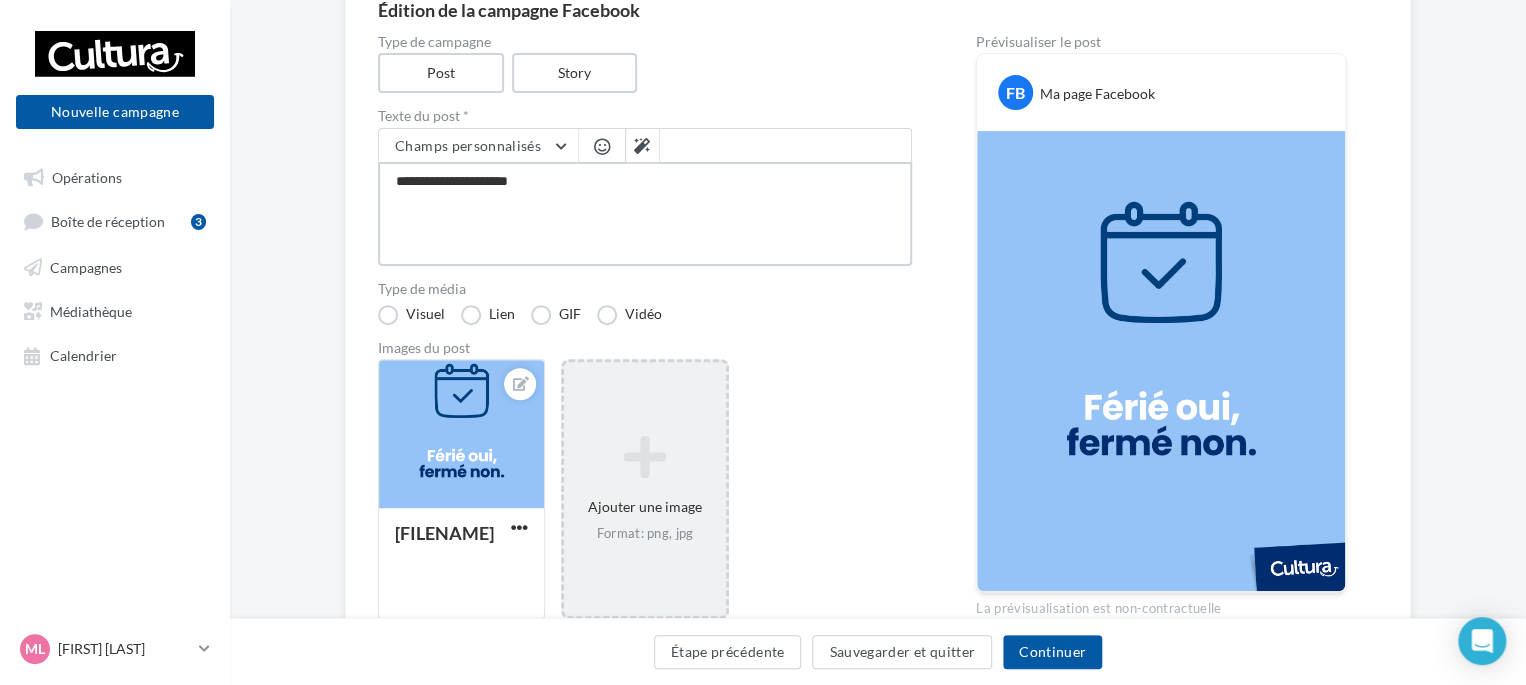 type on "**********" 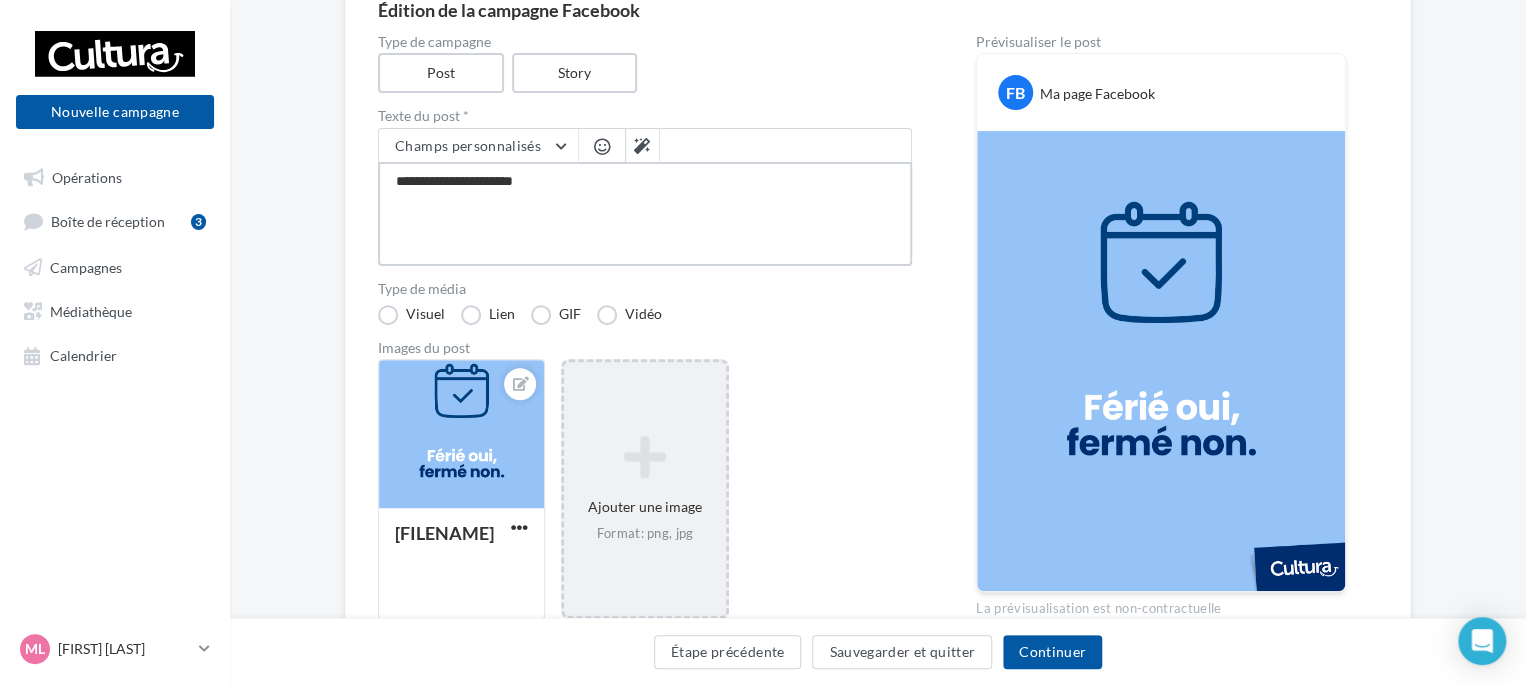 type on "**********" 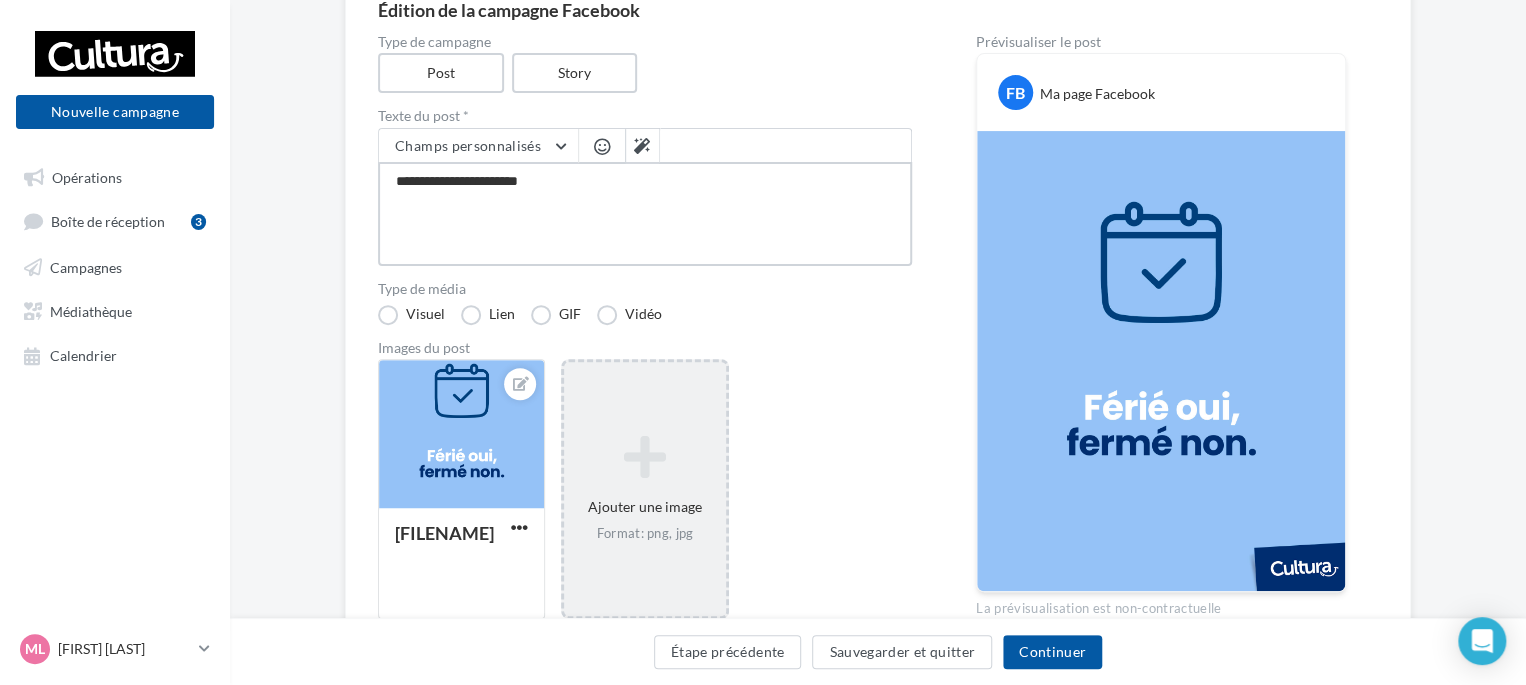 type on "**********" 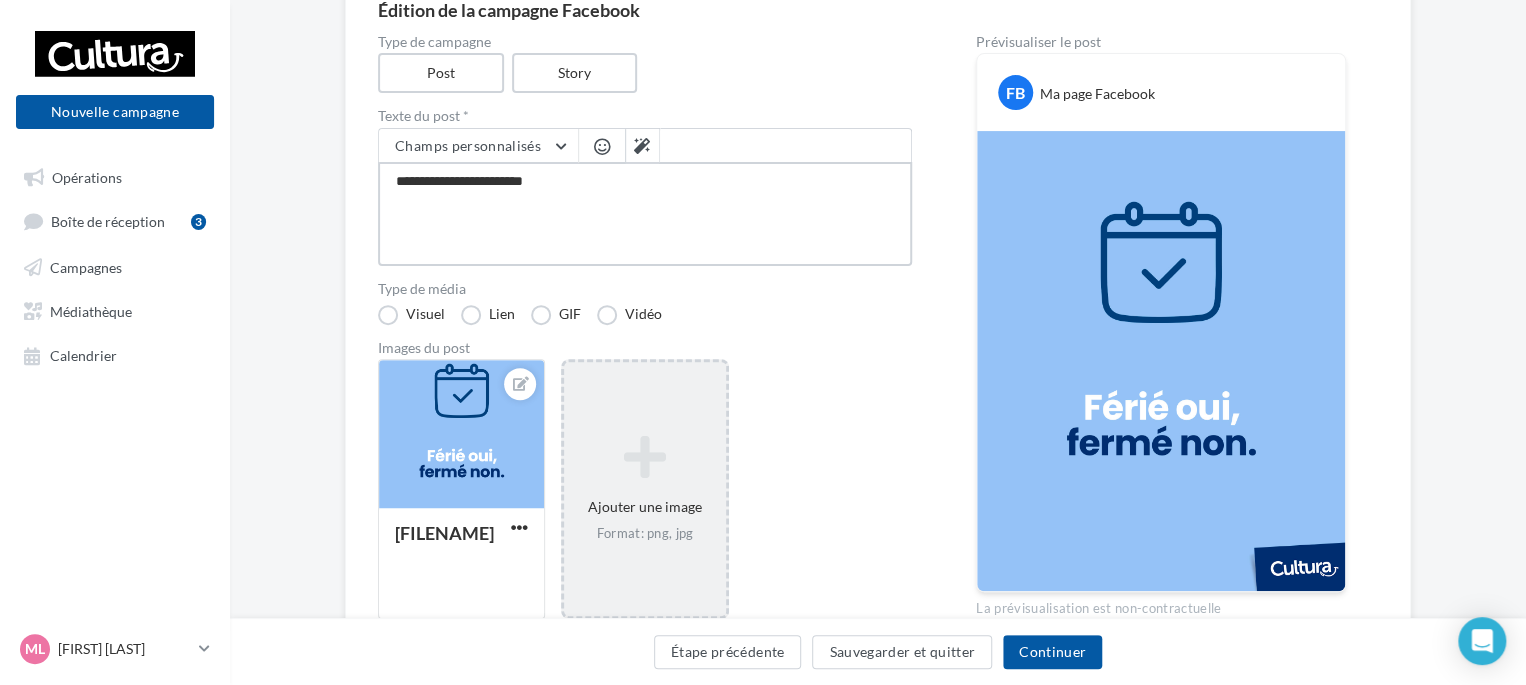type on "**********" 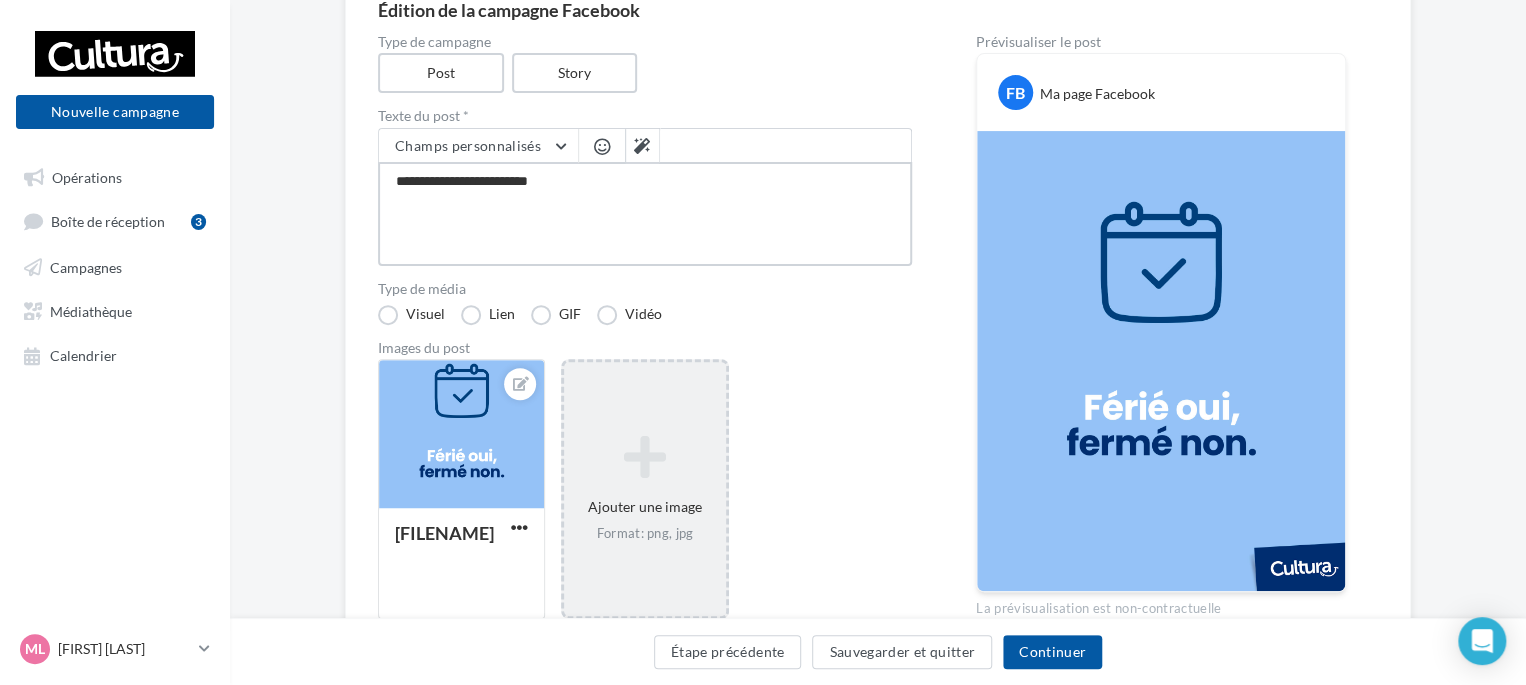 type on "**********" 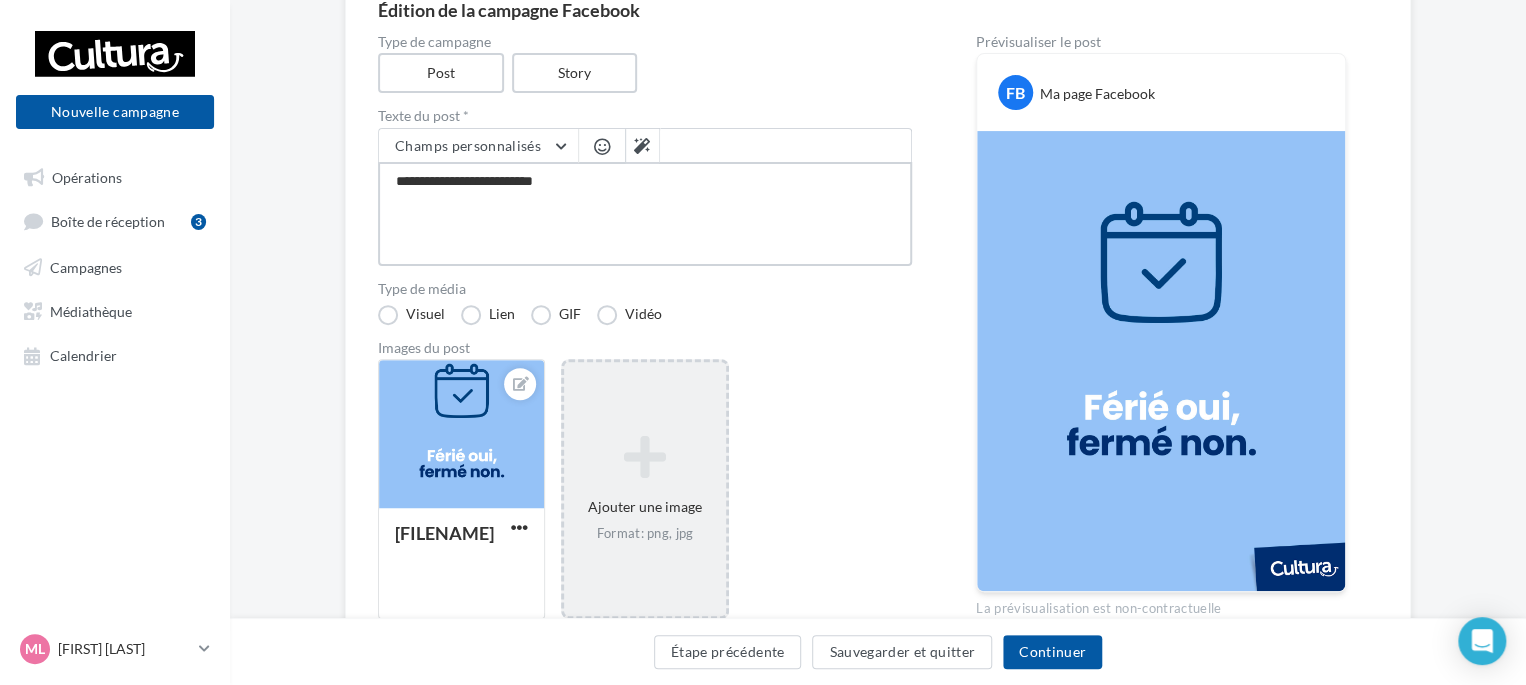type on "**********" 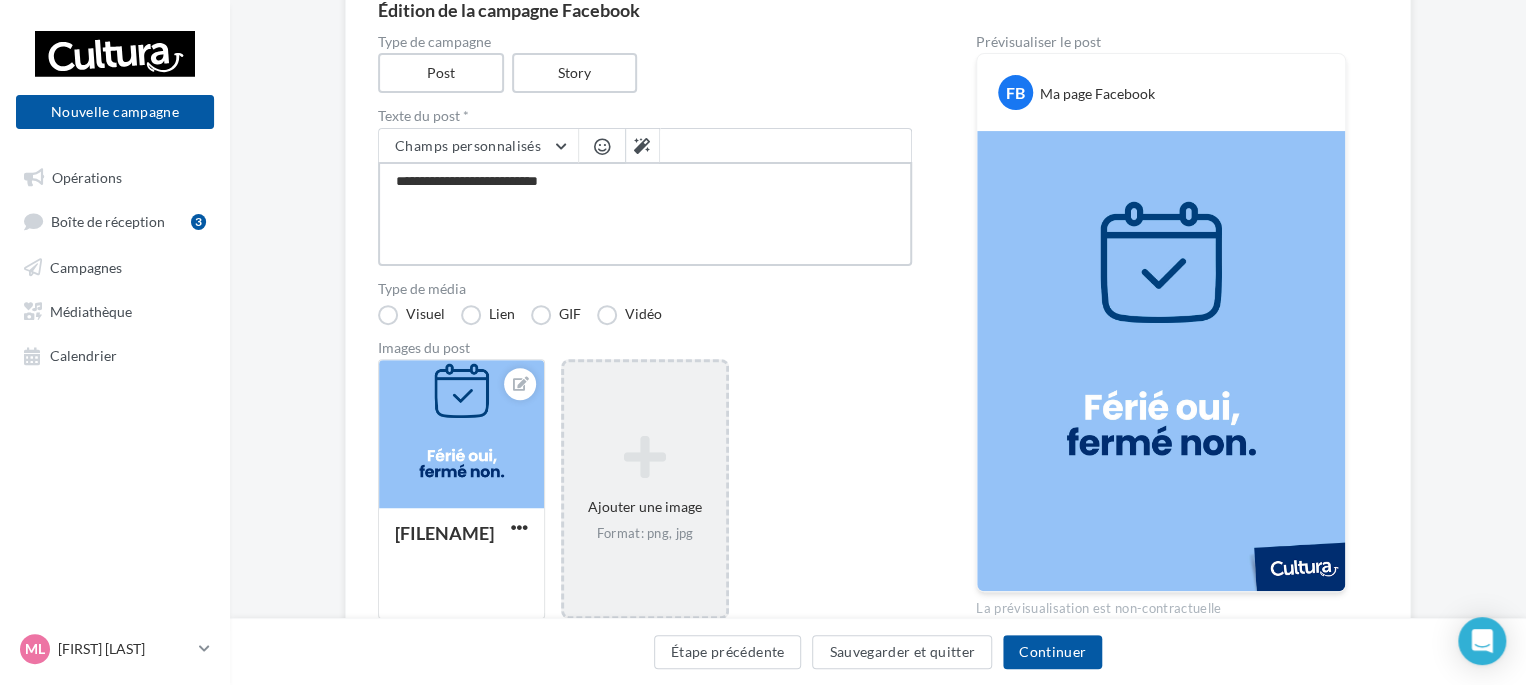 type on "**********" 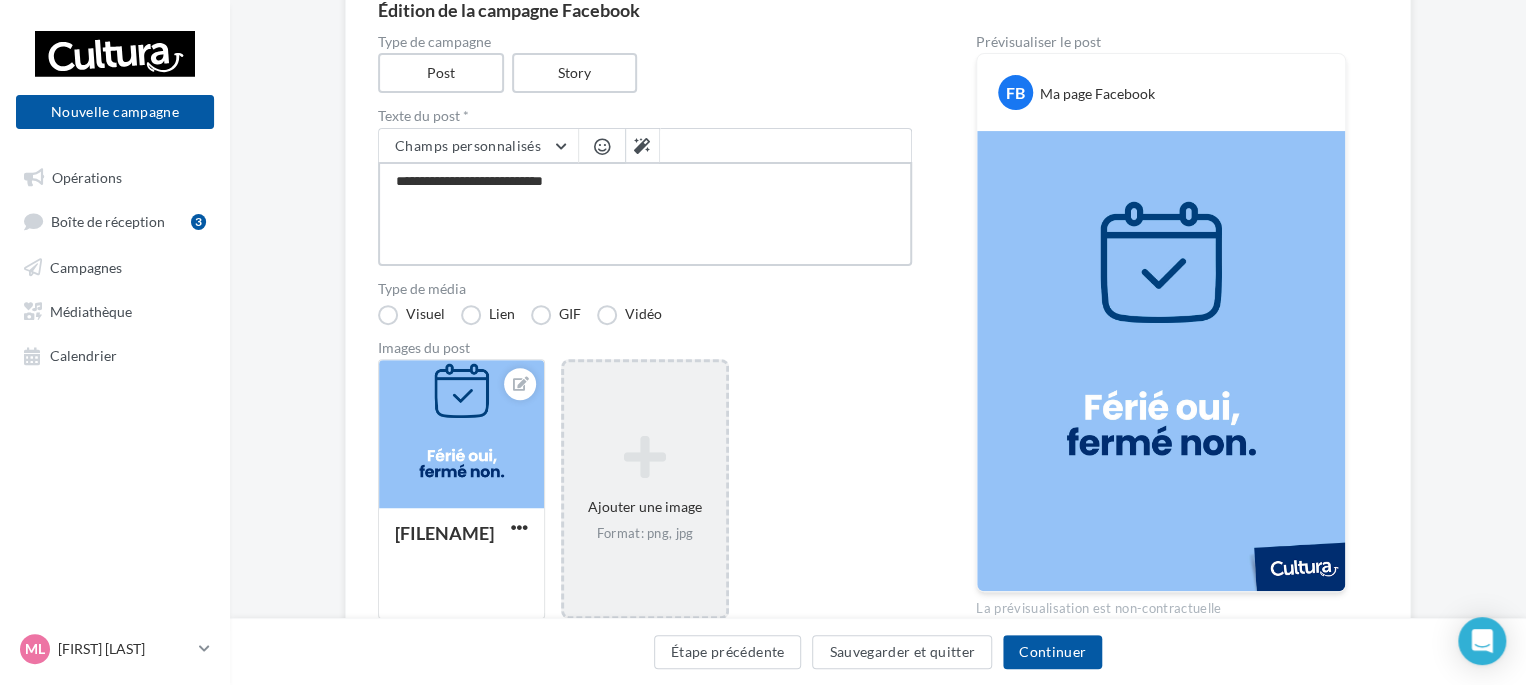 type on "**********" 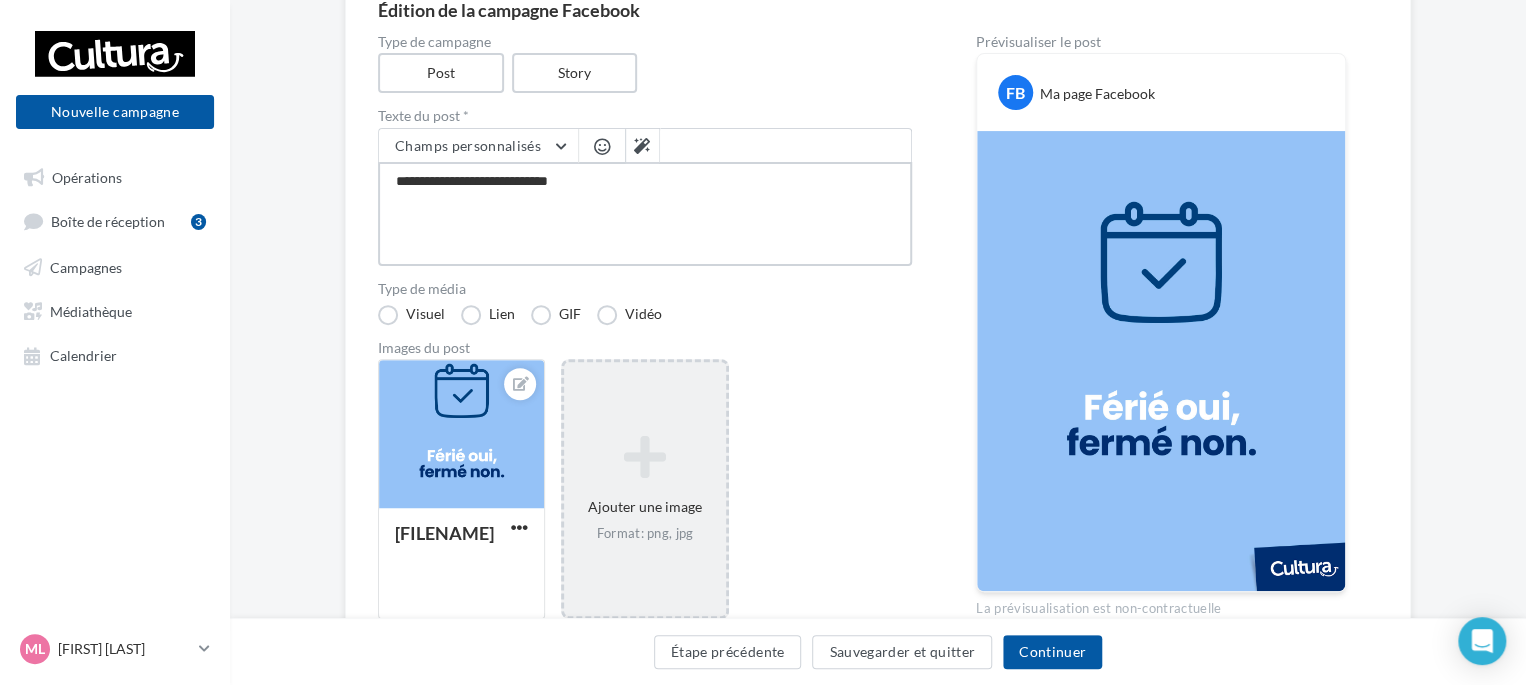 type on "**********" 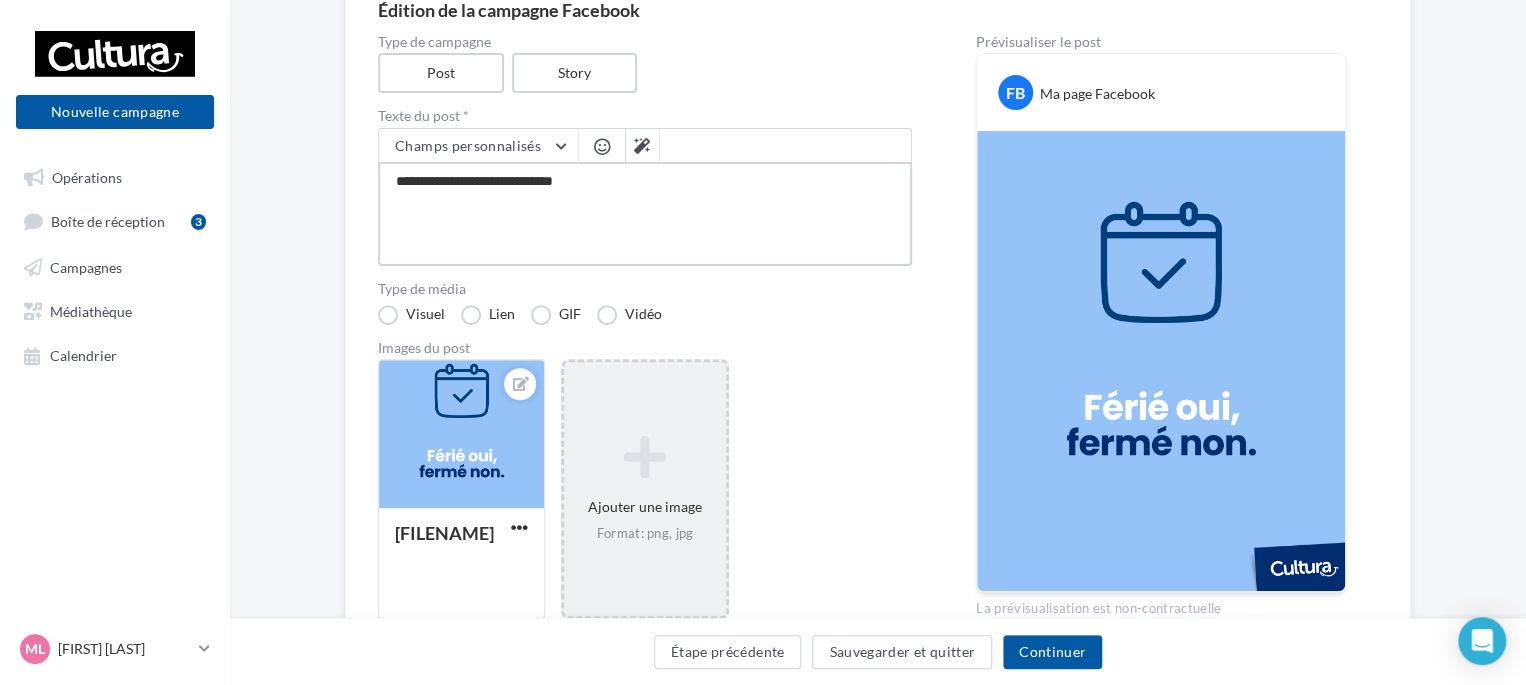 type on "**********" 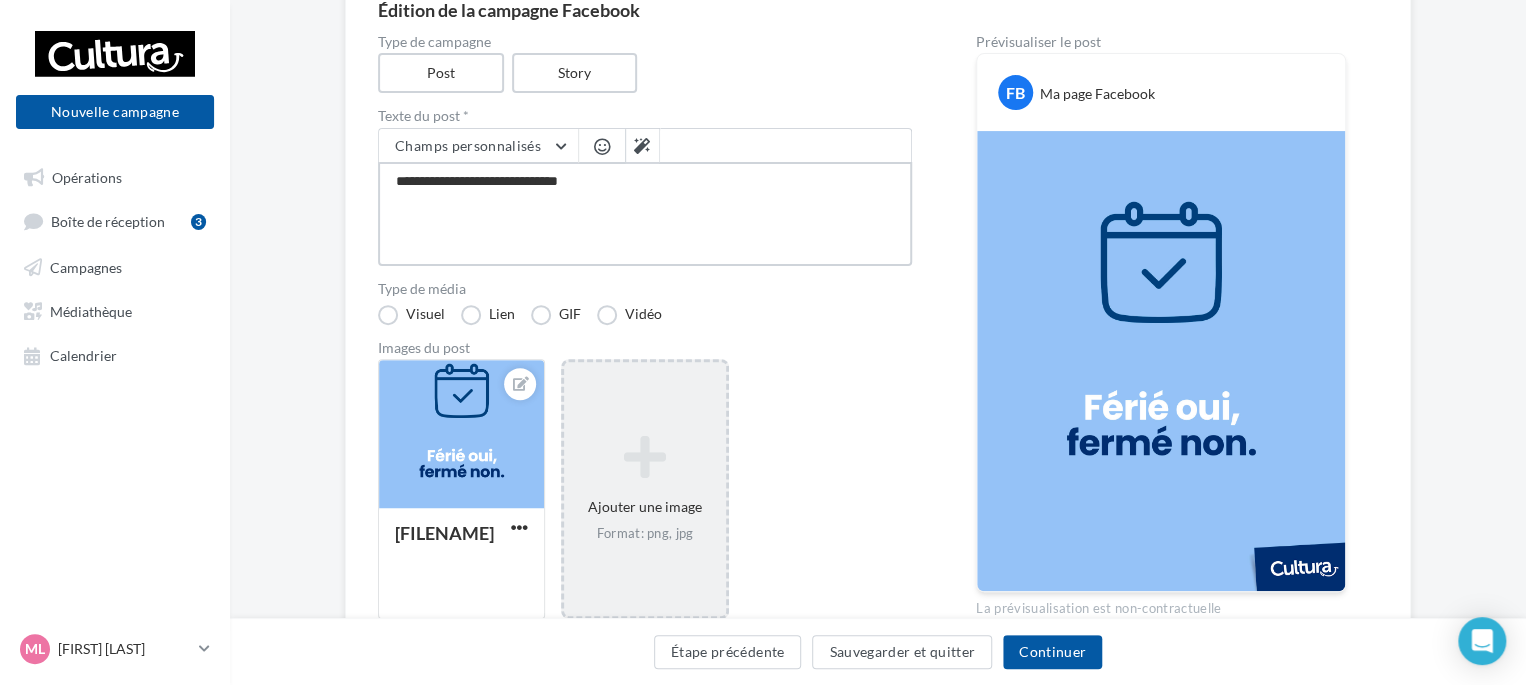 type on "**********" 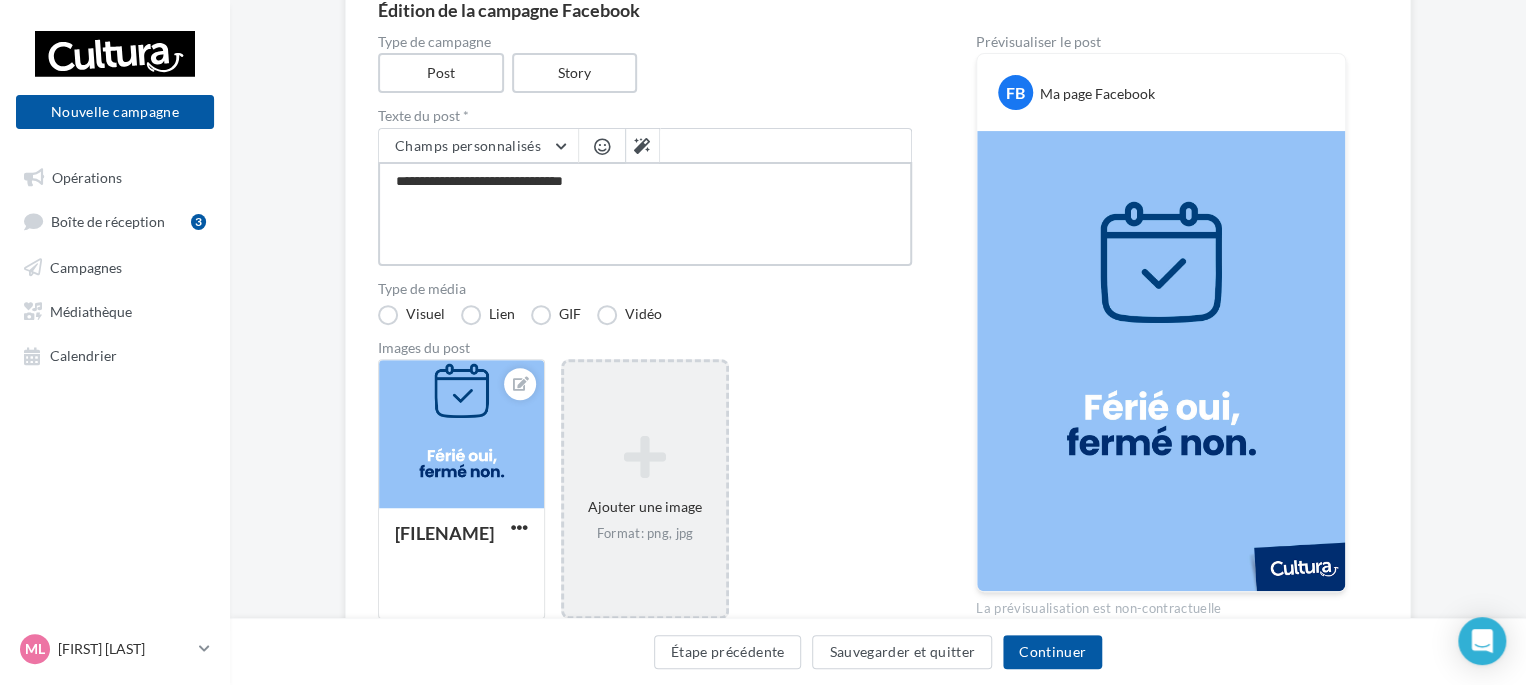 type on "**********" 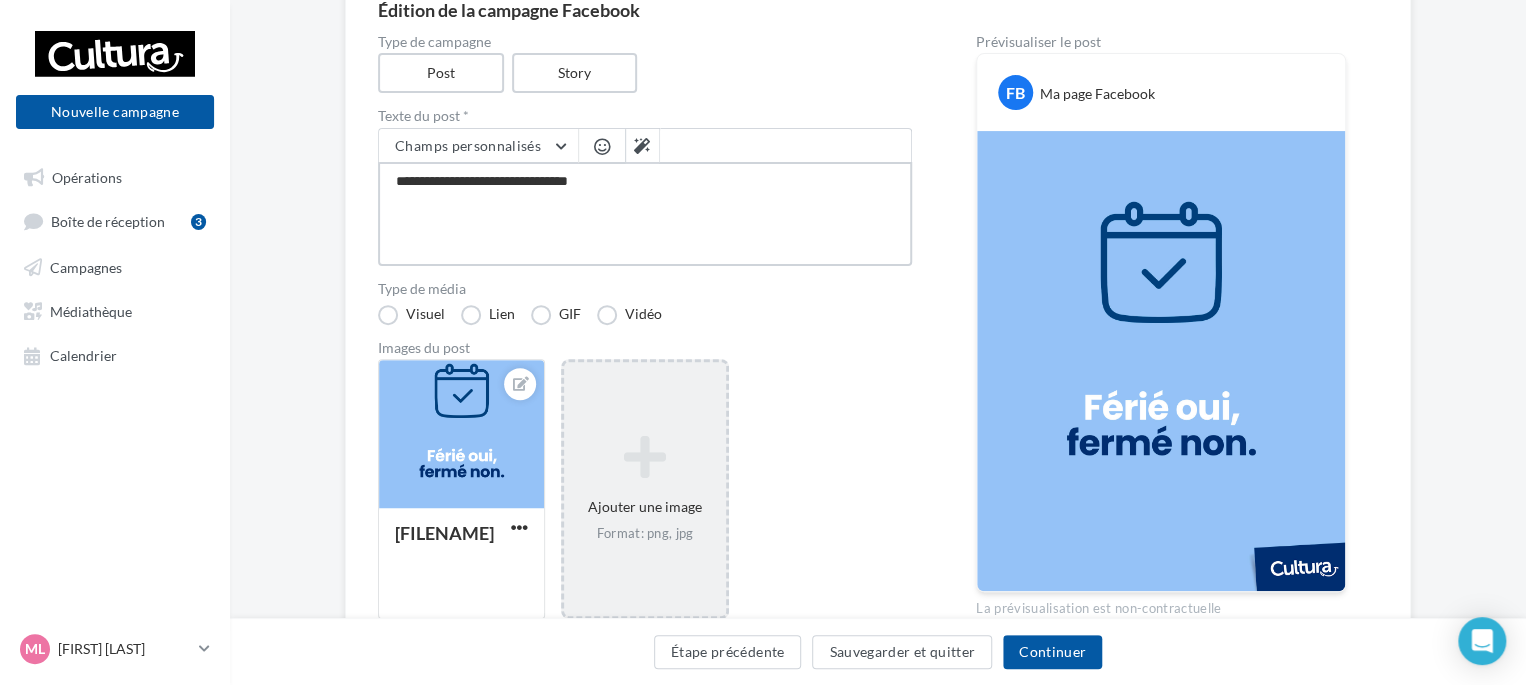 type on "**********" 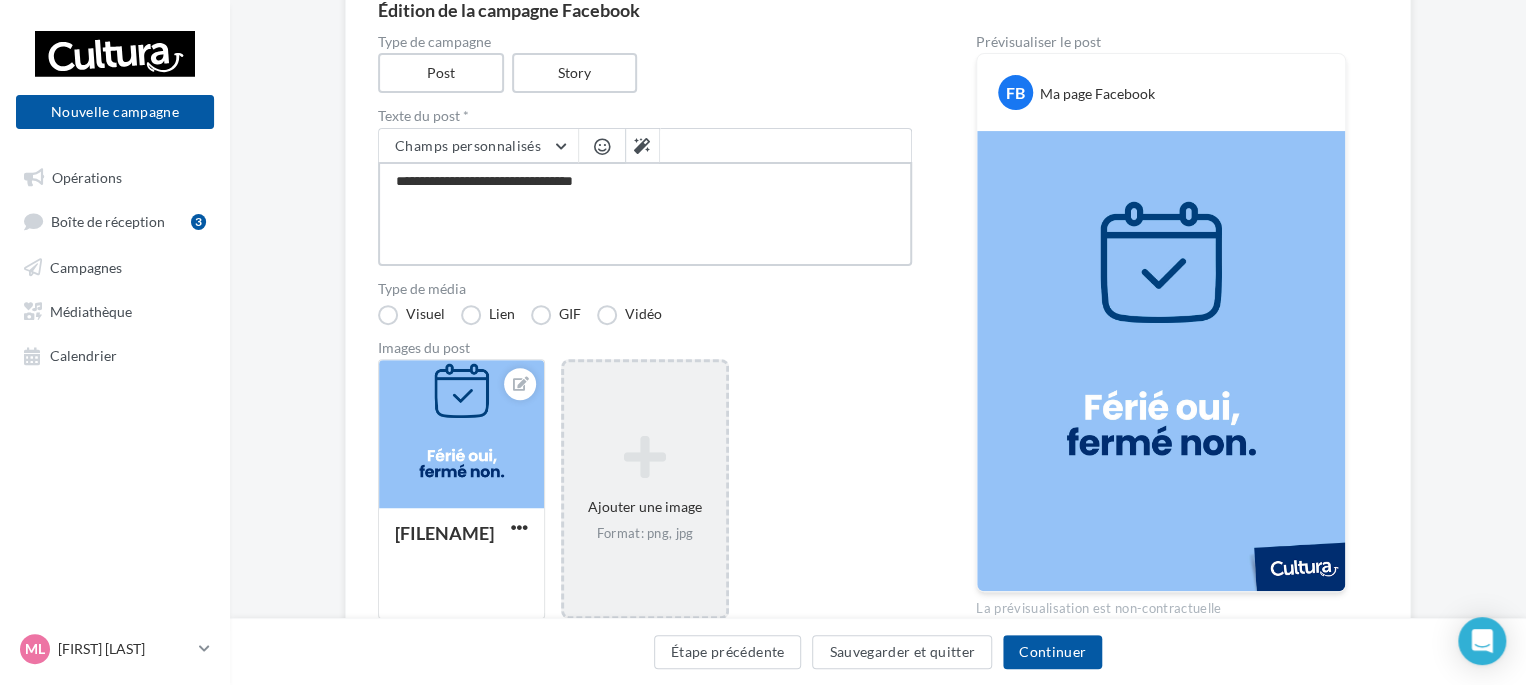 type on "**********" 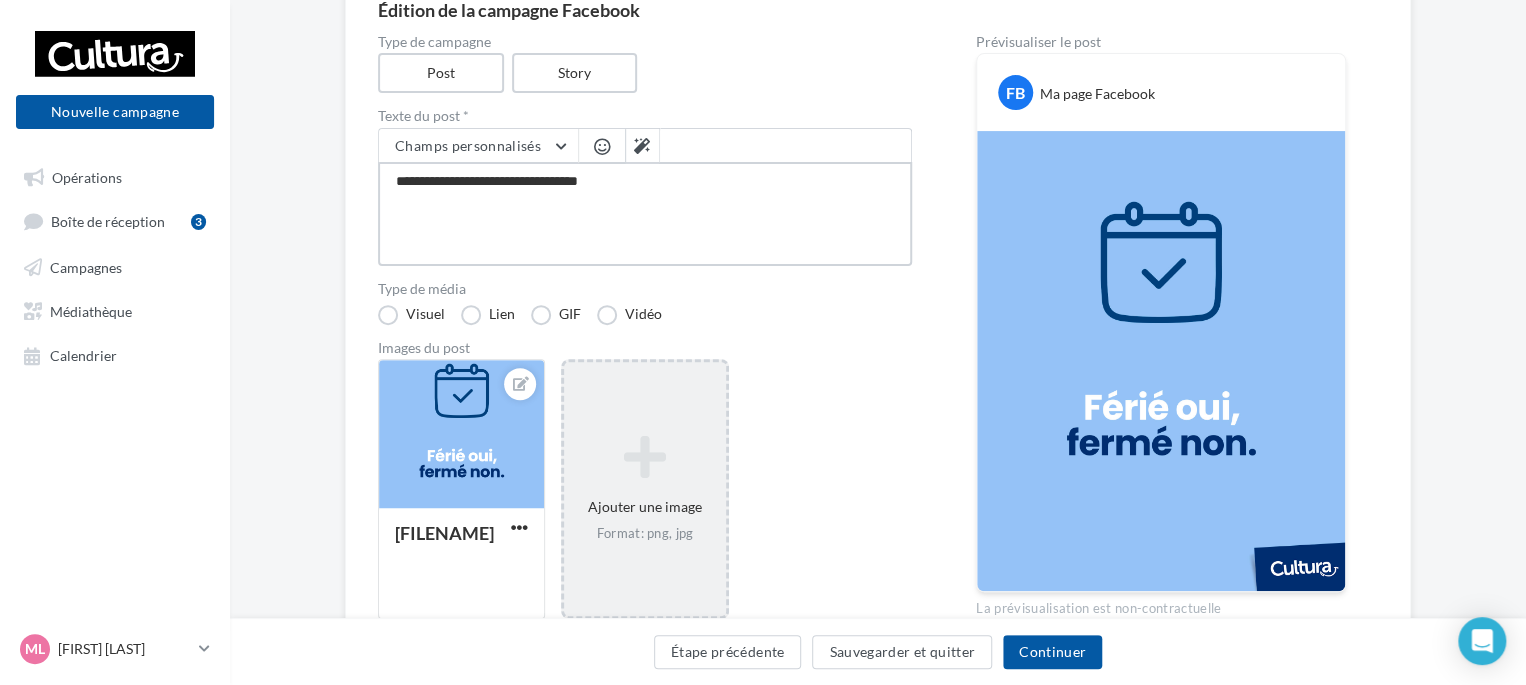 type on "**********" 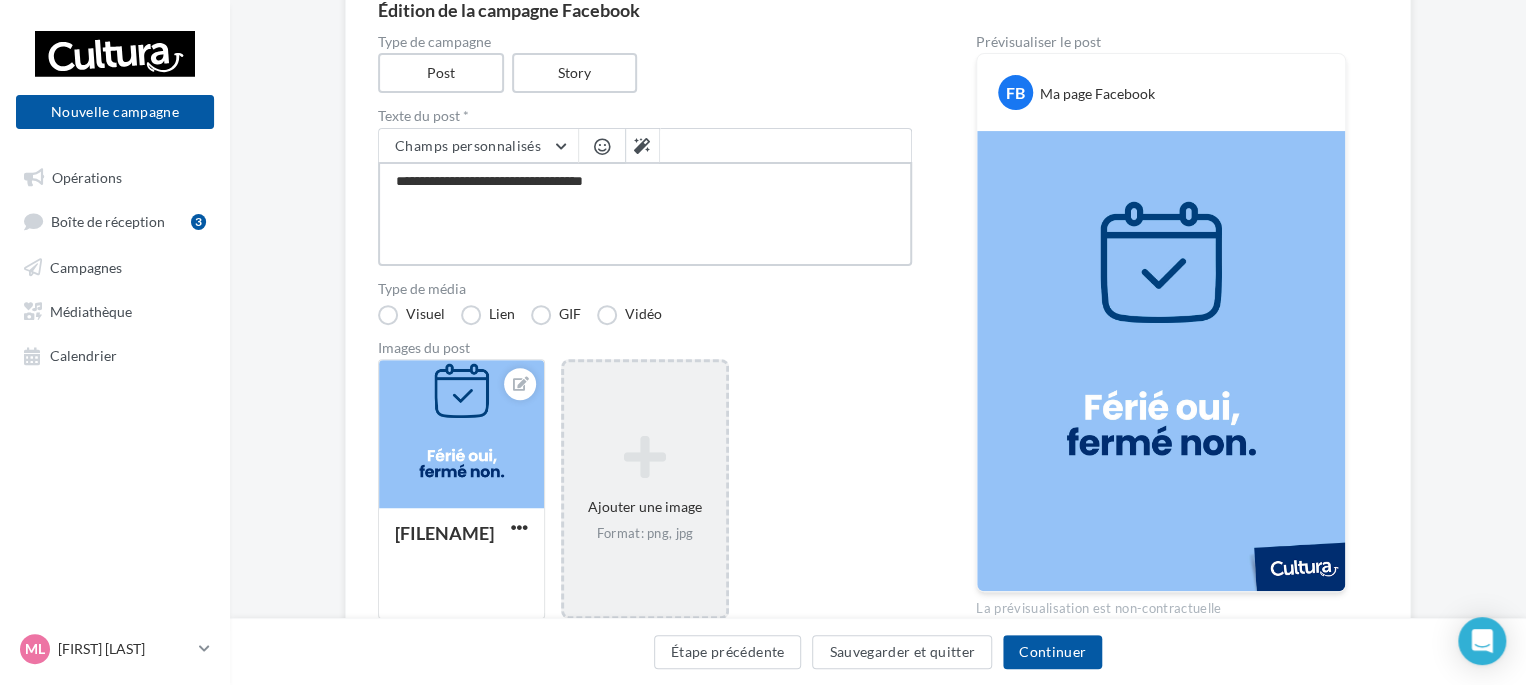 type on "**********" 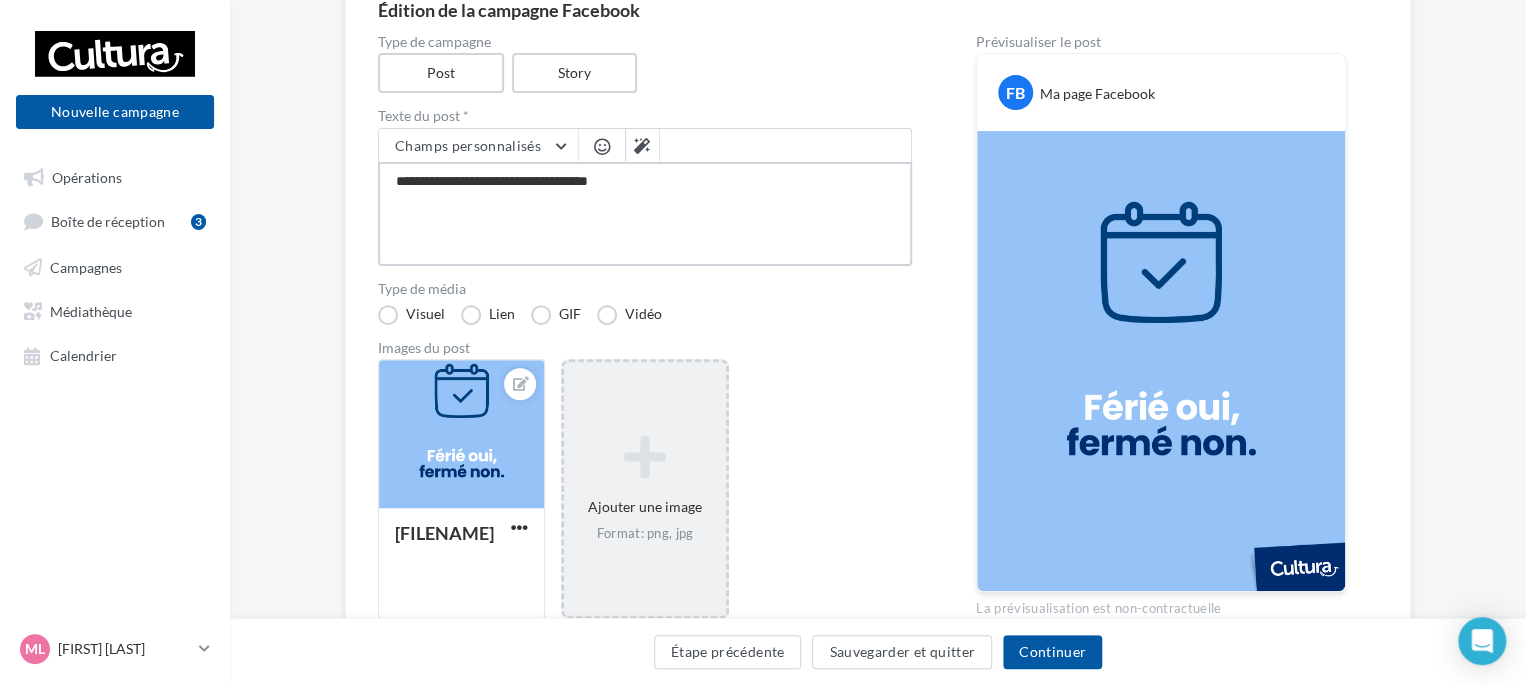 type on "**********" 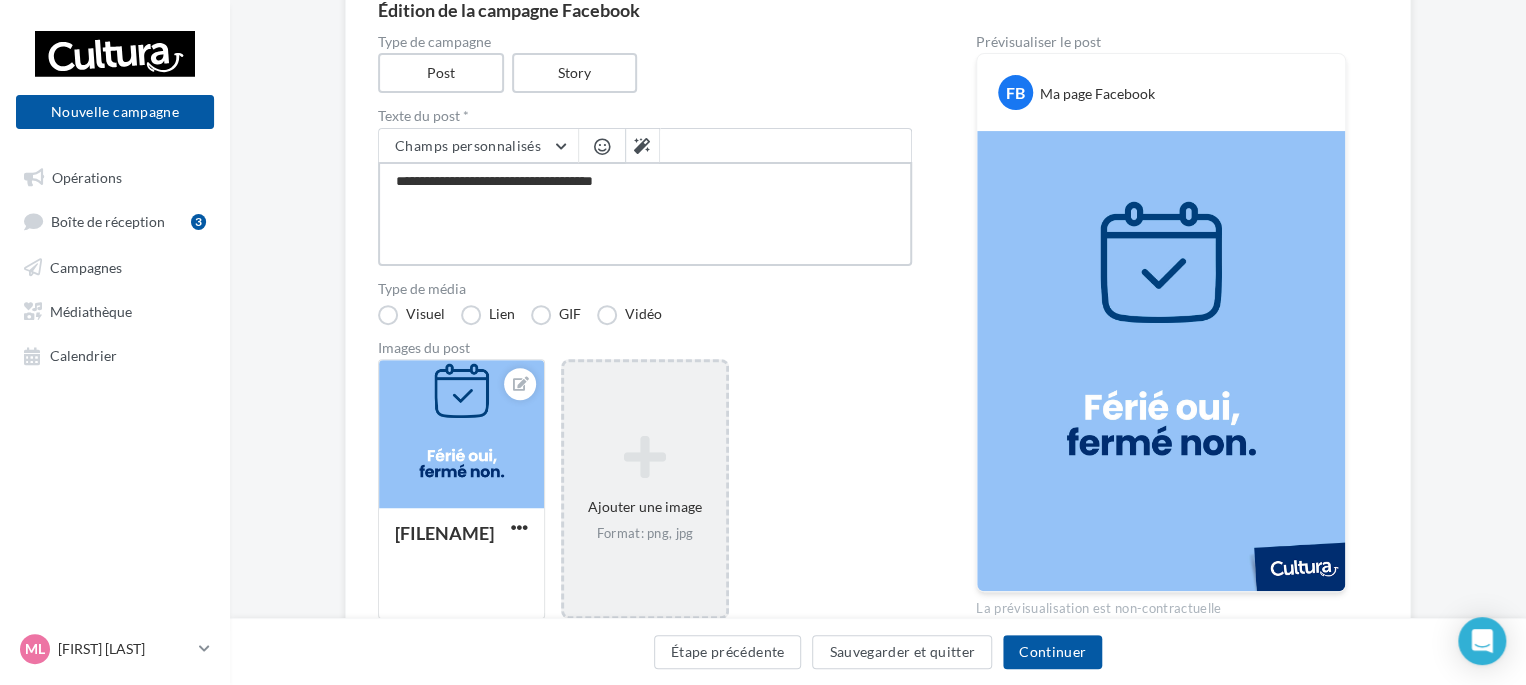 type on "**********" 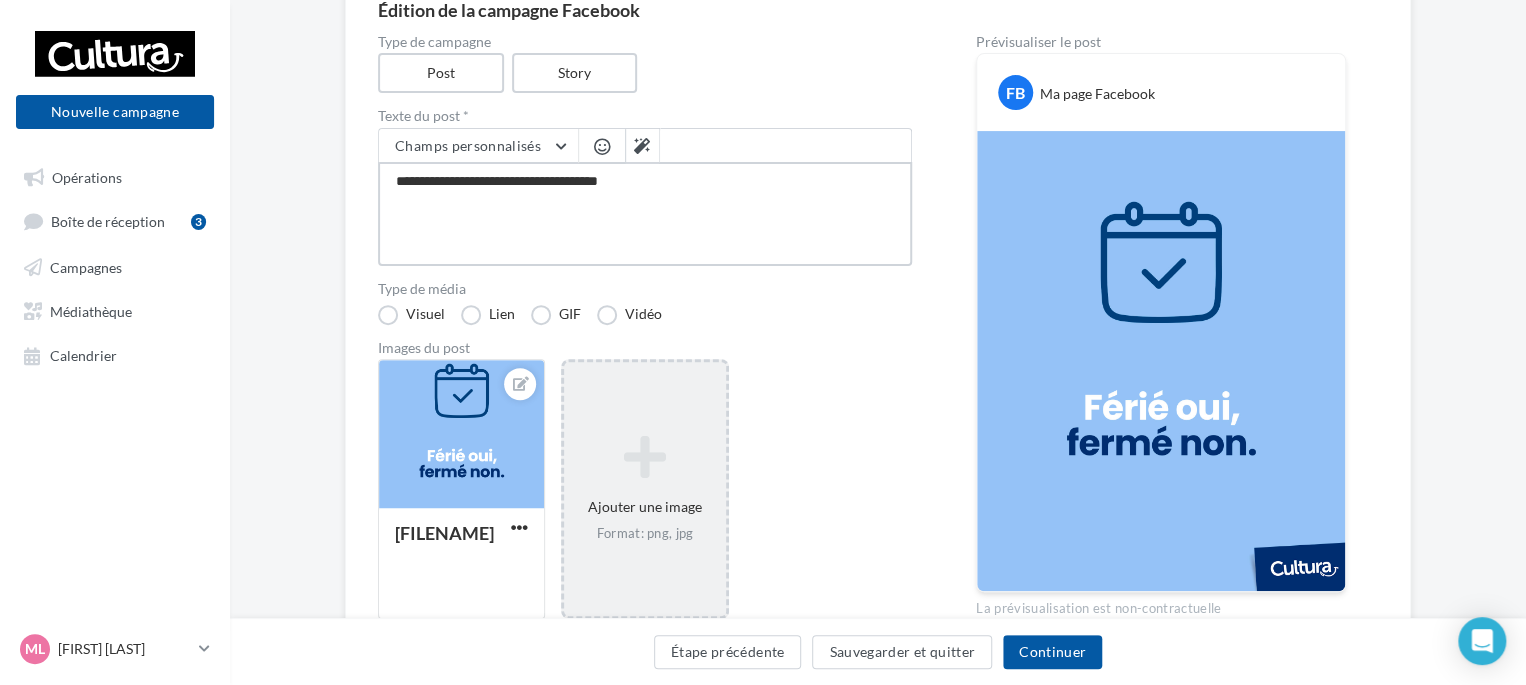type on "**********" 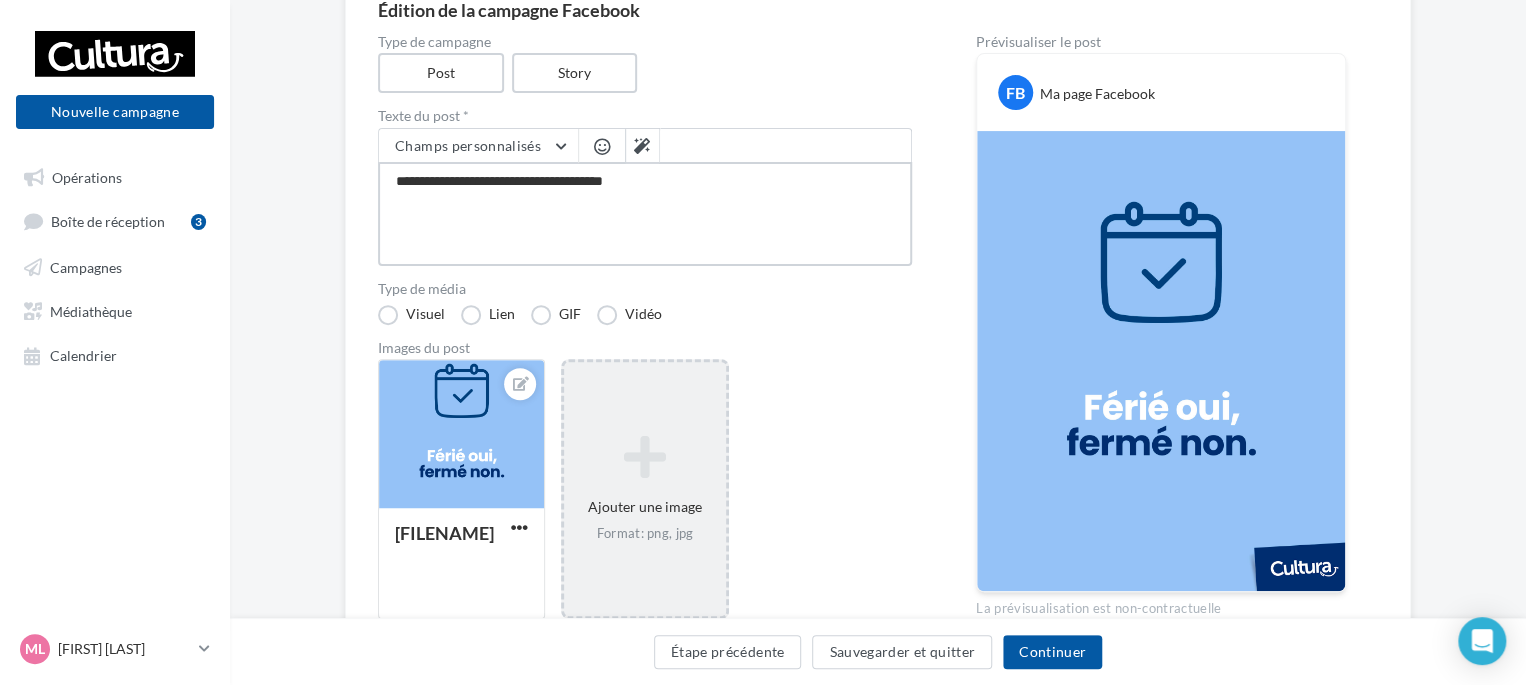 type on "**********" 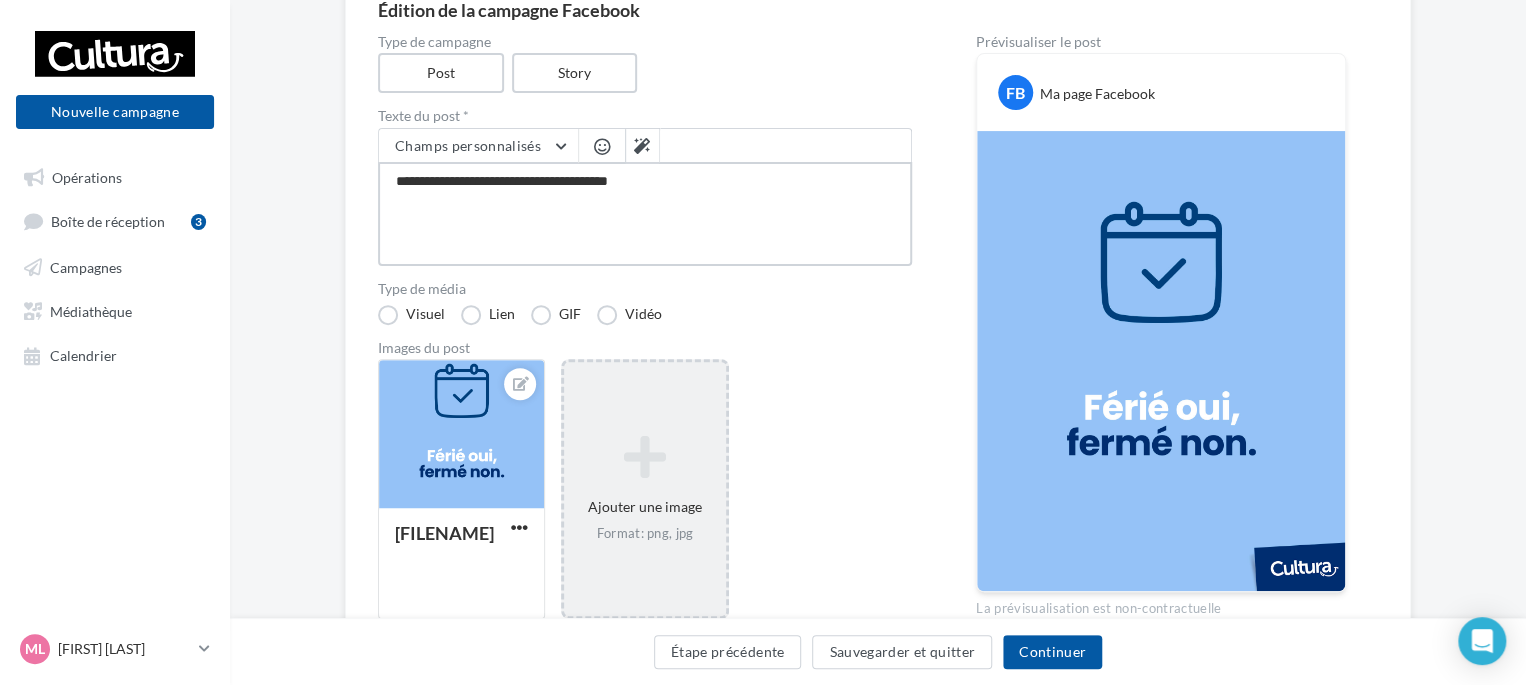 type on "**********" 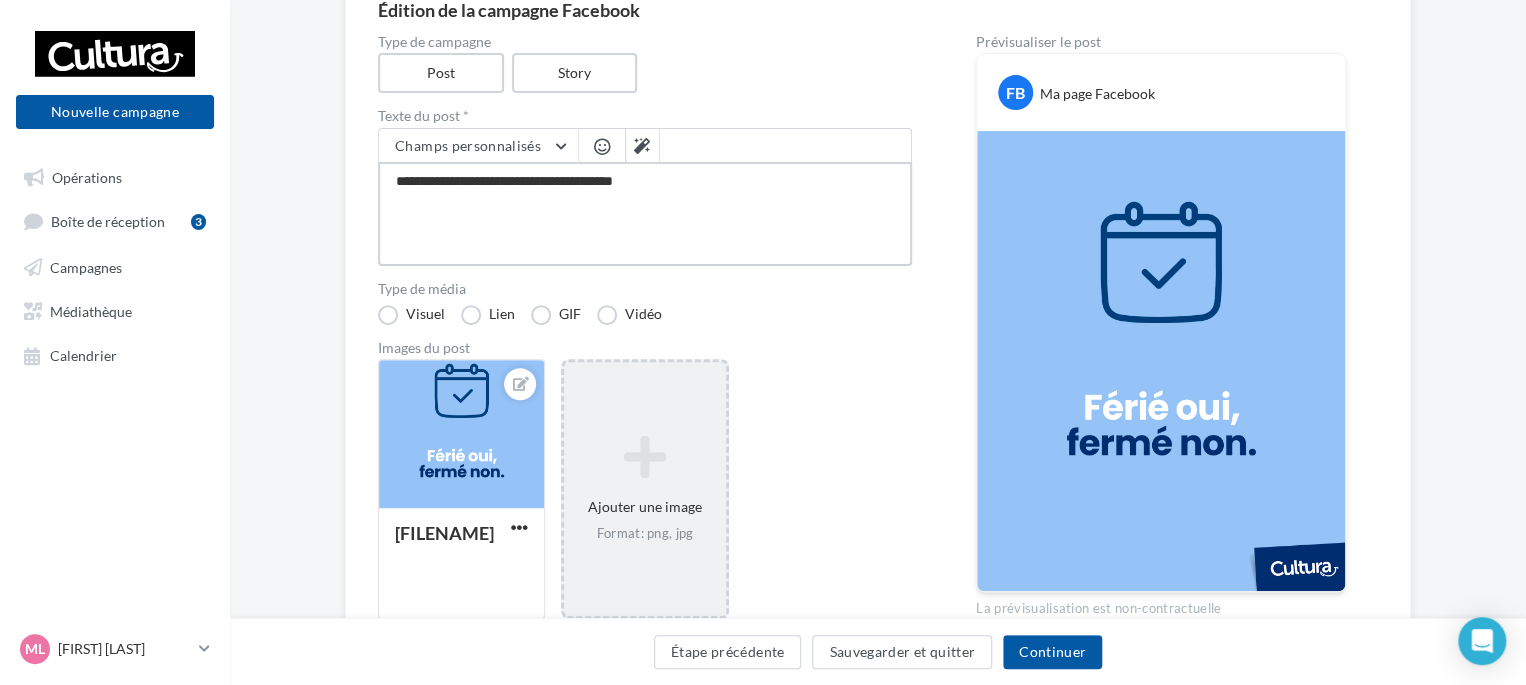 type on "**********" 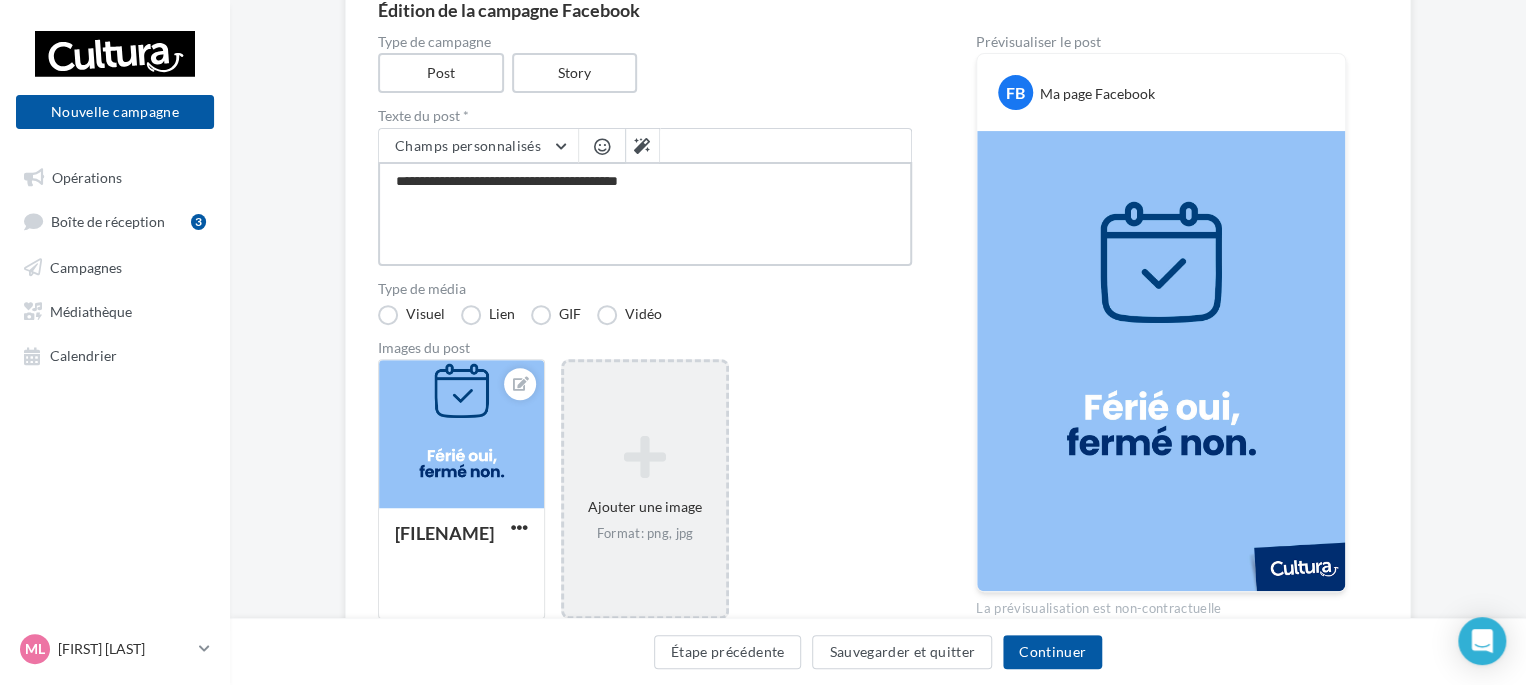 type on "**********" 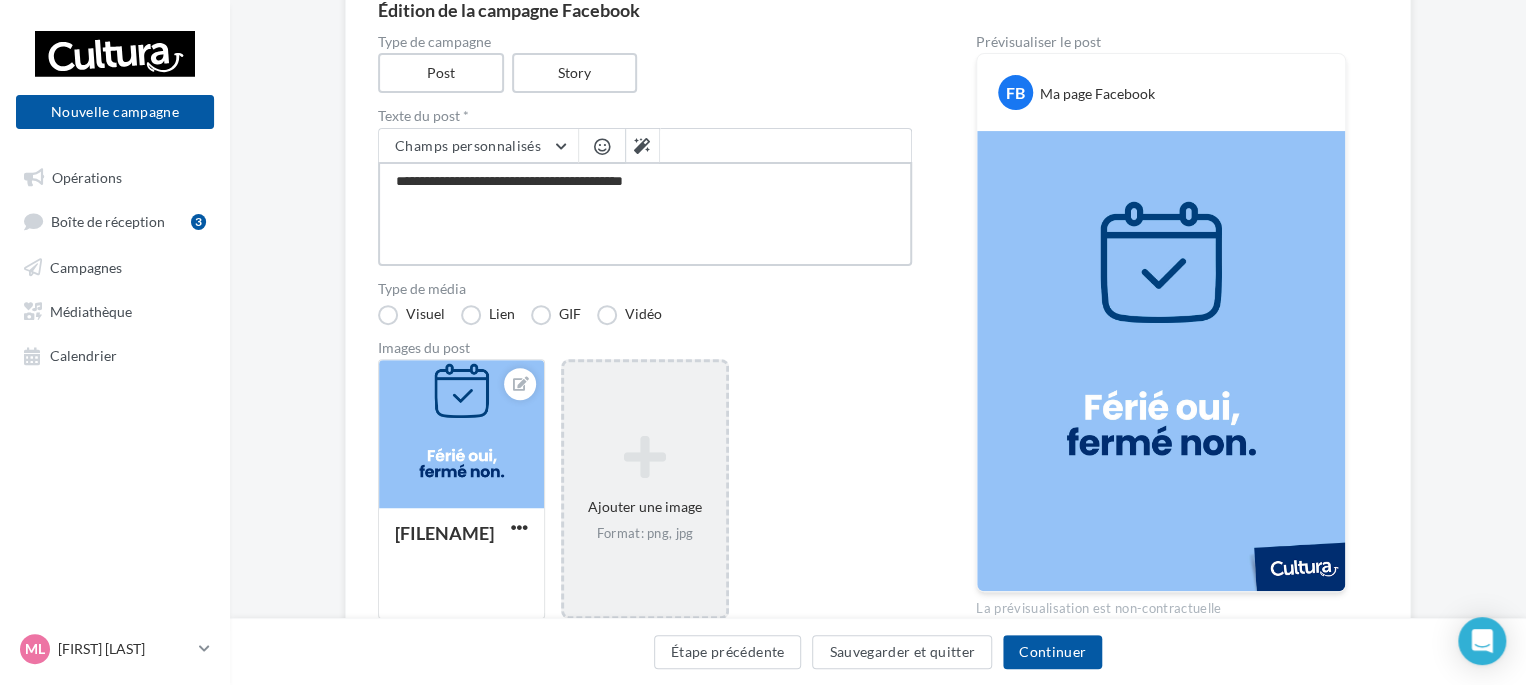 type on "**********" 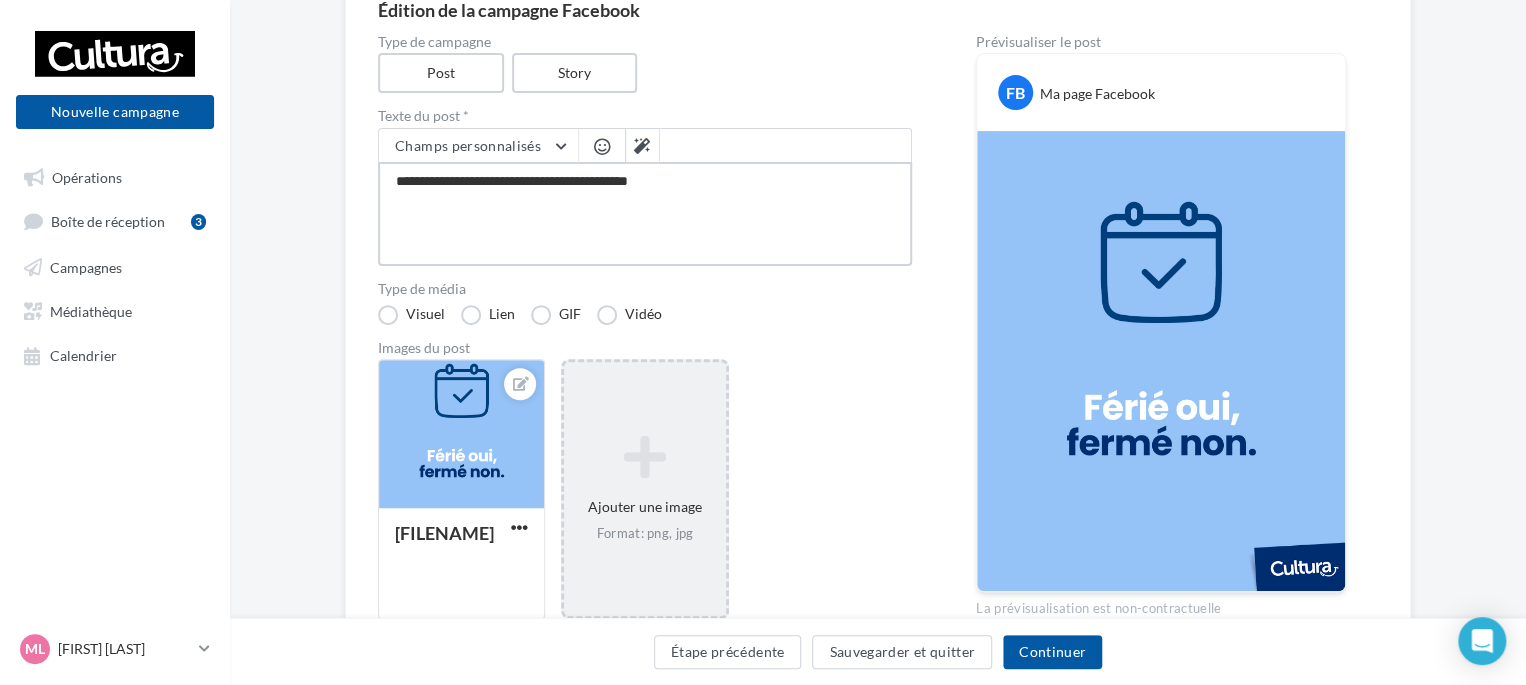 type on "**********" 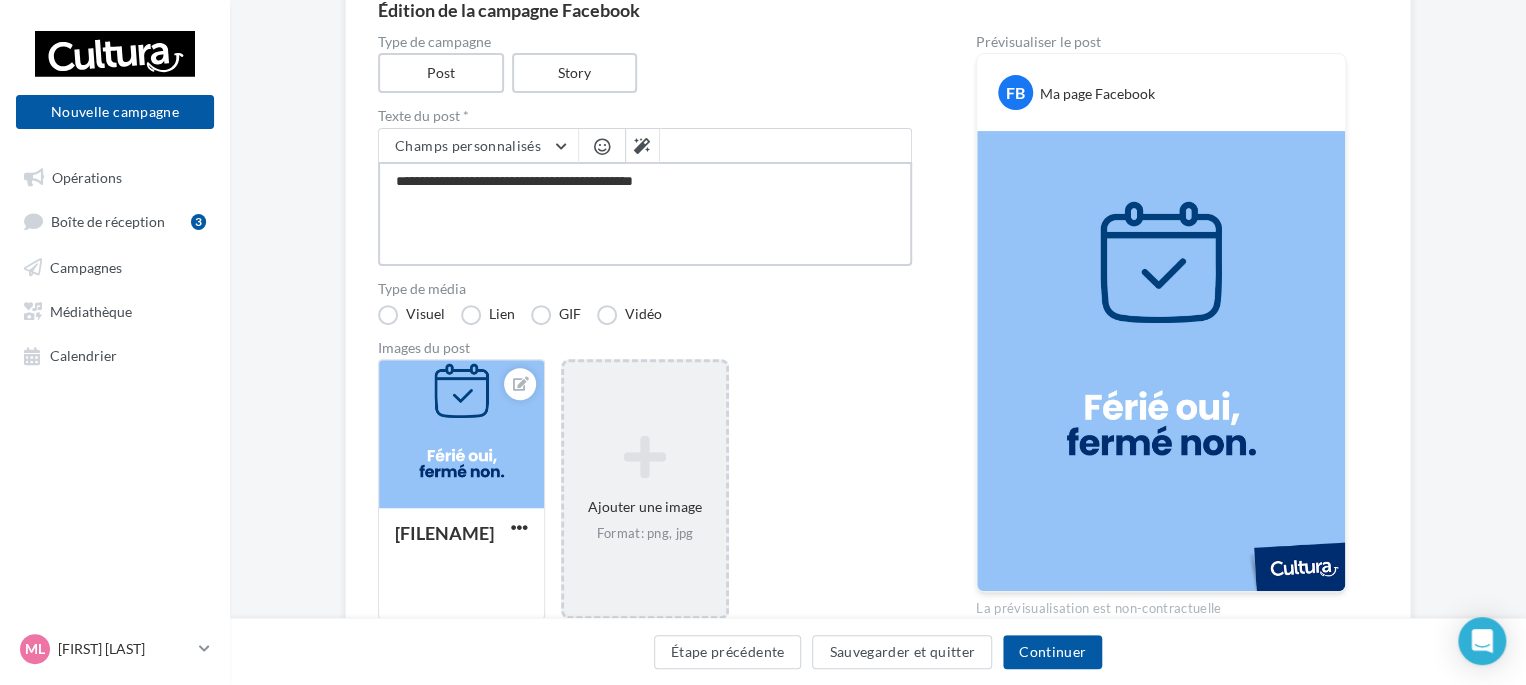 type on "**********" 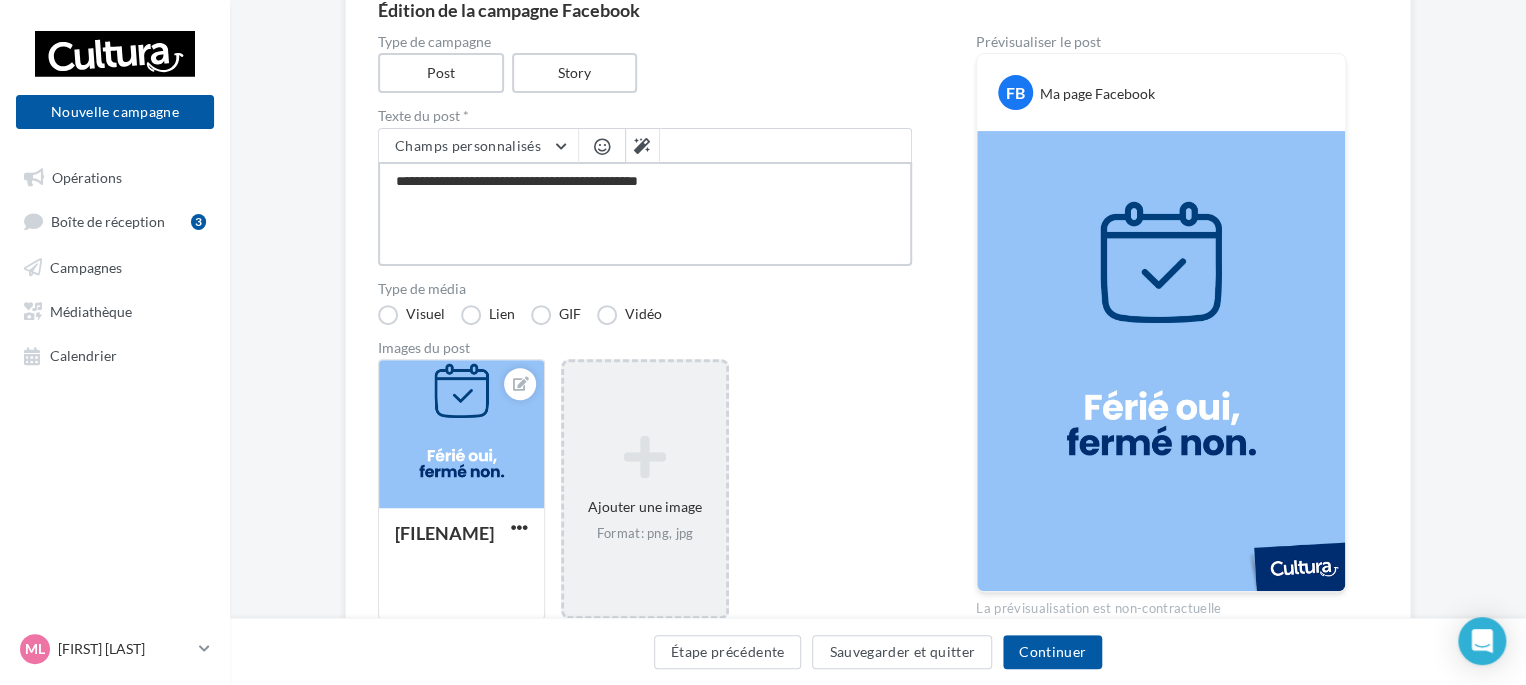 type on "**********" 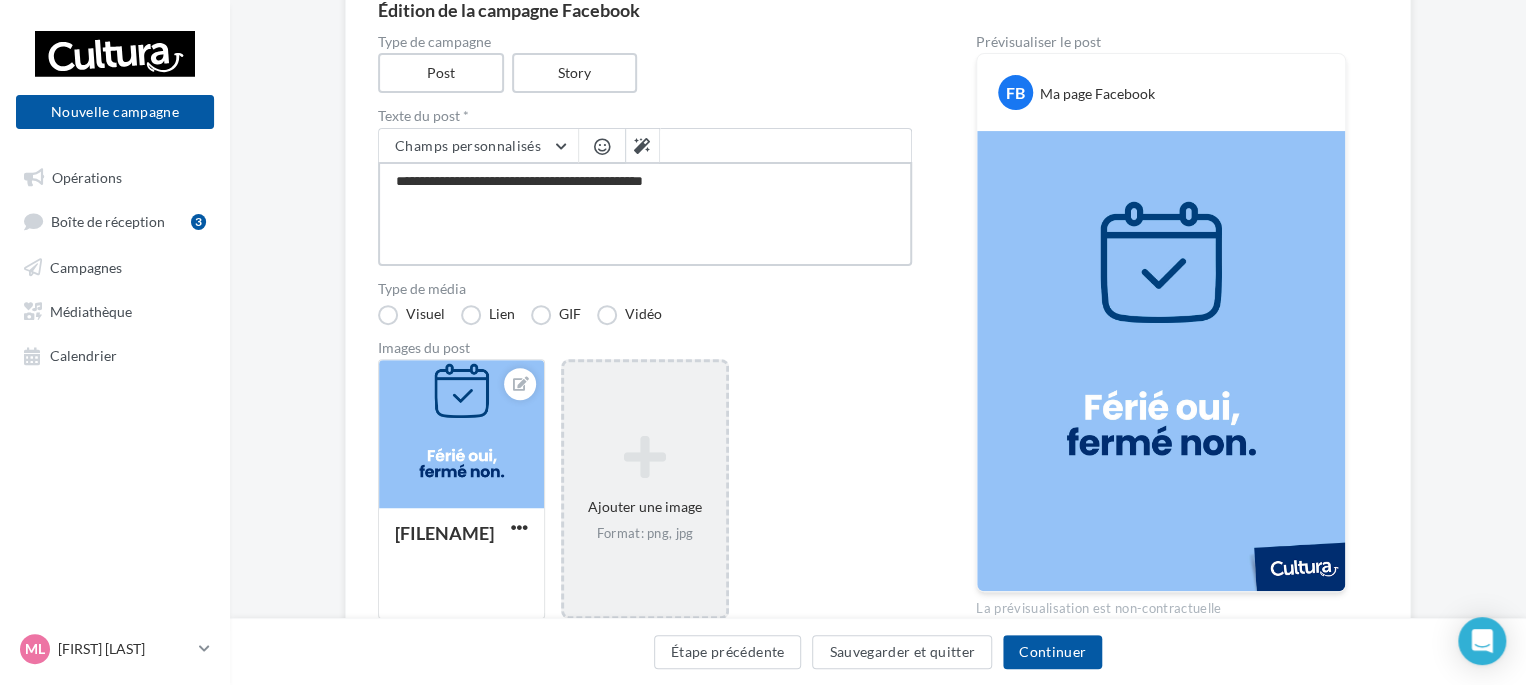 type on "**********" 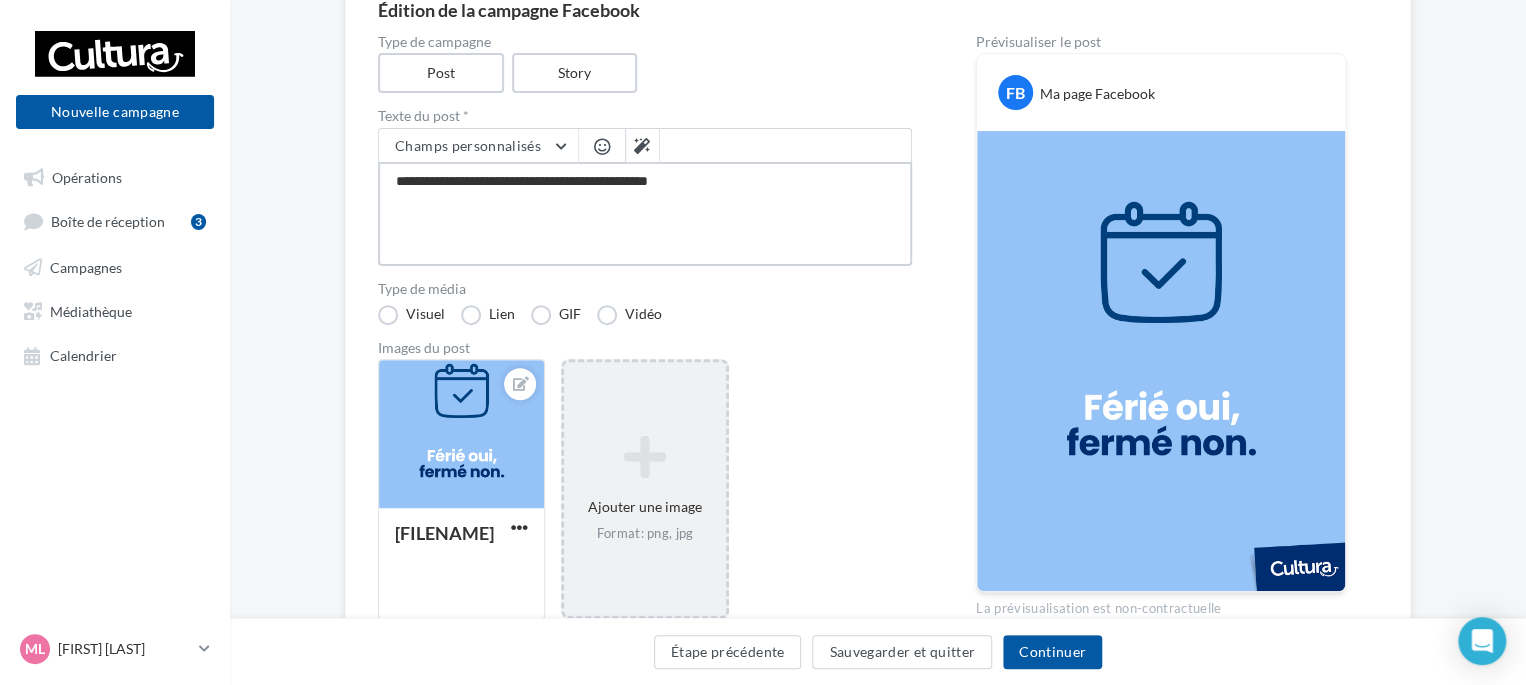 type on "**********" 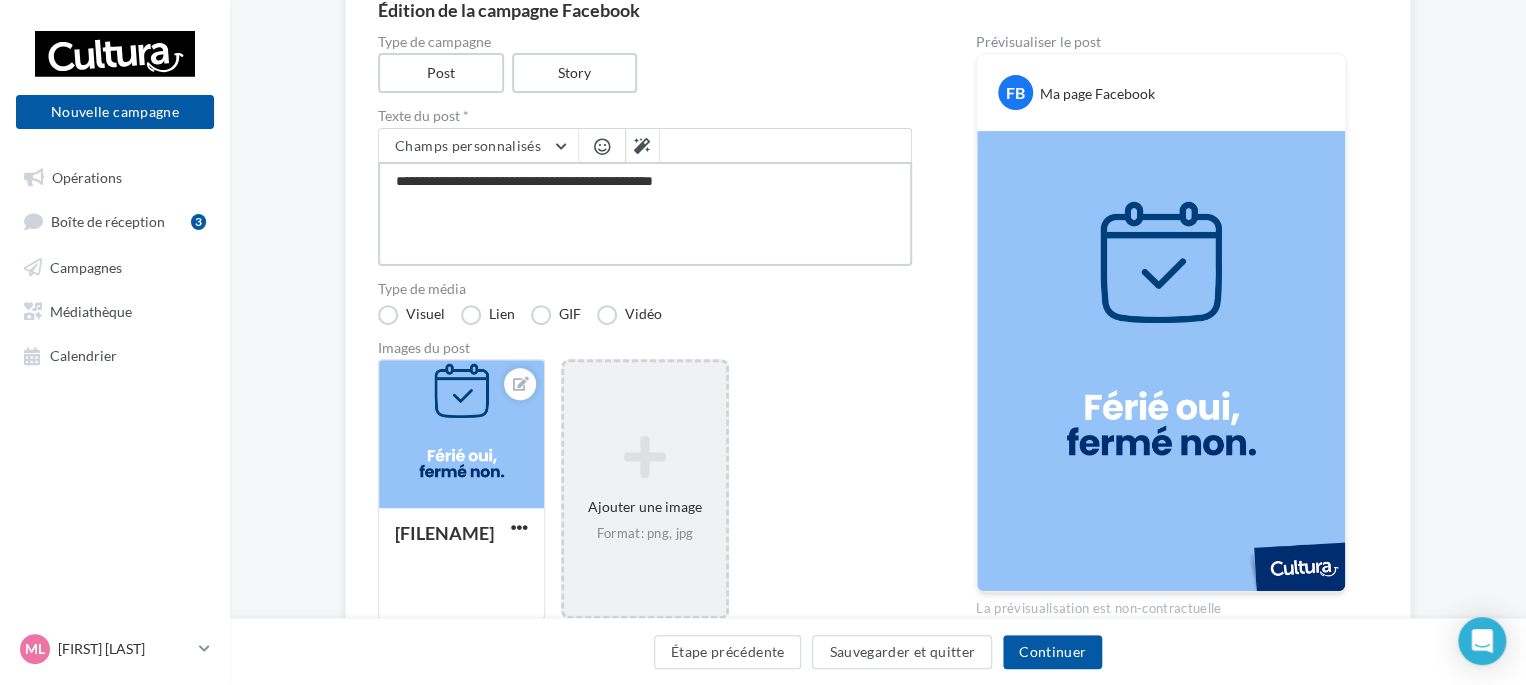 type on "**********" 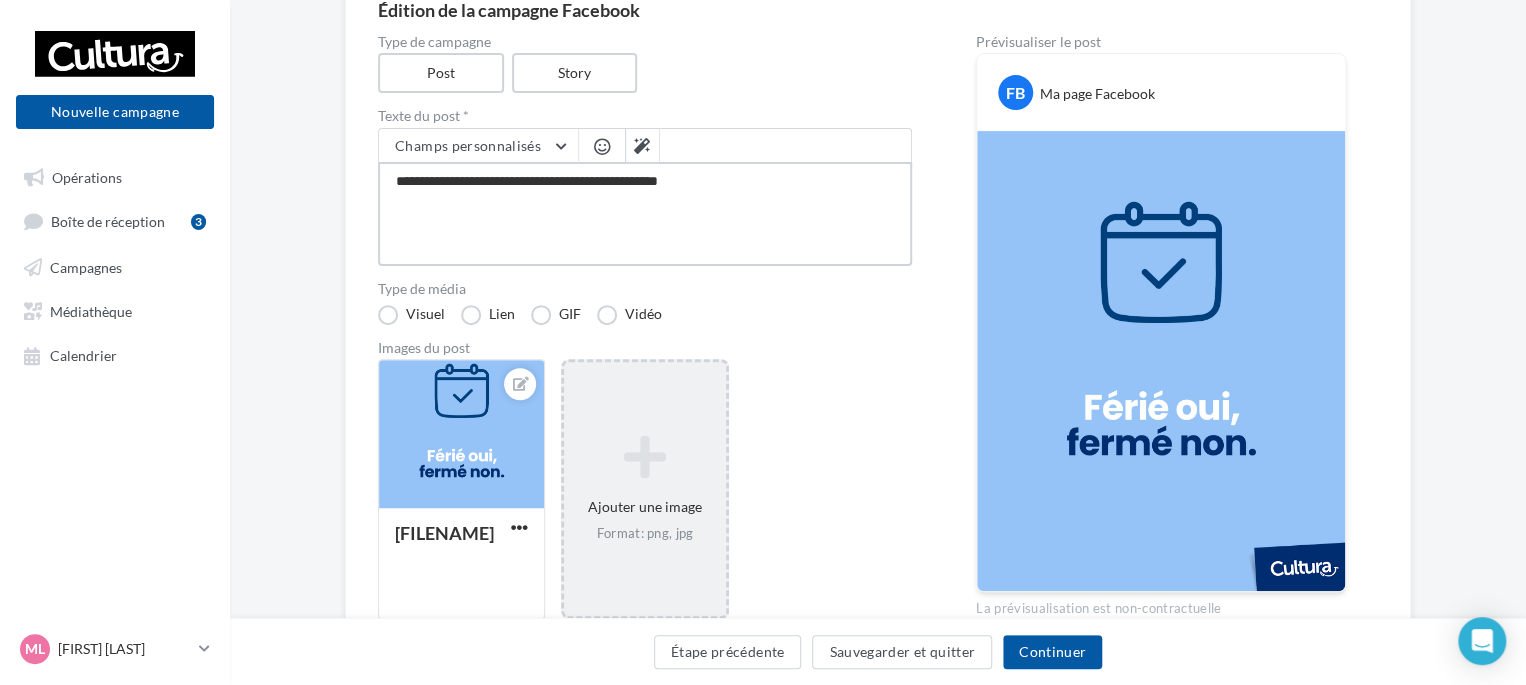 type on "**********" 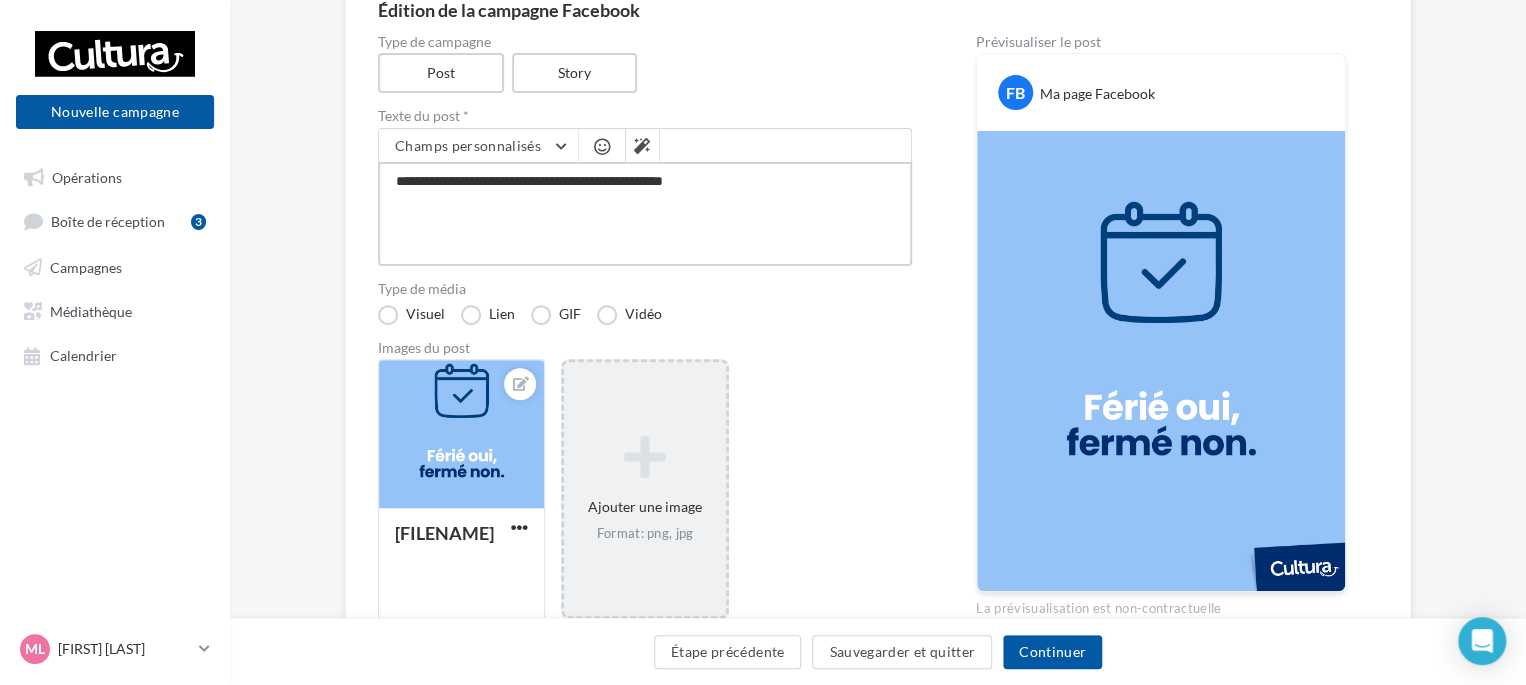 type on "**********" 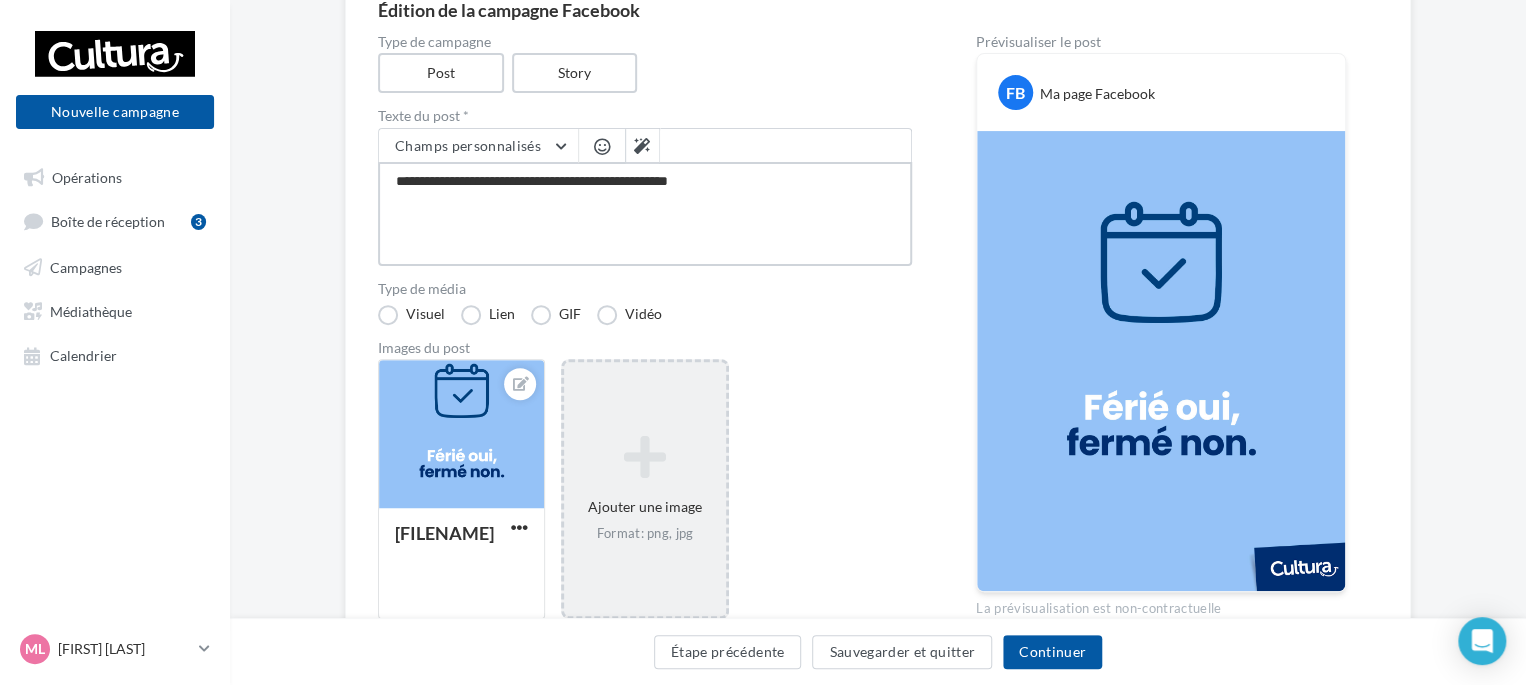 type on "**********" 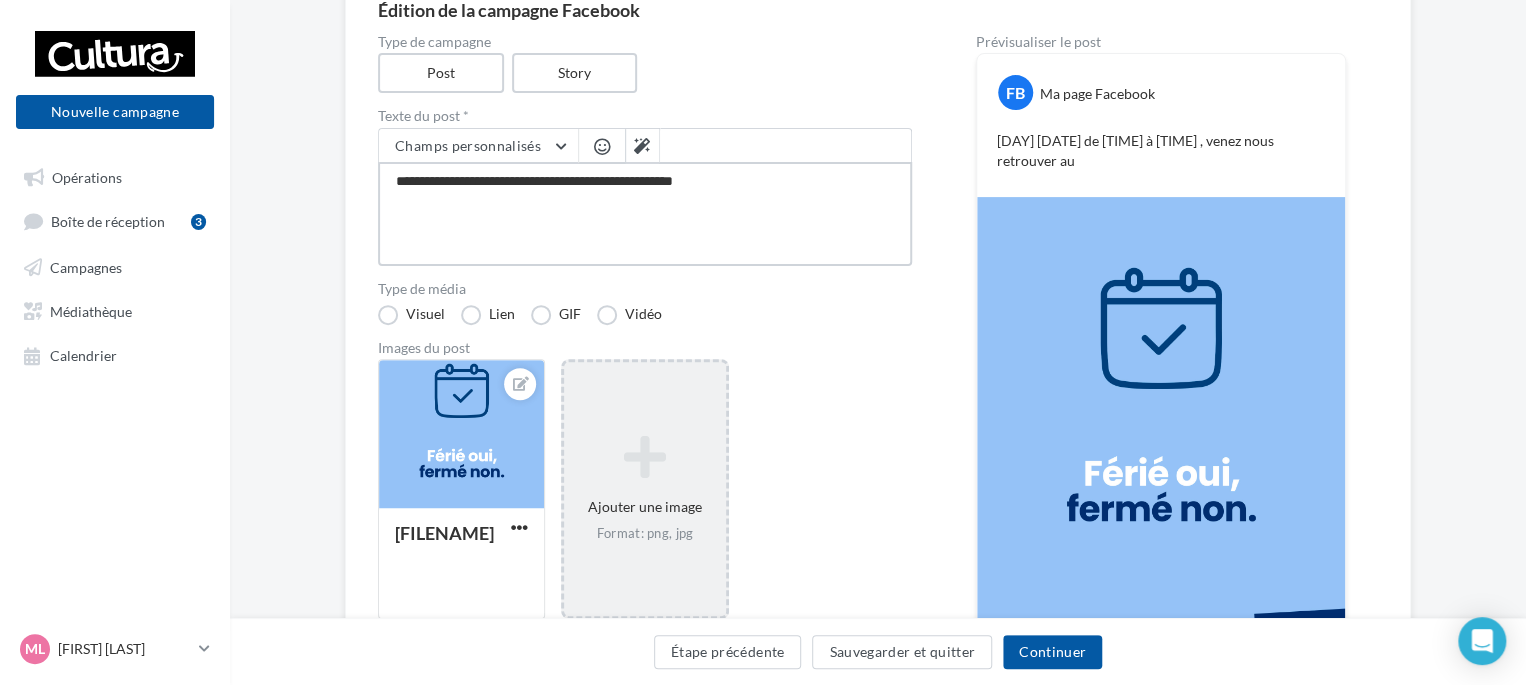 type on "**********" 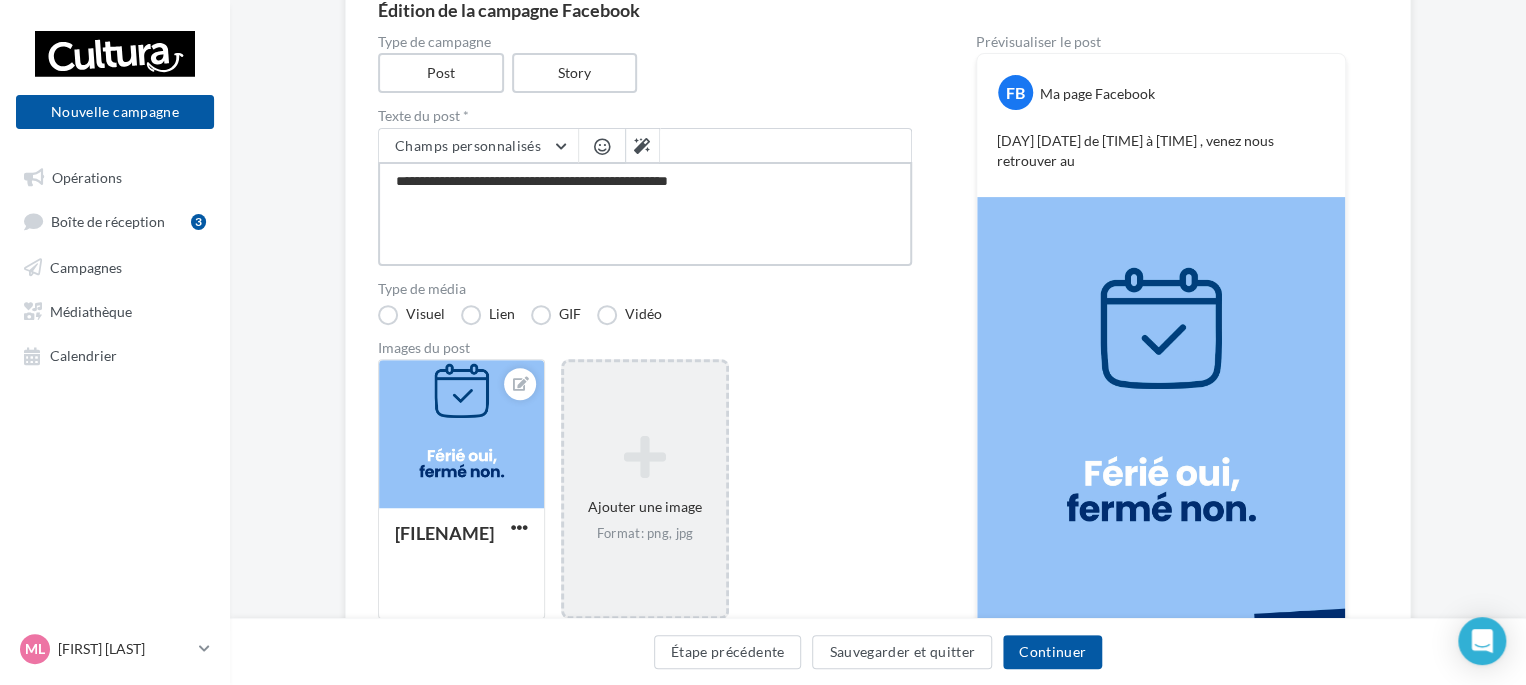 type on "**********" 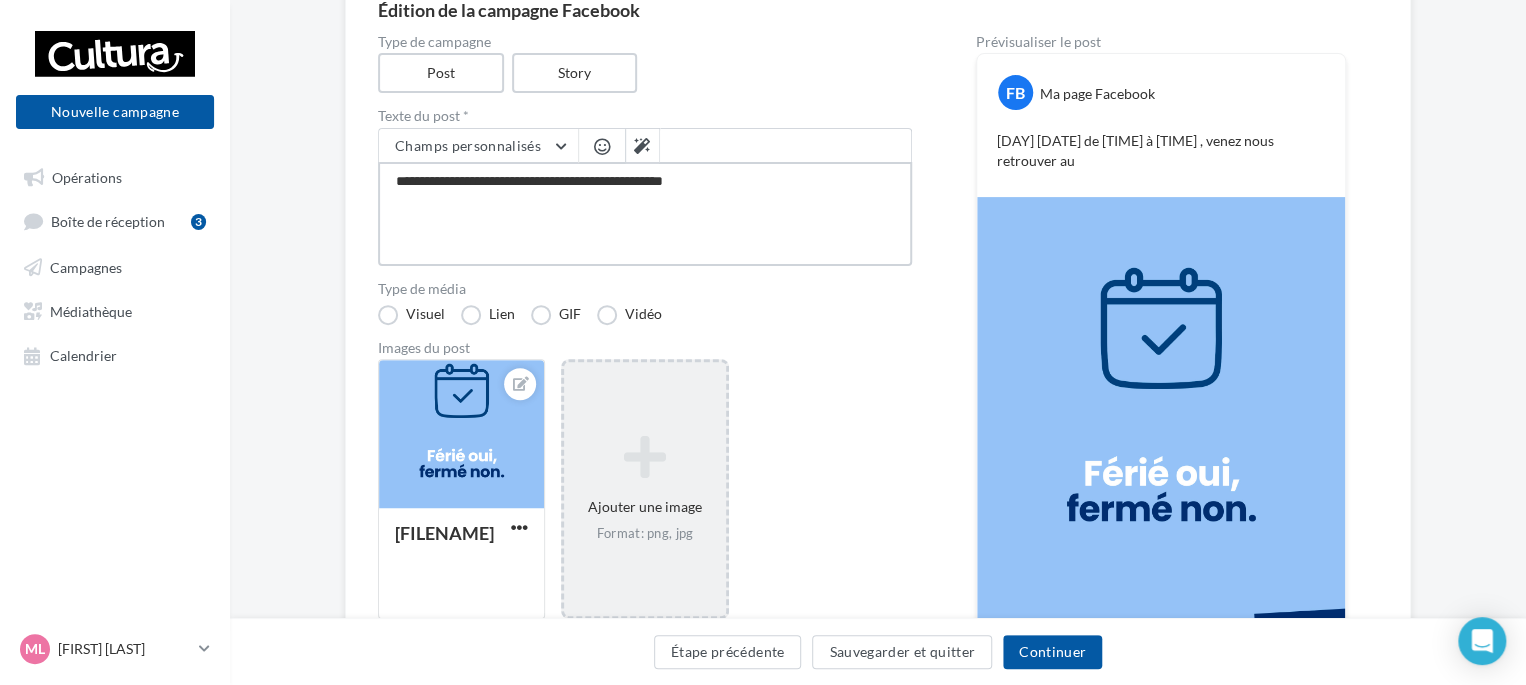 type on "**********" 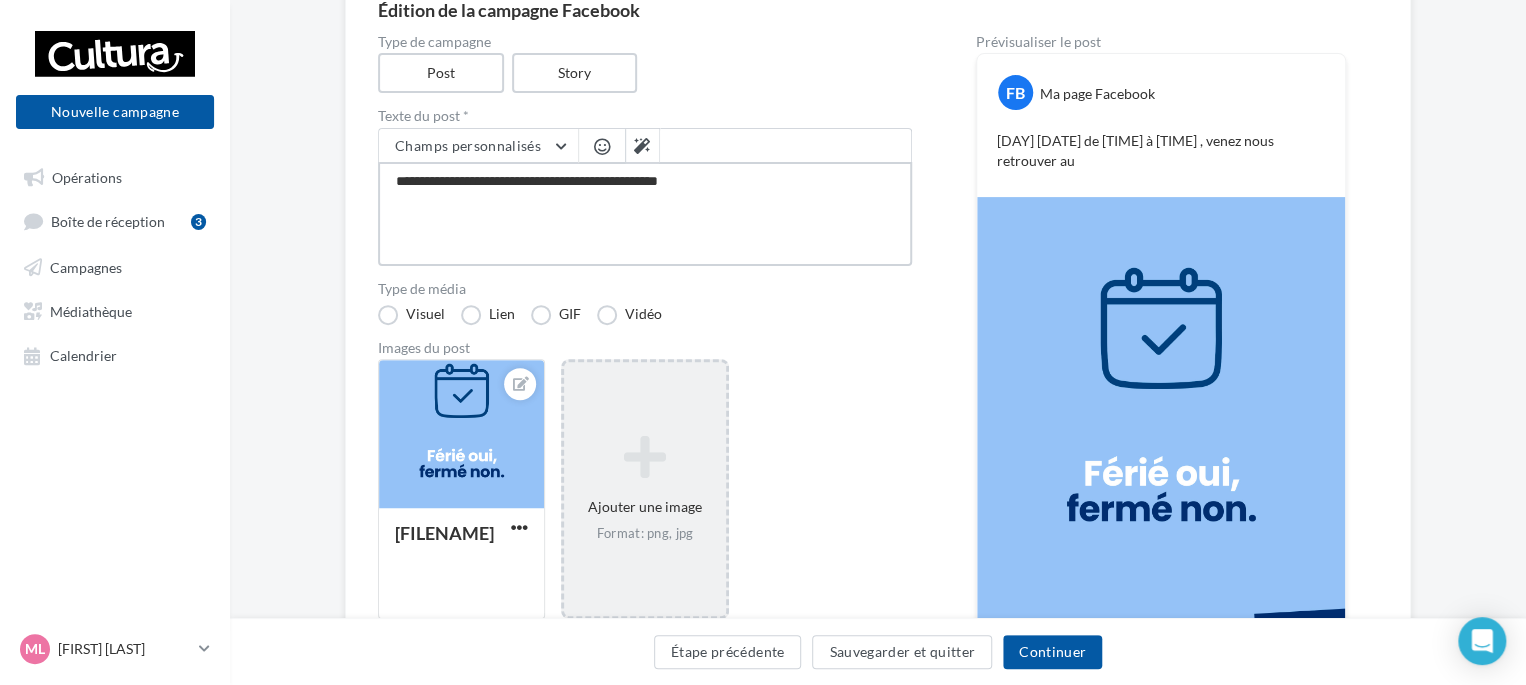type on "**********" 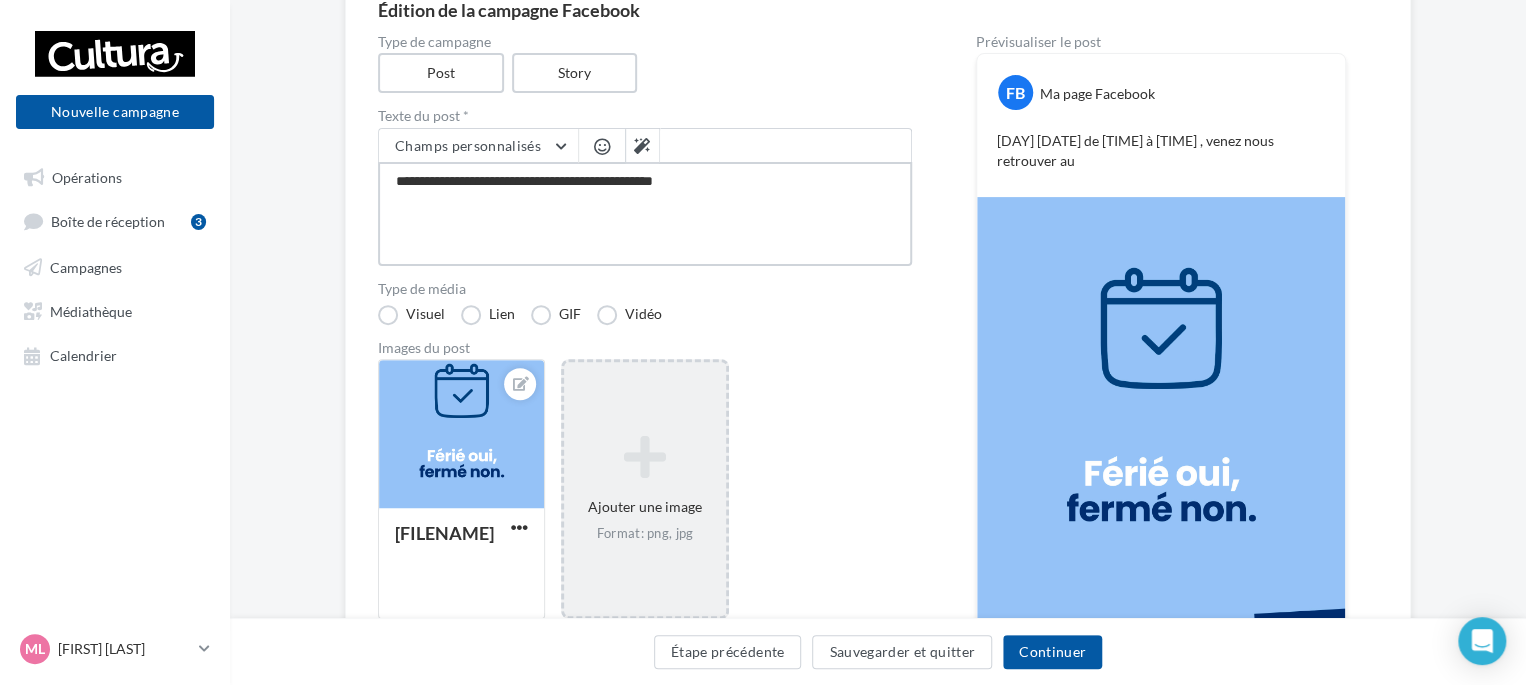 type on "**********" 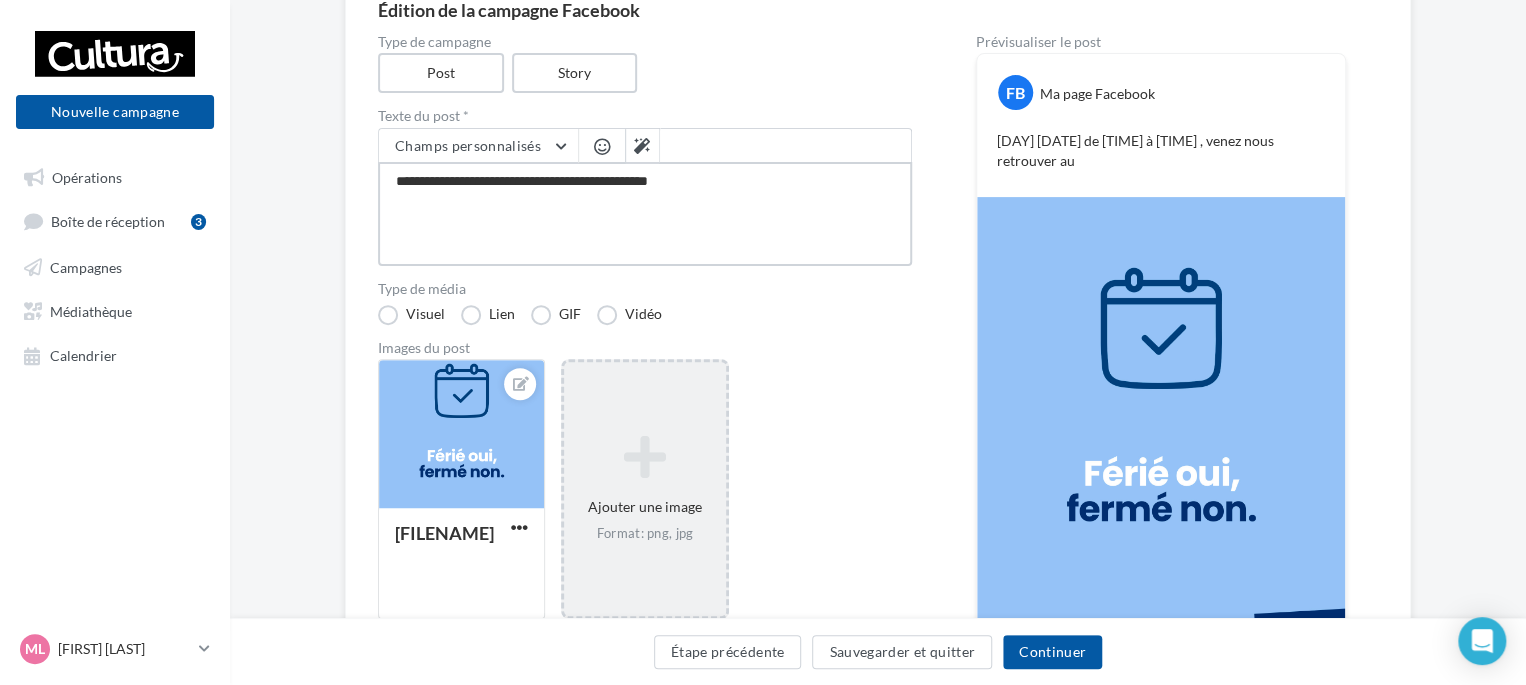 type on "**********" 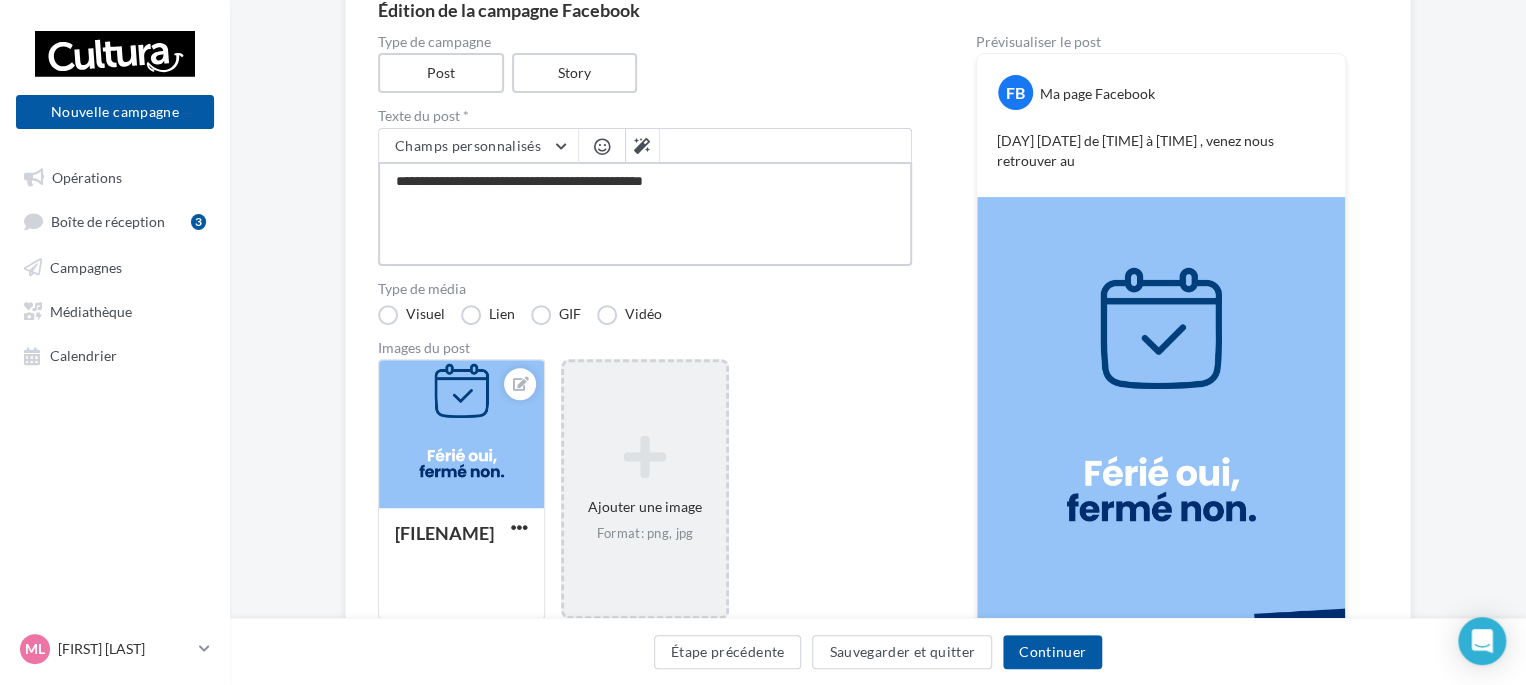 type on "**********" 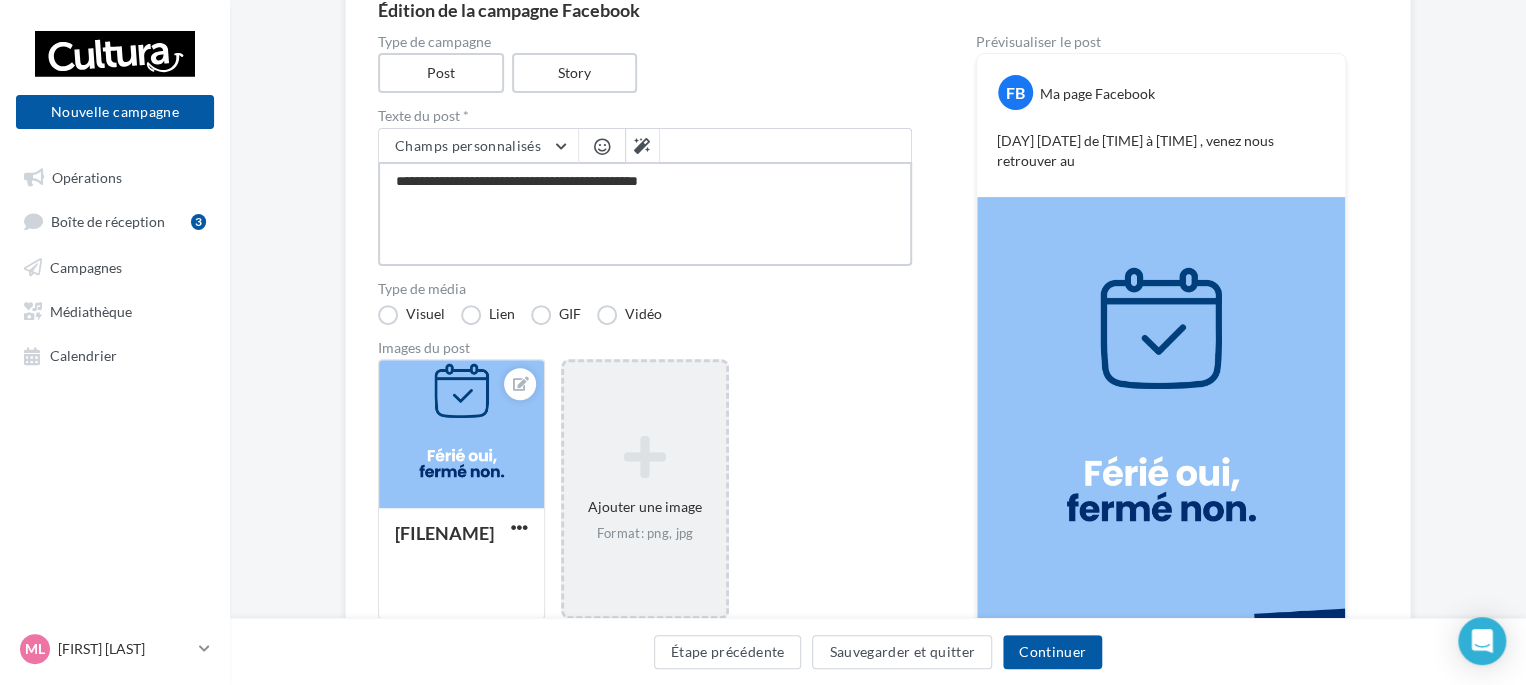 type on "**********" 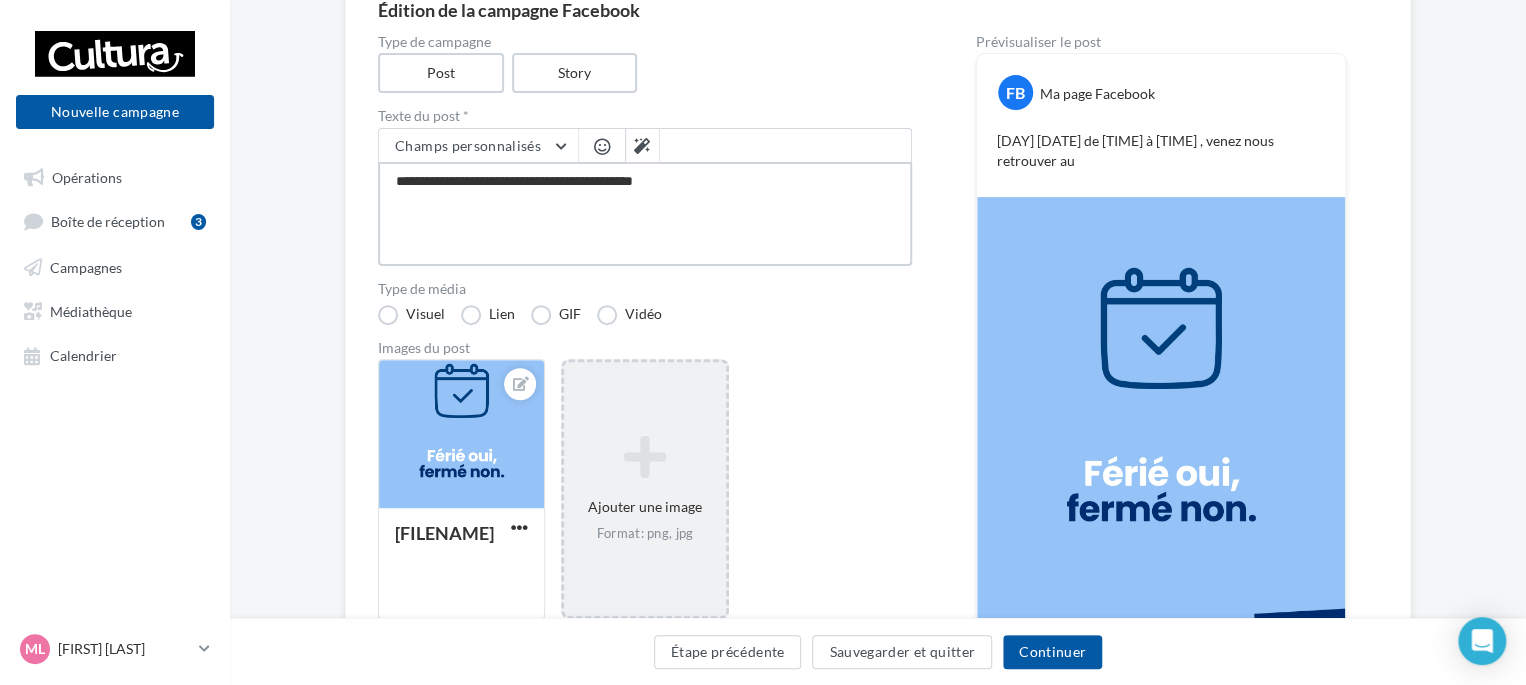 type on "**********" 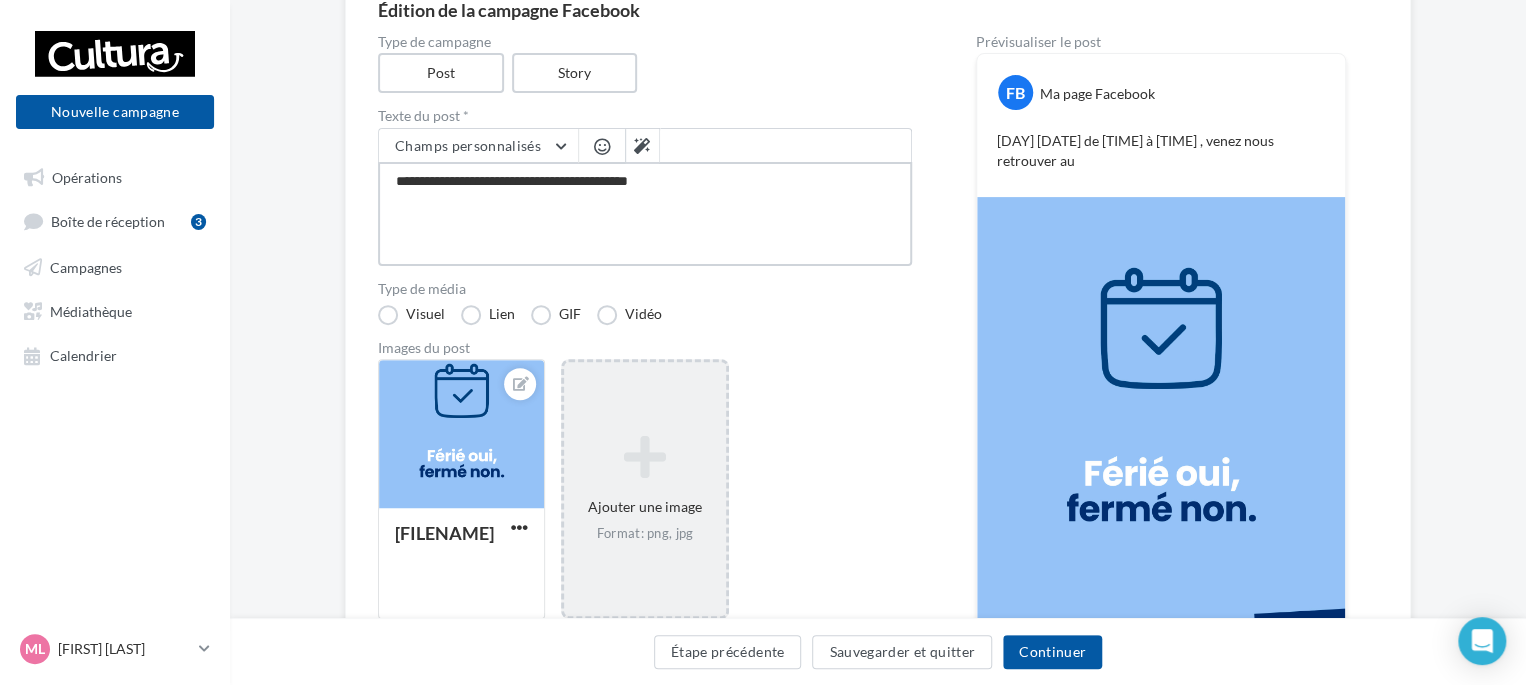 type on "**********" 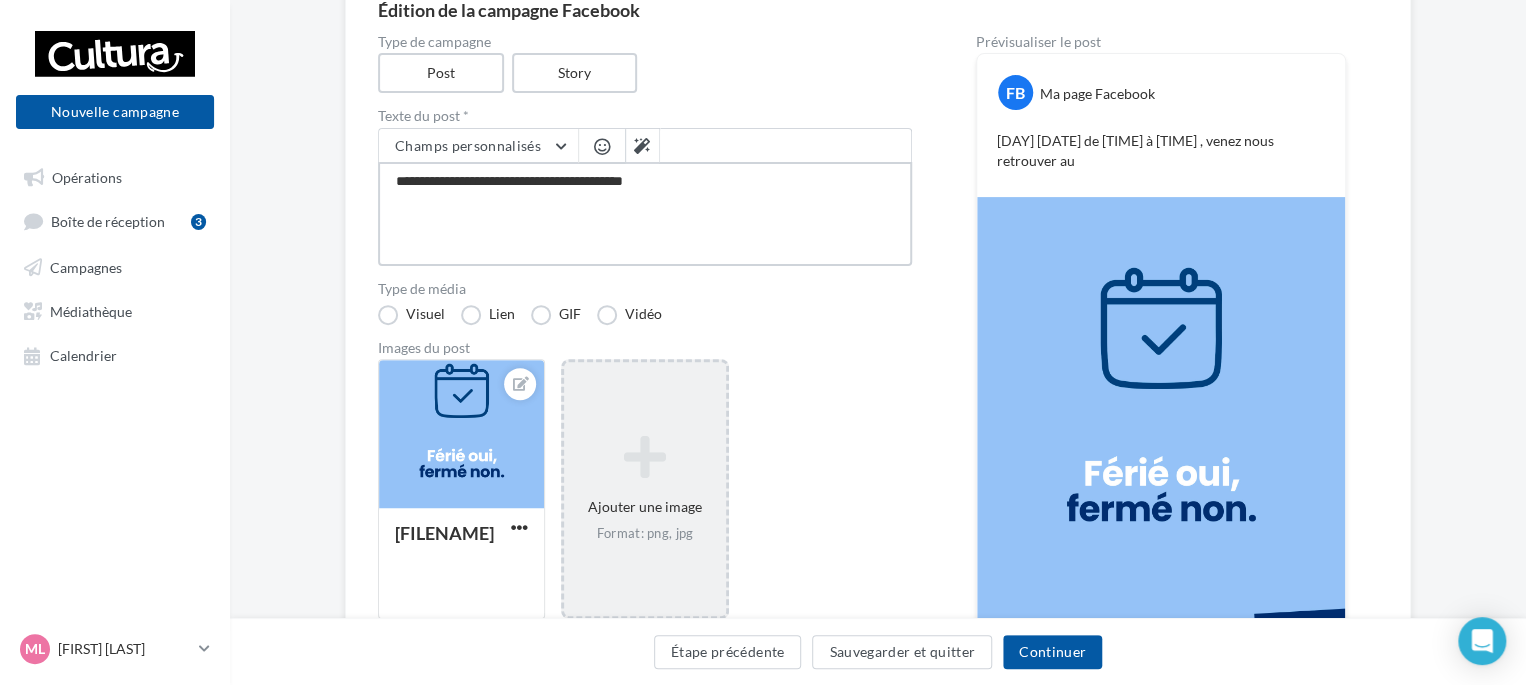 type on "**********" 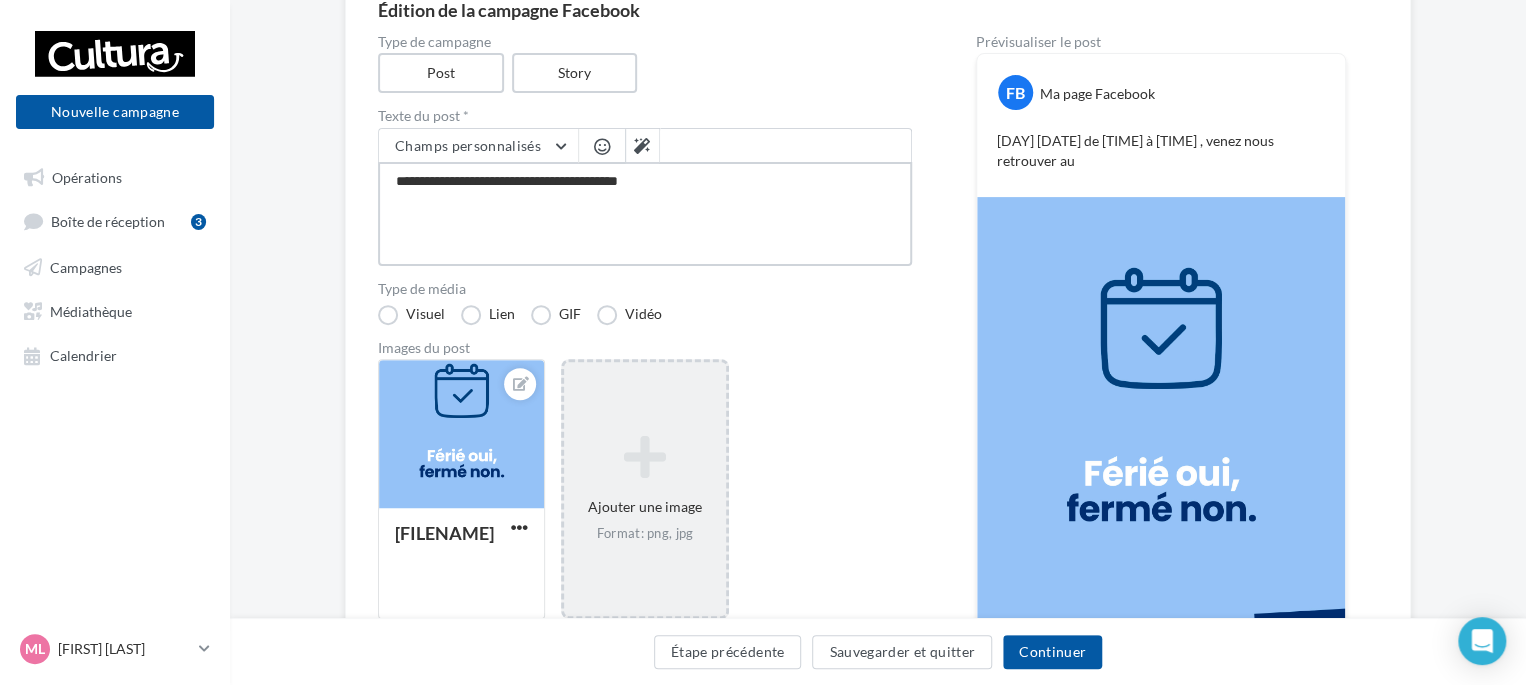 type on "**********" 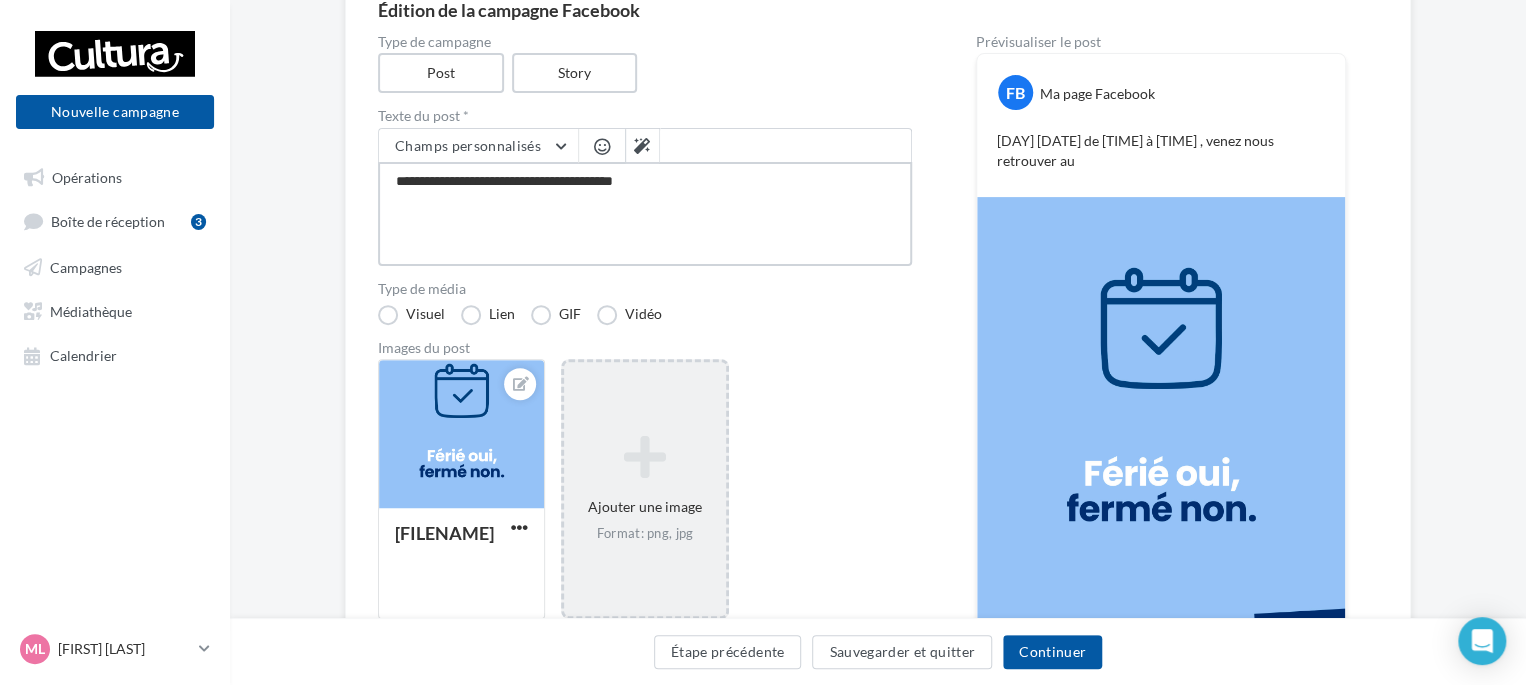 type on "**********" 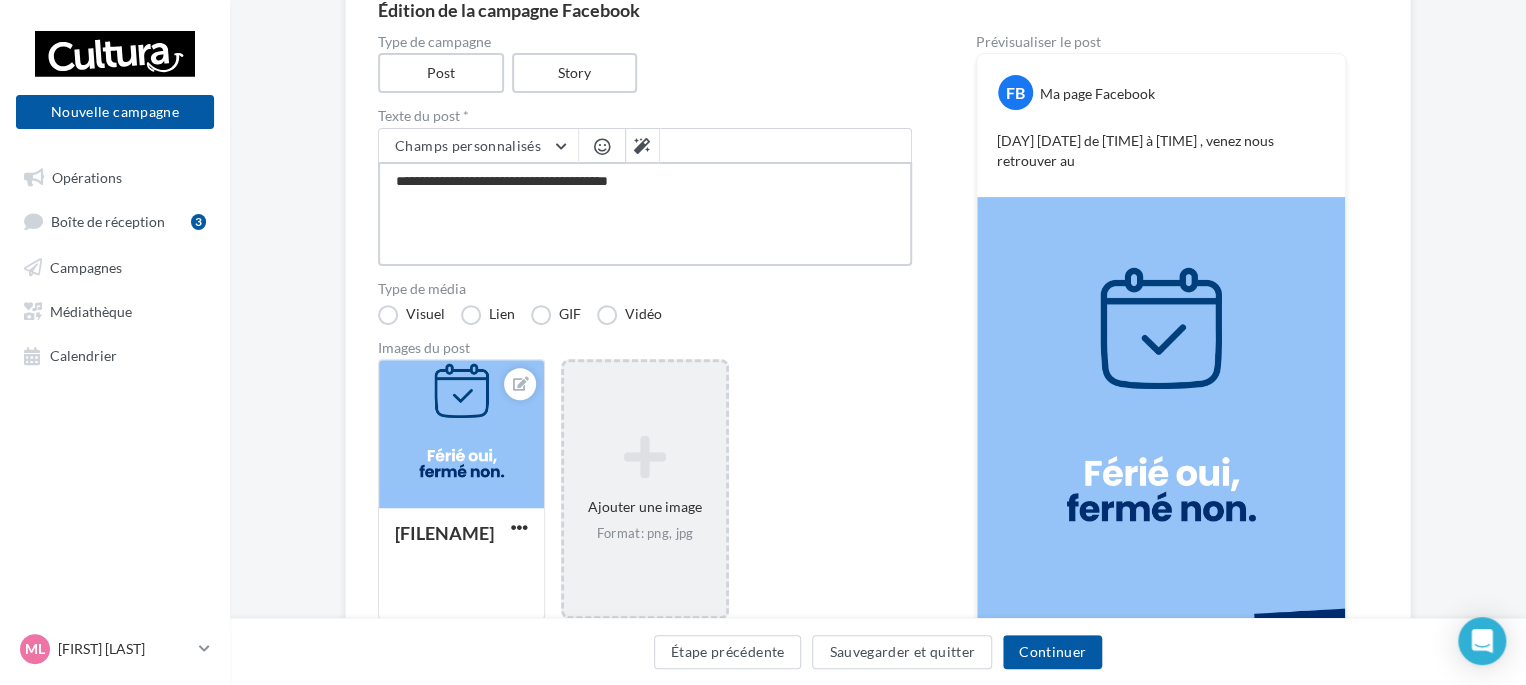 type on "**********" 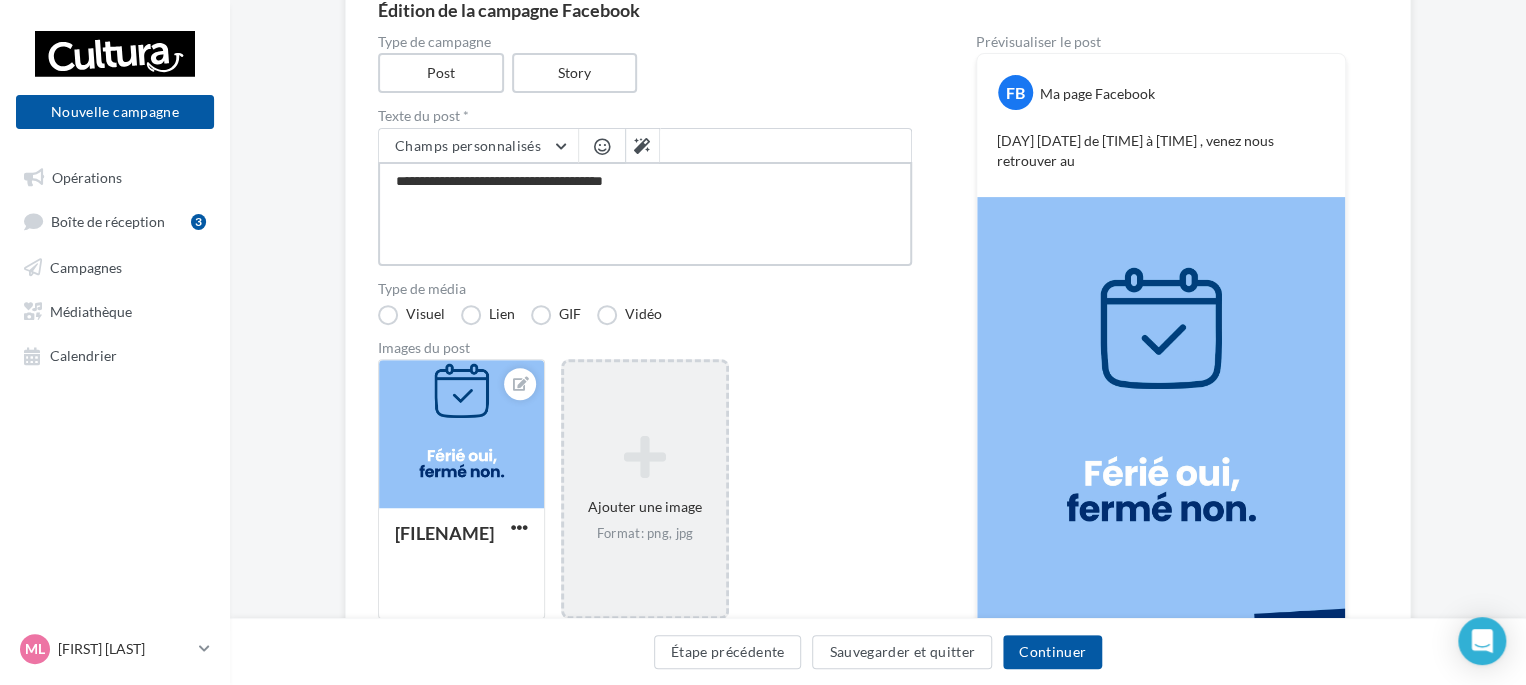 type on "**********" 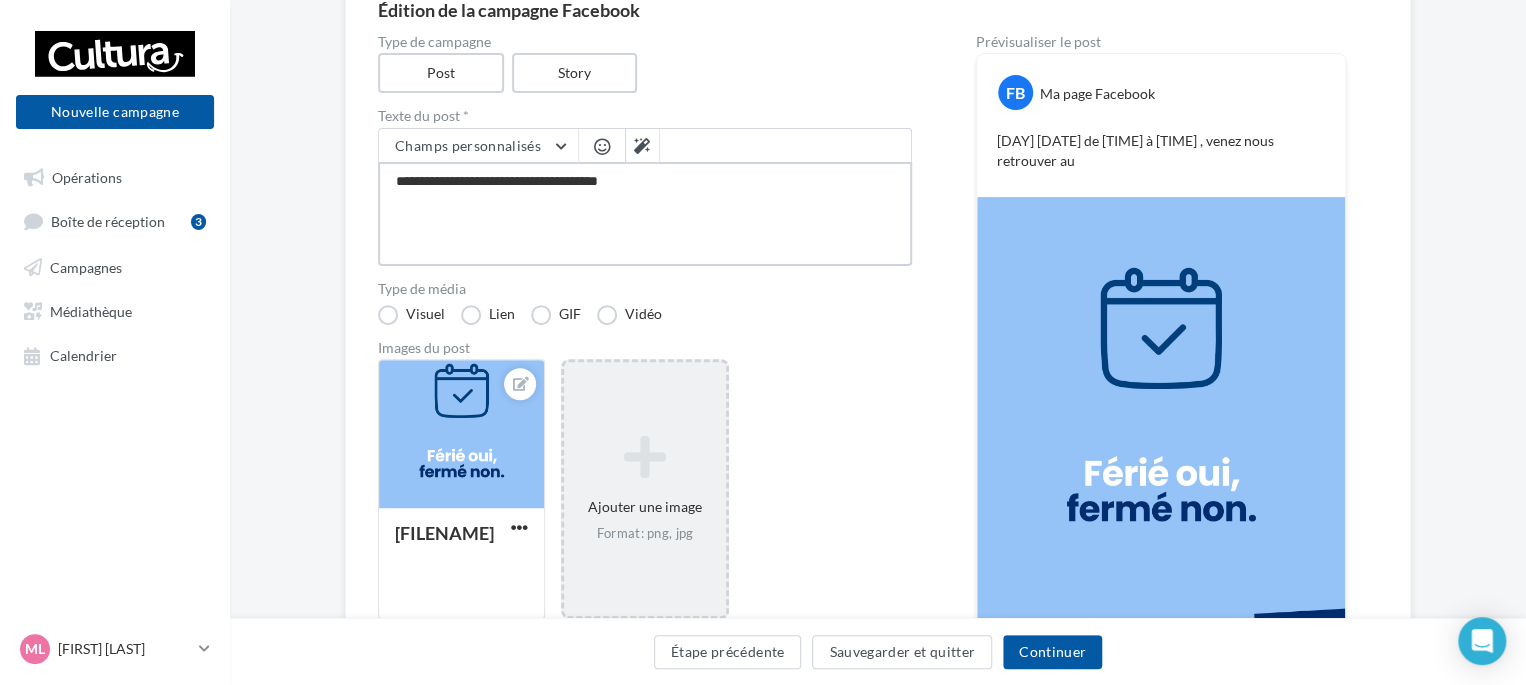 type on "**********" 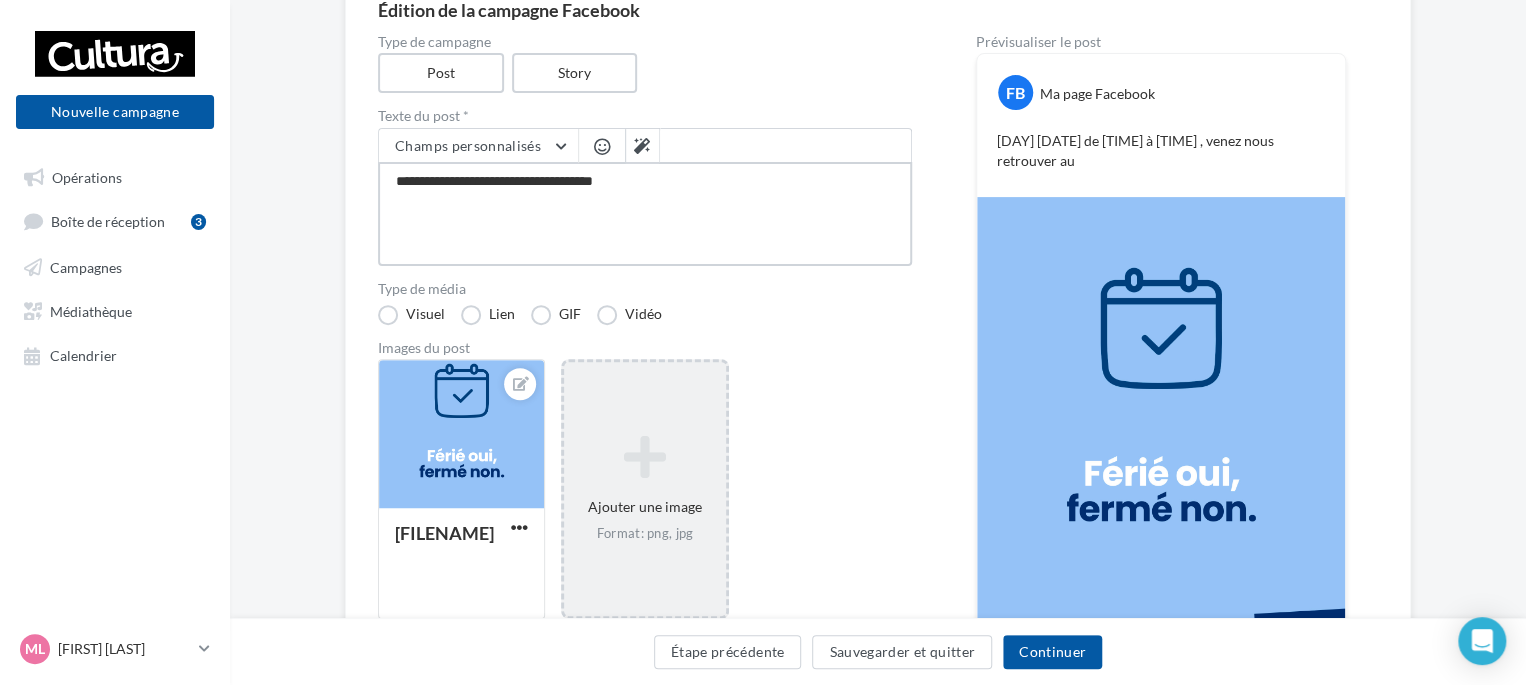 type on "**********" 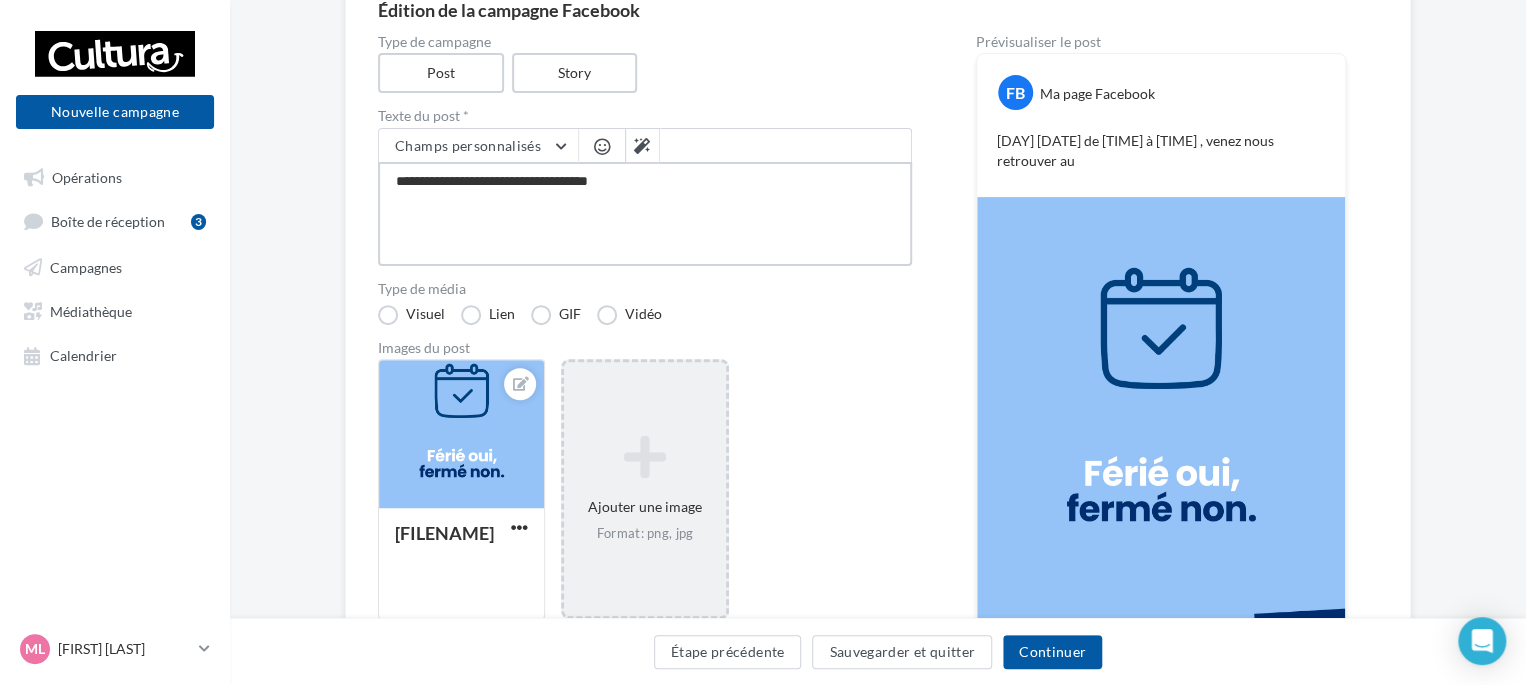 type on "**********" 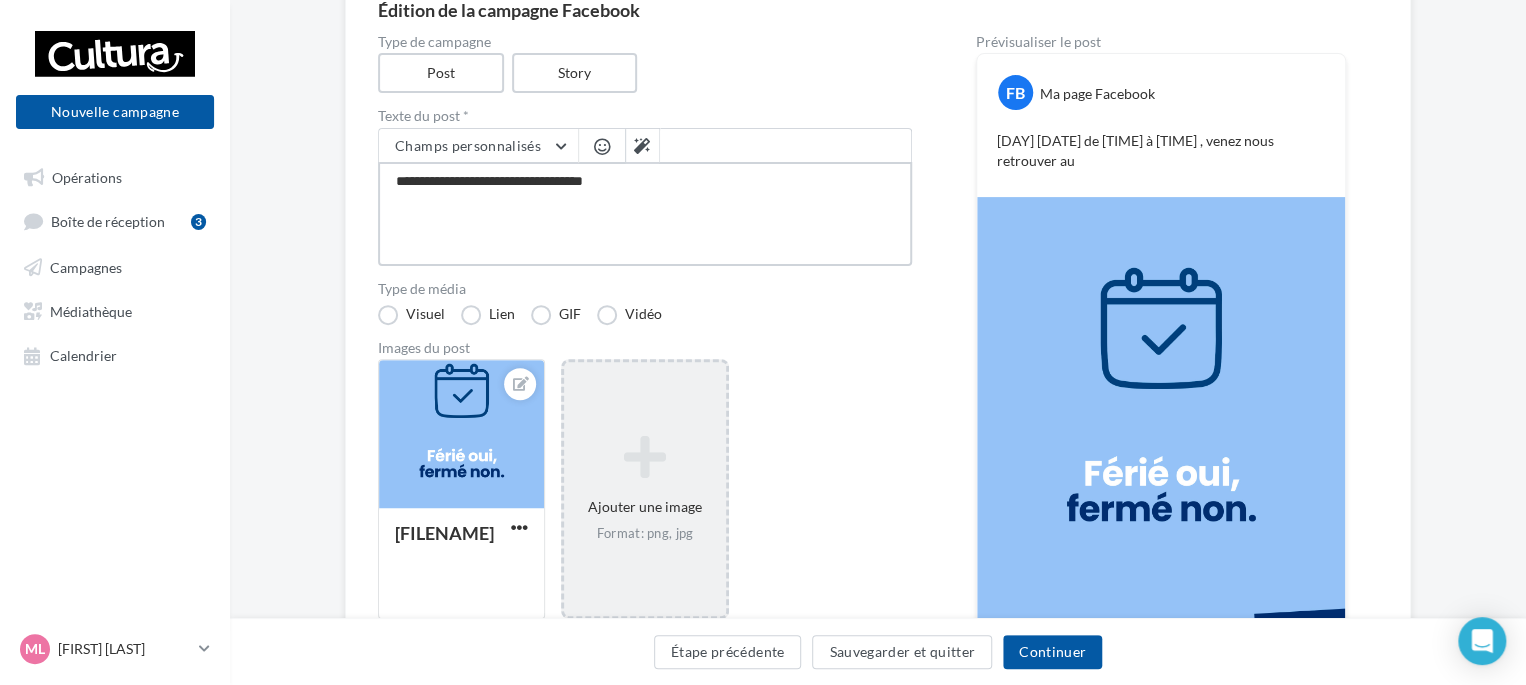 type on "**********" 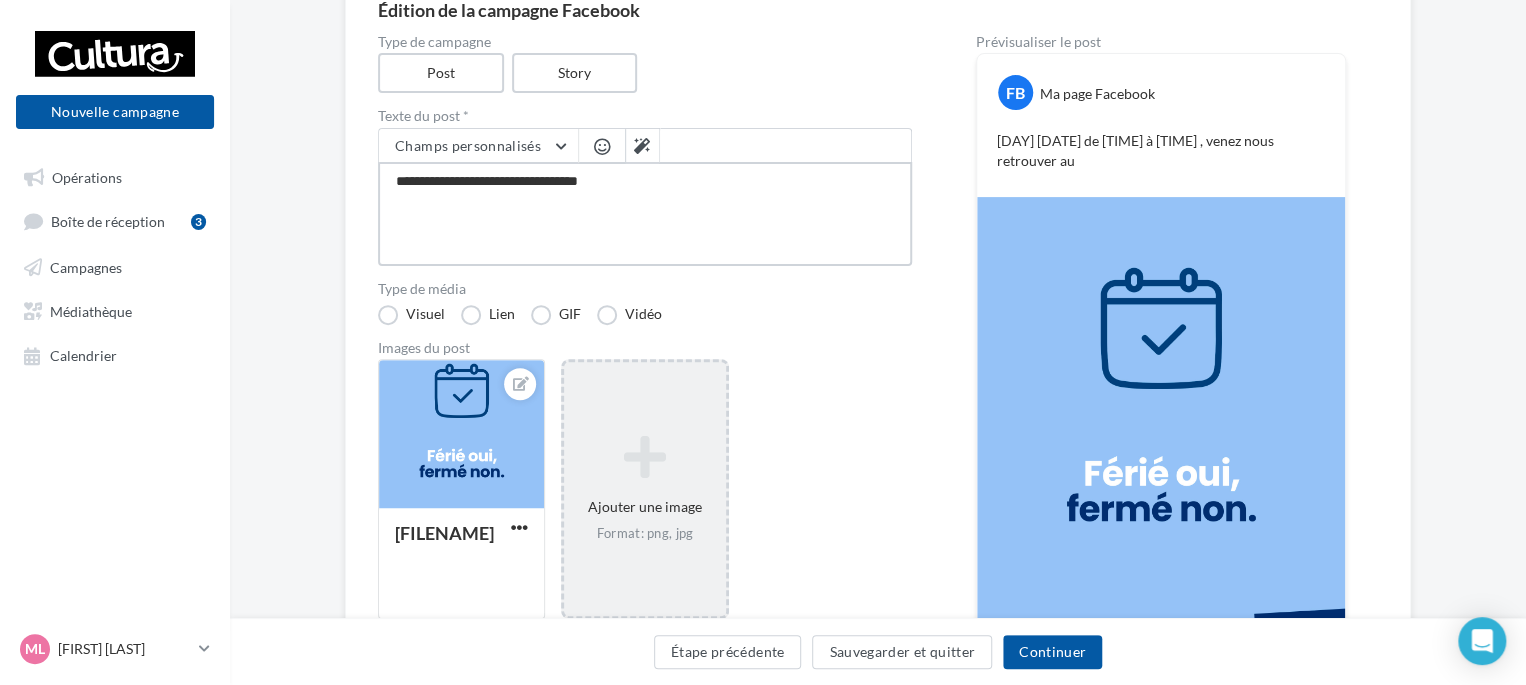 type on "**********" 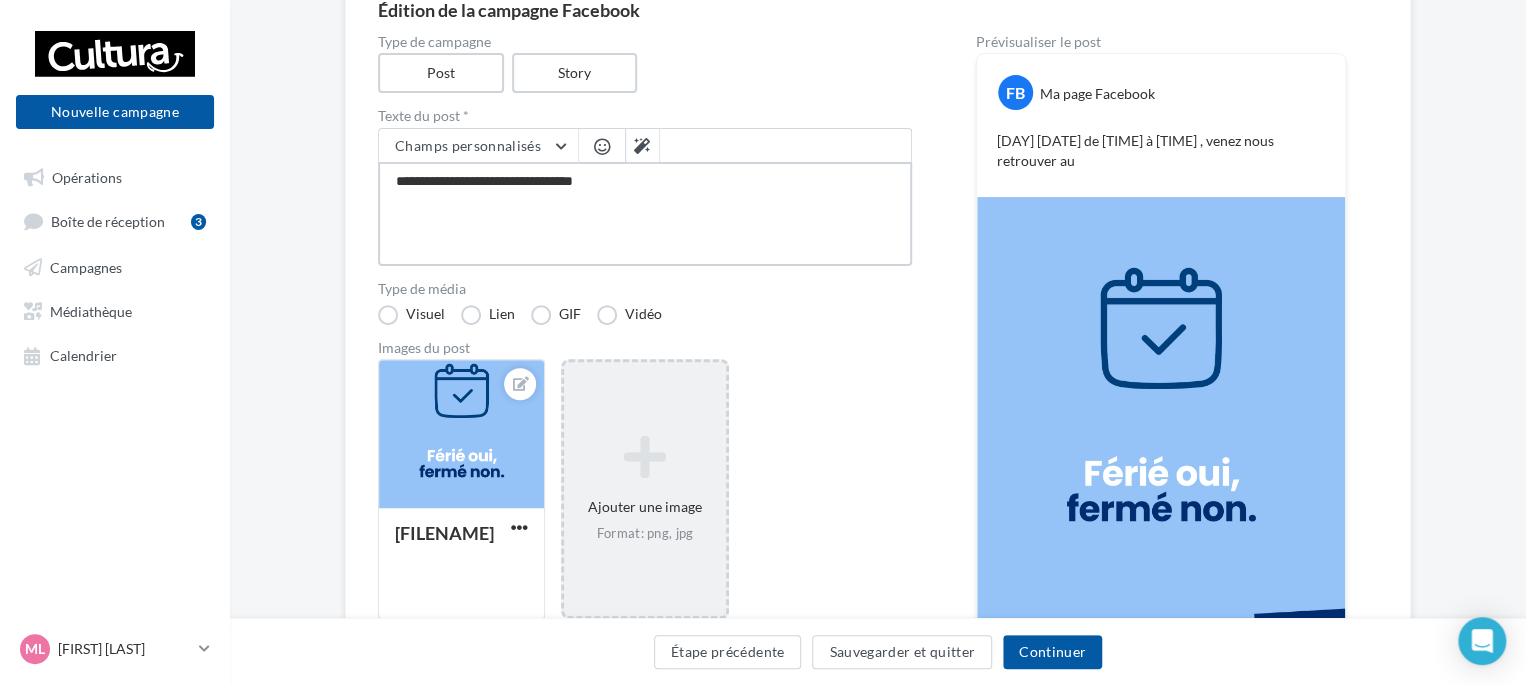 type on "**********" 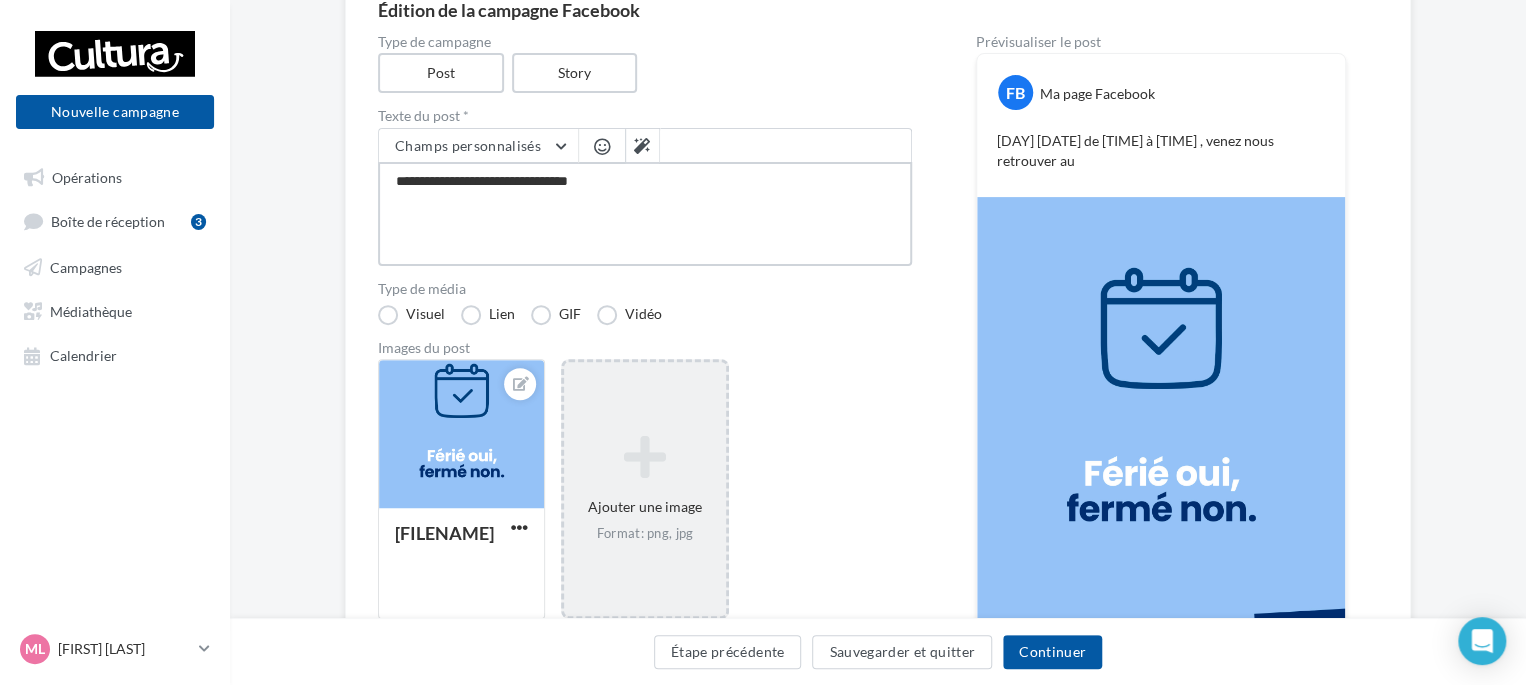 type on "**********" 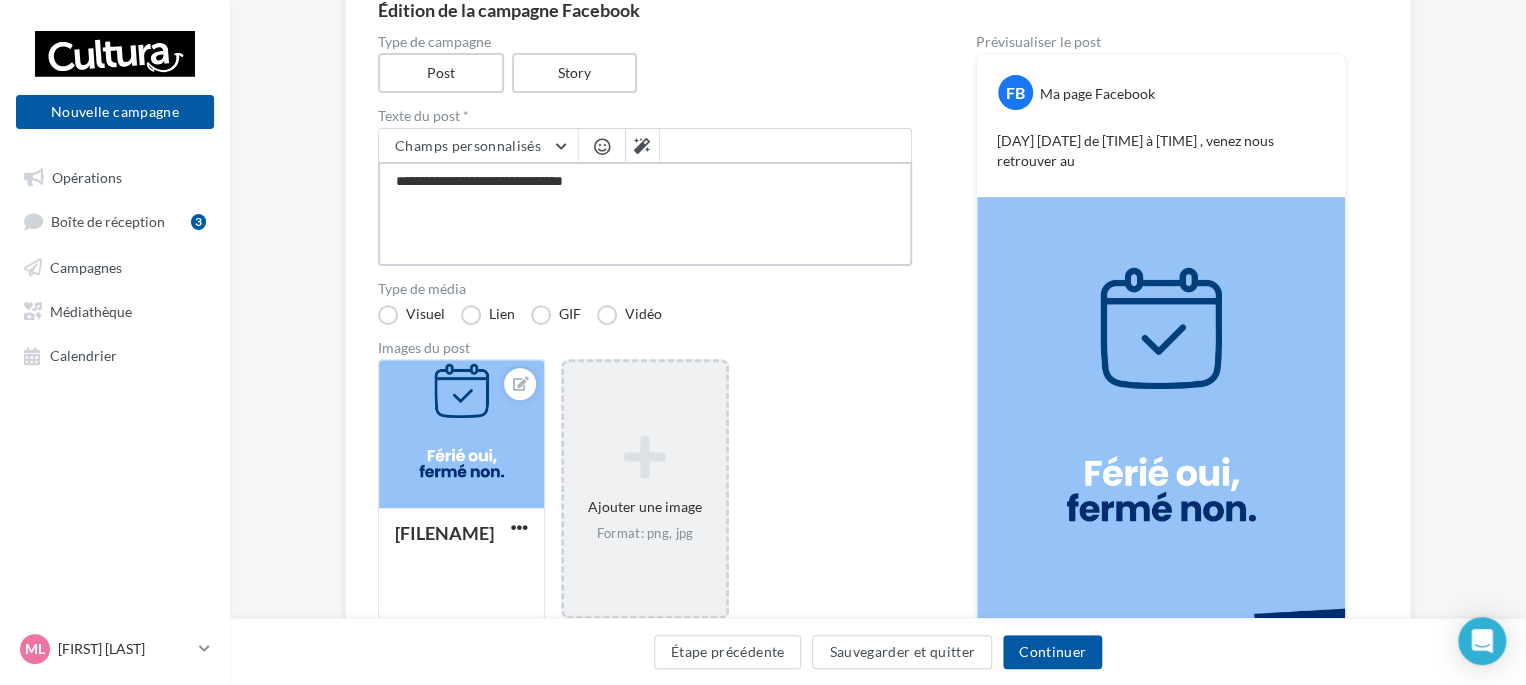type on "**********" 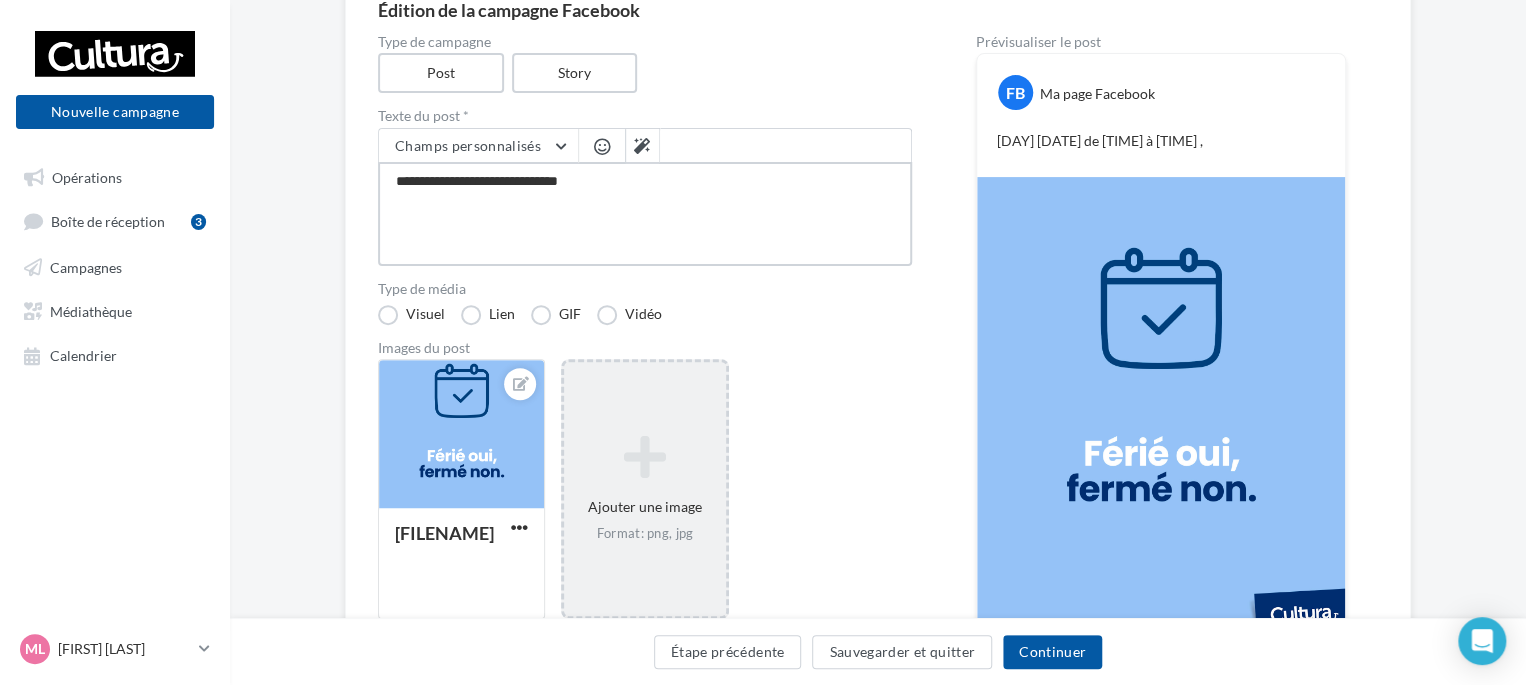 type on "**********" 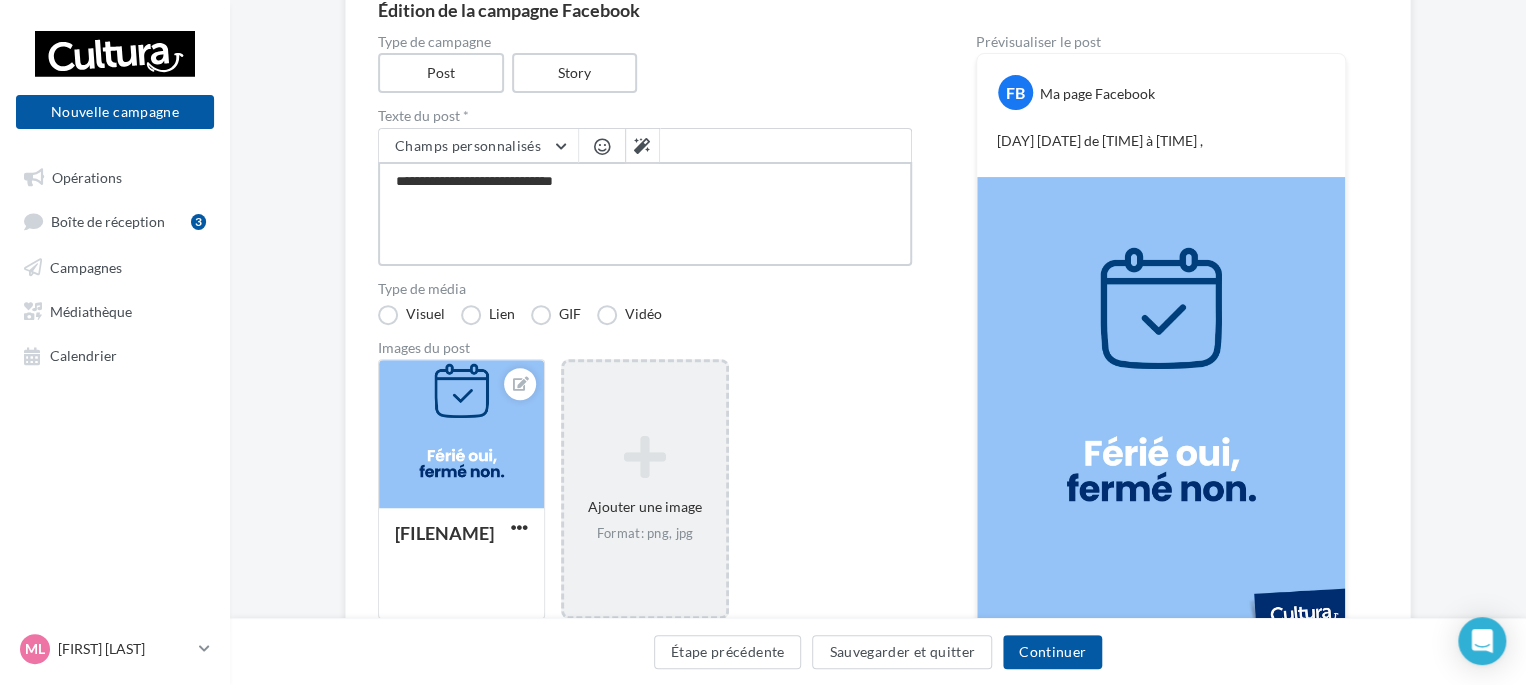 type on "**********" 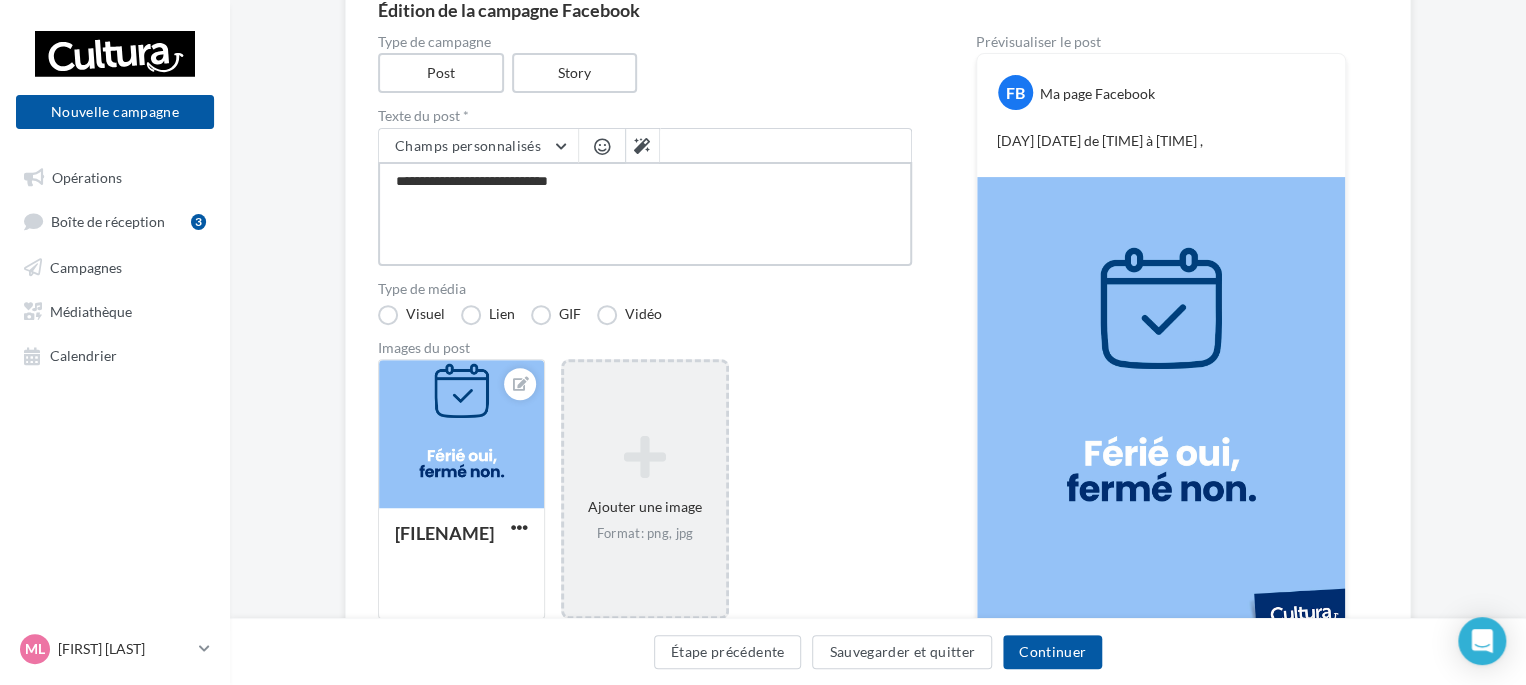 type on "**********" 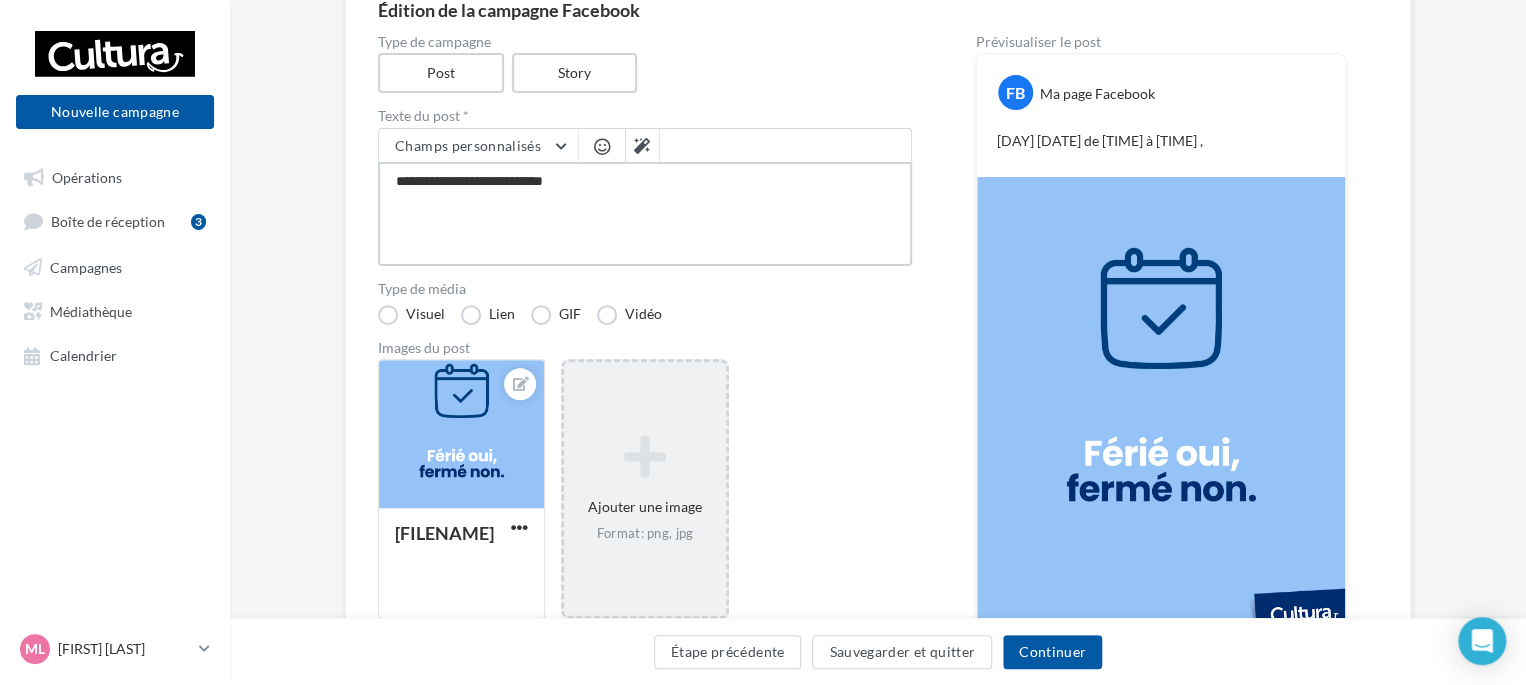 type on "**********" 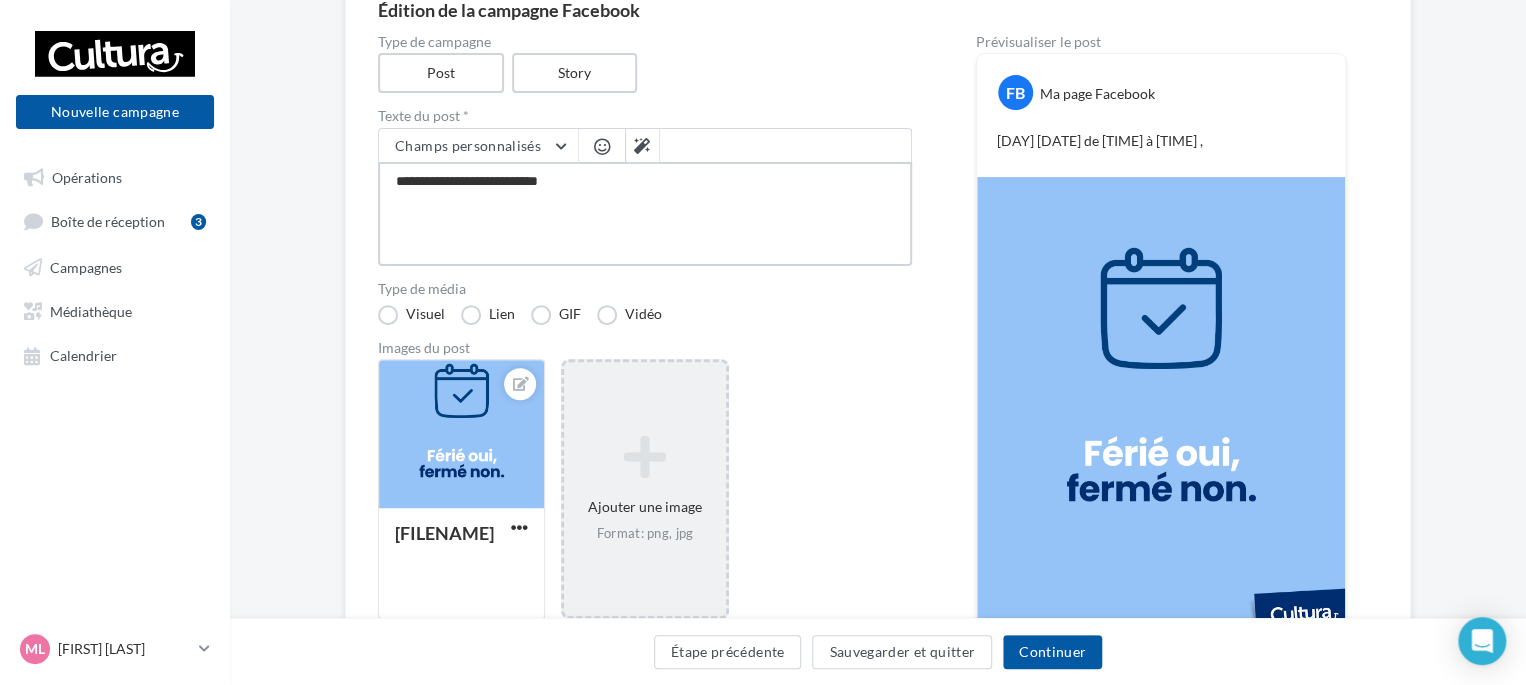 type on "**********" 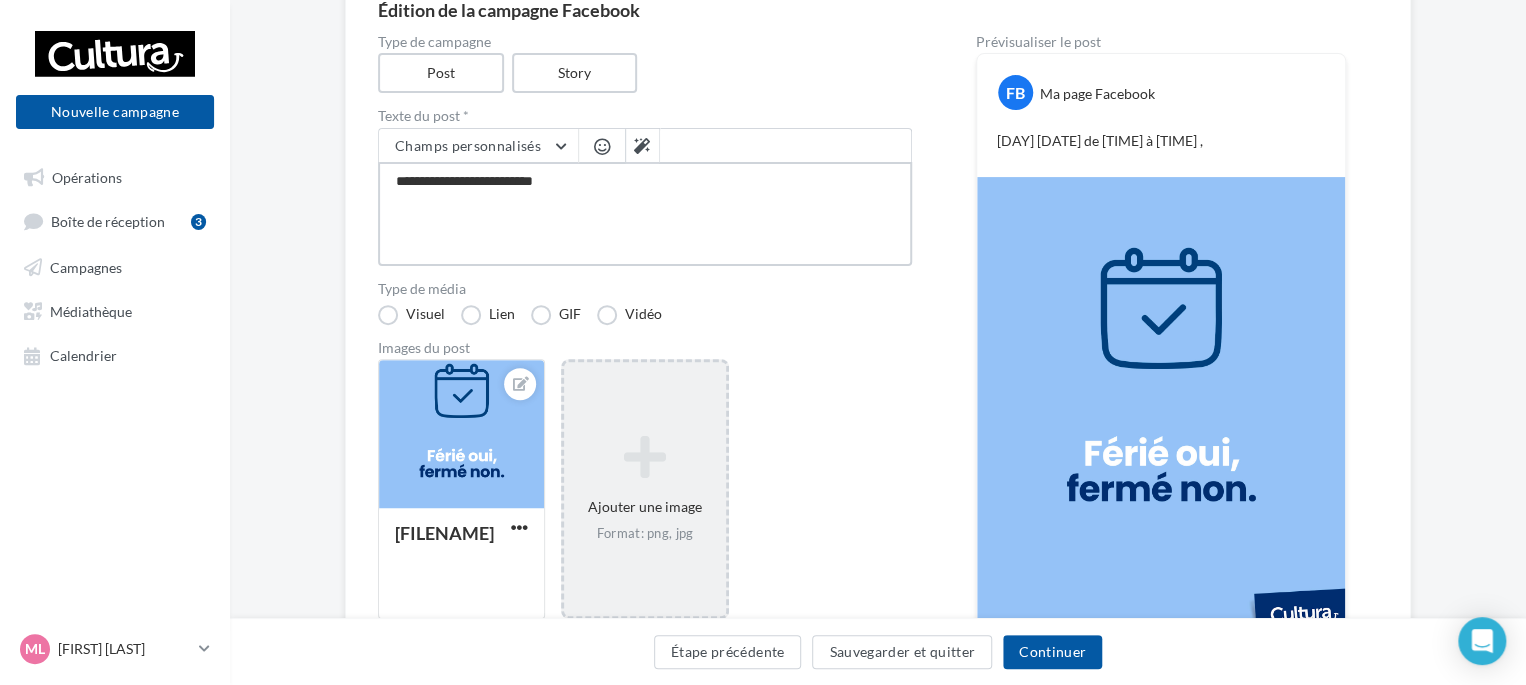 type on "**********" 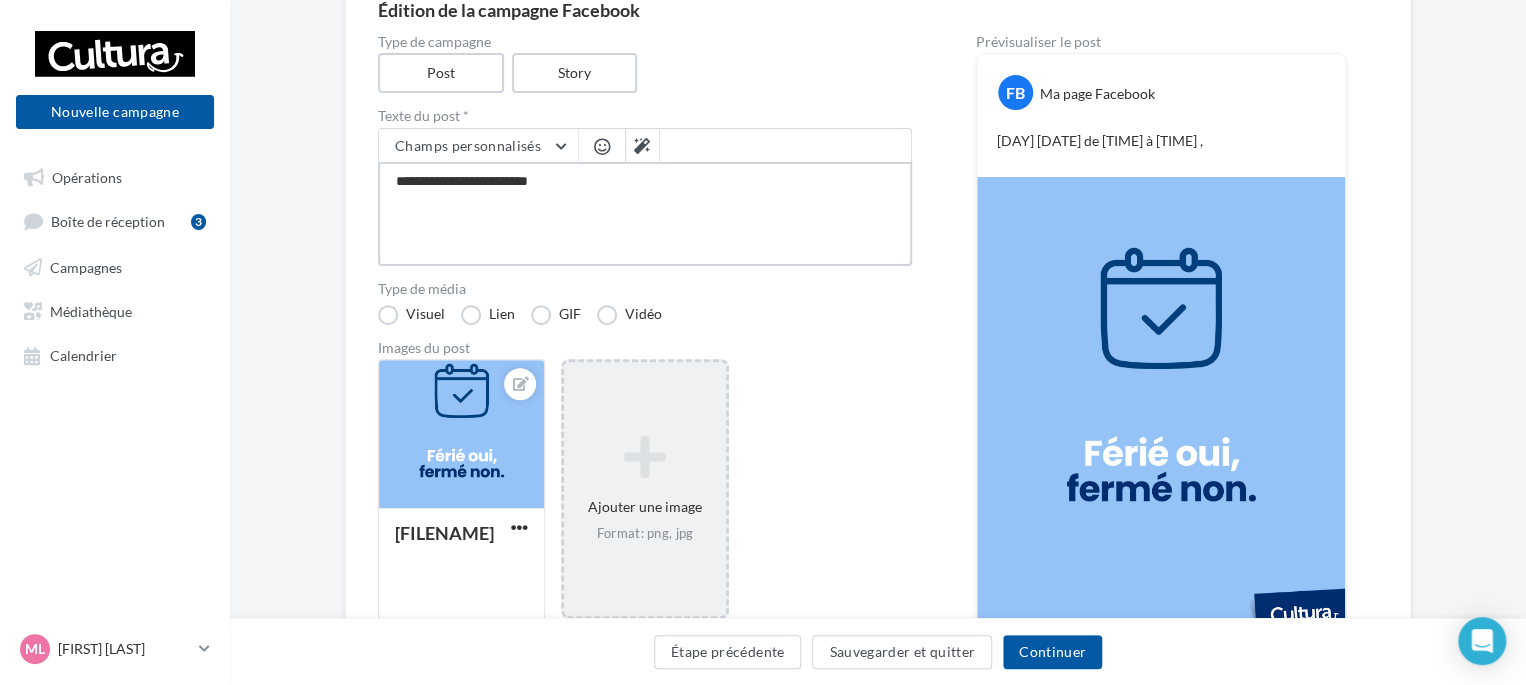 type on "**********" 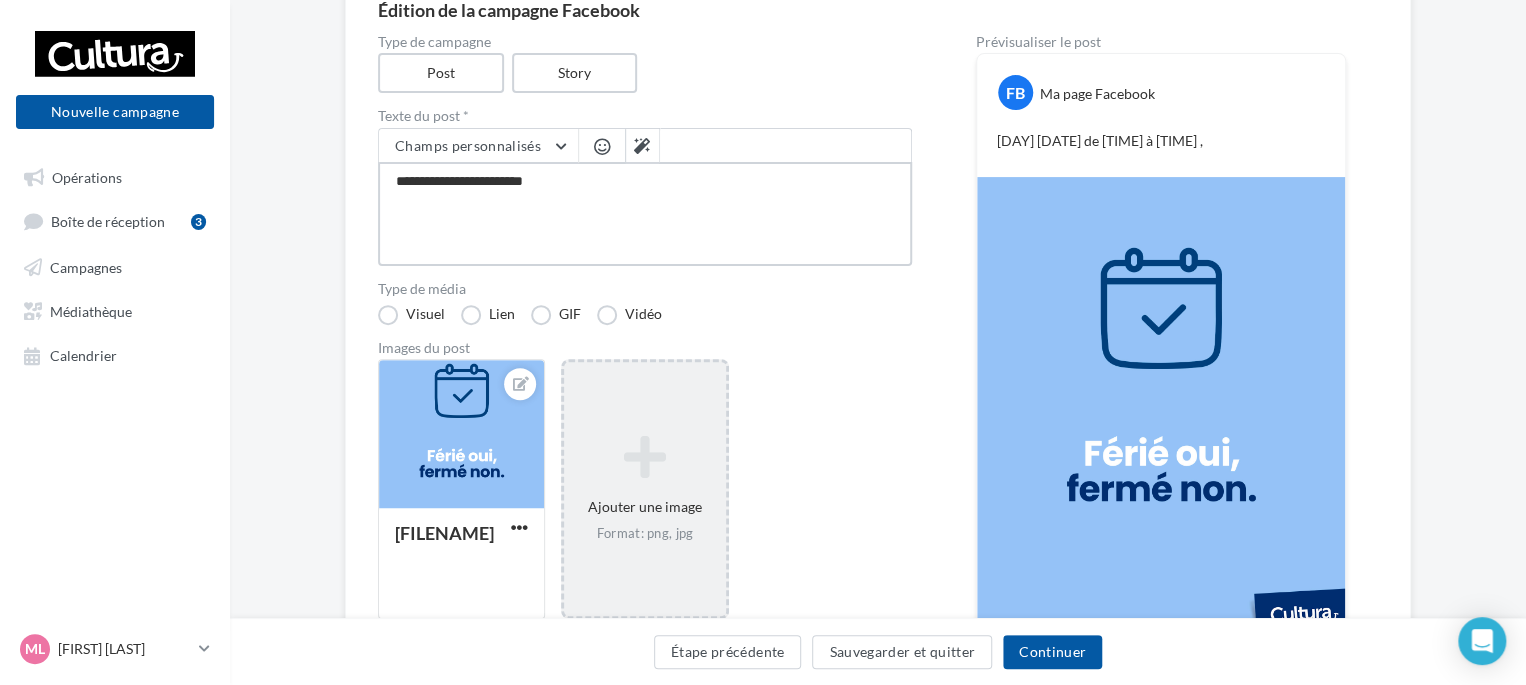 type on "**********" 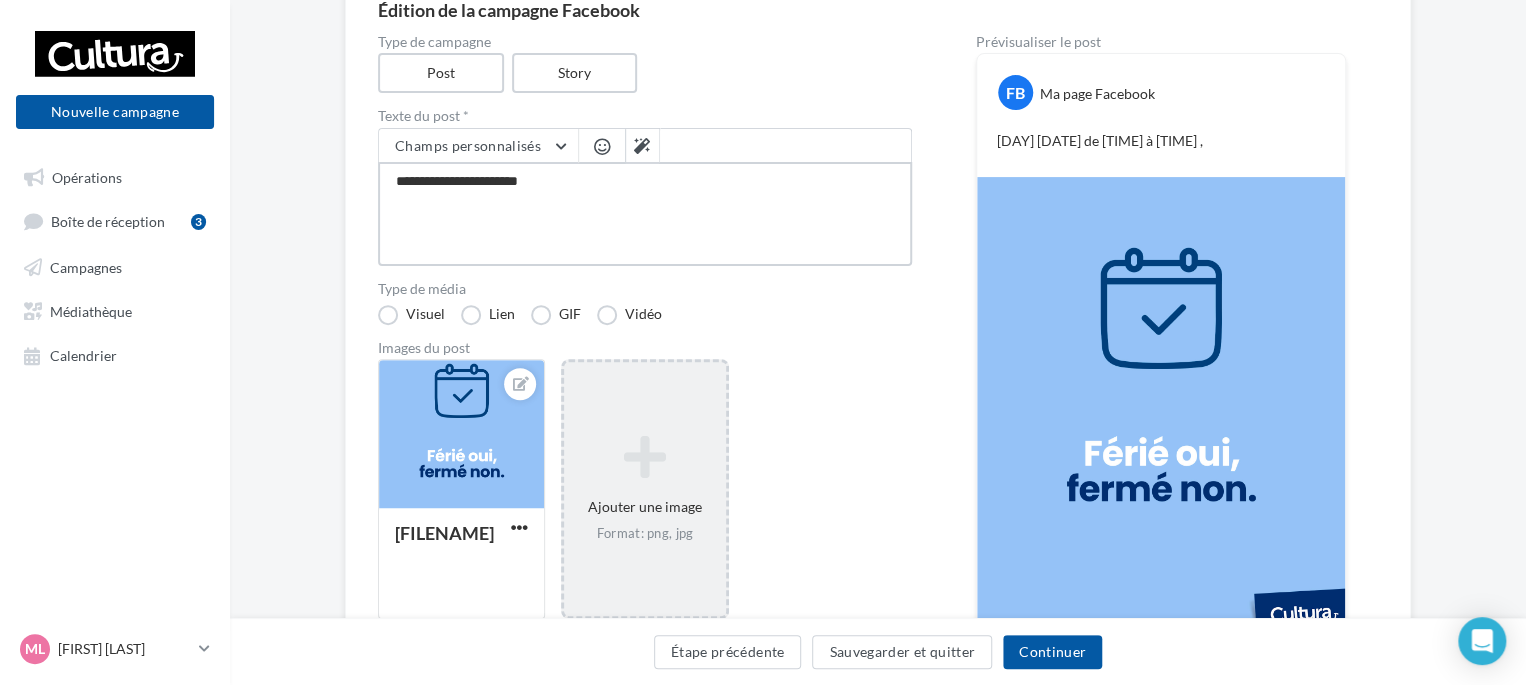 type on "**********" 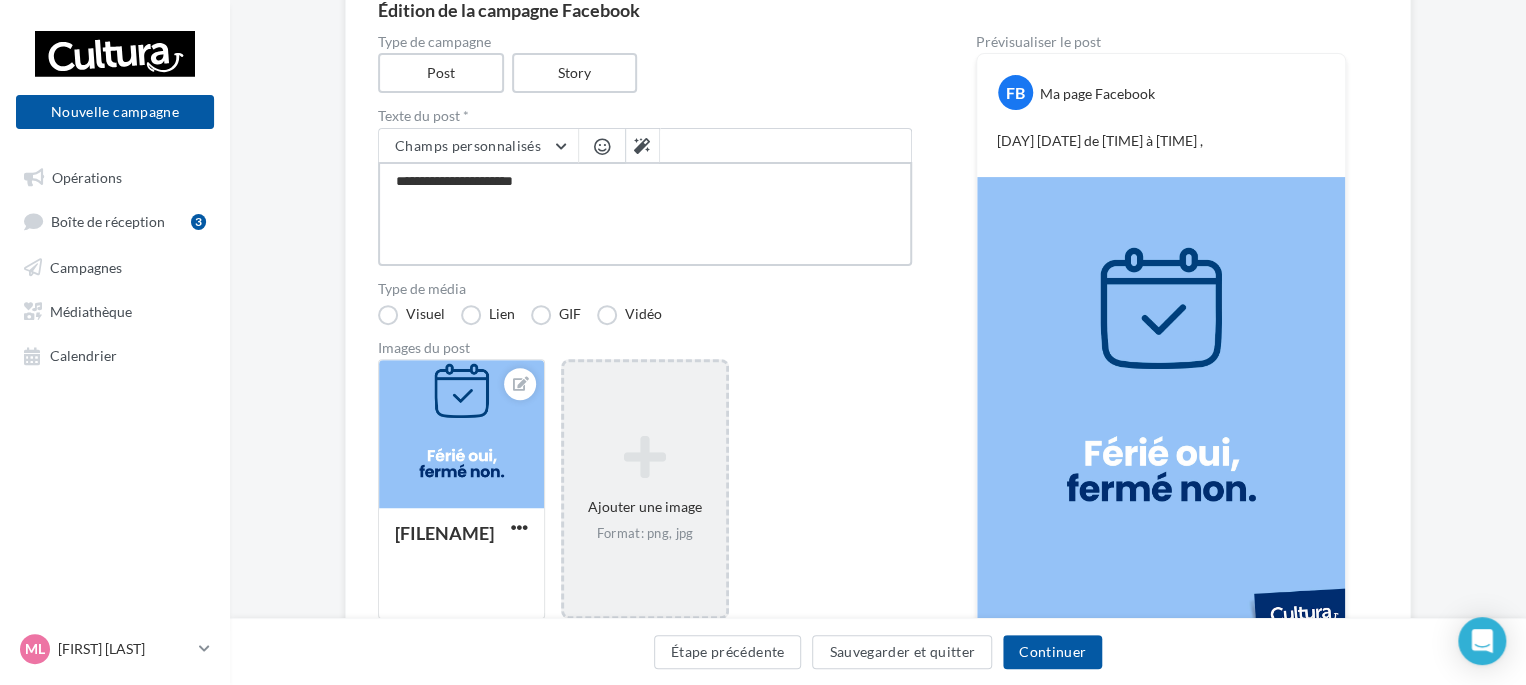 type on "**********" 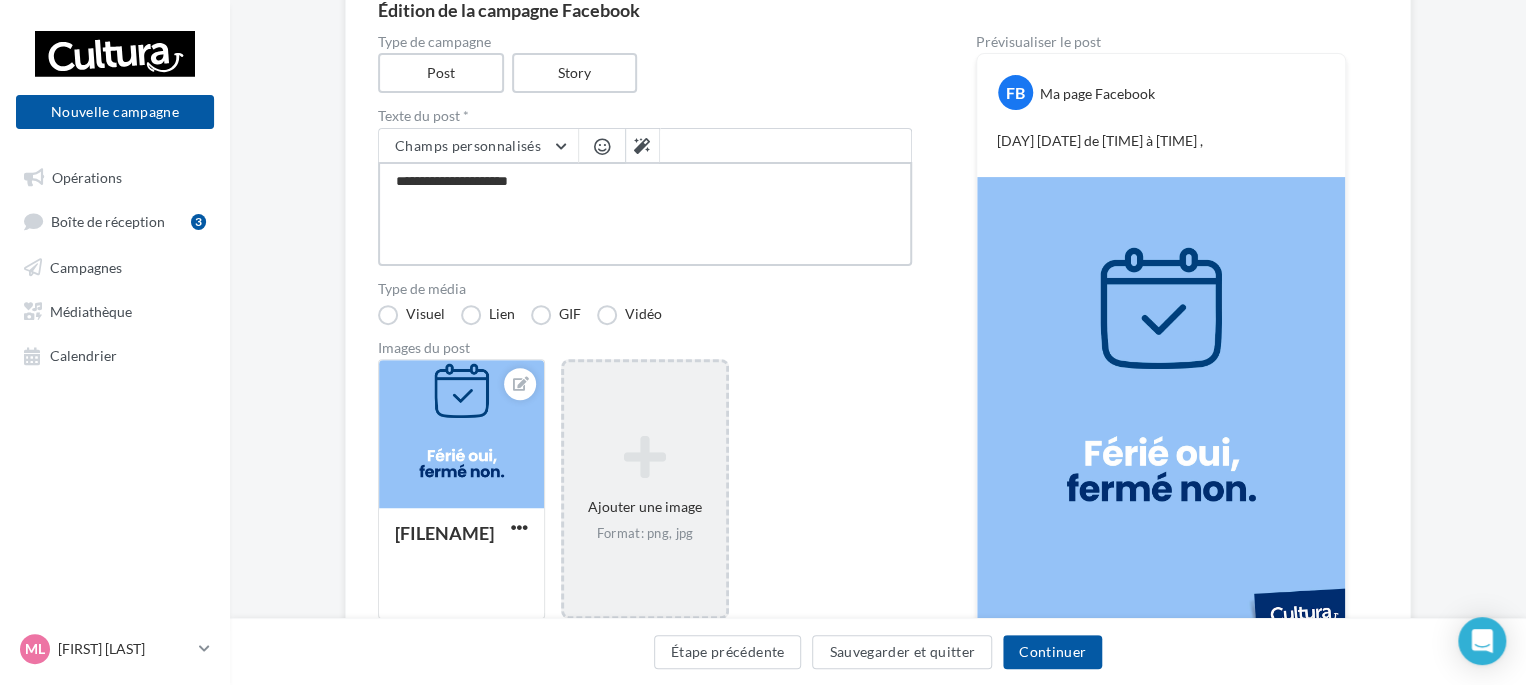 type on "**********" 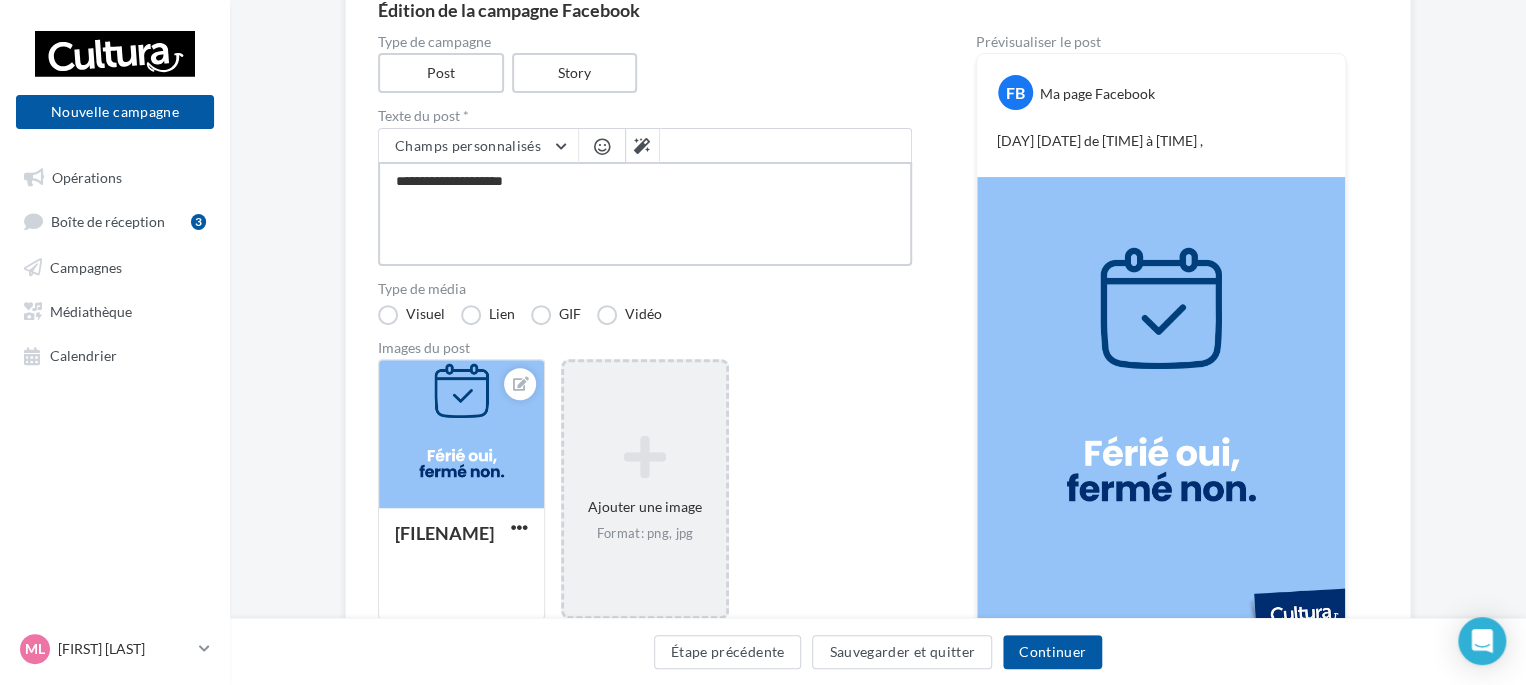 type on "**********" 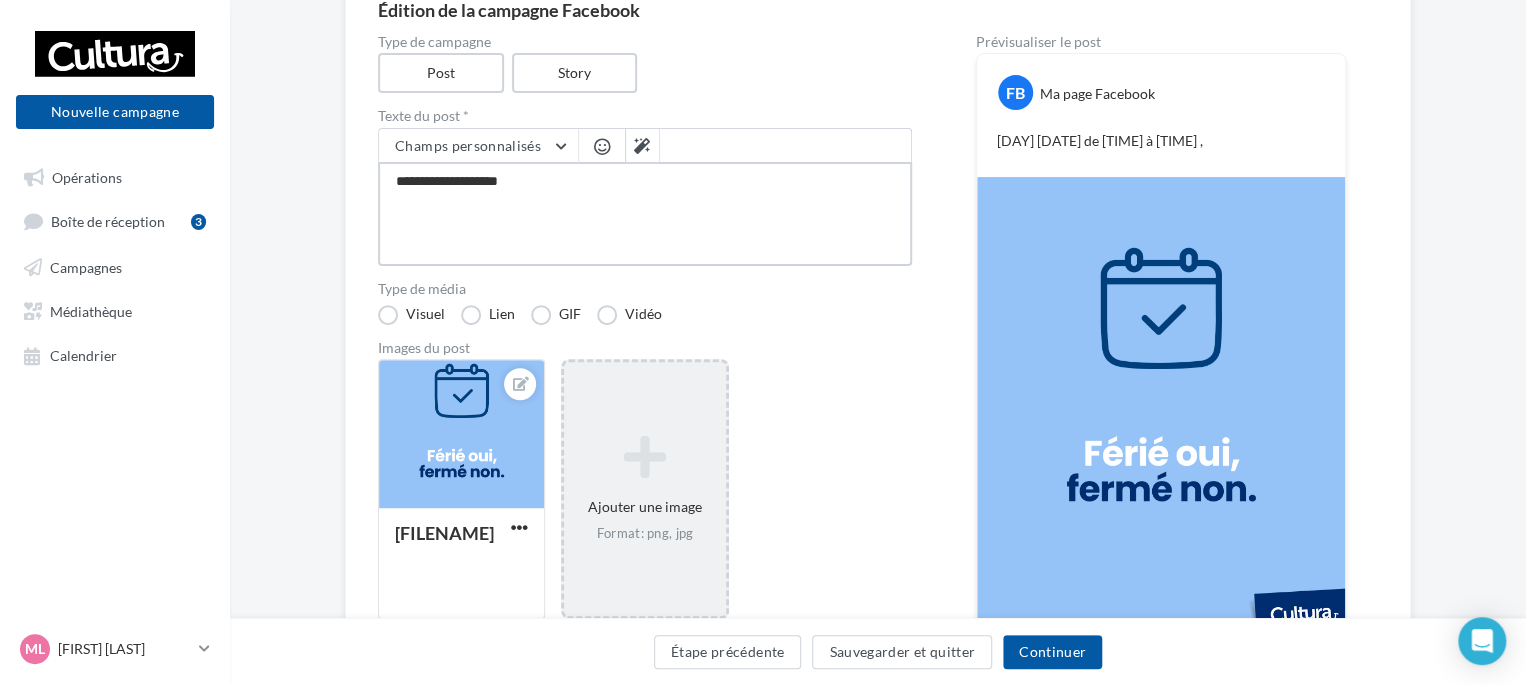 type on "**********" 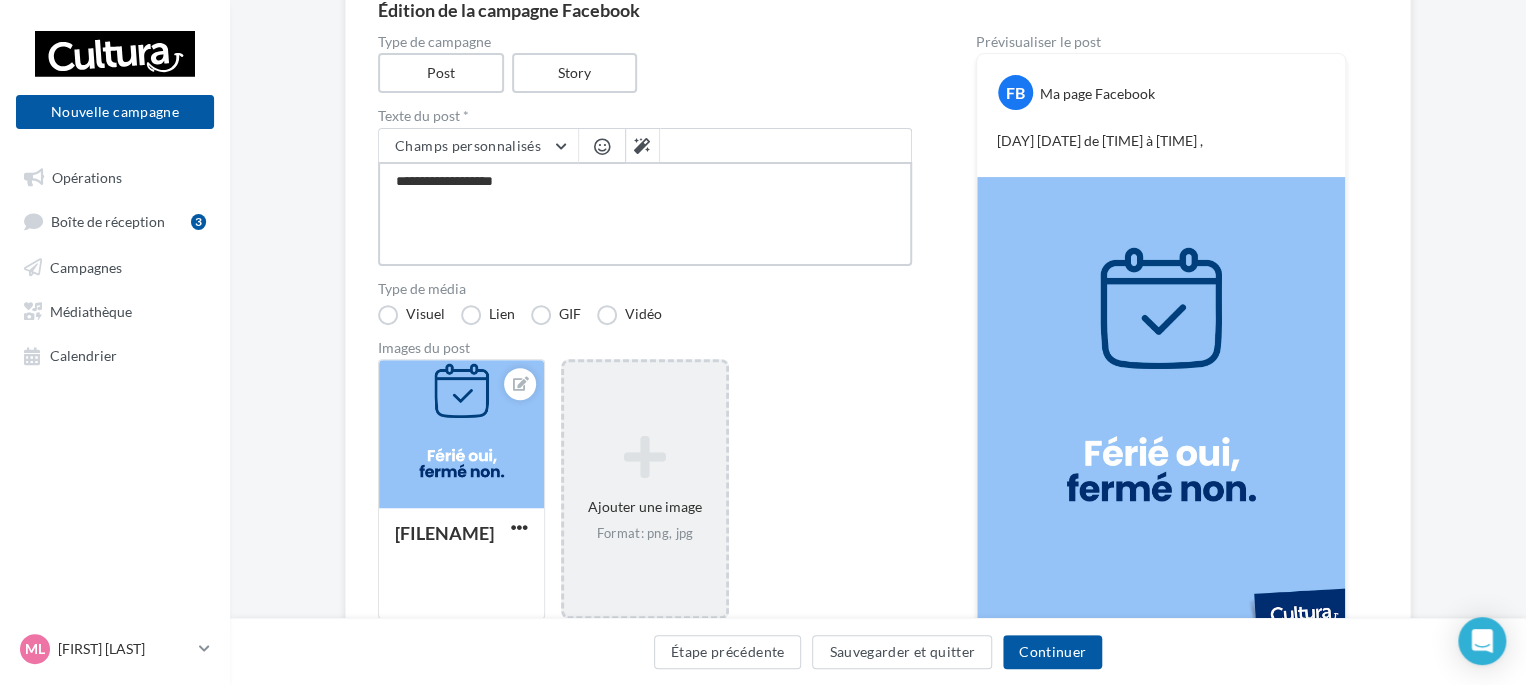 type on "**********" 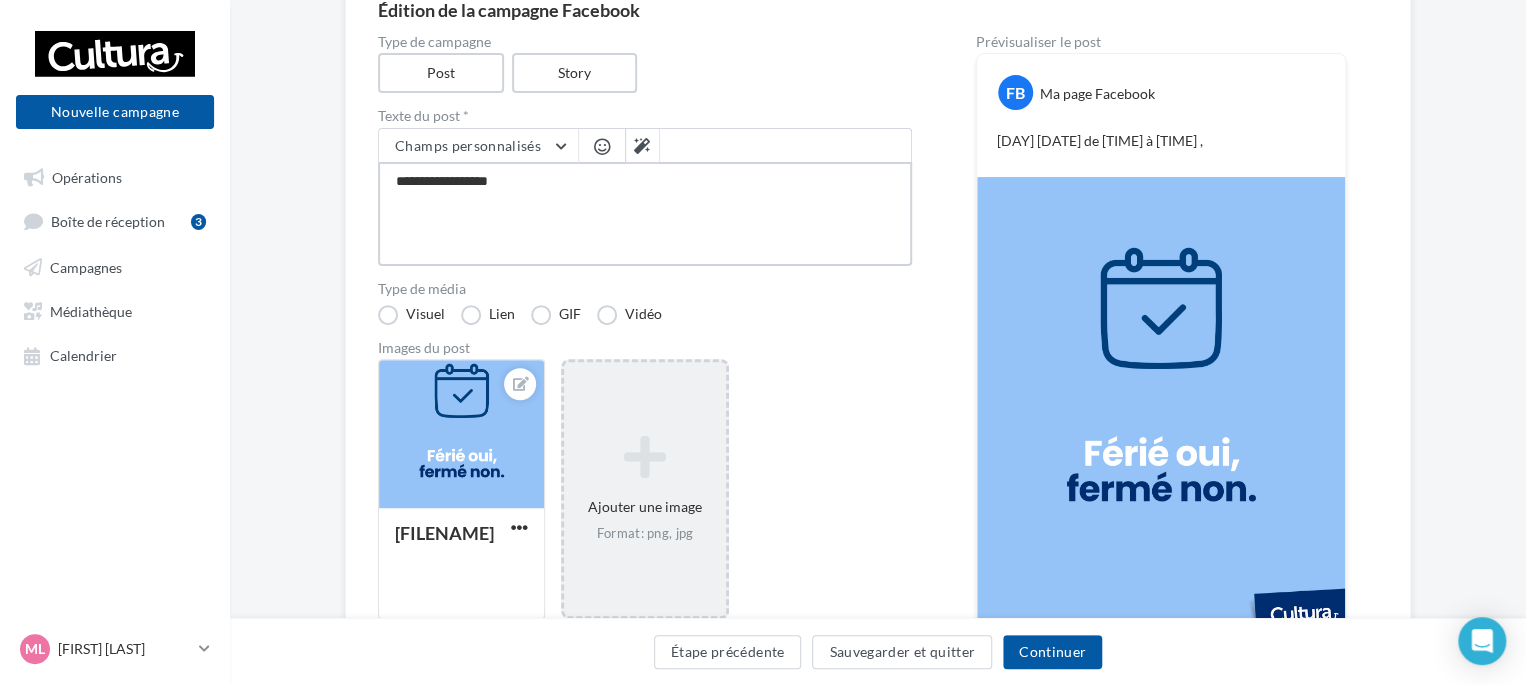type on "**********" 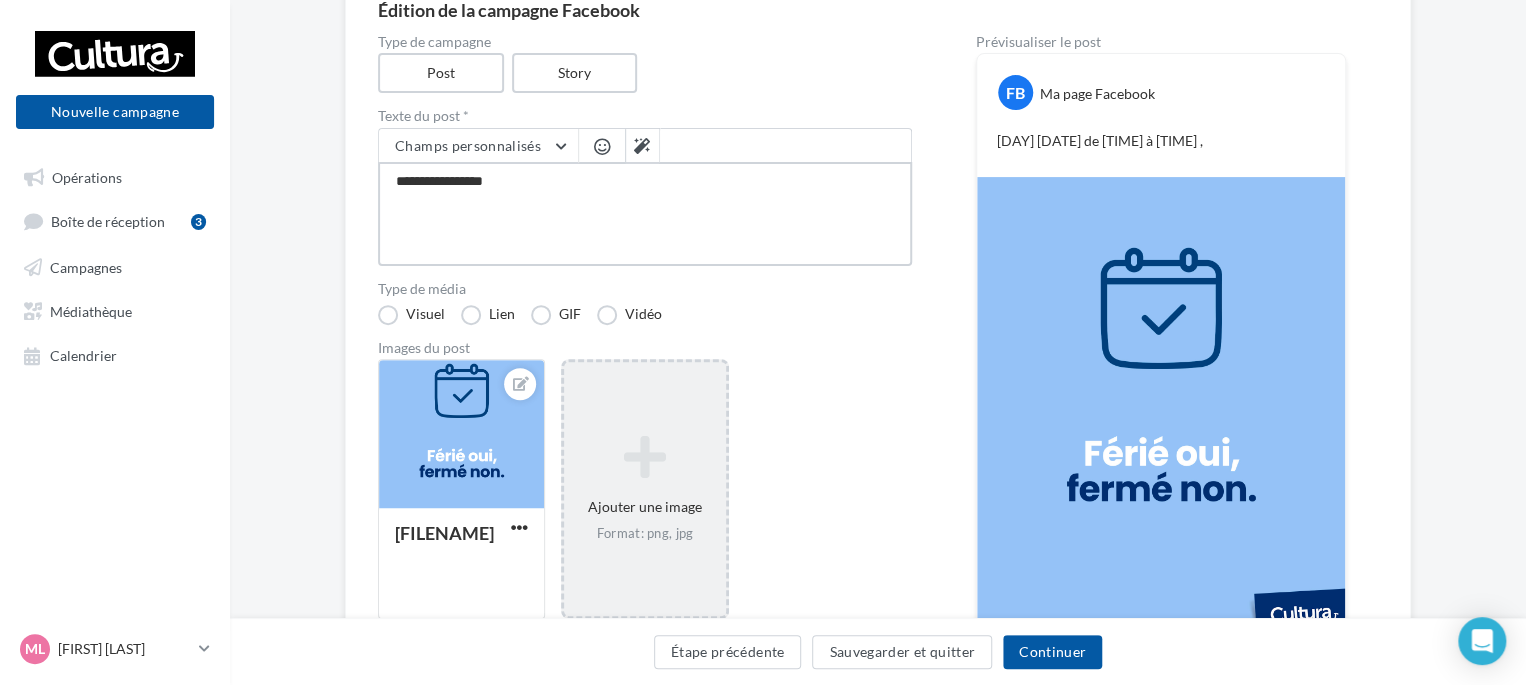 type on "**********" 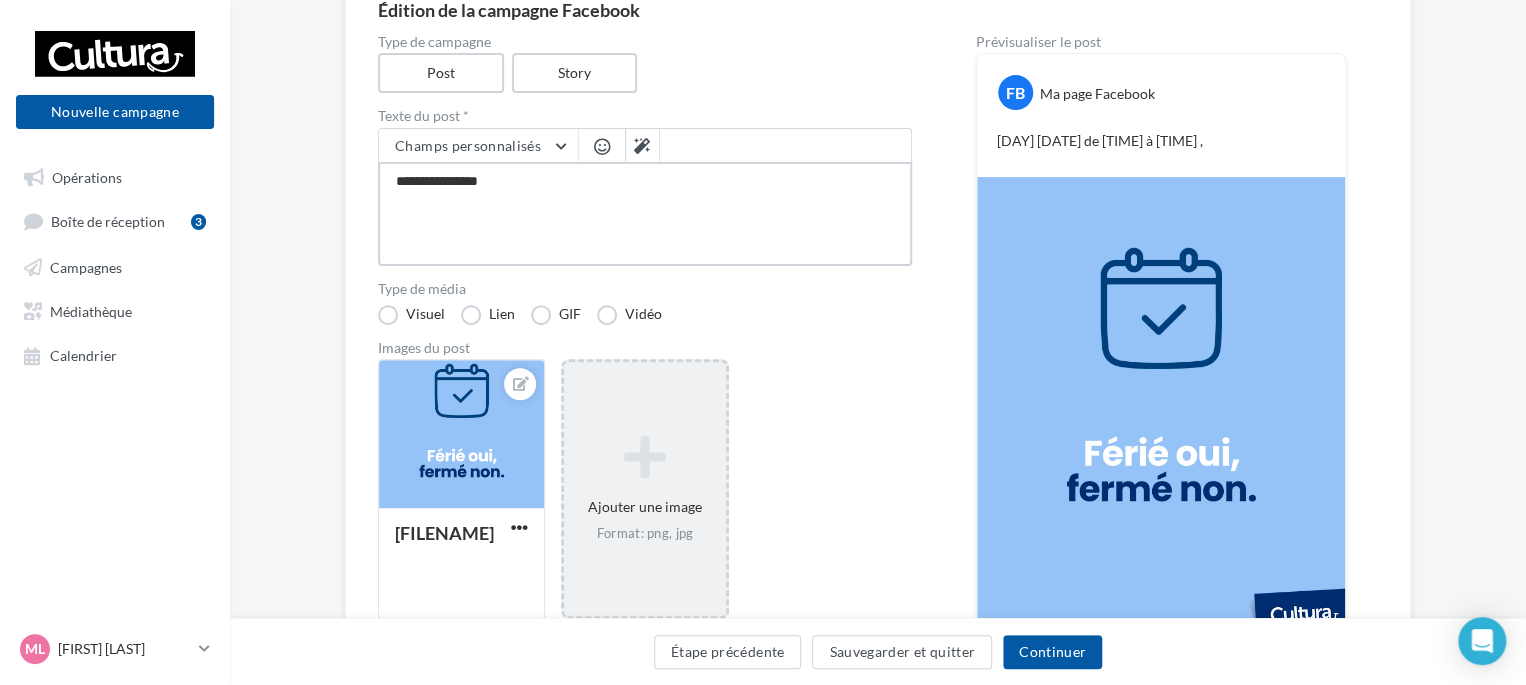 type on "**********" 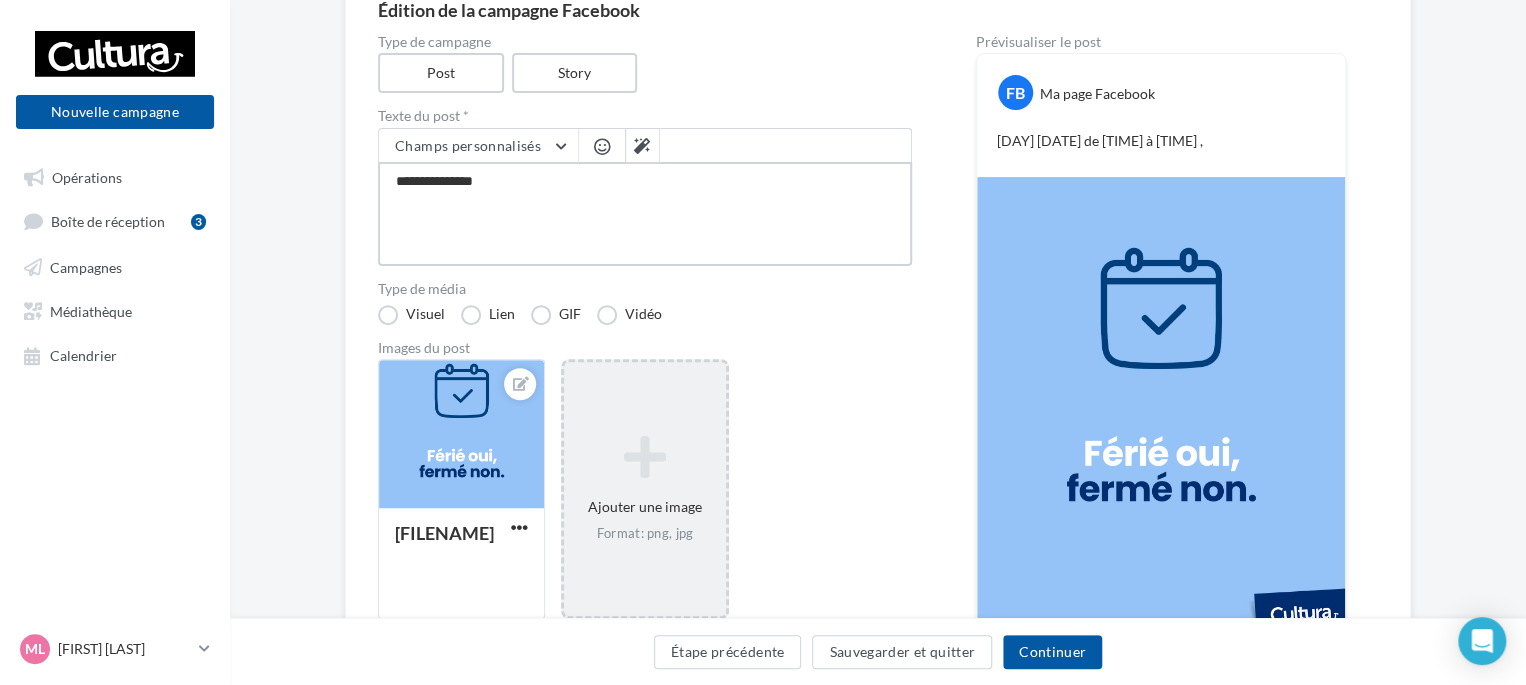 type on "**********" 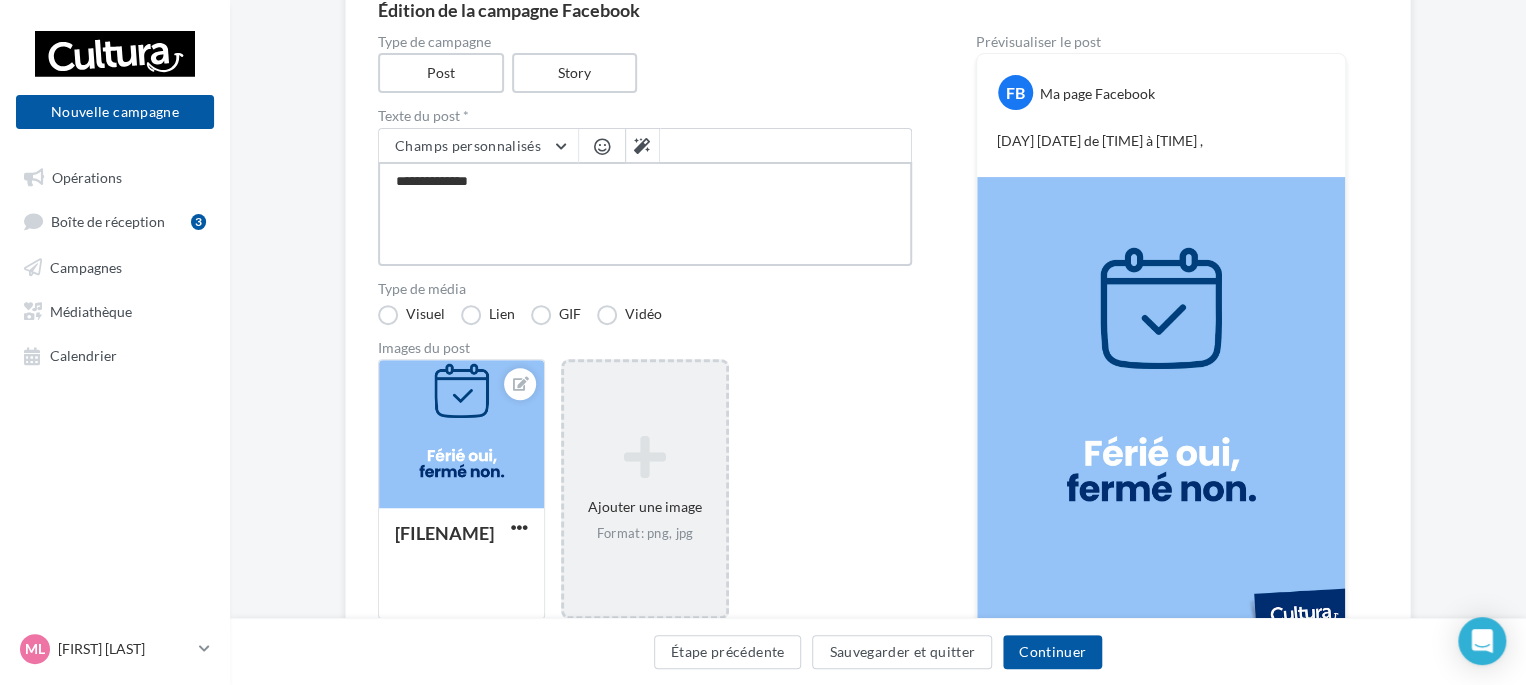 type on "**********" 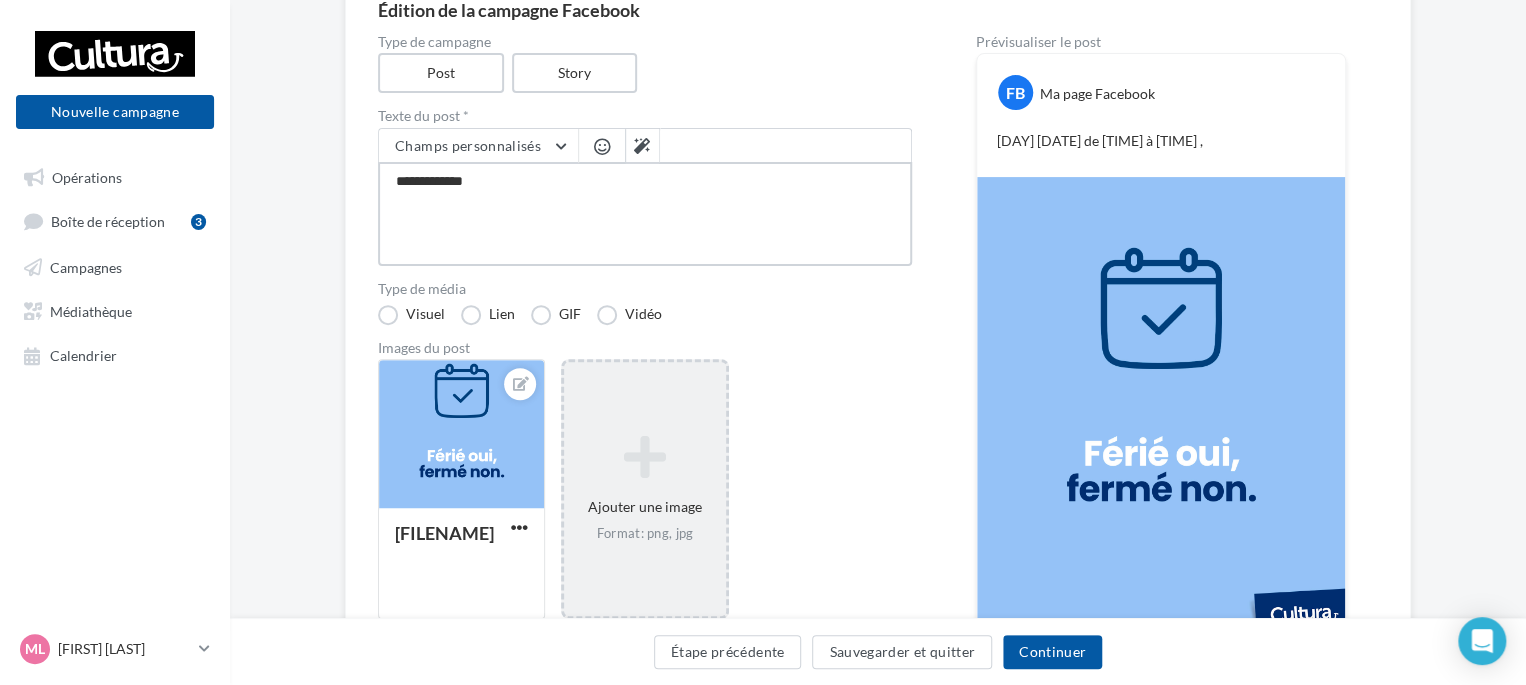 type on "**********" 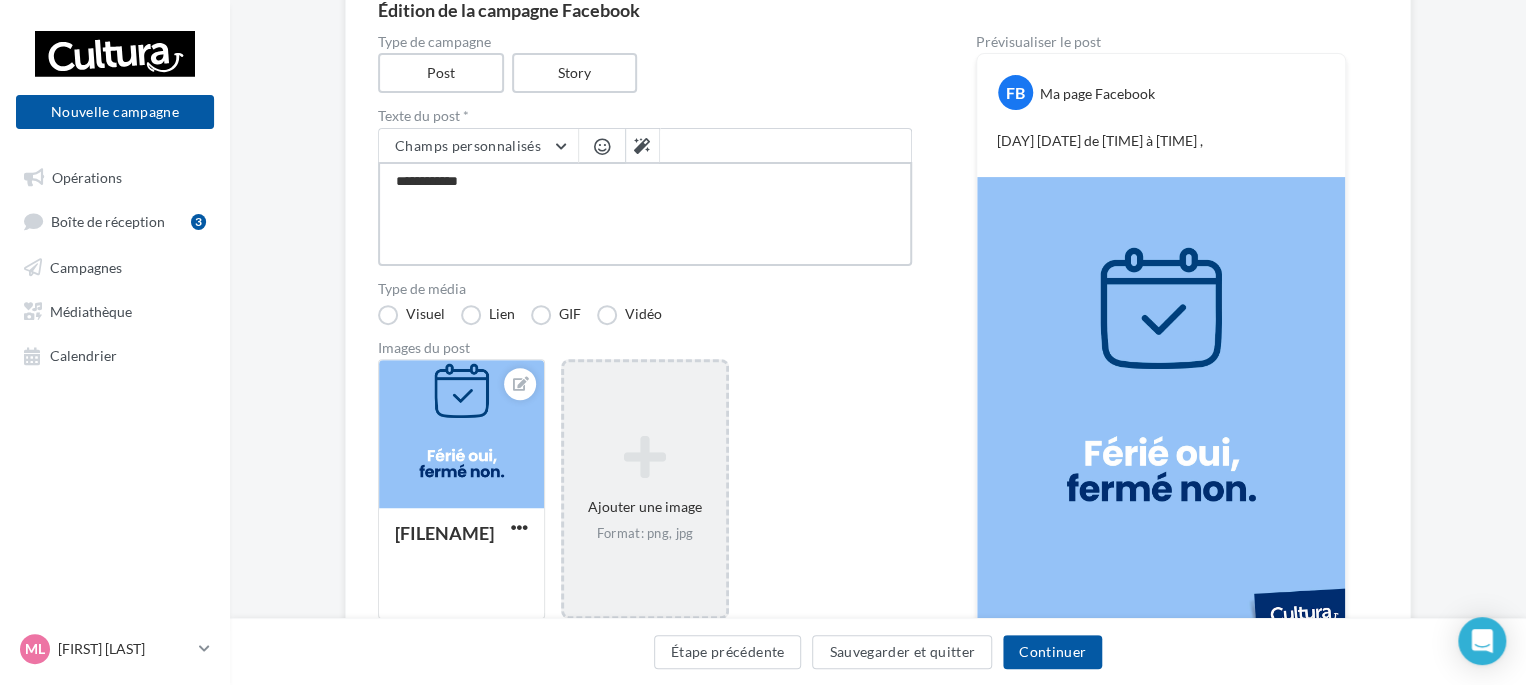 type on "**********" 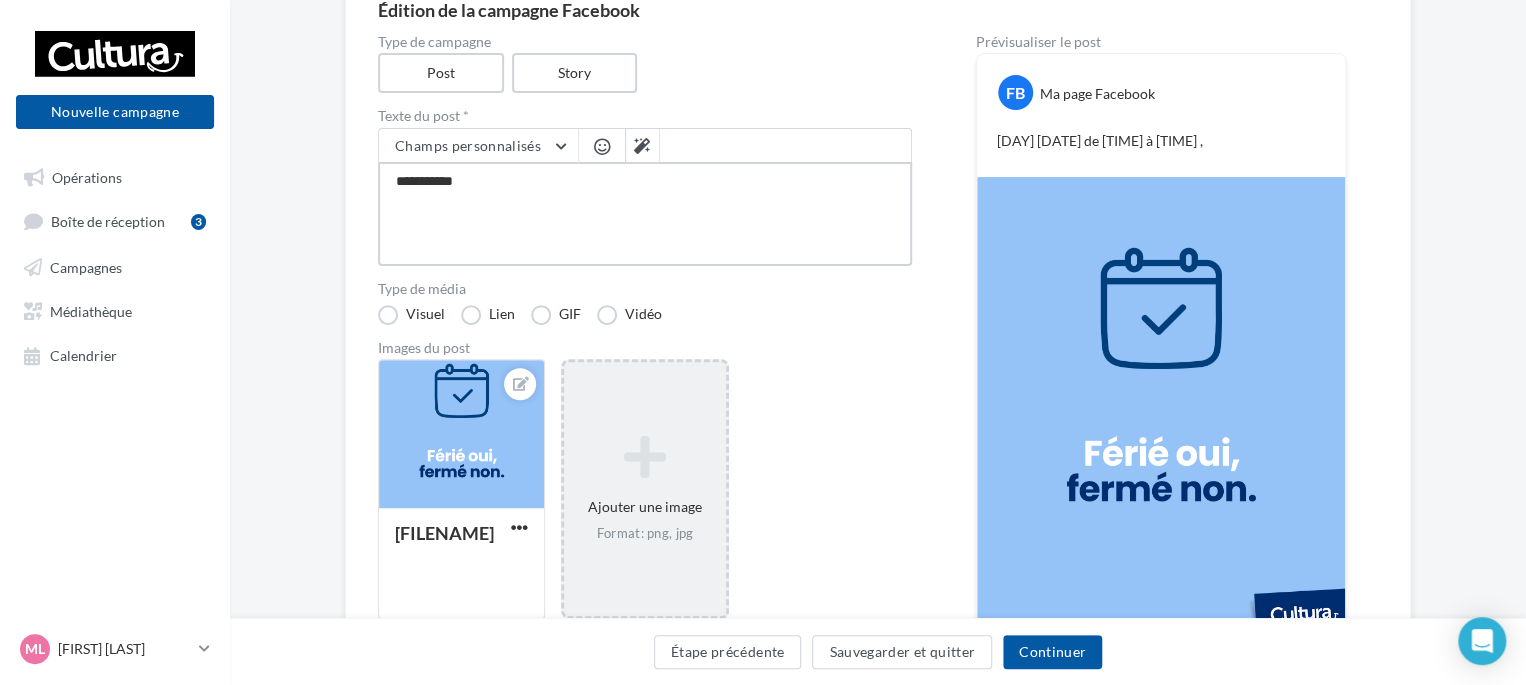 type on "**********" 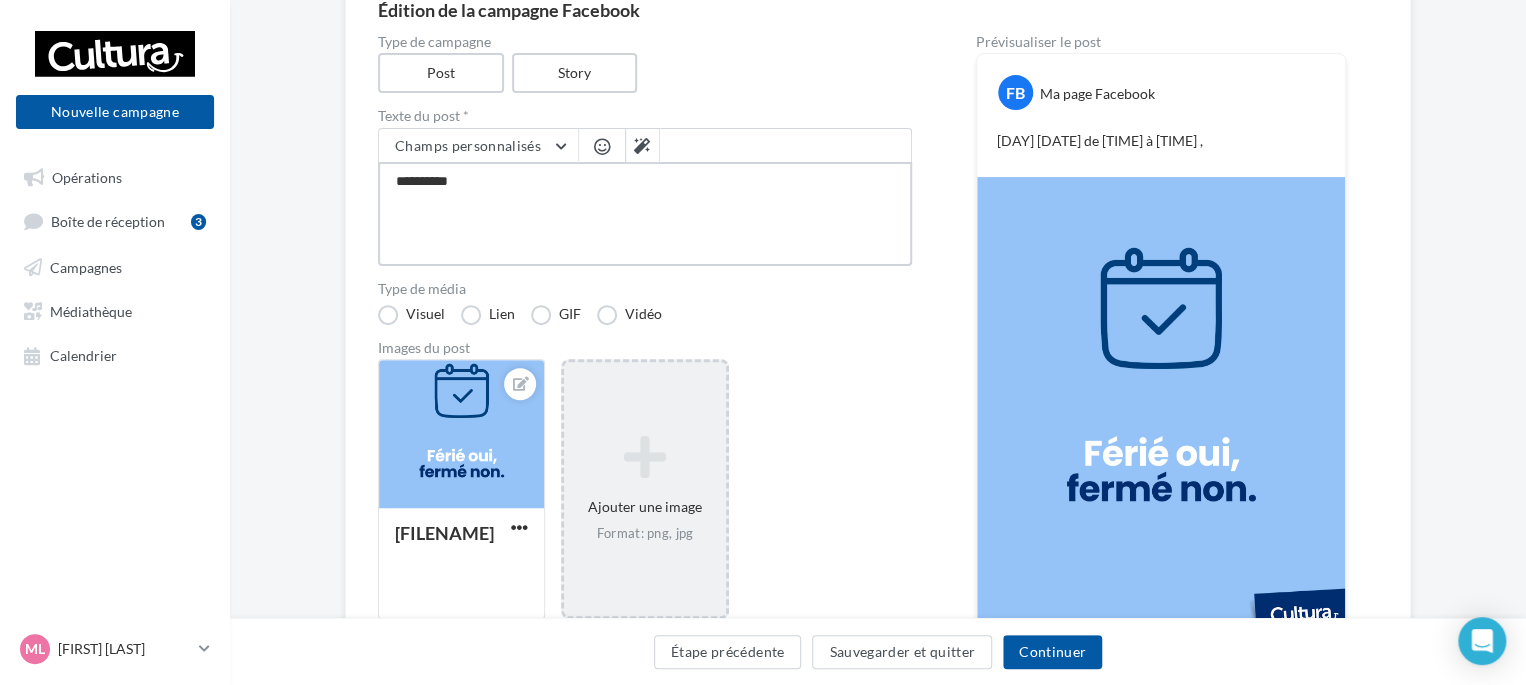type on "********" 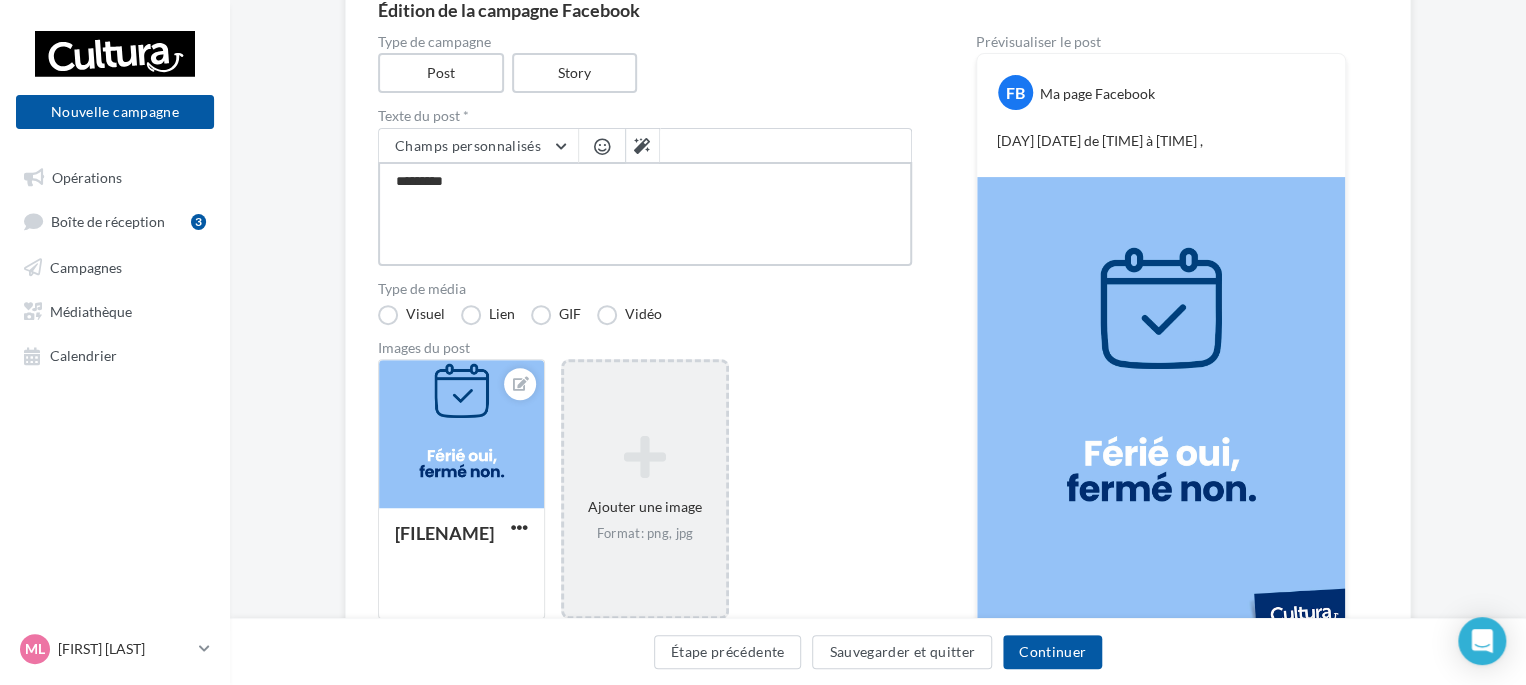 type on "********" 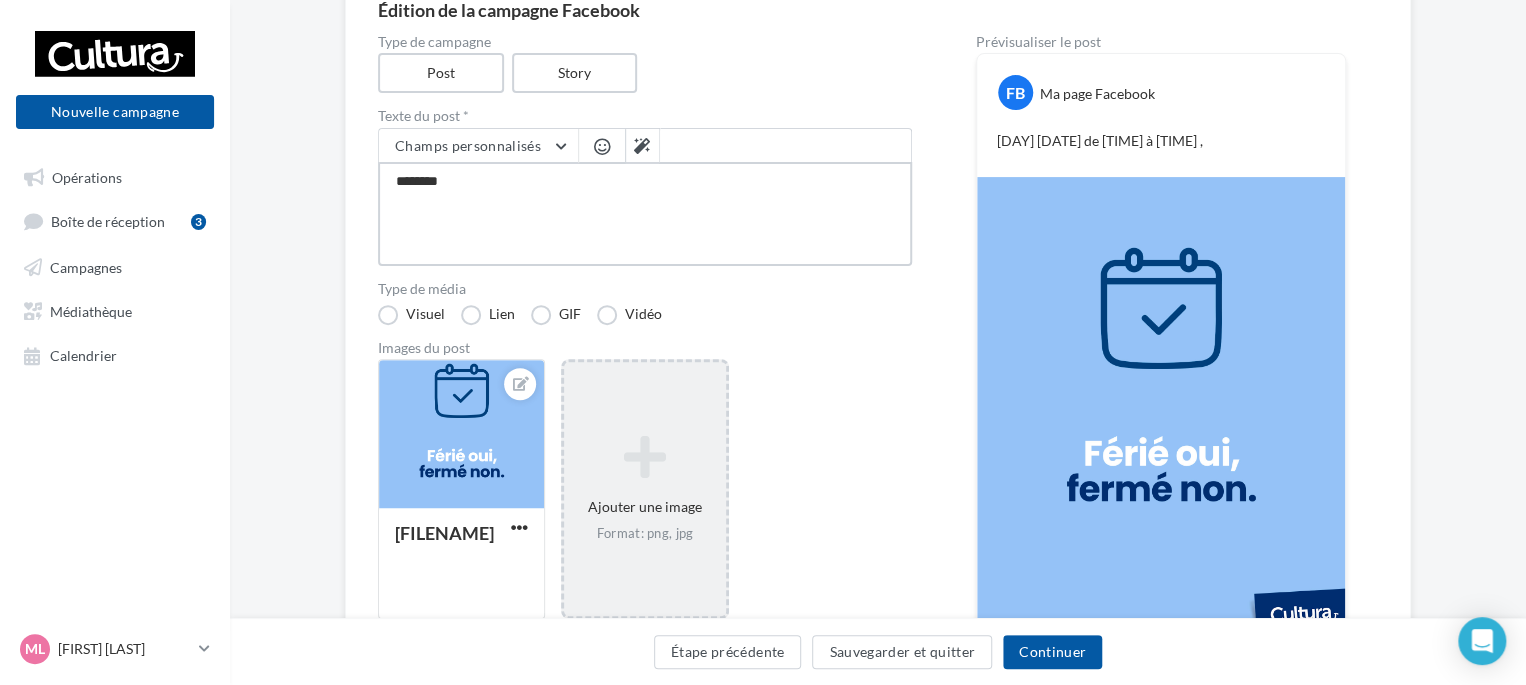type on "*******" 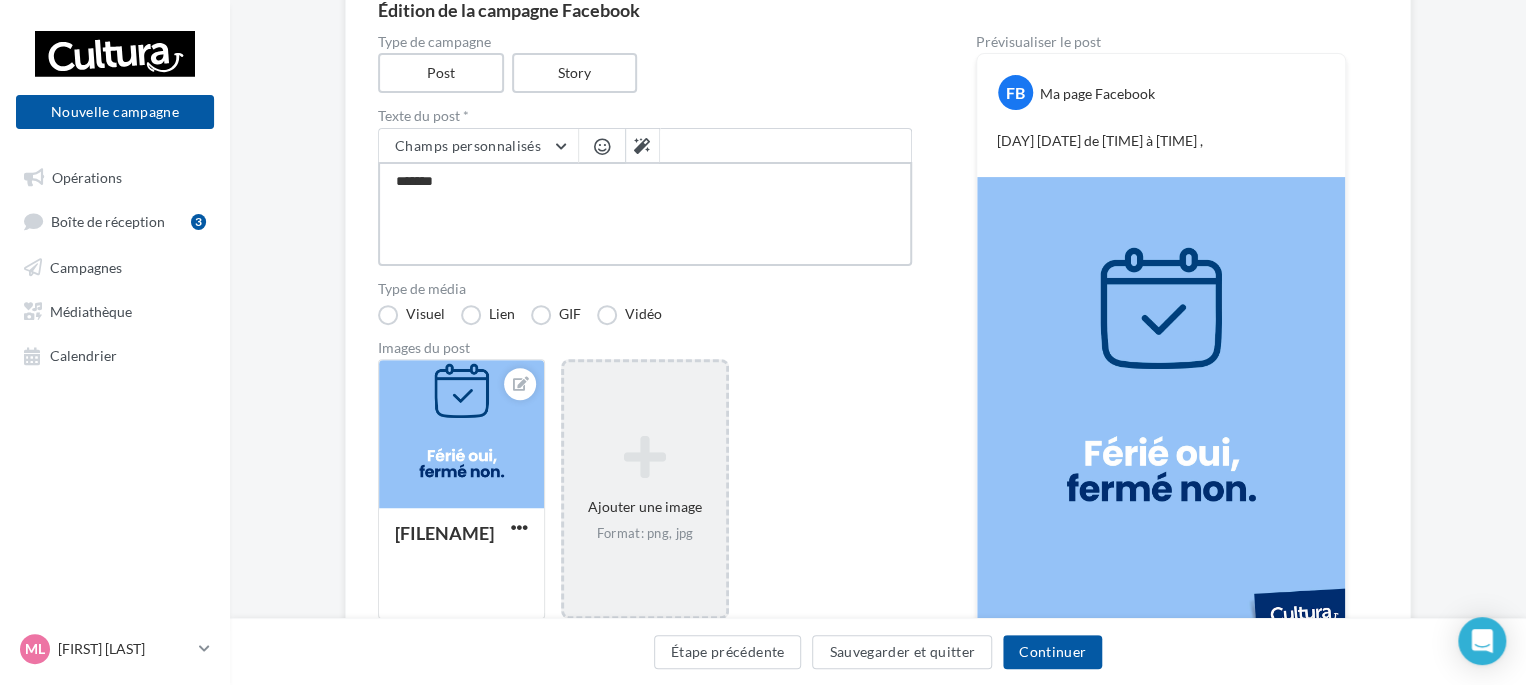 type on "*****" 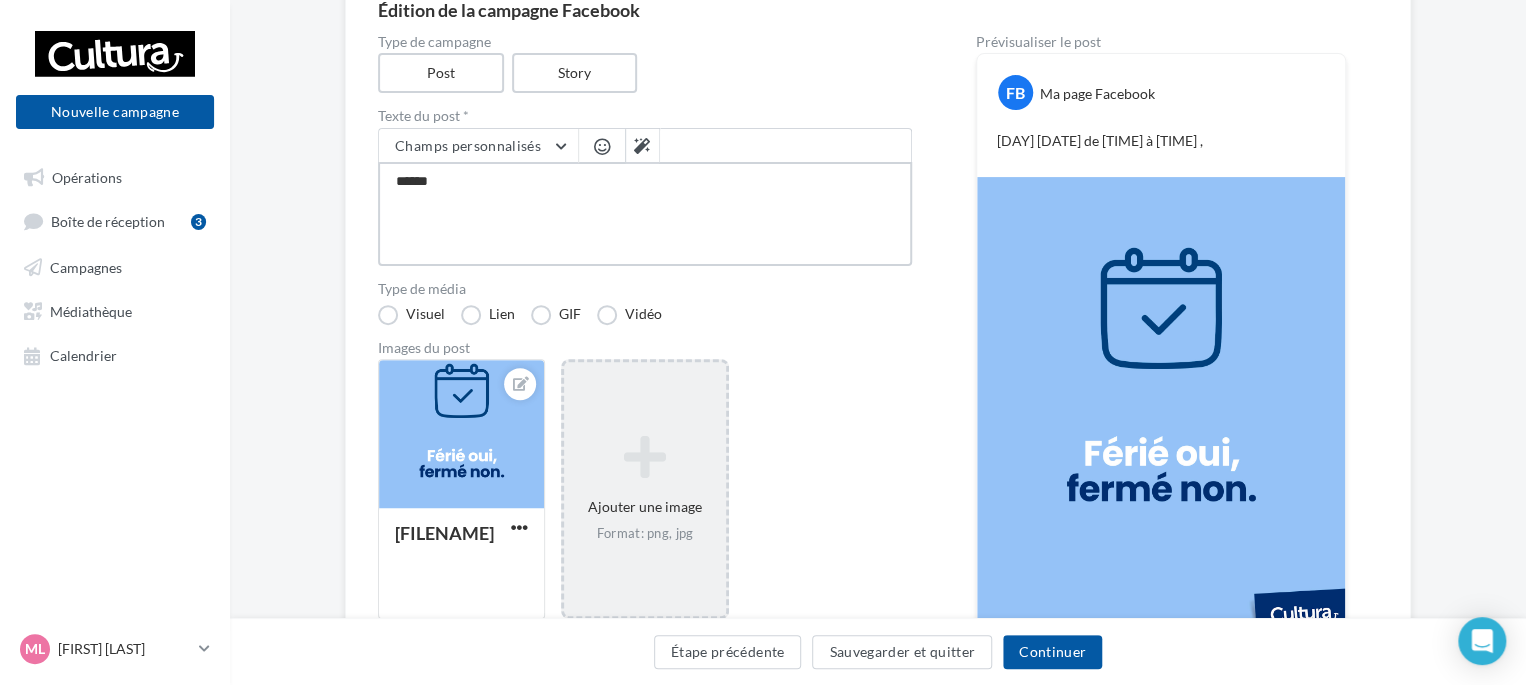 type on "*****" 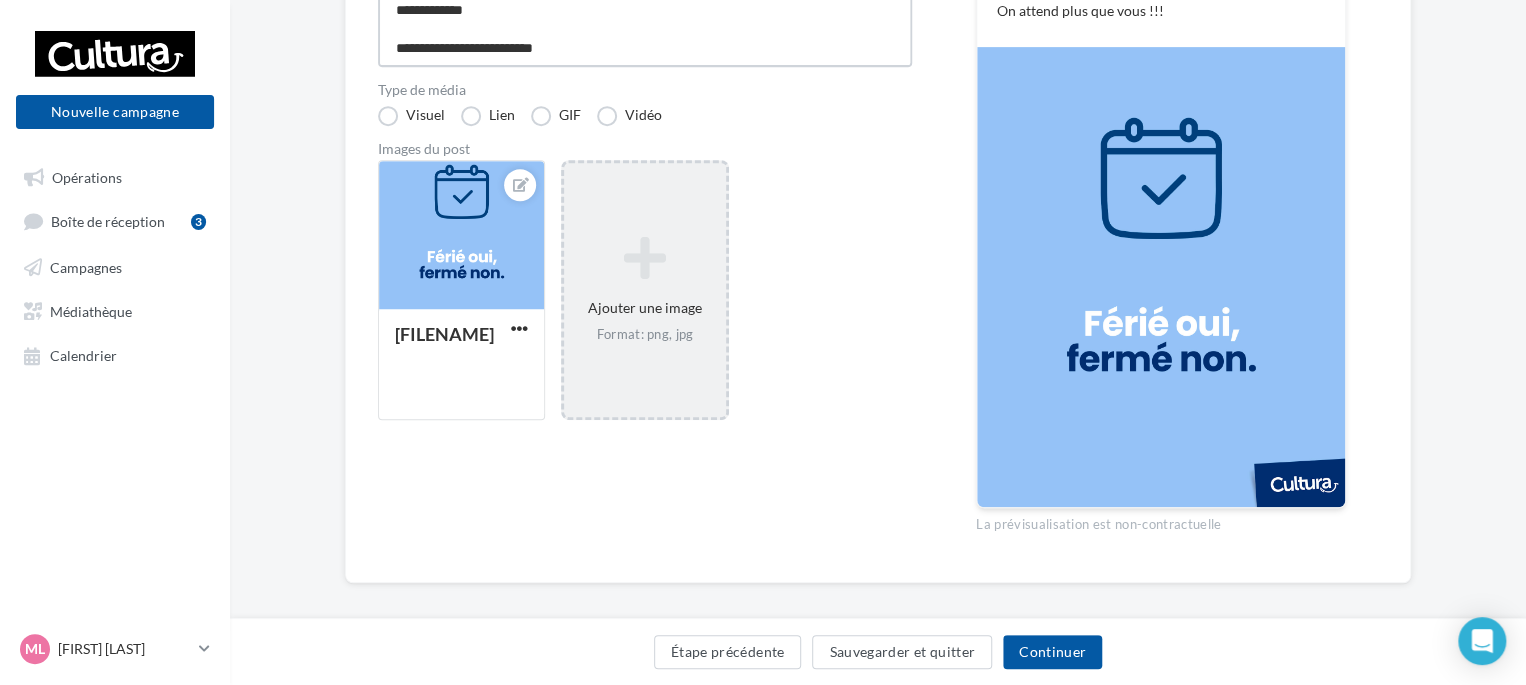 scroll, scrollTop: 425, scrollLeft: 0, axis: vertical 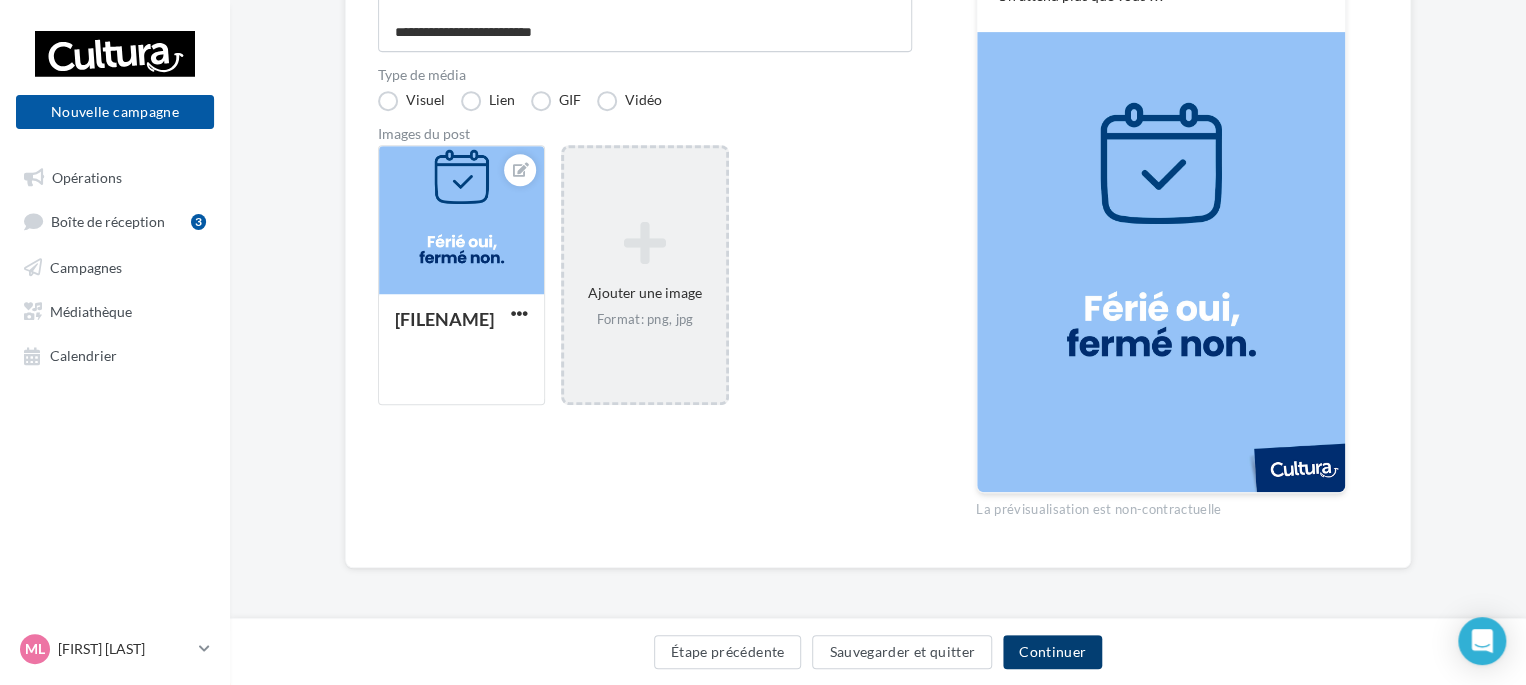 click on "Continuer" at bounding box center [1052, 652] 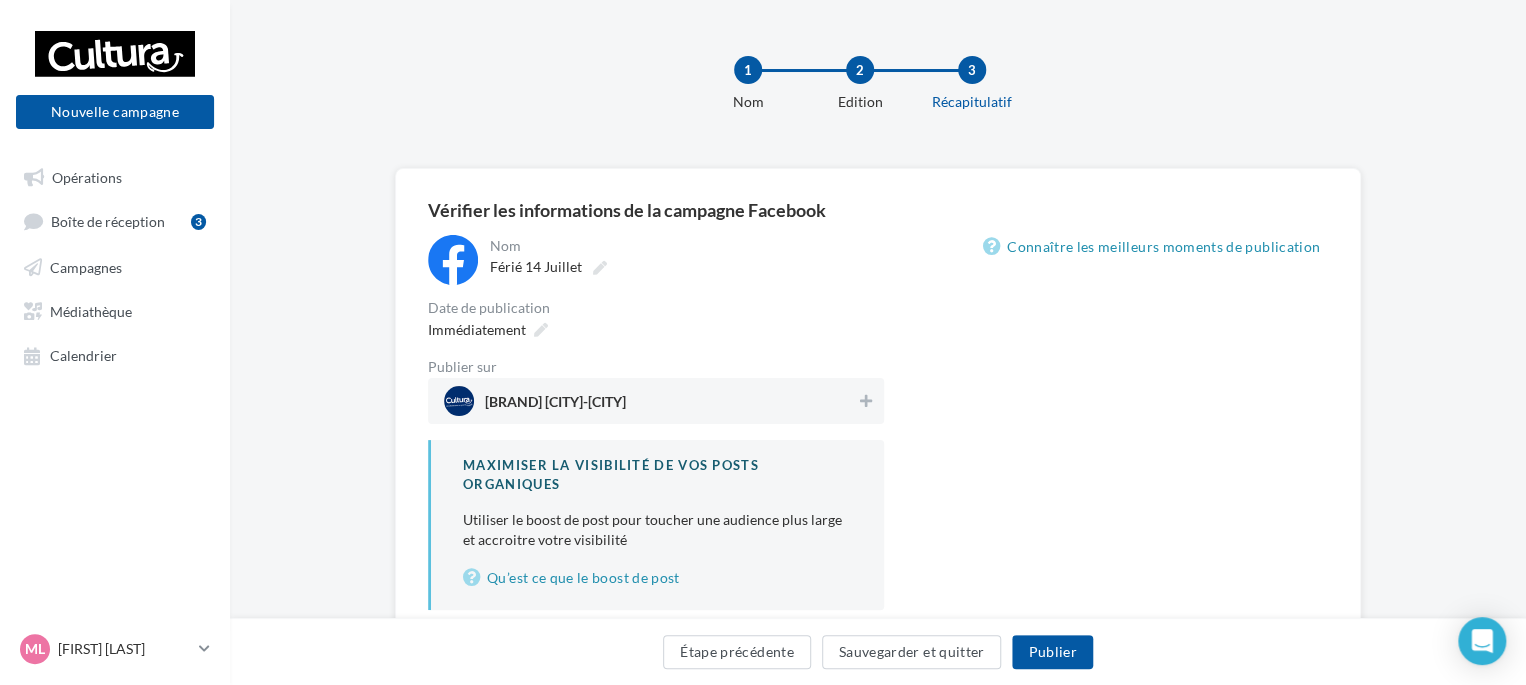 click on "Cultura Chasseneuil-Du-Poitou (Chasseneuil-du-Poitou)" at bounding box center [650, 401] 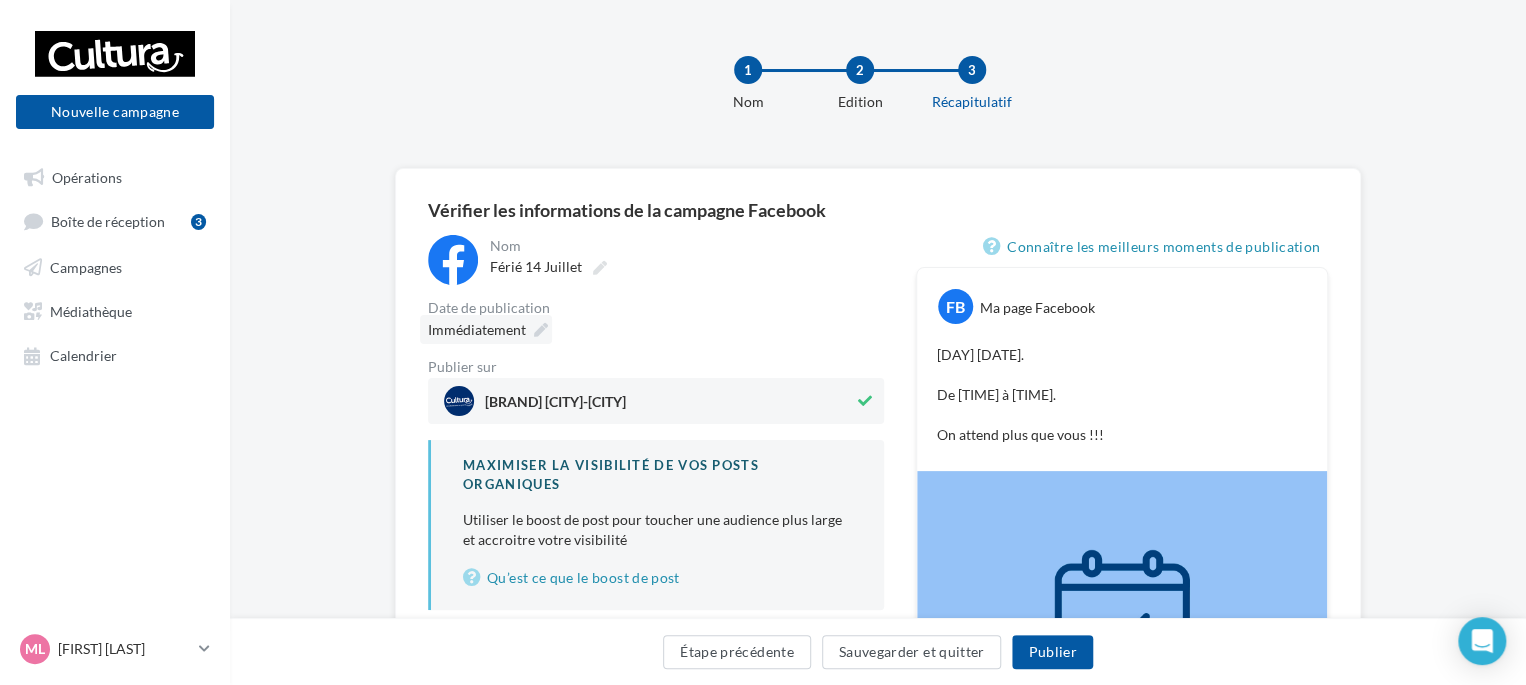 click on "Immédiatement" at bounding box center (477, 329) 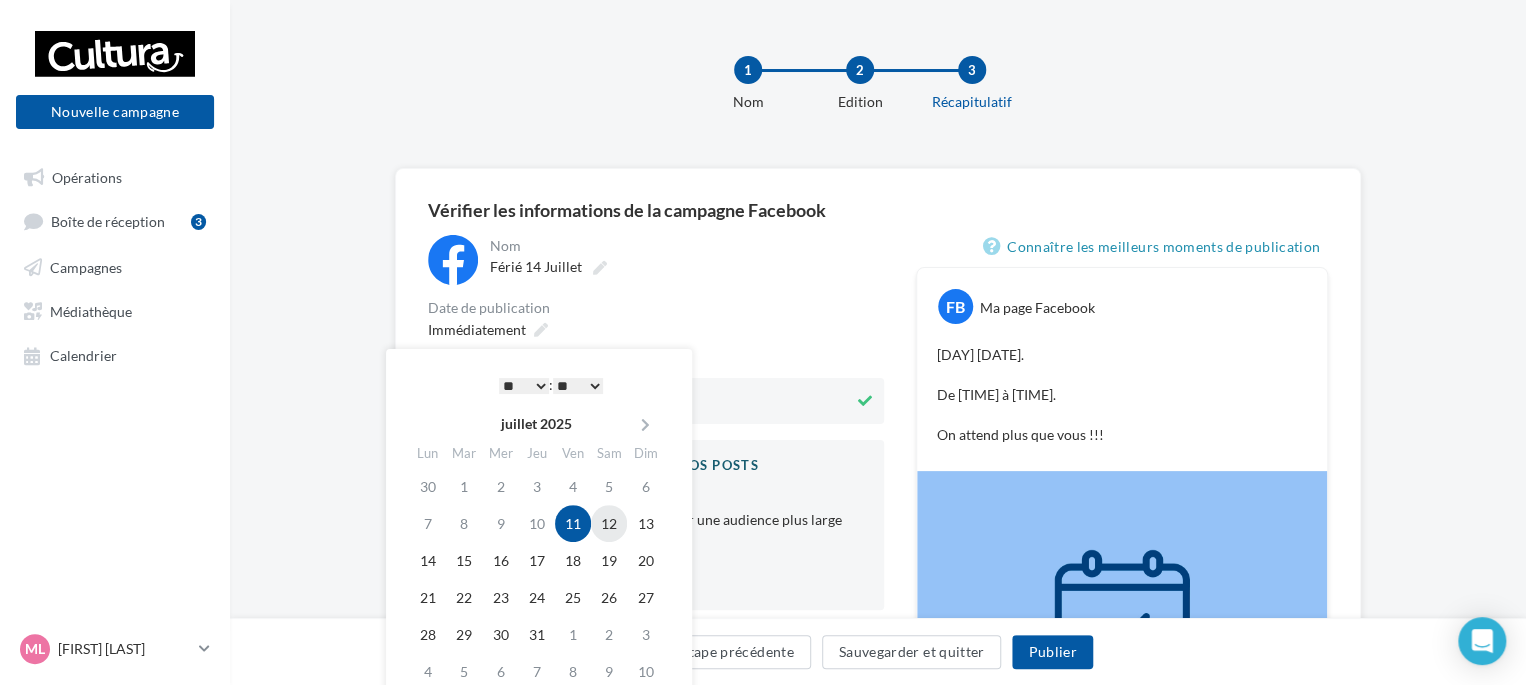 click on "12" at bounding box center (609, 523) 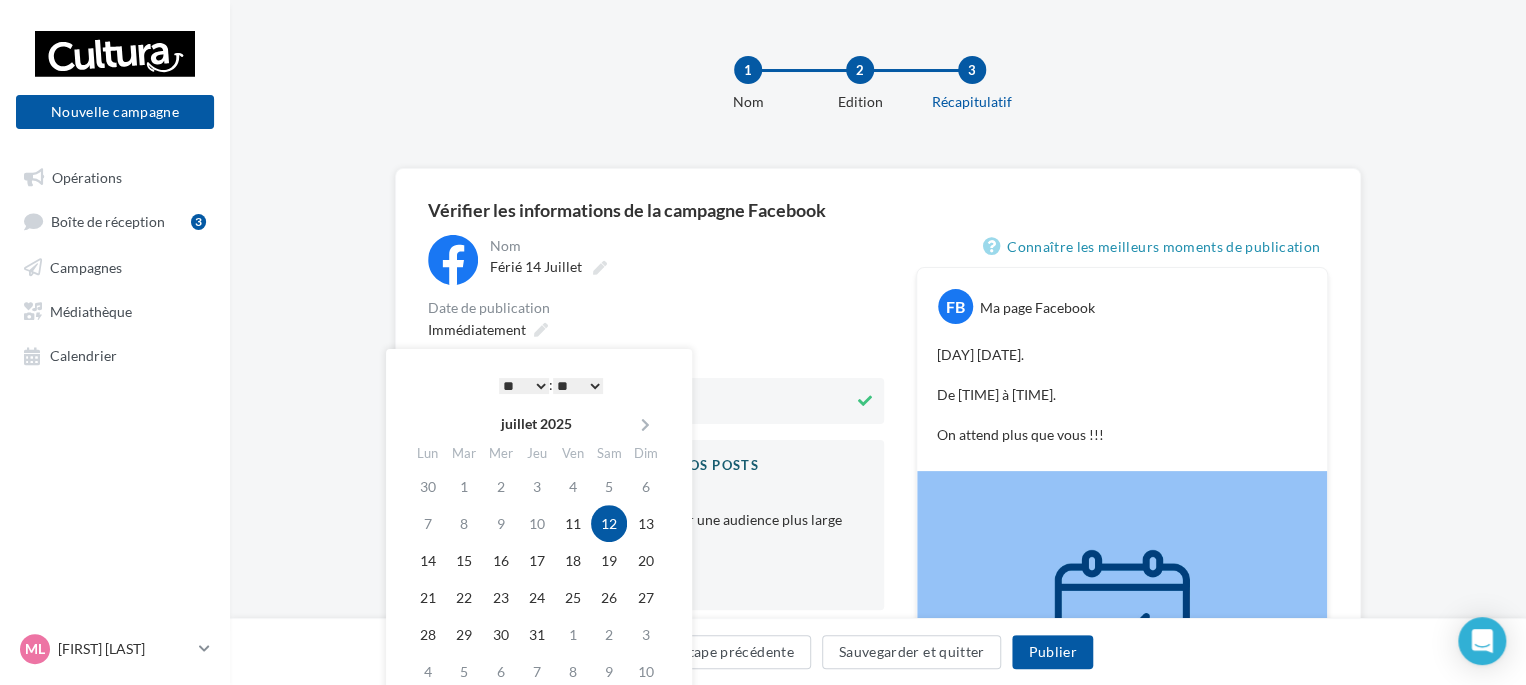 click on "12" at bounding box center [609, 523] 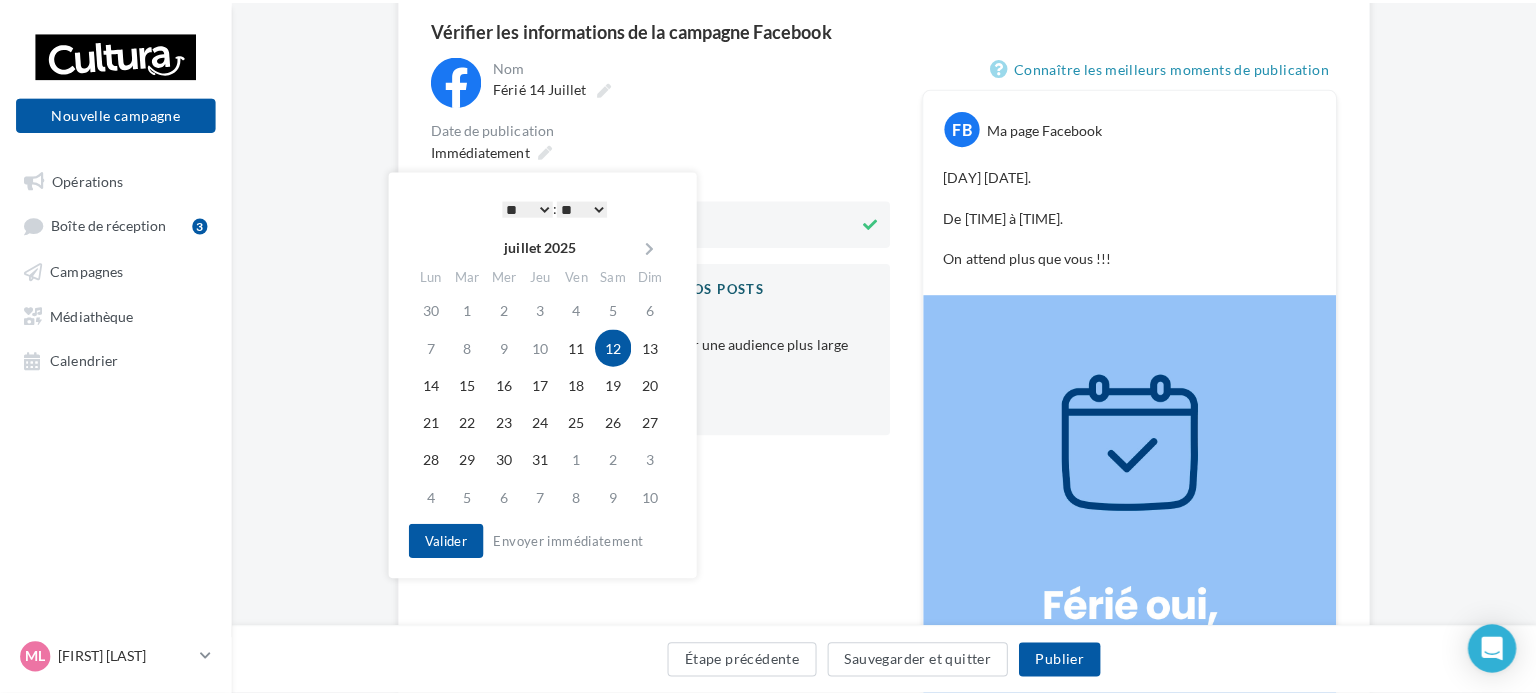 scroll, scrollTop: 200, scrollLeft: 0, axis: vertical 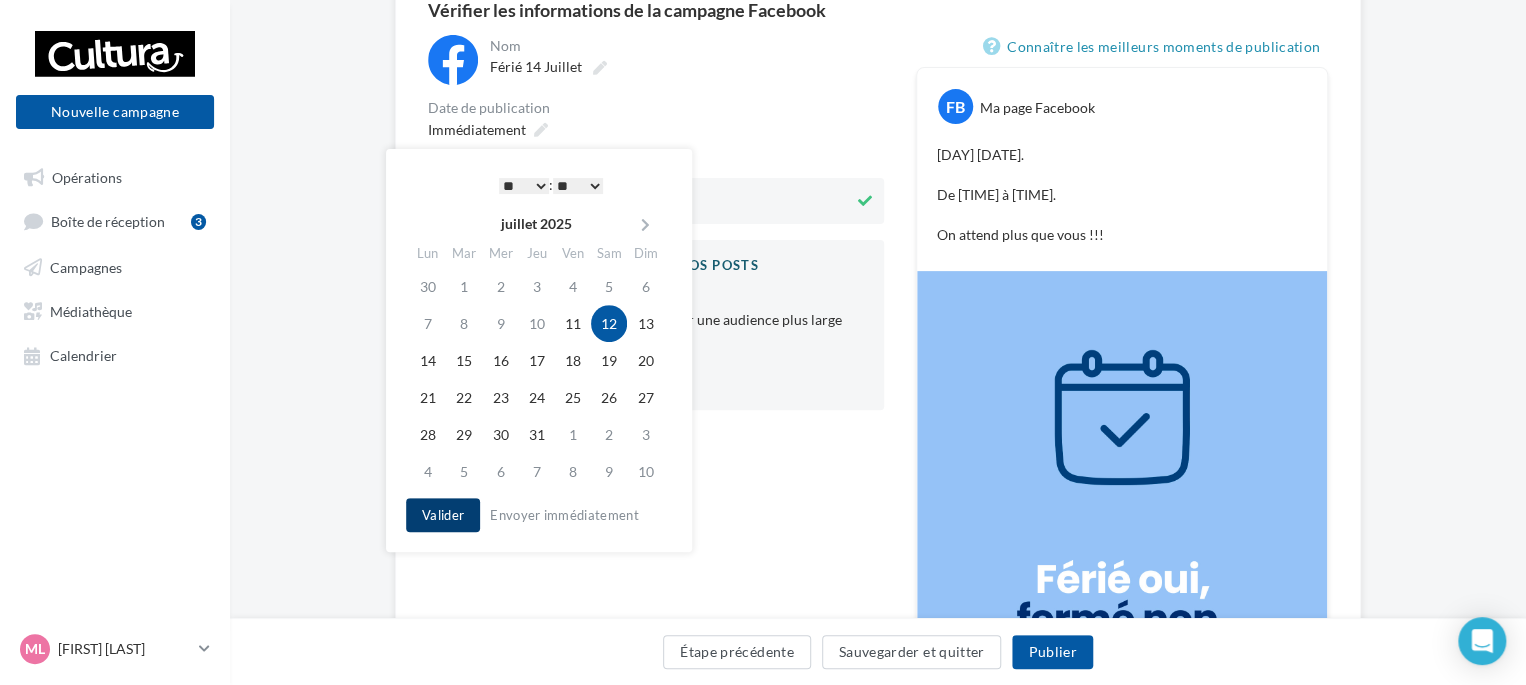 click on "Valider" at bounding box center (443, 515) 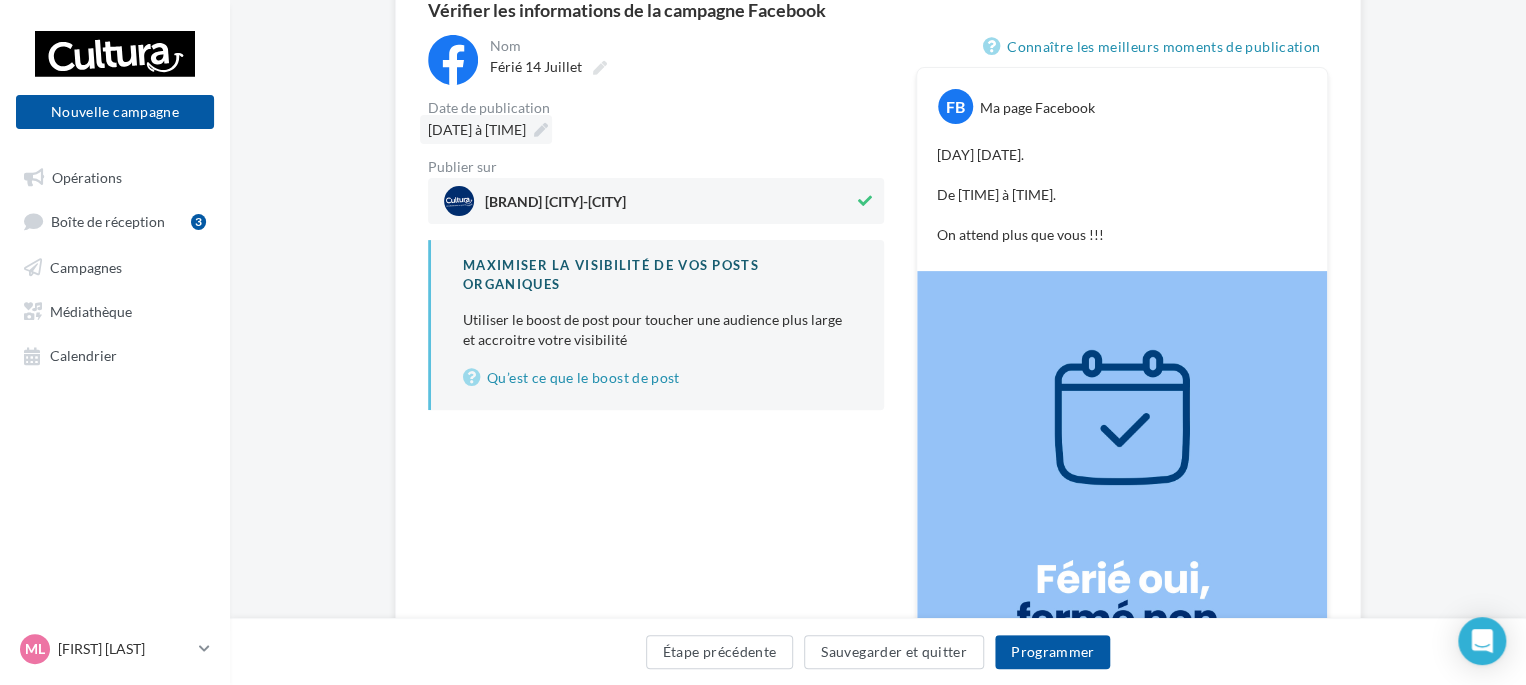 click at bounding box center [541, 130] 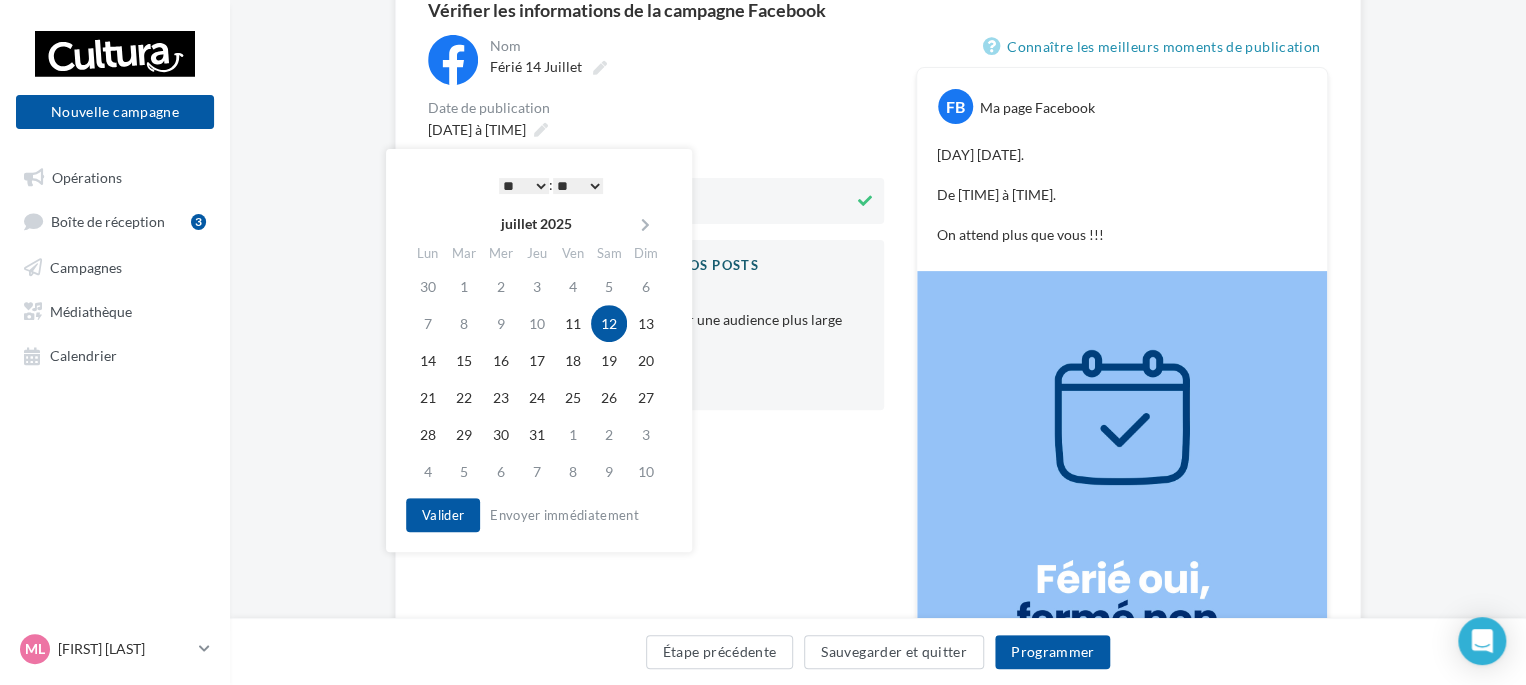 click on "* * * * * * * * * * ** ** ** ** ** ** ** ** ** ** ** ** ** **" at bounding box center [524, 186] 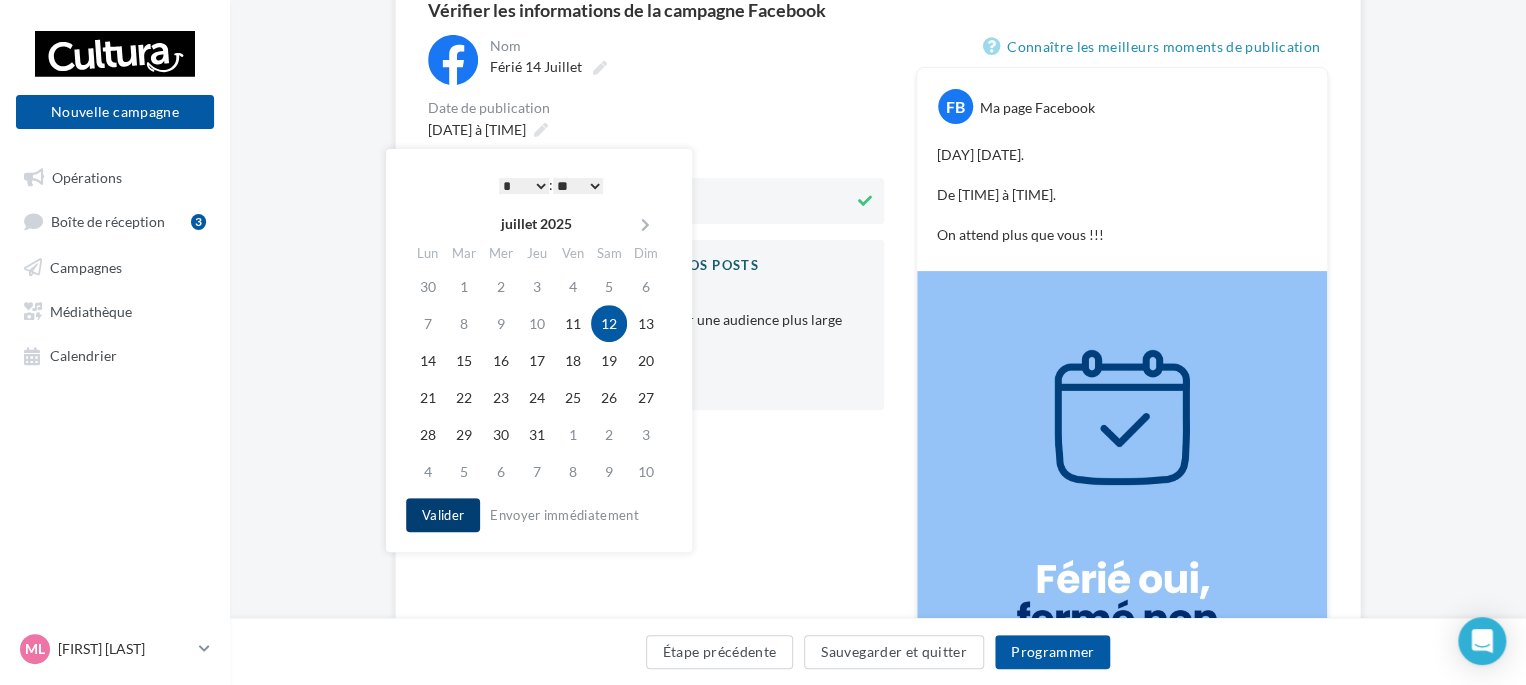 click on "Valider" at bounding box center [443, 515] 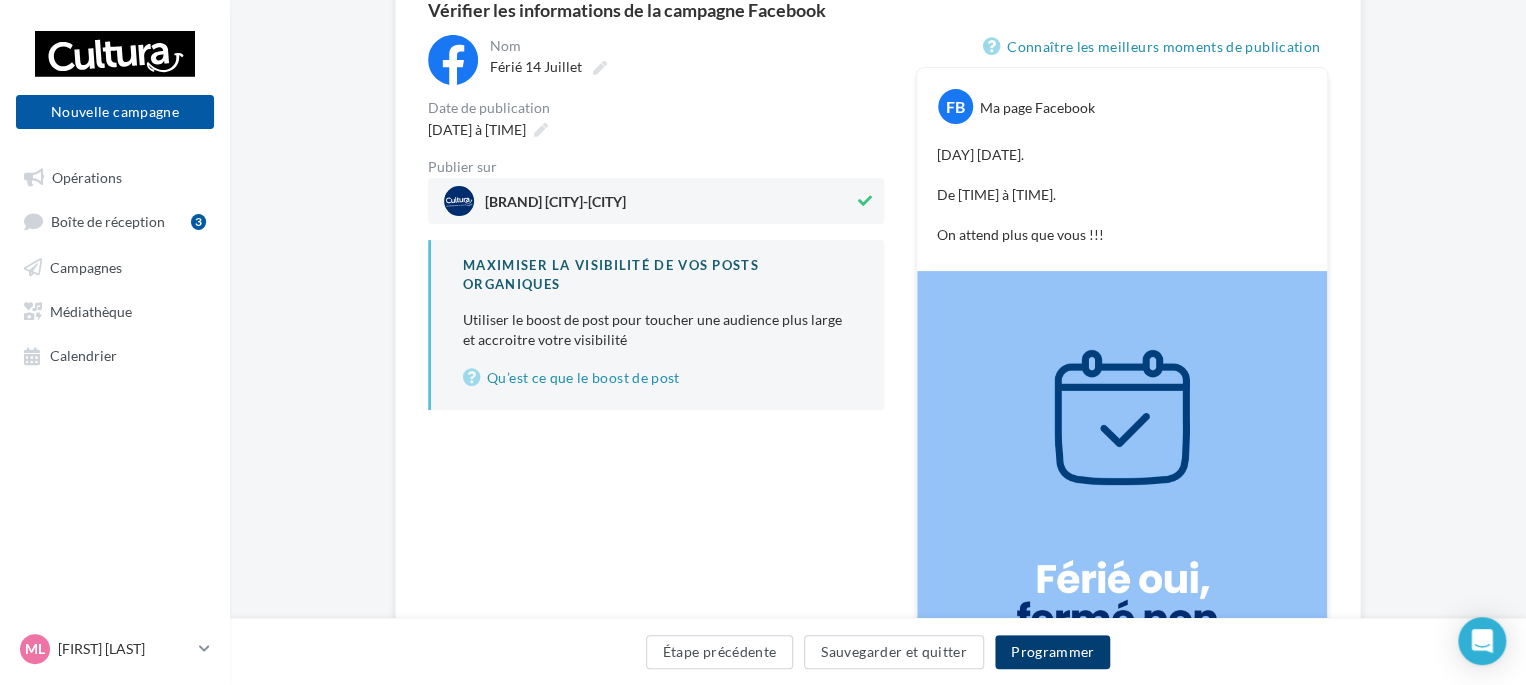 click on "Programmer" at bounding box center (1053, 652) 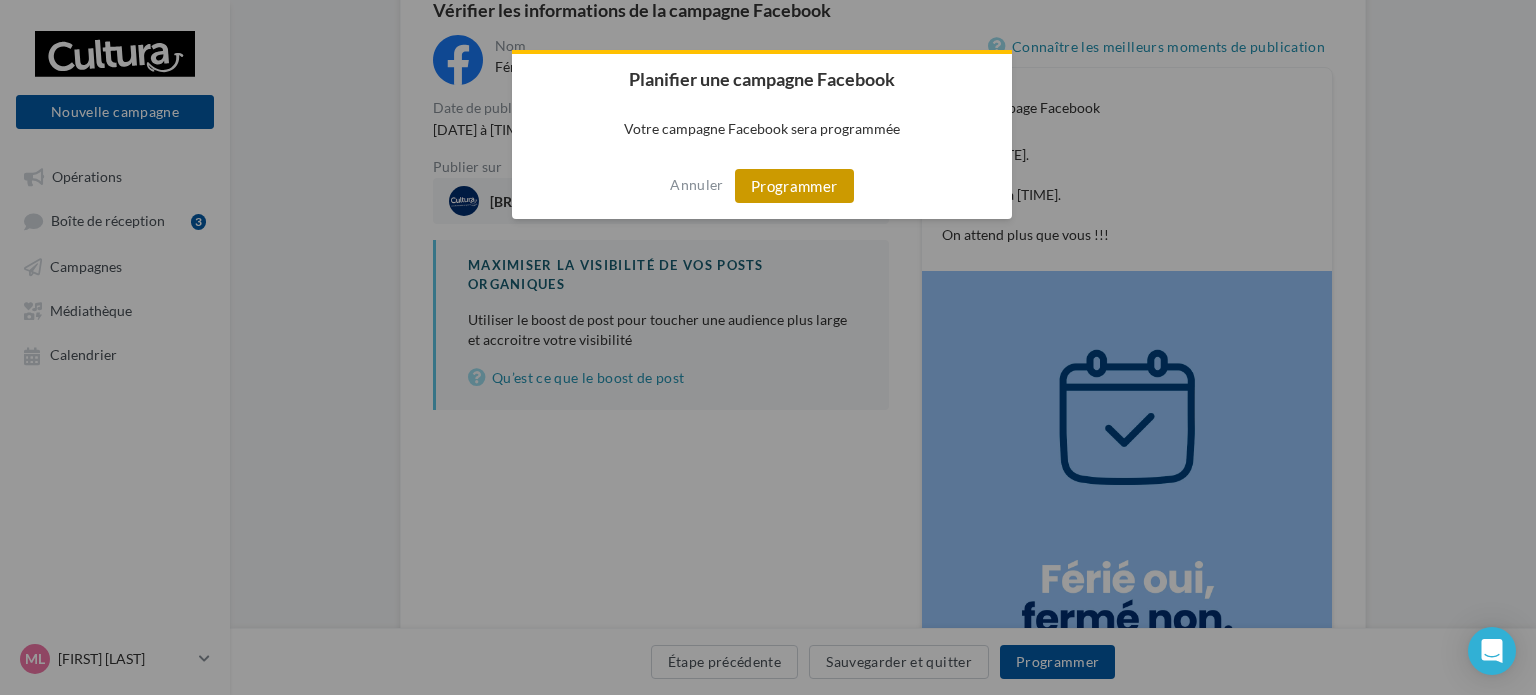 click on "Programmer" at bounding box center [794, 186] 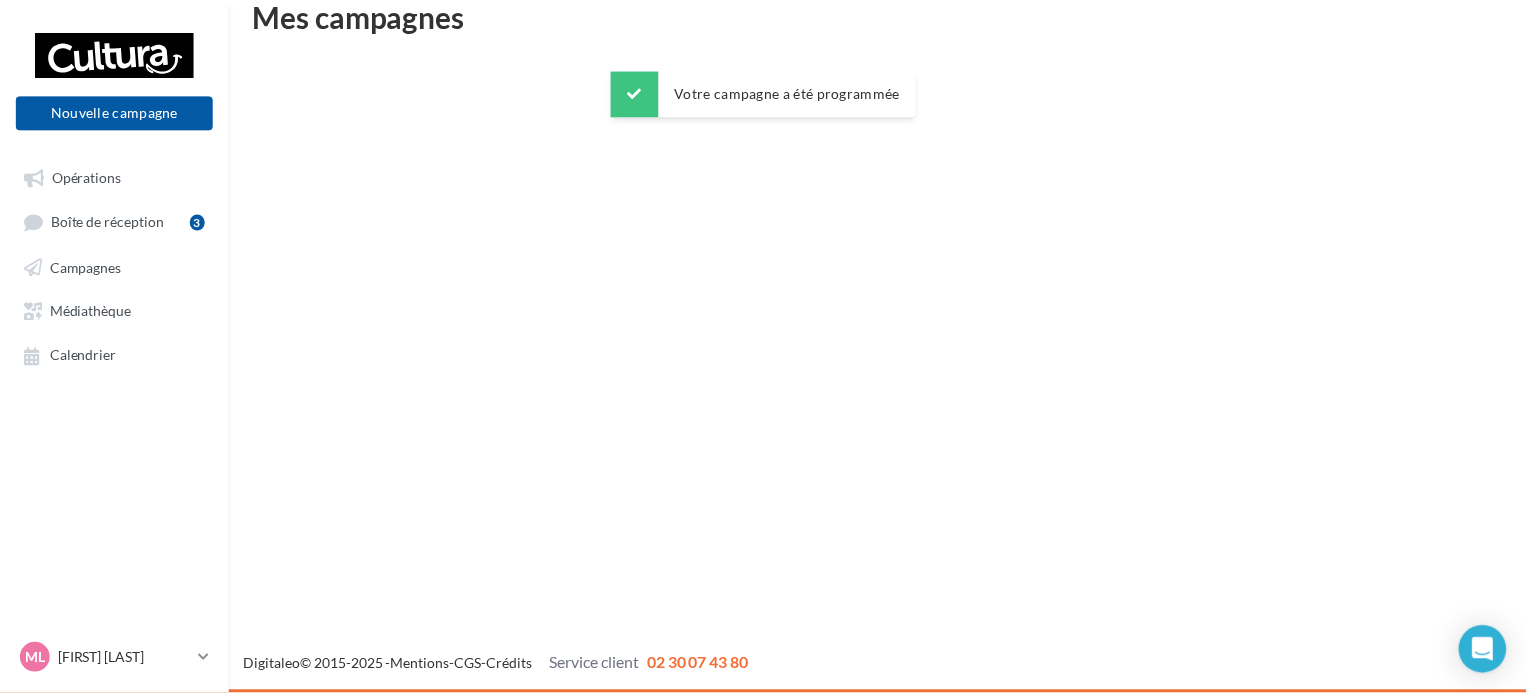 scroll, scrollTop: 32, scrollLeft: 0, axis: vertical 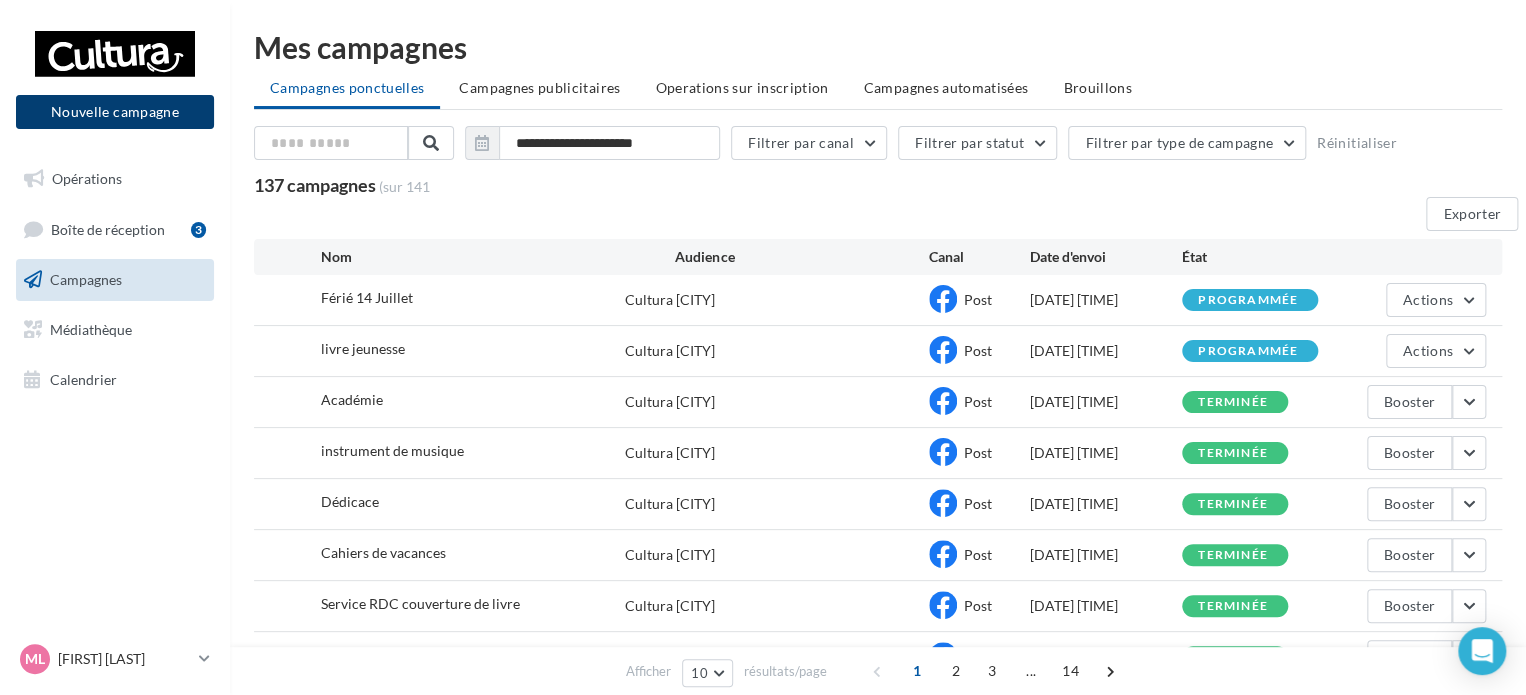 click on "Nouvelle campagne" at bounding box center [115, 112] 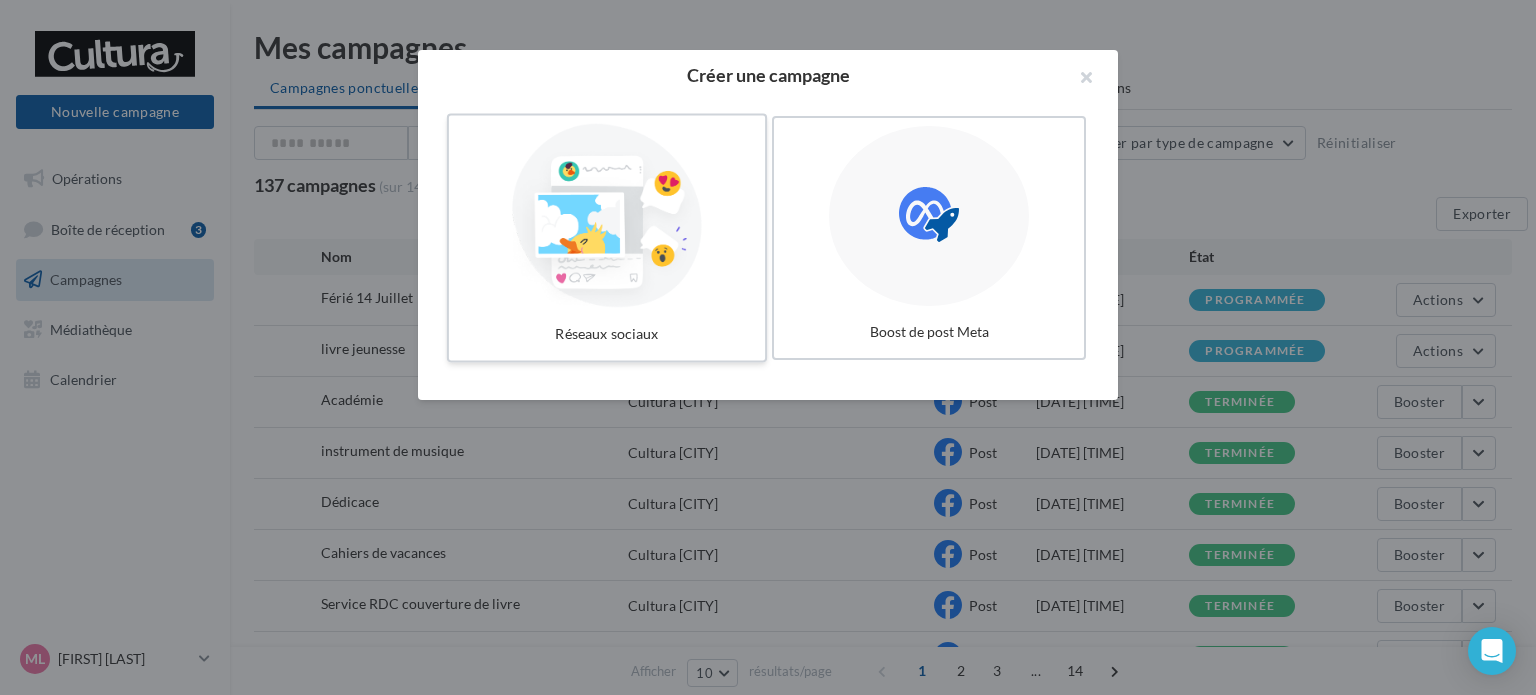 click at bounding box center [607, 216] 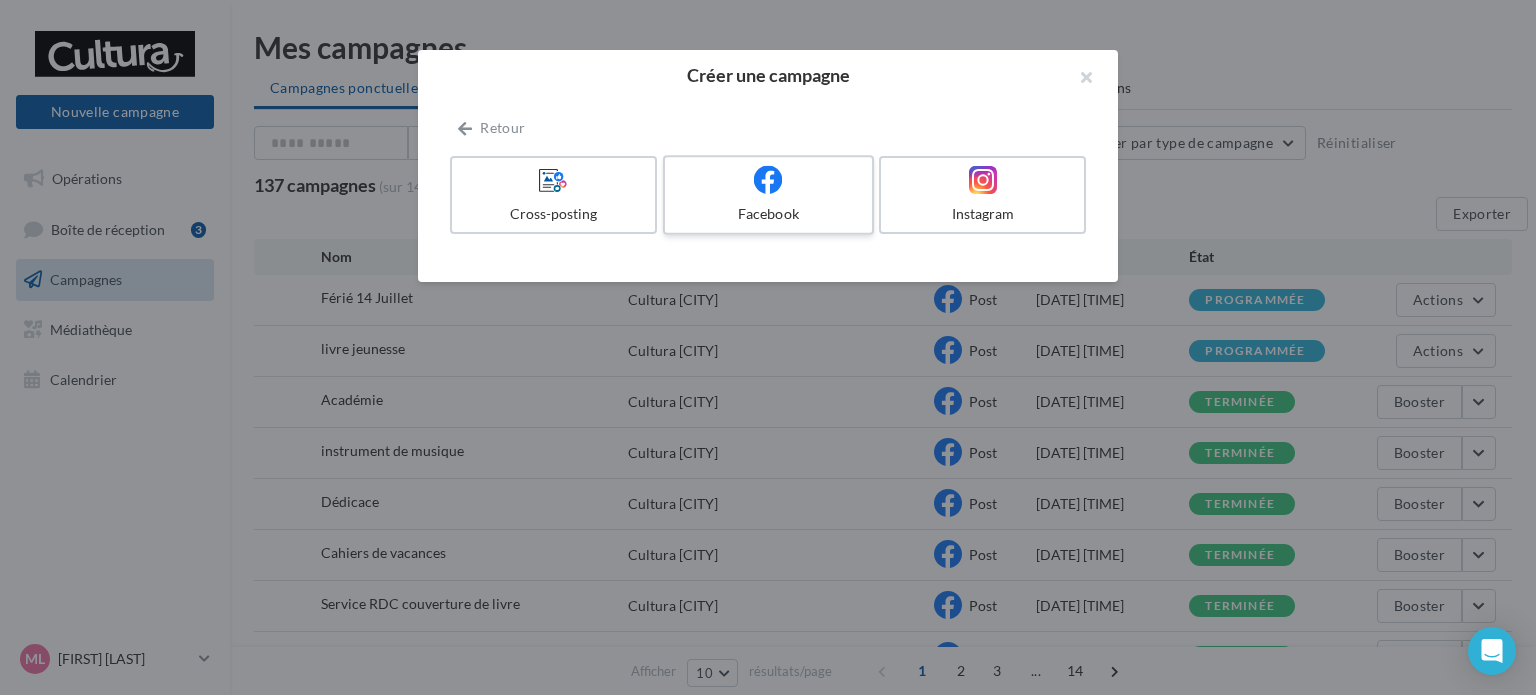 click on "Facebook" at bounding box center (768, 195) 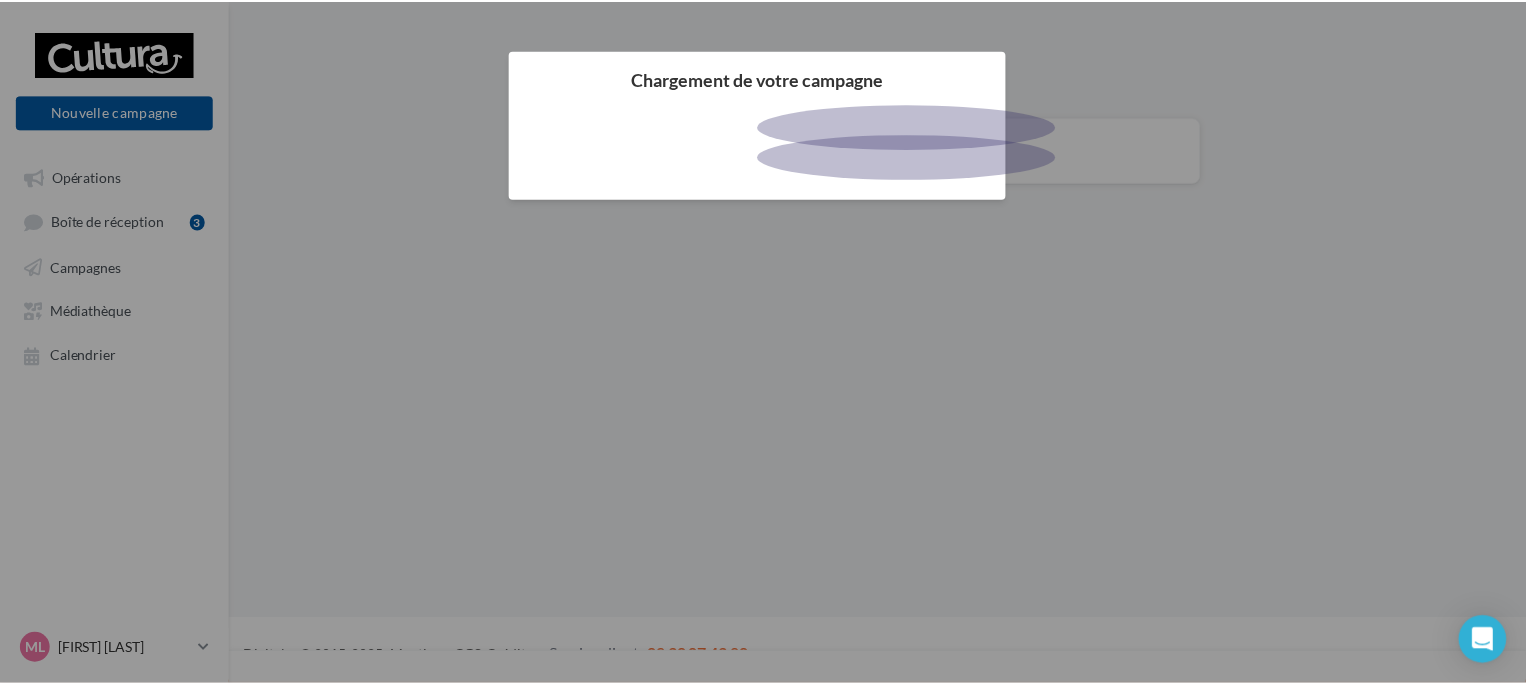 scroll, scrollTop: 0, scrollLeft: 0, axis: both 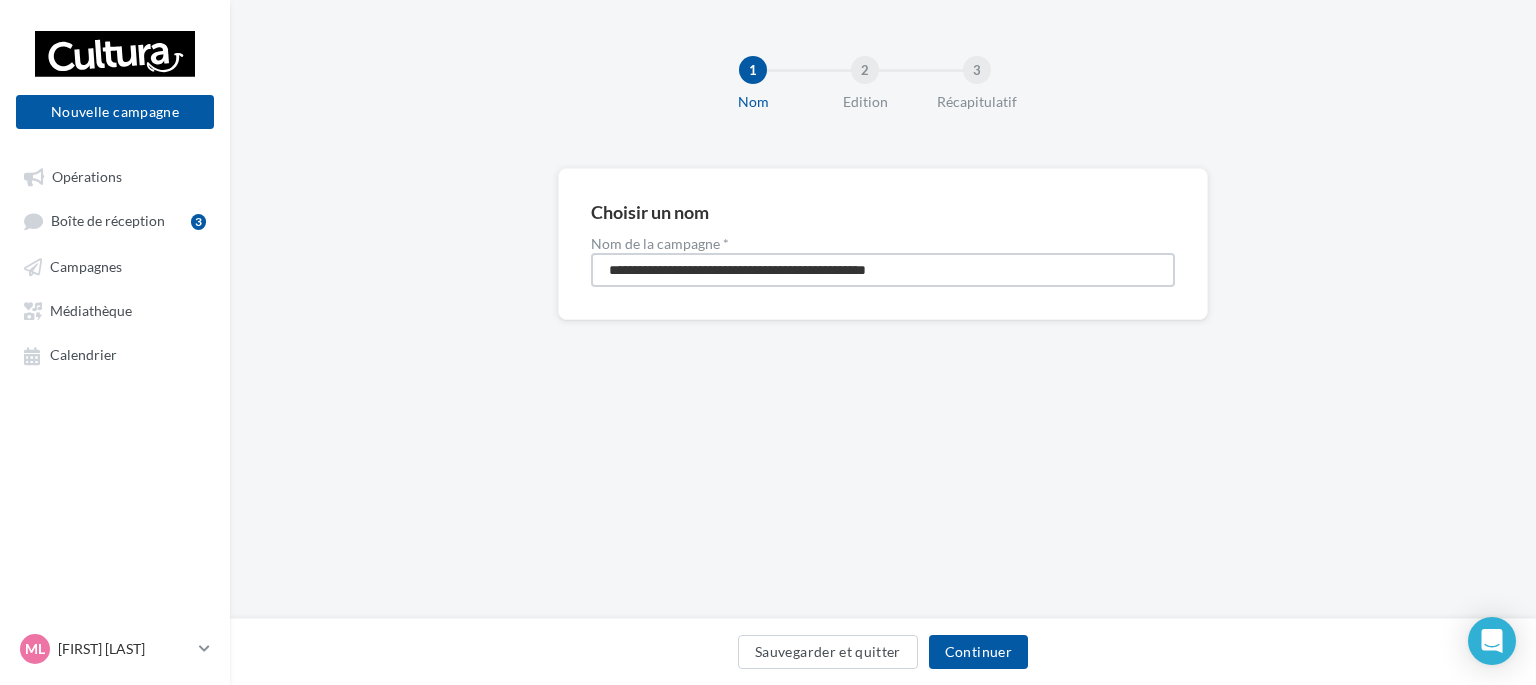 drag, startPoint x: 1036, startPoint y: 257, endPoint x: 479, endPoint y: 257, distance: 557 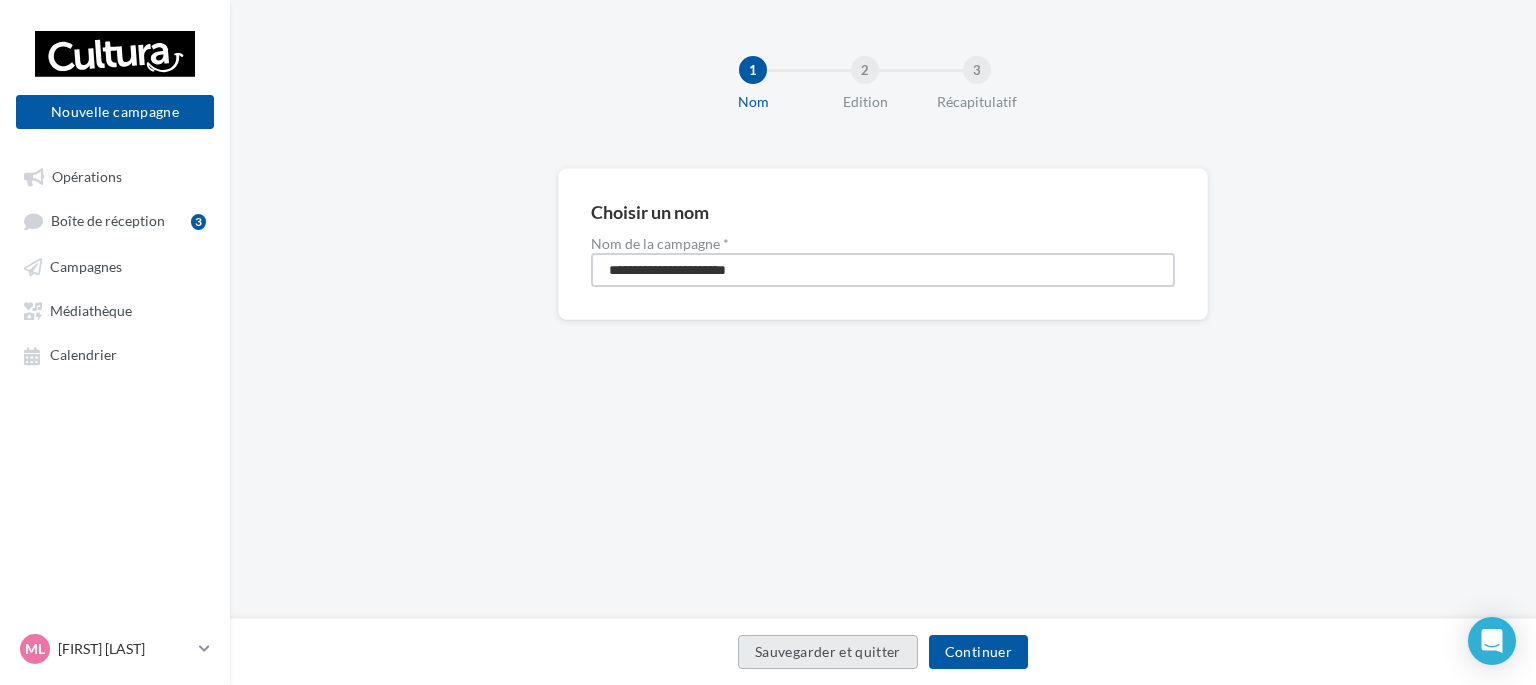 type on "**********" 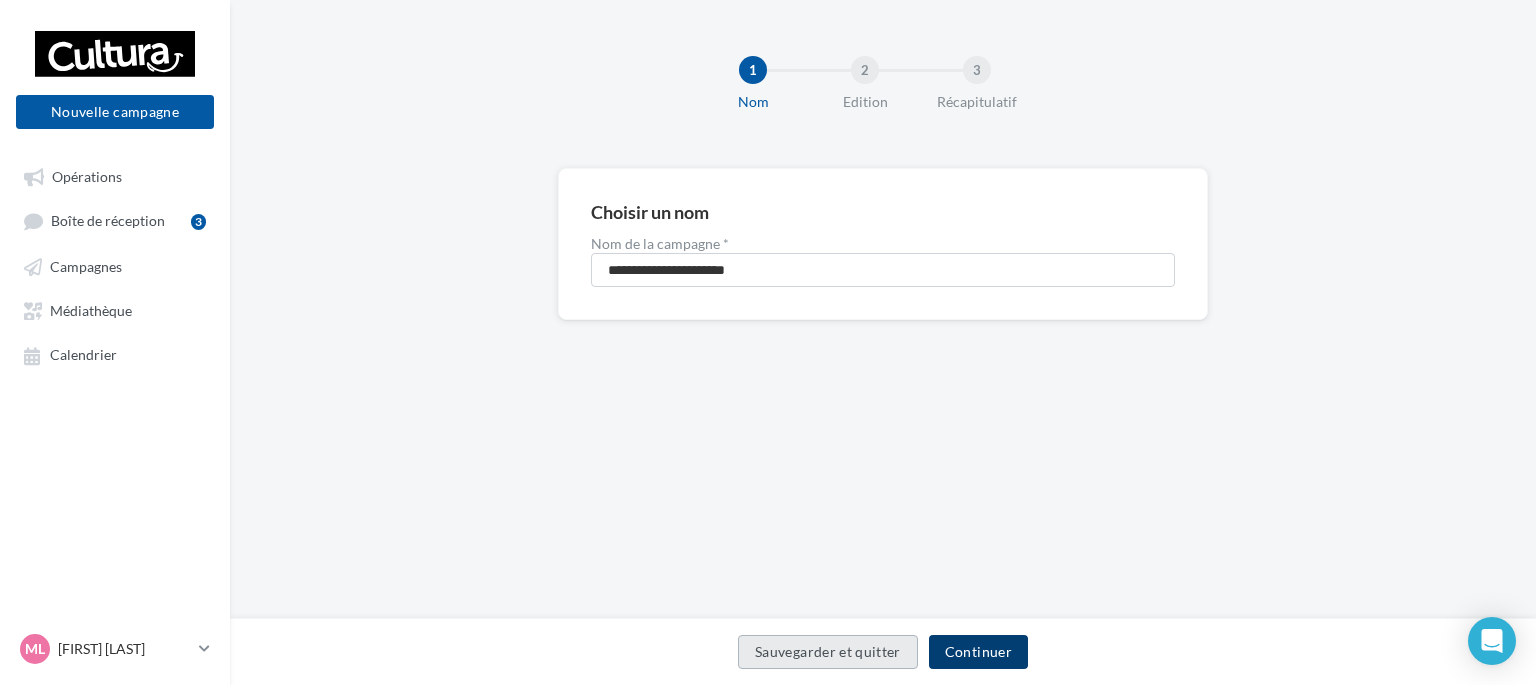 click on "Continuer" at bounding box center [978, 652] 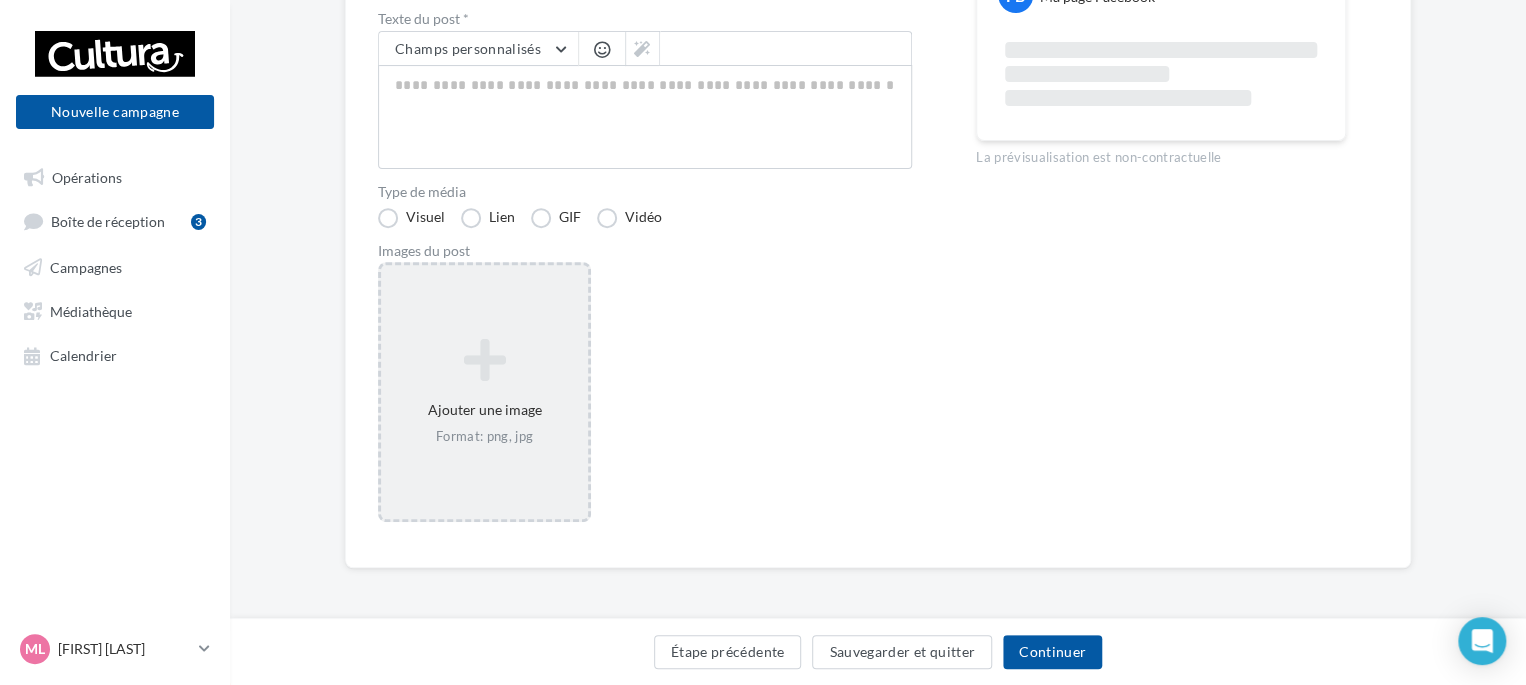 click at bounding box center (484, 360) 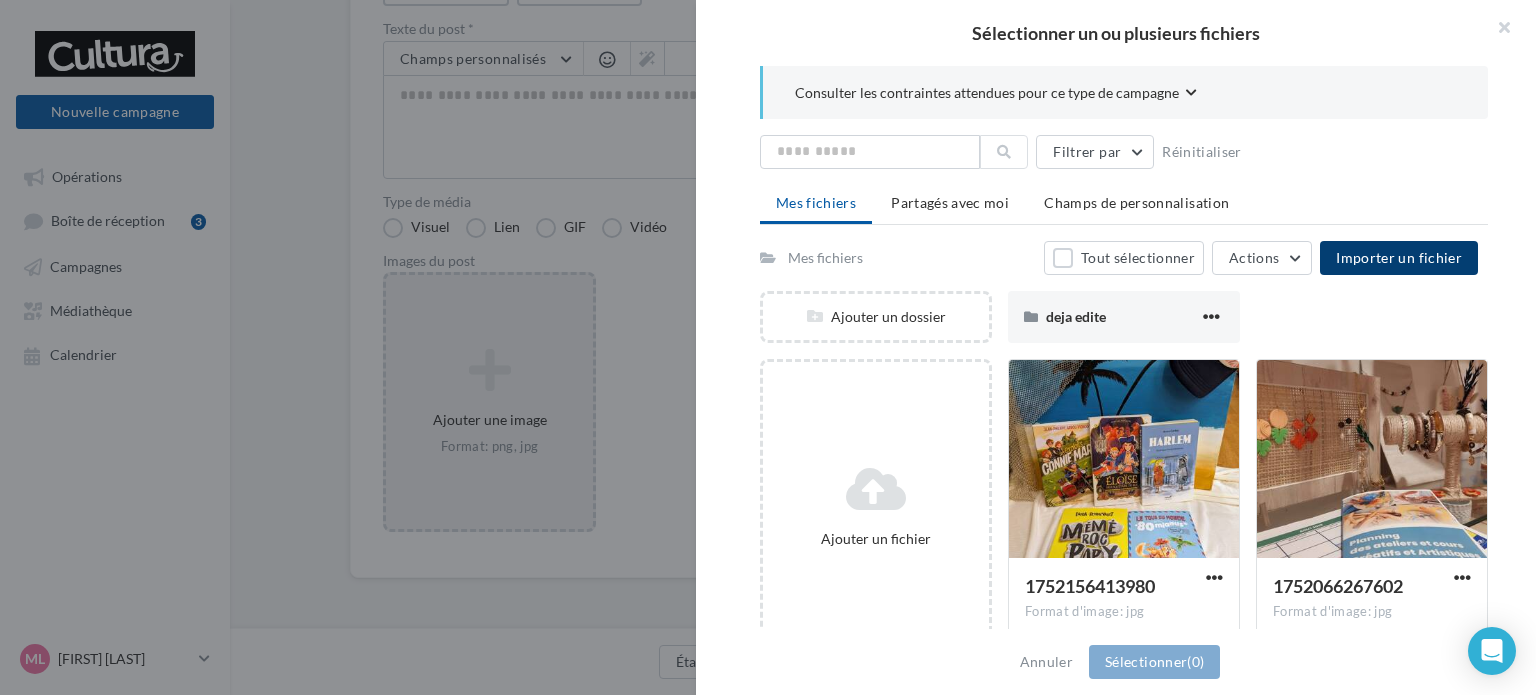 click on "Importer un fichier" at bounding box center [1399, 257] 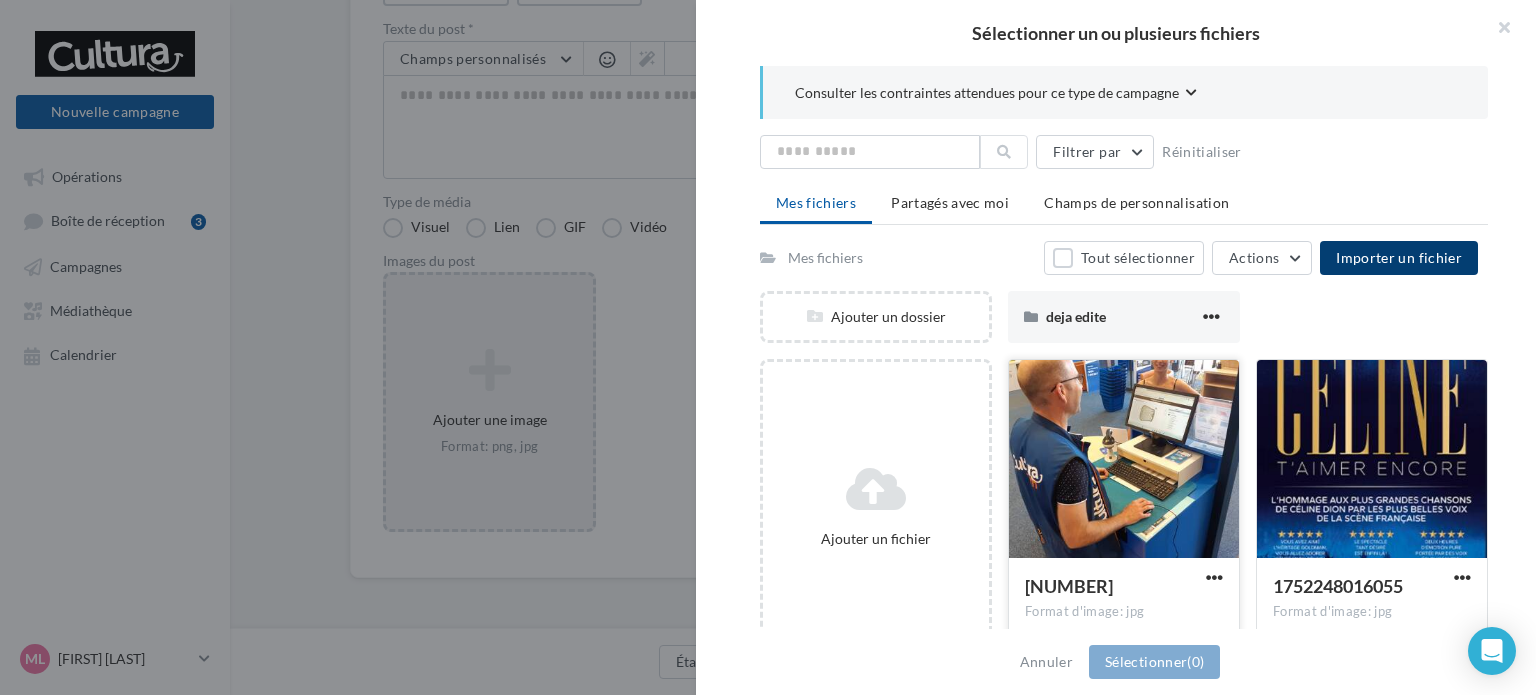 click at bounding box center [1124, 460] 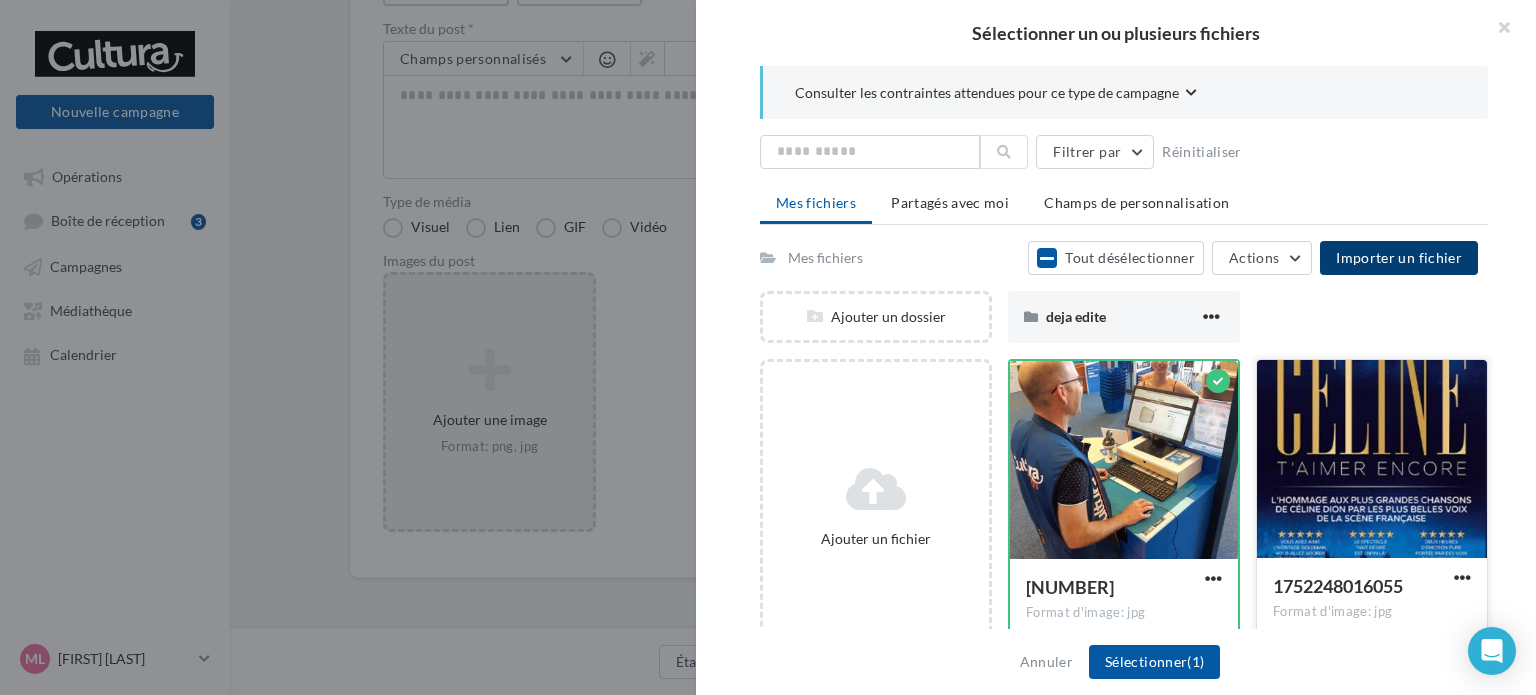 click at bounding box center [1372, 460] 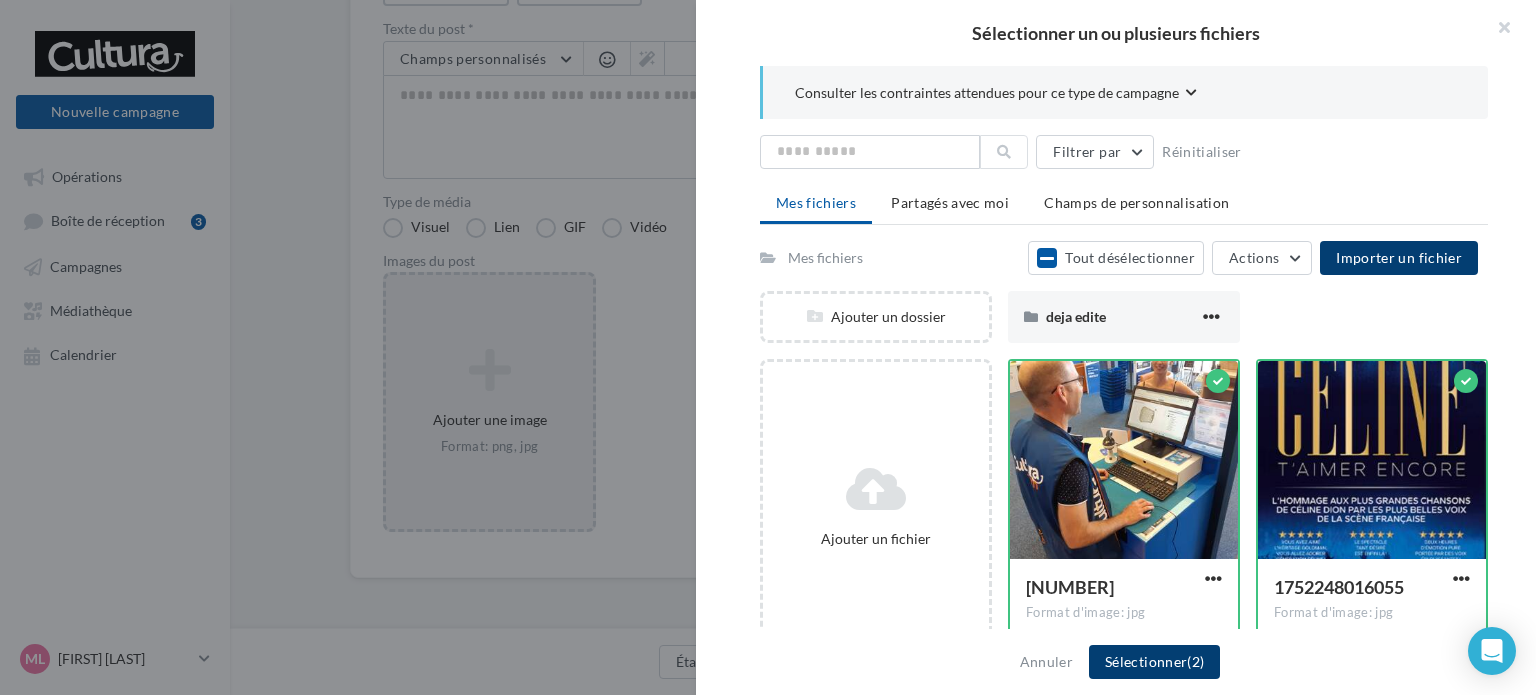click on "Sélectionner   (2)" at bounding box center [1154, 662] 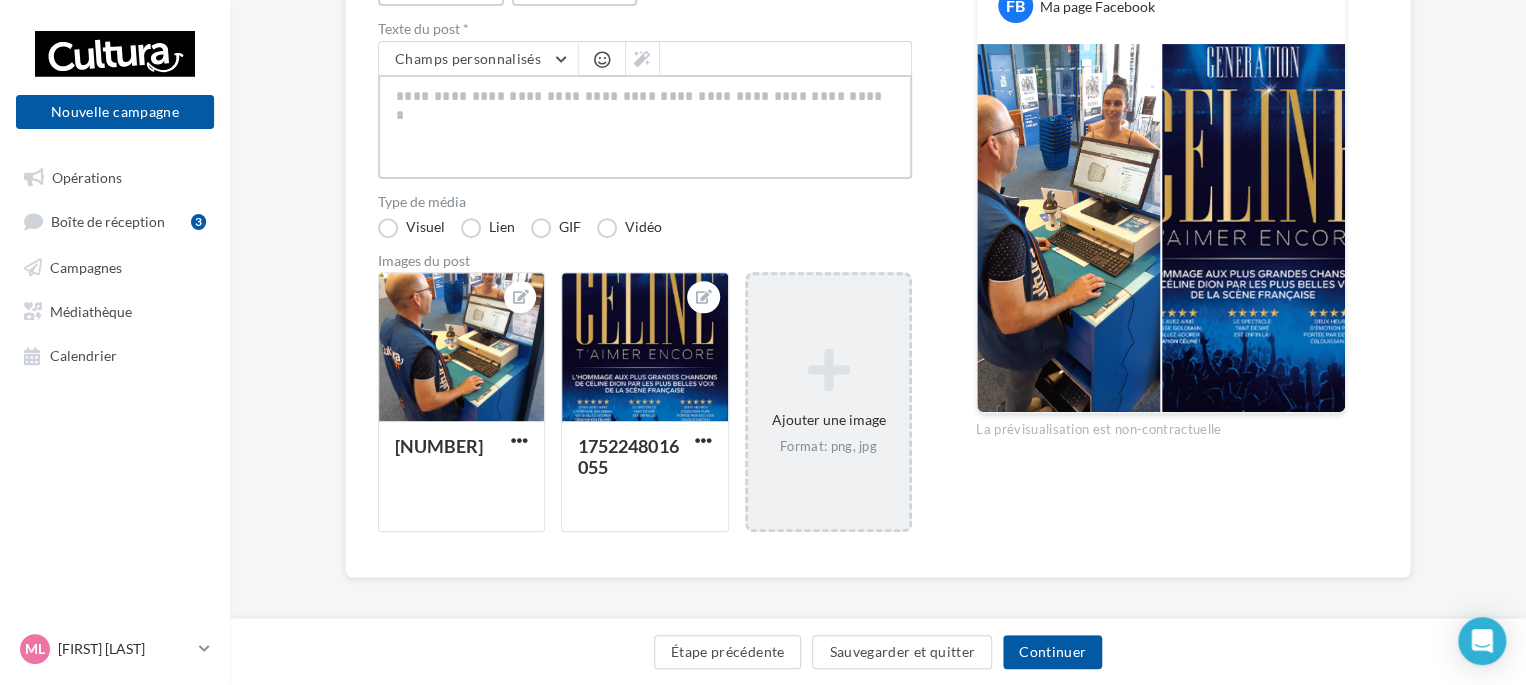 paste on "**********" 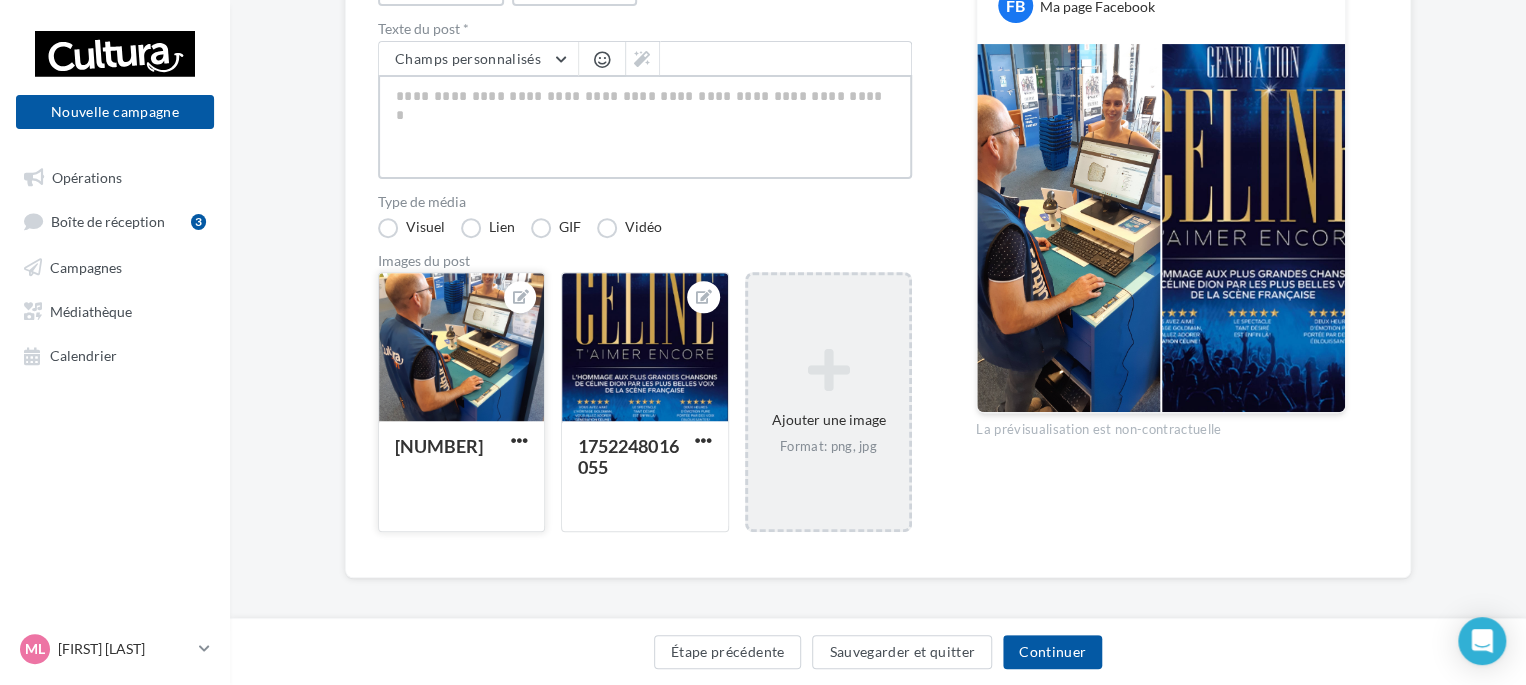 type on "**********" 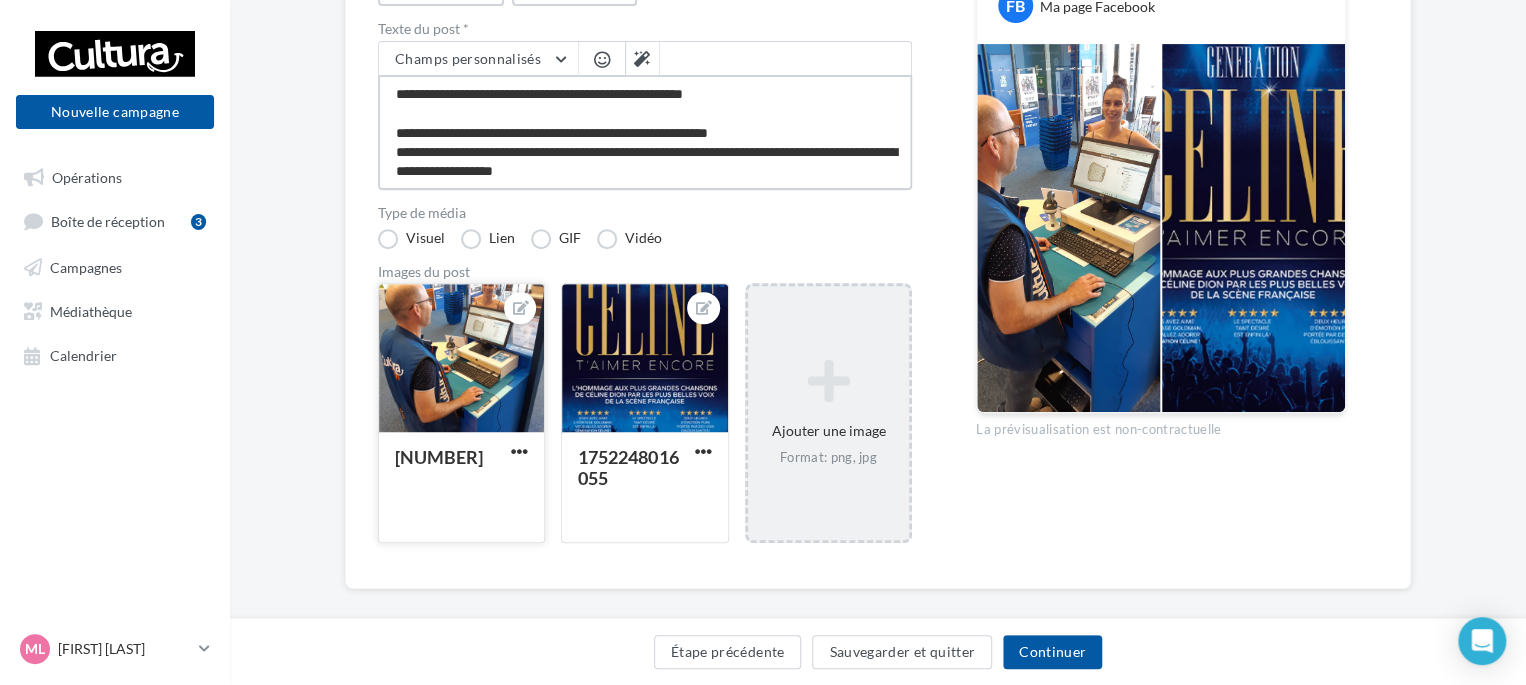 scroll, scrollTop: 68, scrollLeft: 0, axis: vertical 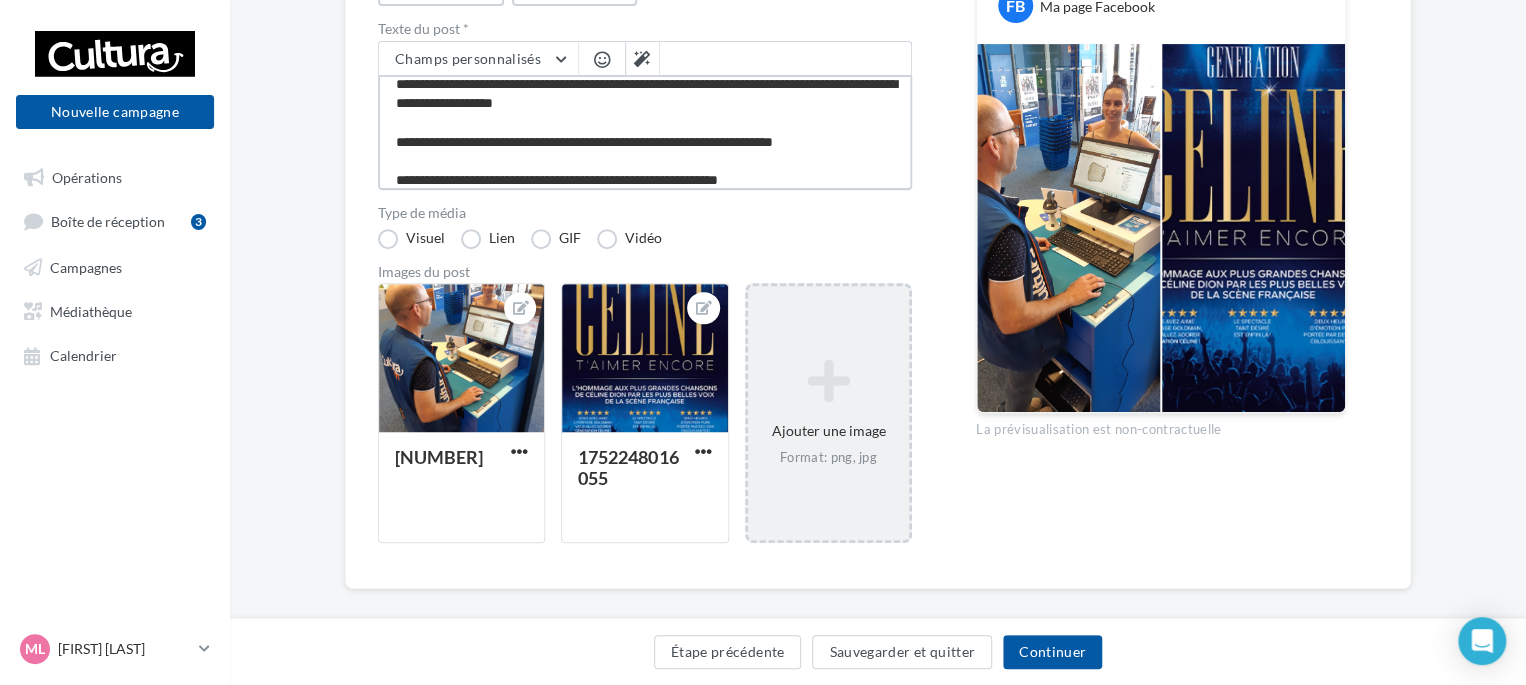 type on "**********" 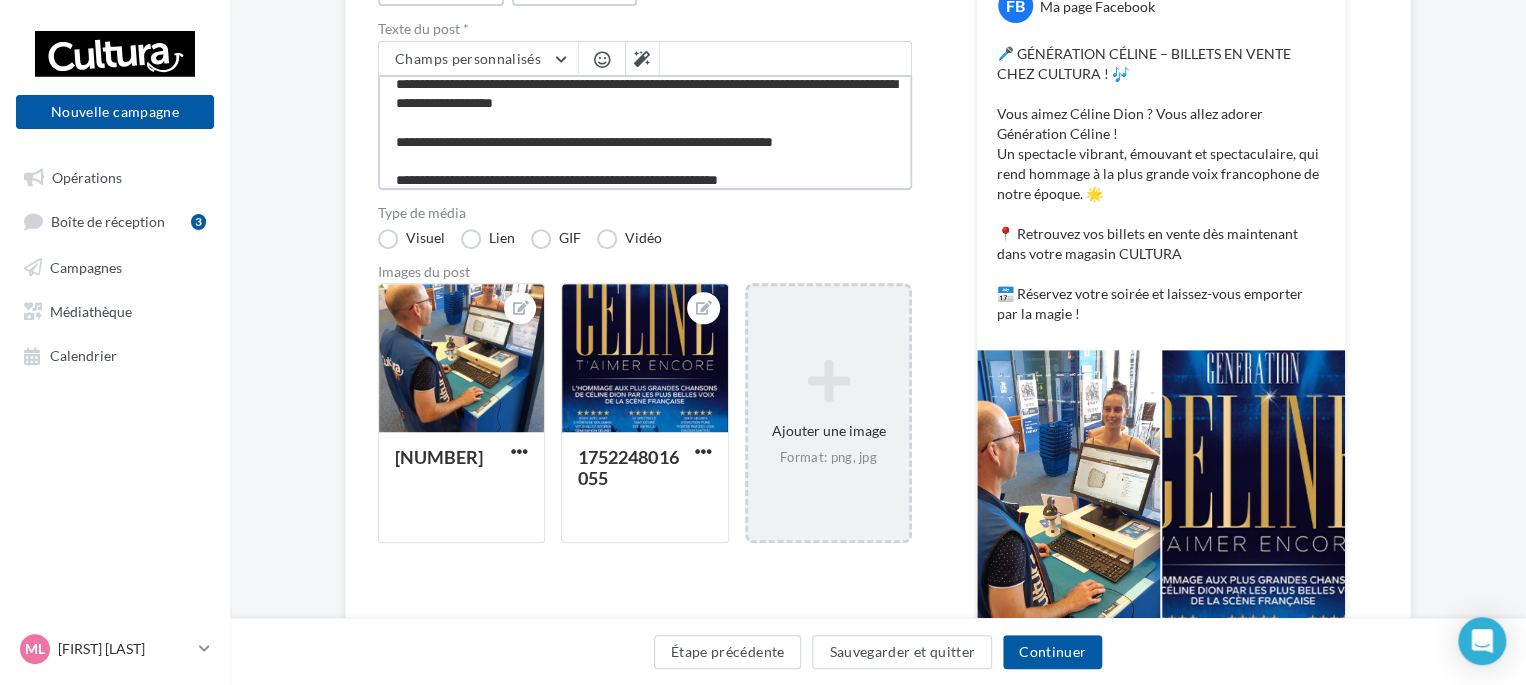 scroll, scrollTop: 68, scrollLeft: 0, axis: vertical 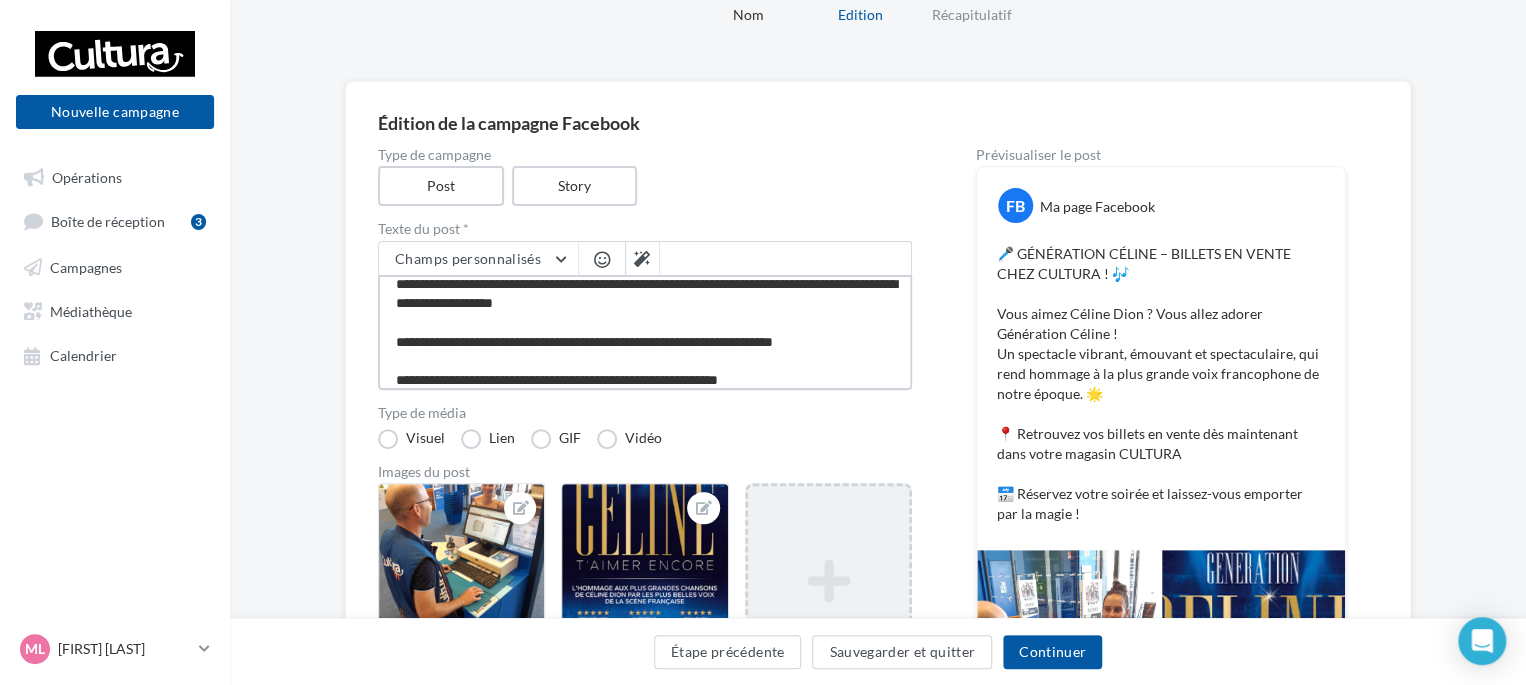 click on "**********" at bounding box center [645, 332] 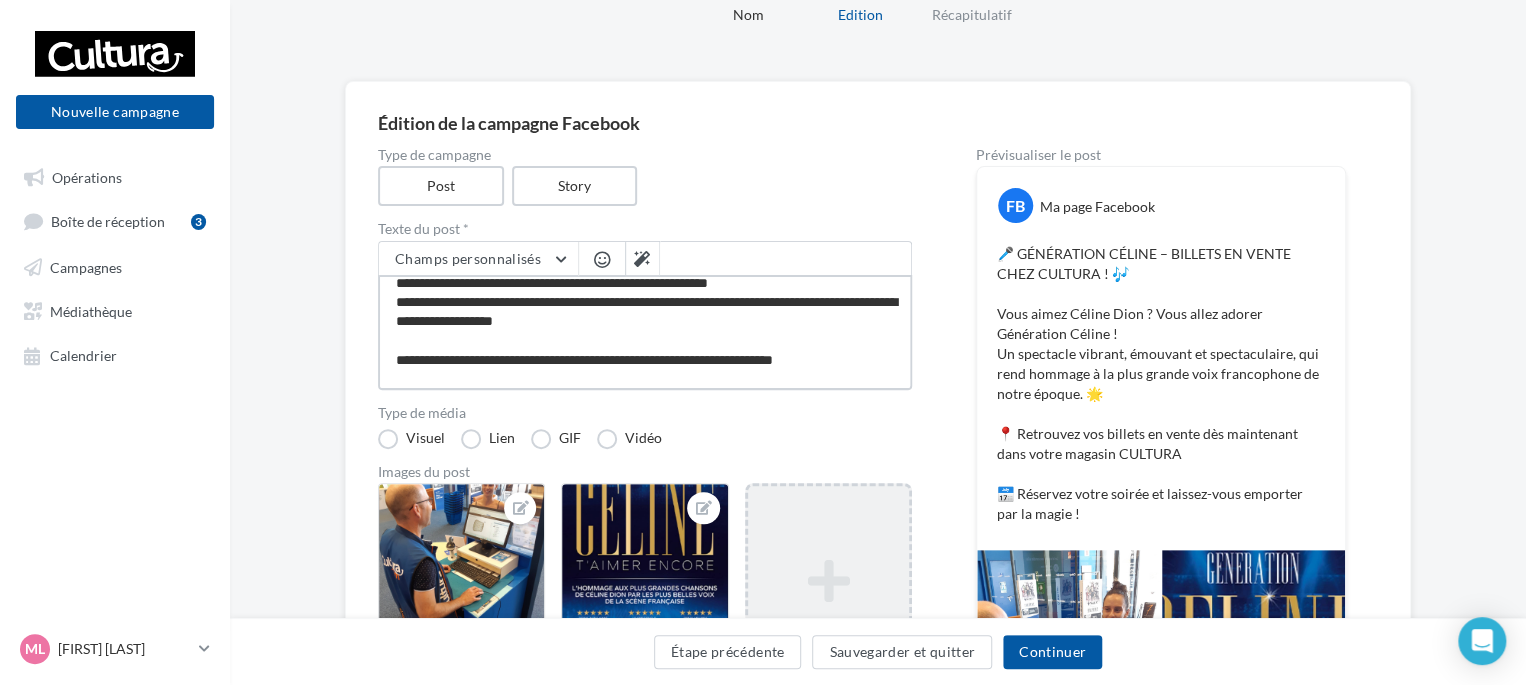 scroll, scrollTop: 77, scrollLeft: 0, axis: vertical 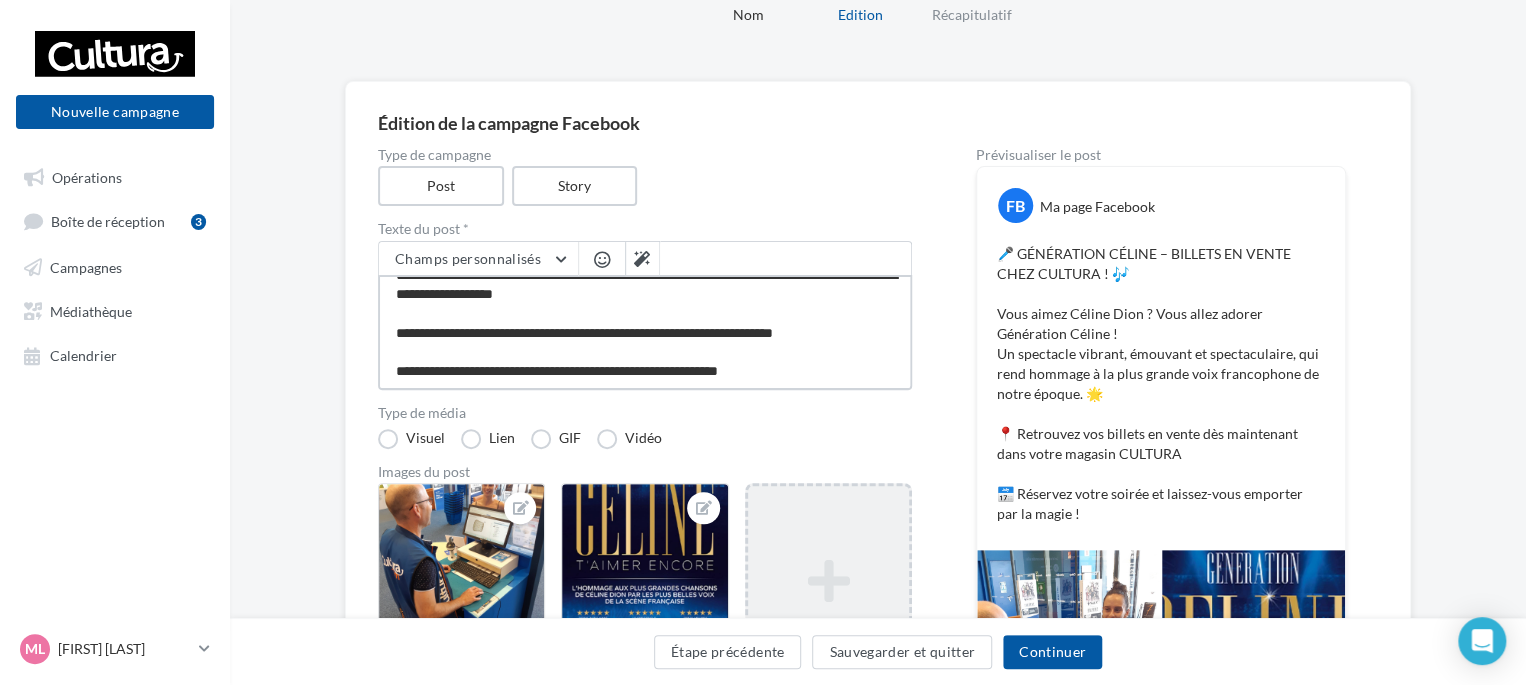 drag, startPoint x: 884, startPoint y: 329, endPoint x: 412, endPoint y: 338, distance: 472.0858 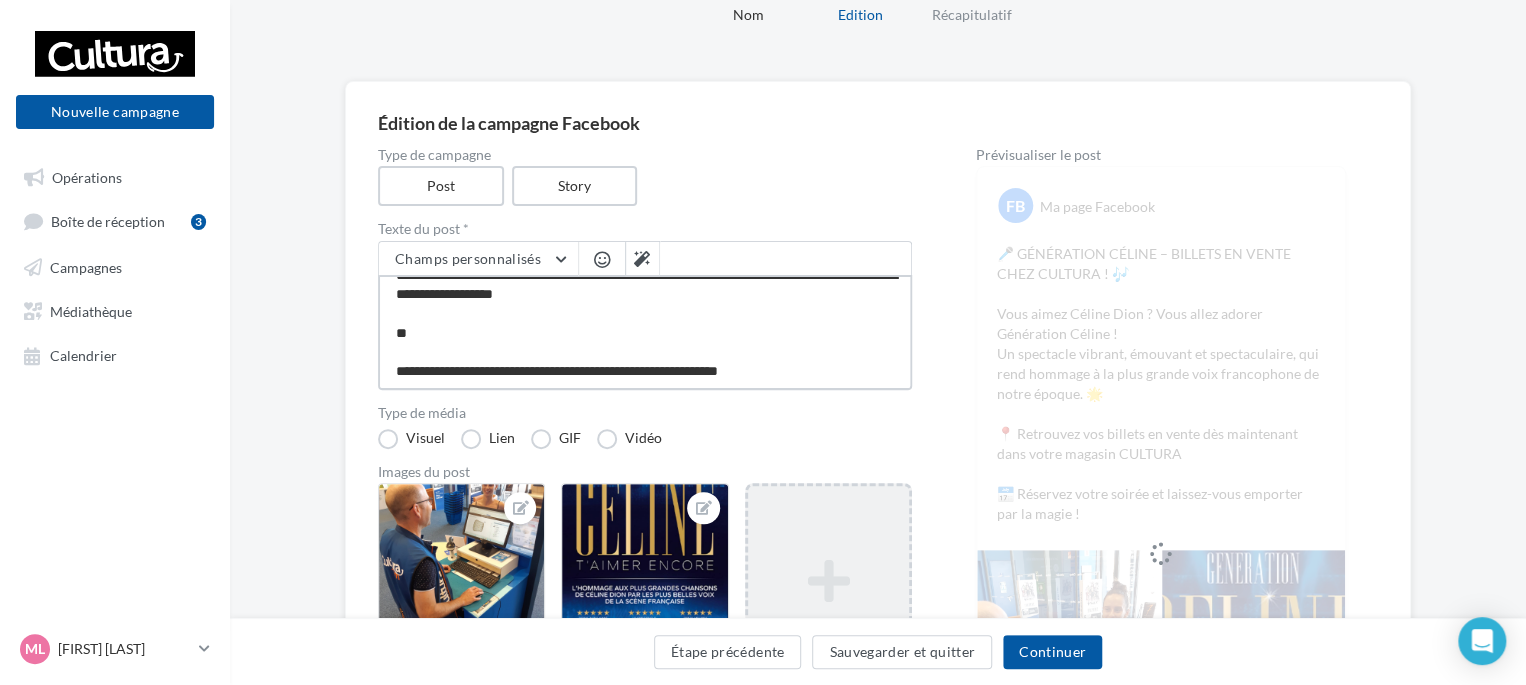 type on "**********" 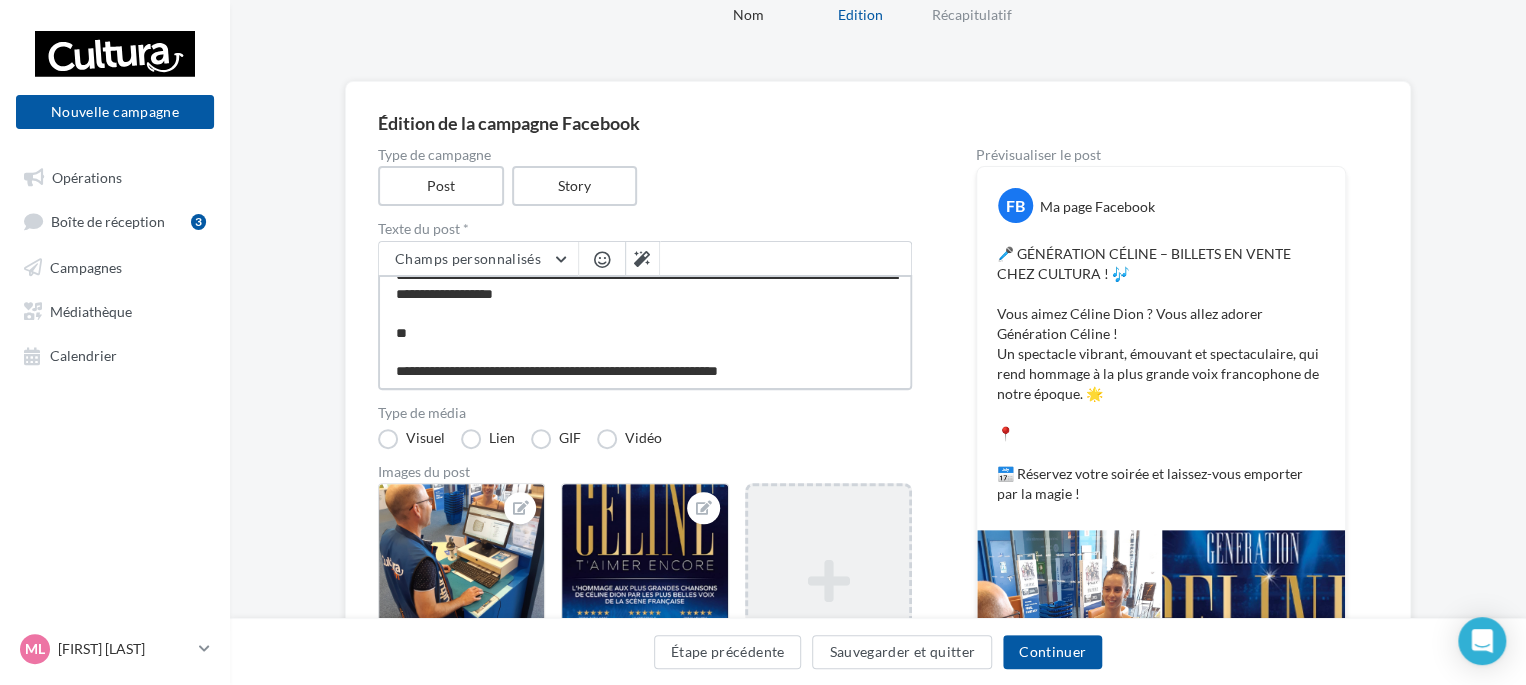 scroll, scrollTop: 77, scrollLeft: 0, axis: vertical 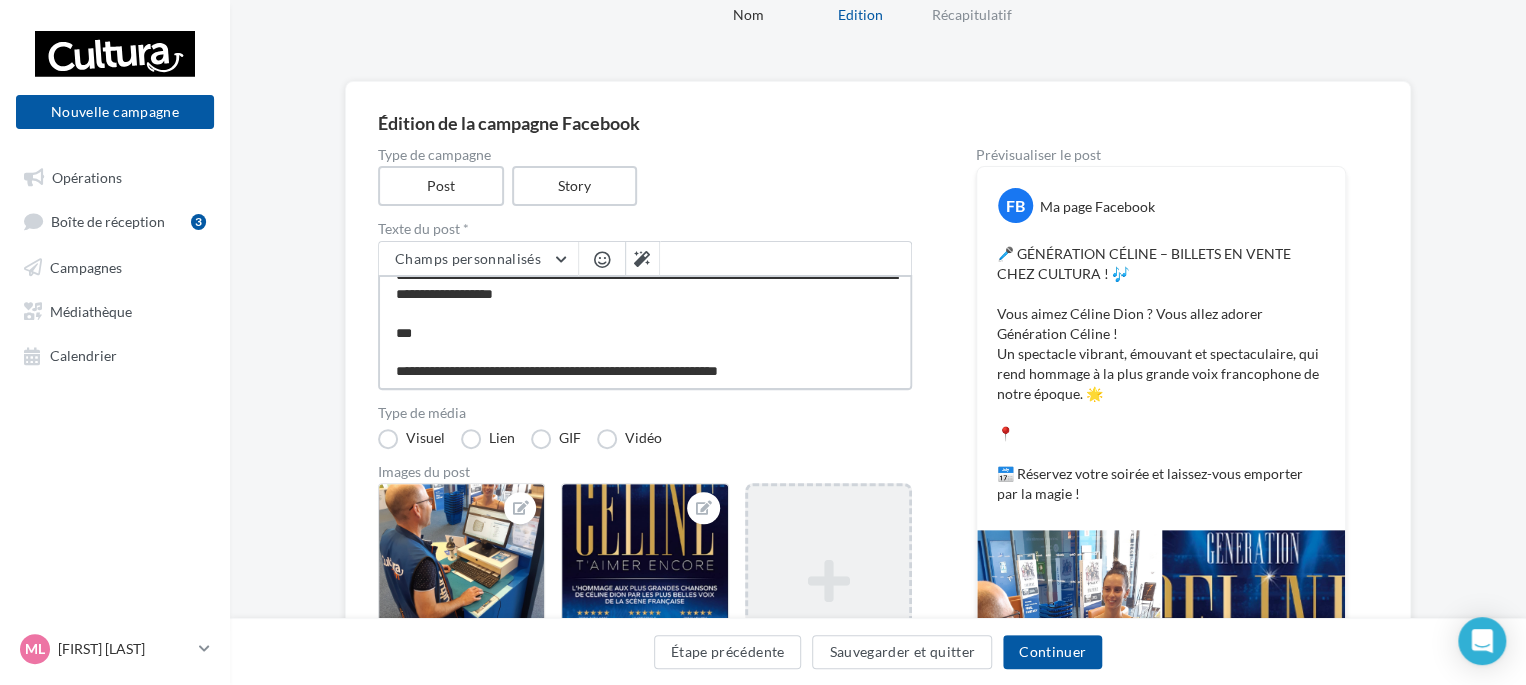 type on "**********" 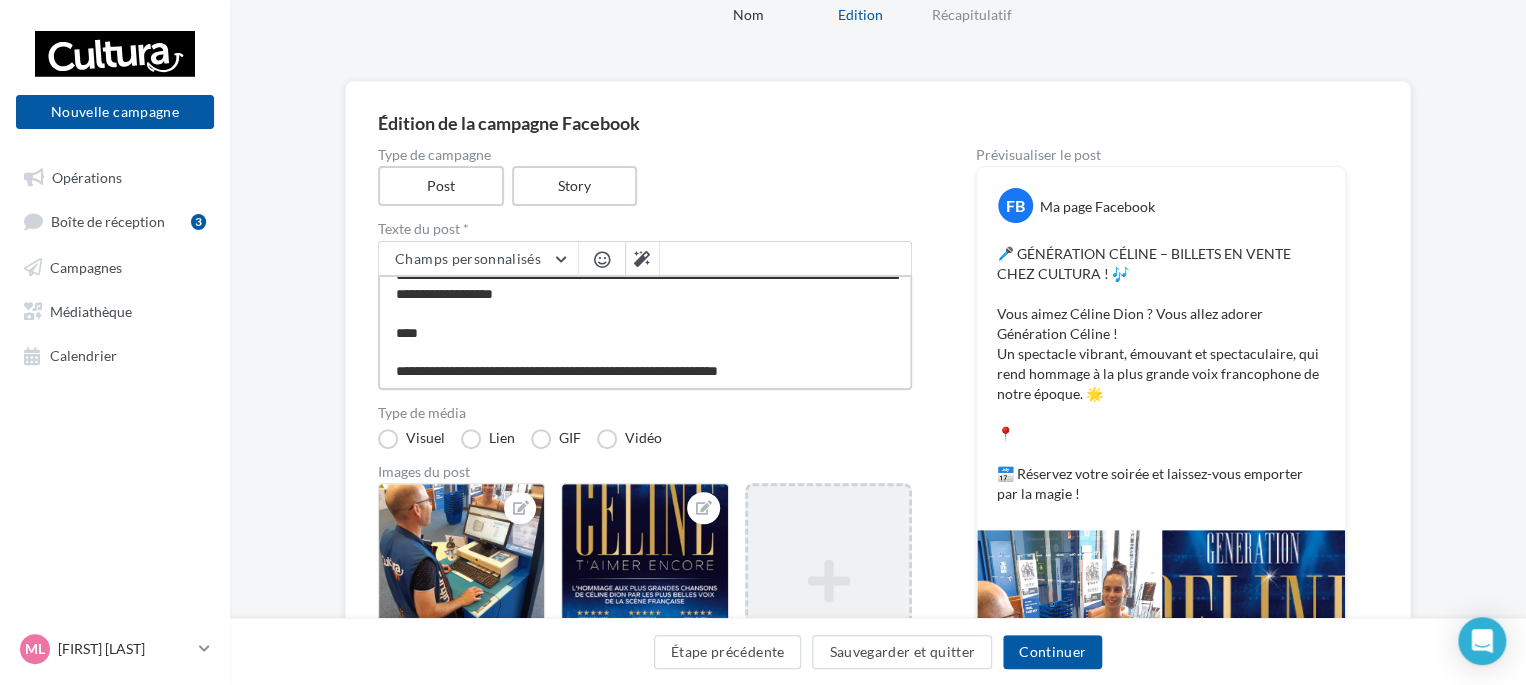type on "**********" 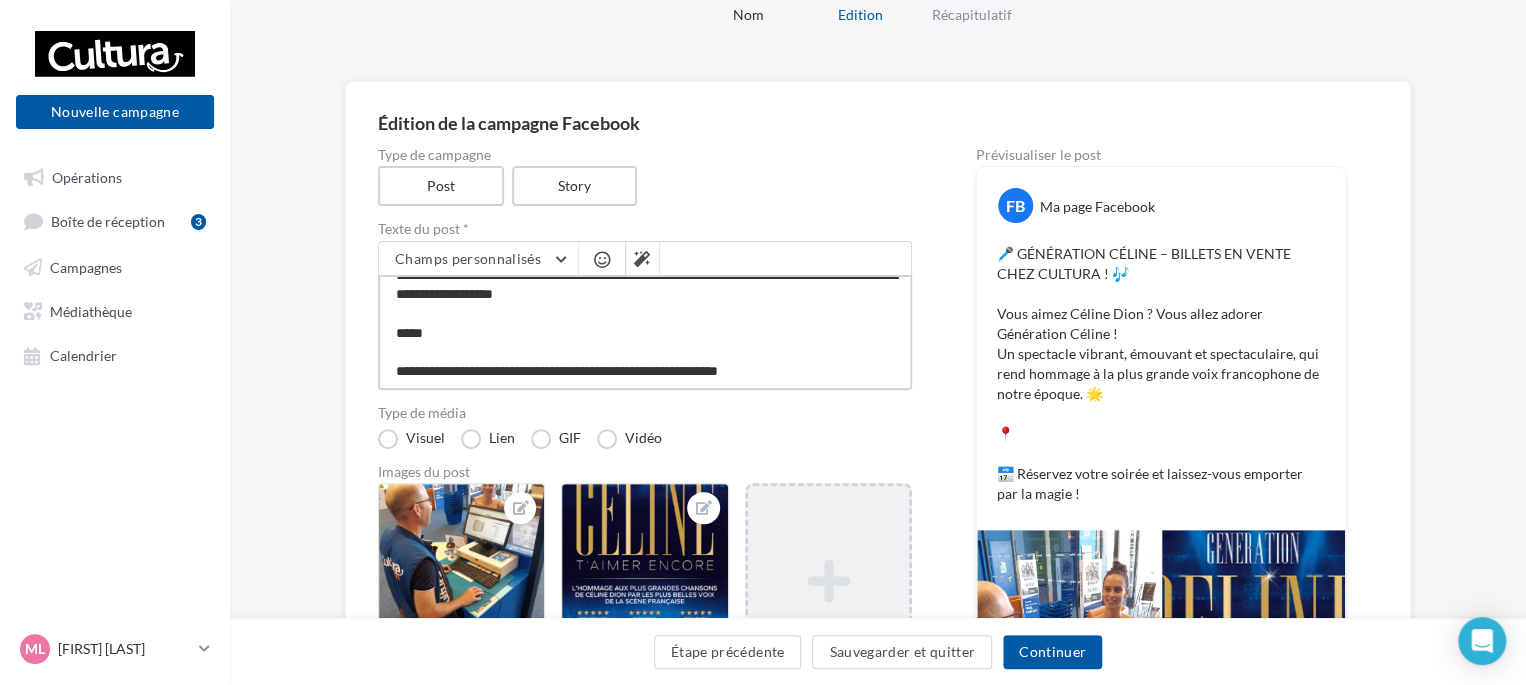 type on "**********" 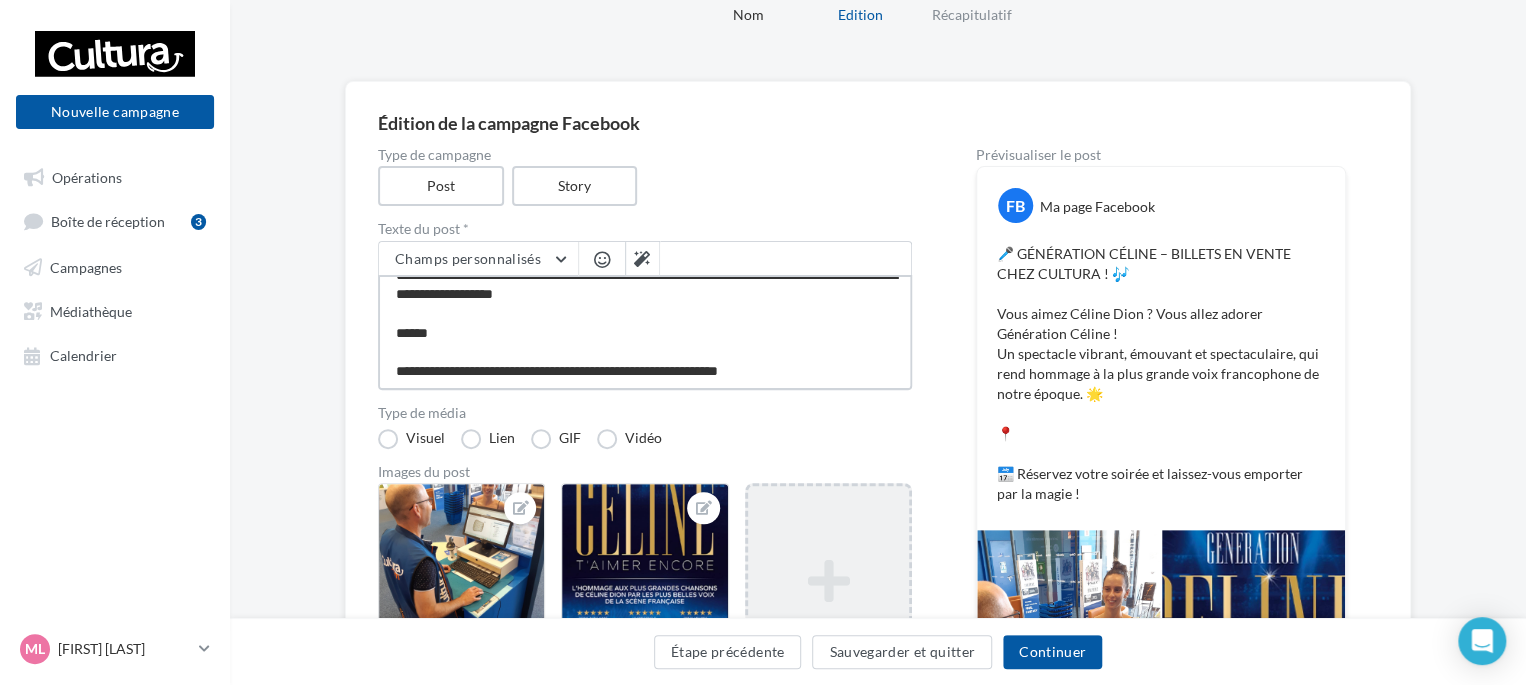 type on "**********" 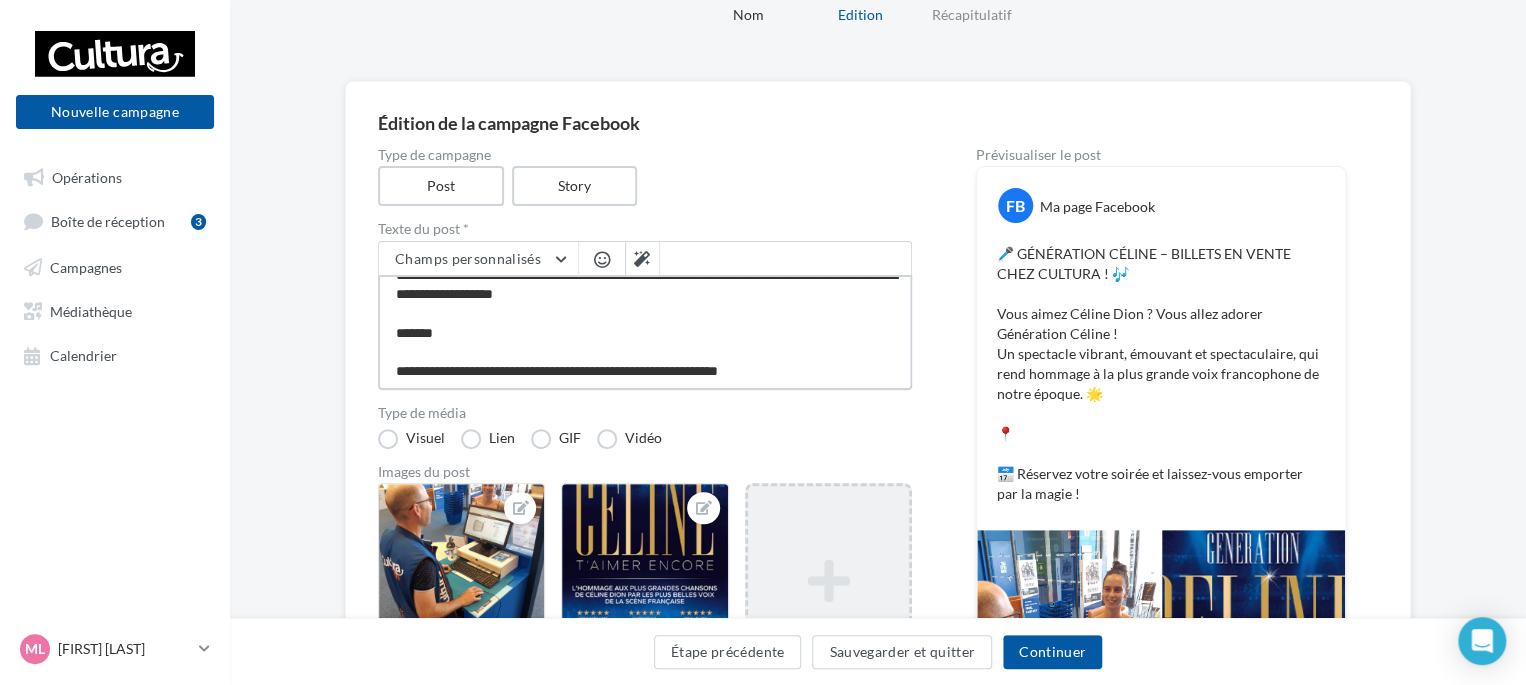 type on "**********" 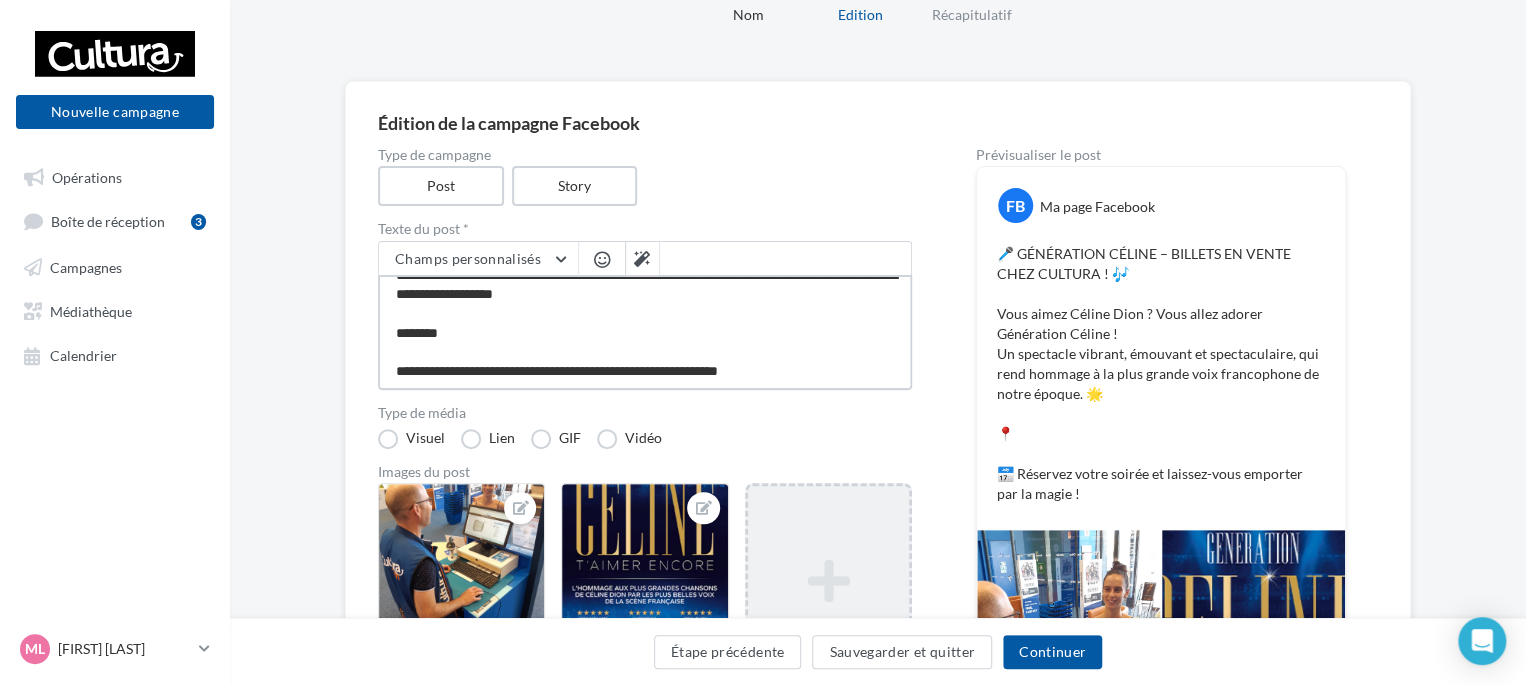 type on "**********" 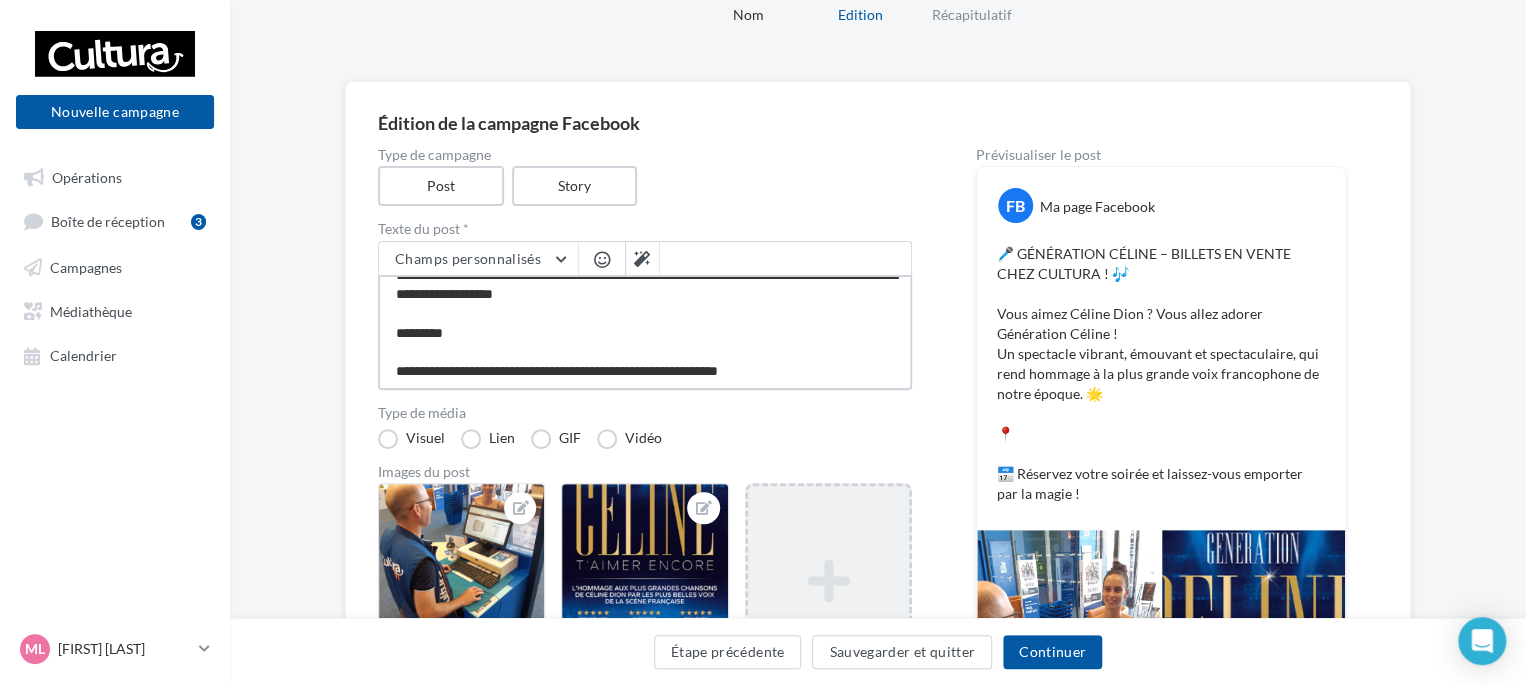 type on "**********" 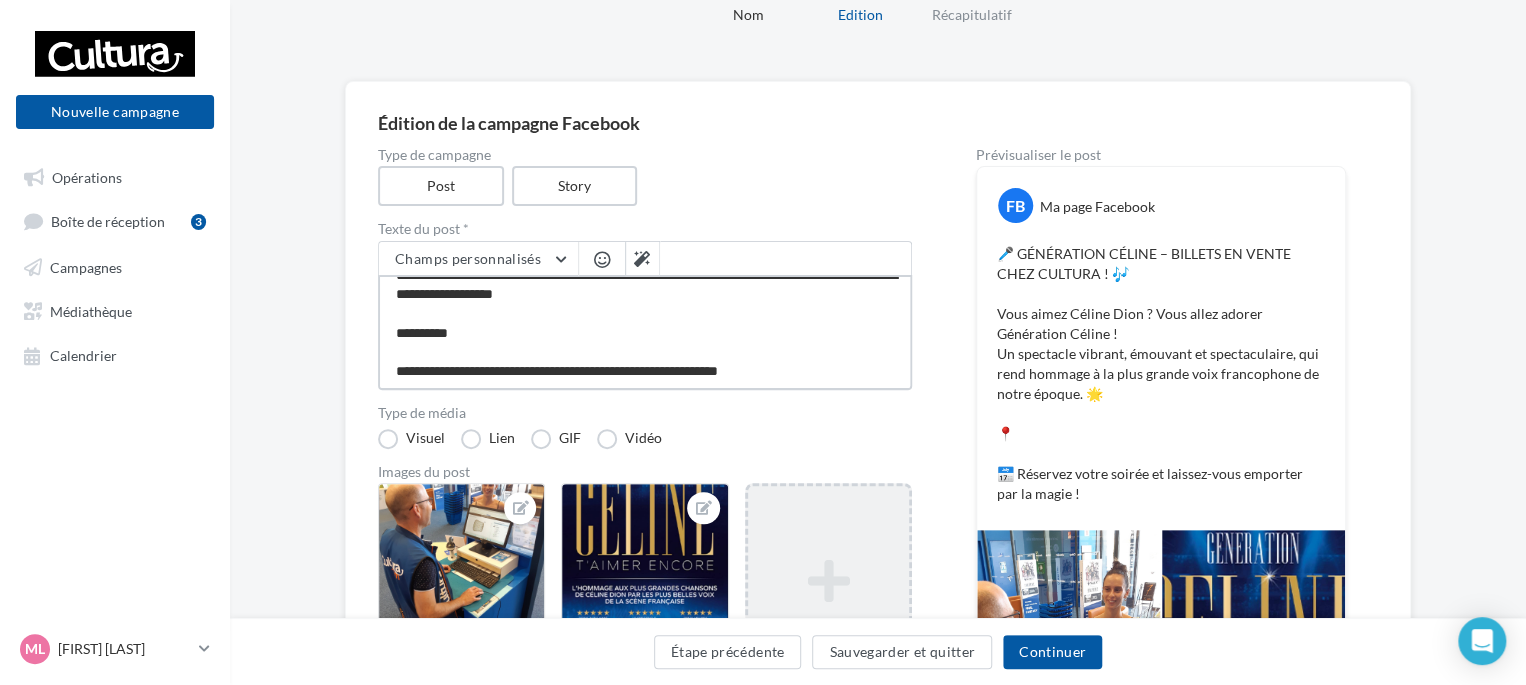 type on "**********" 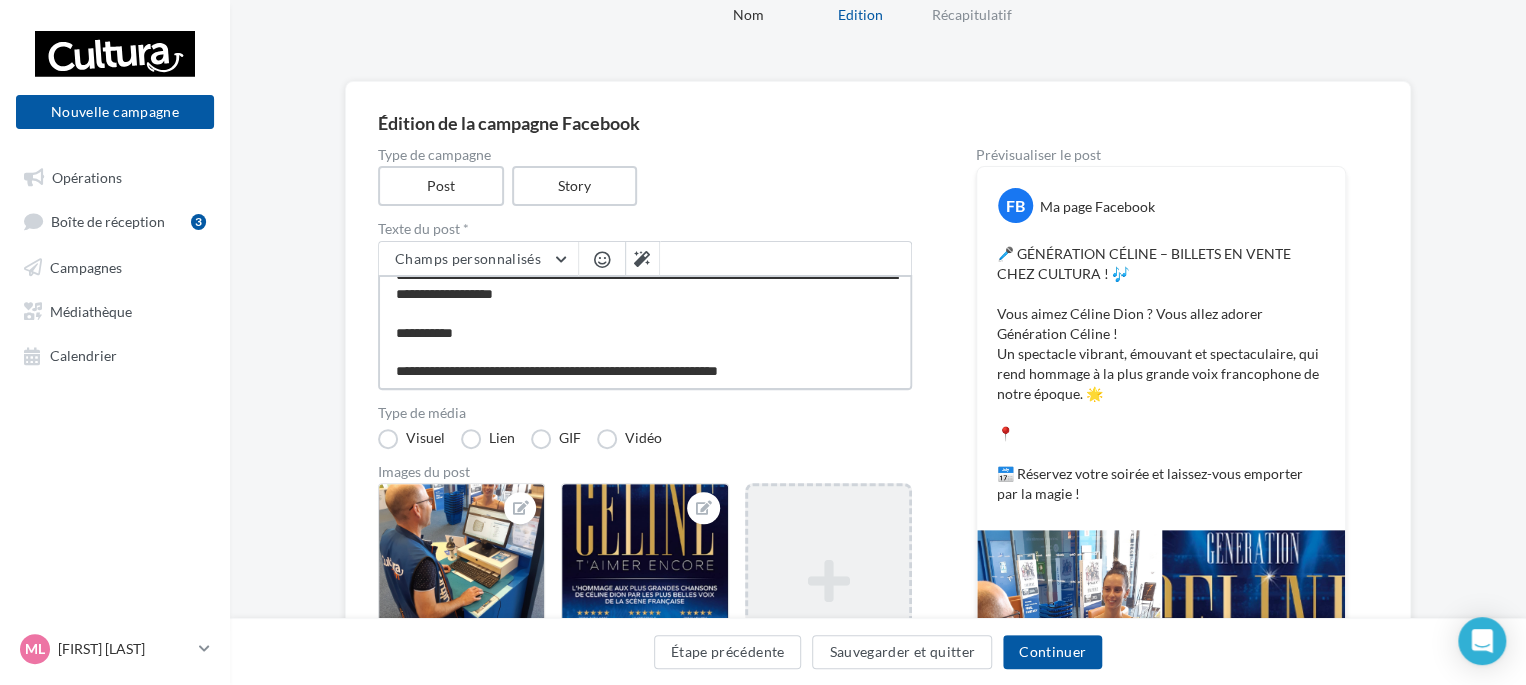 type on "**********" 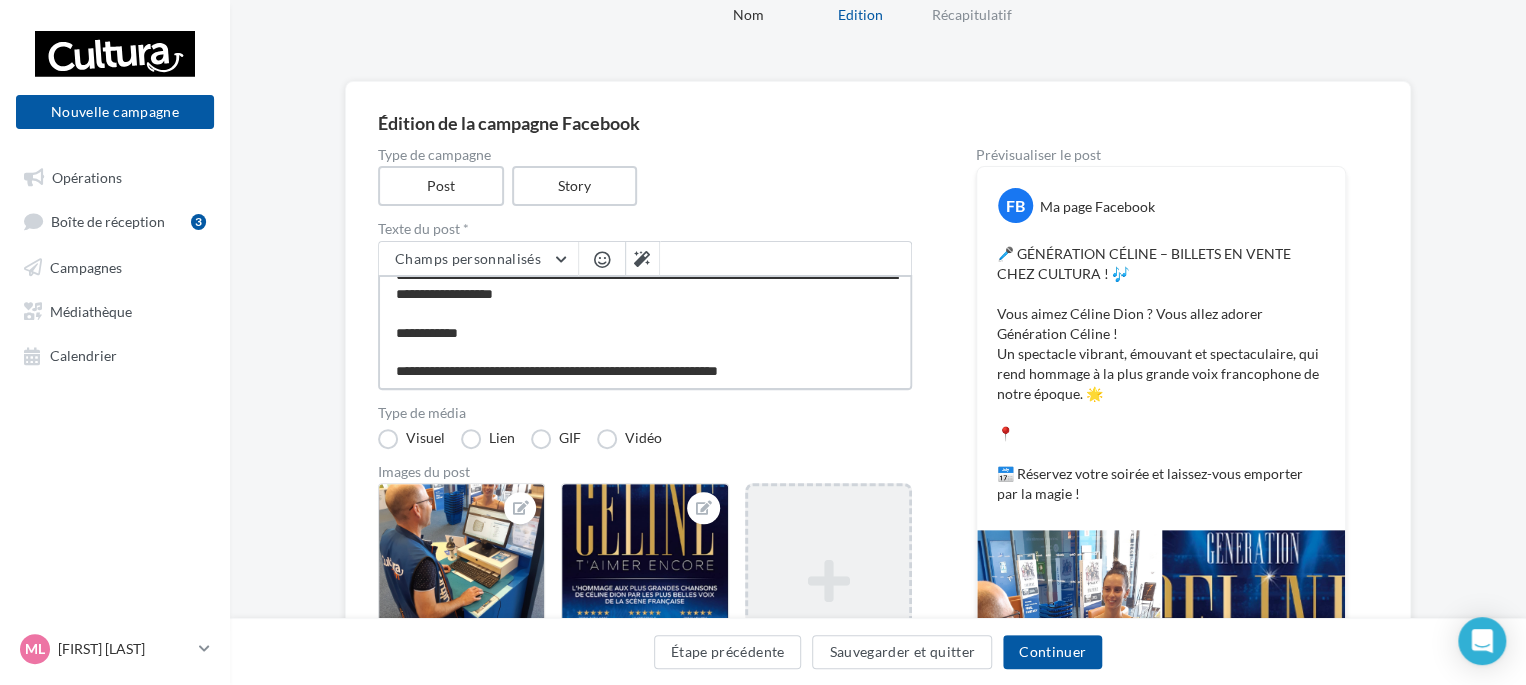 type on "**********" 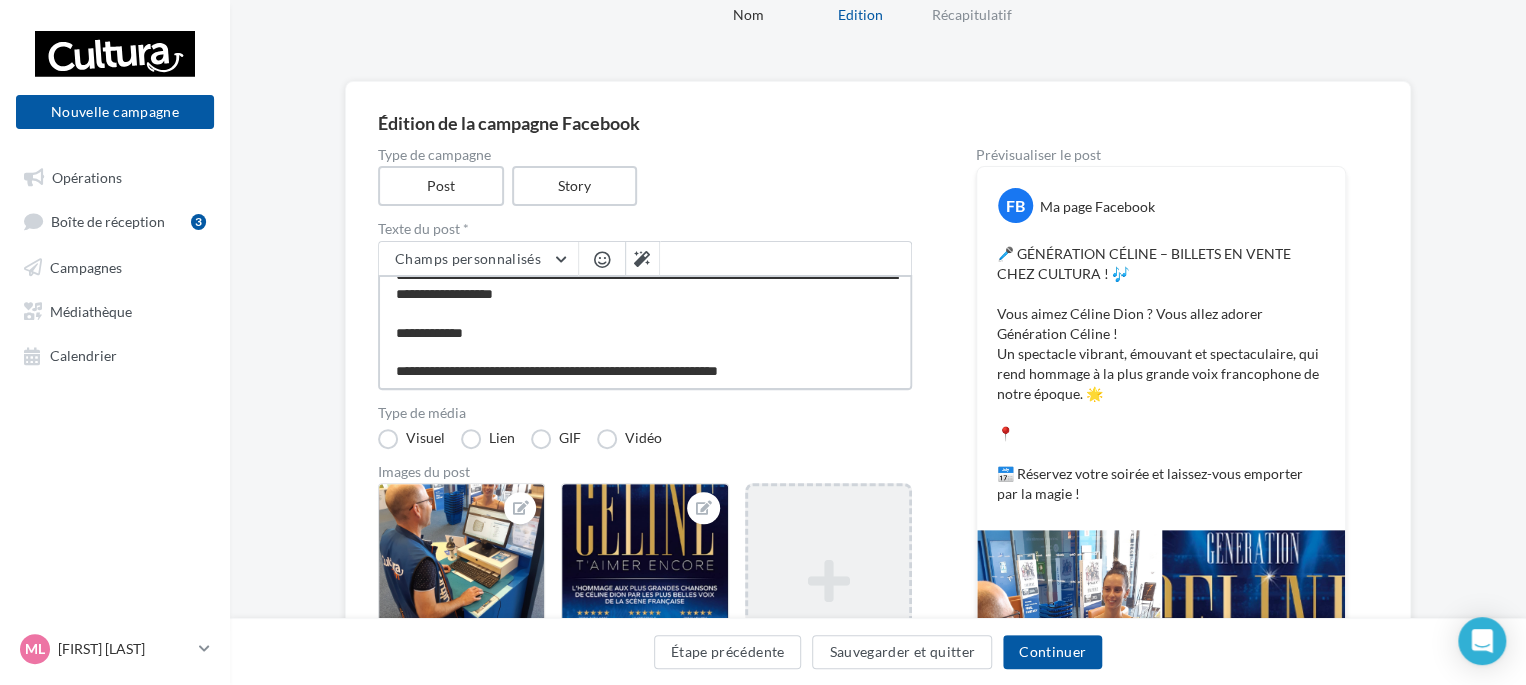 type on "**********" 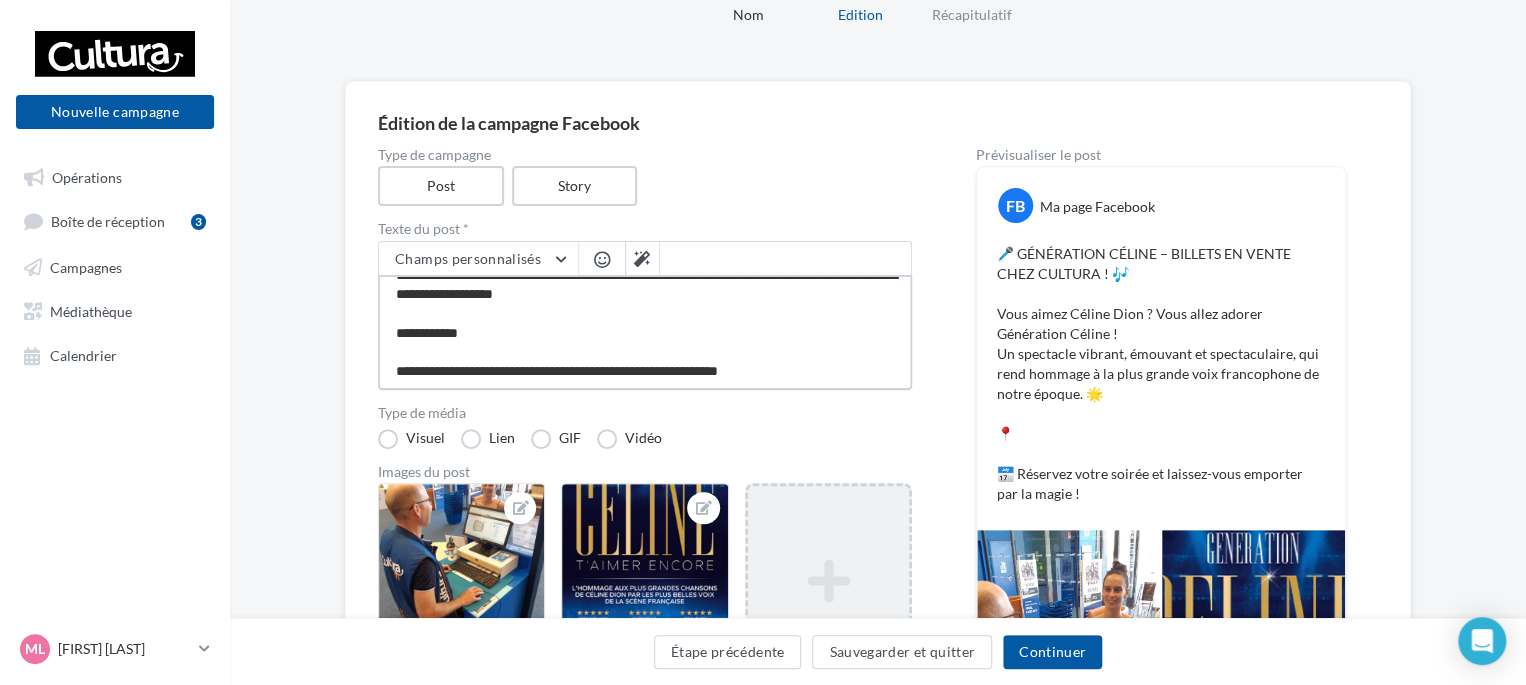 type on "**********" 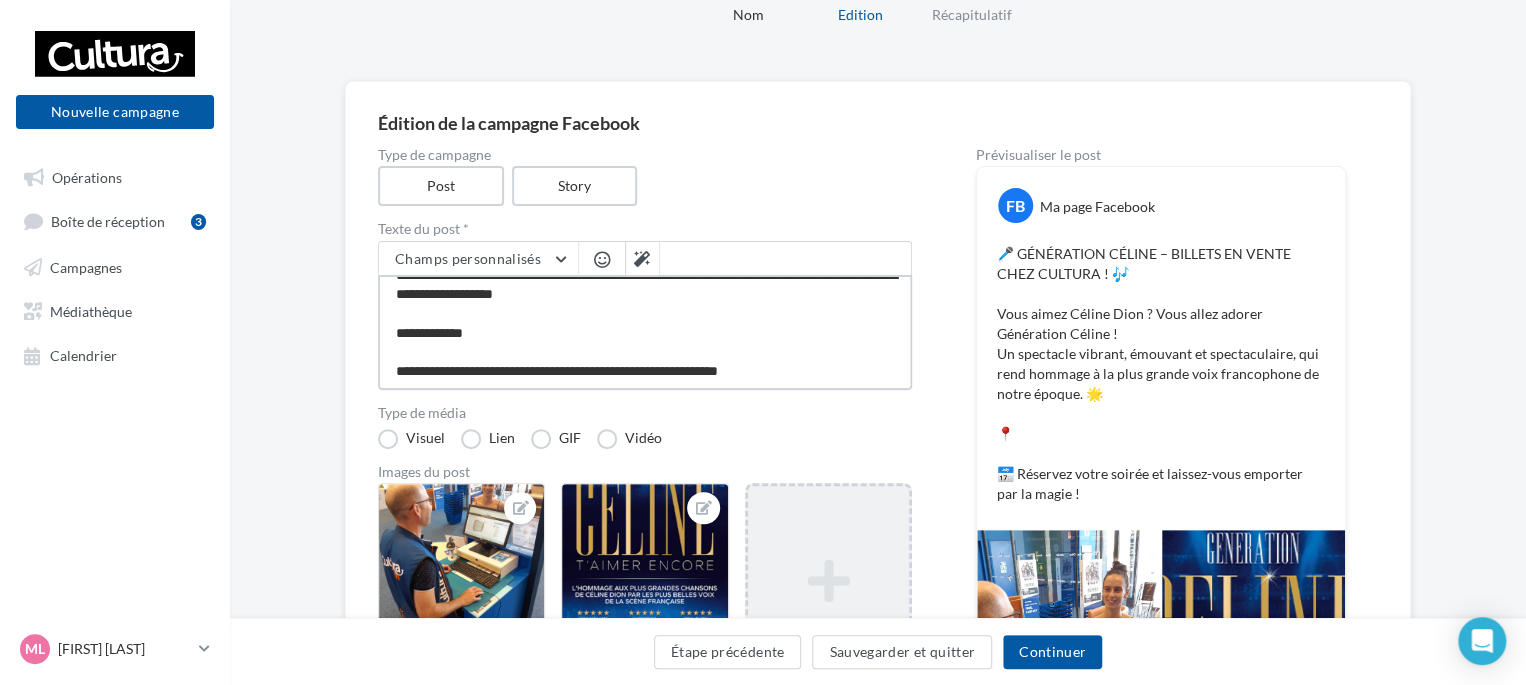 type on "**********" 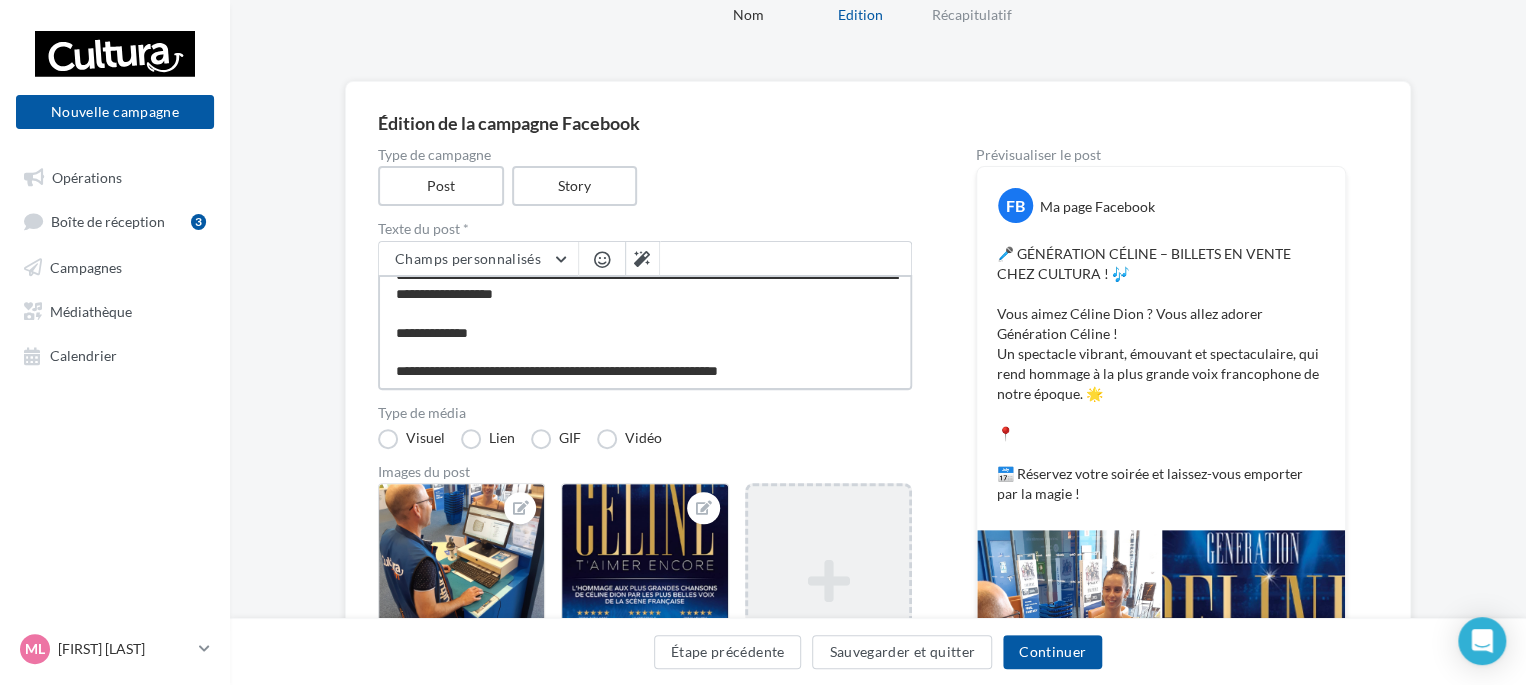 type on "**********" 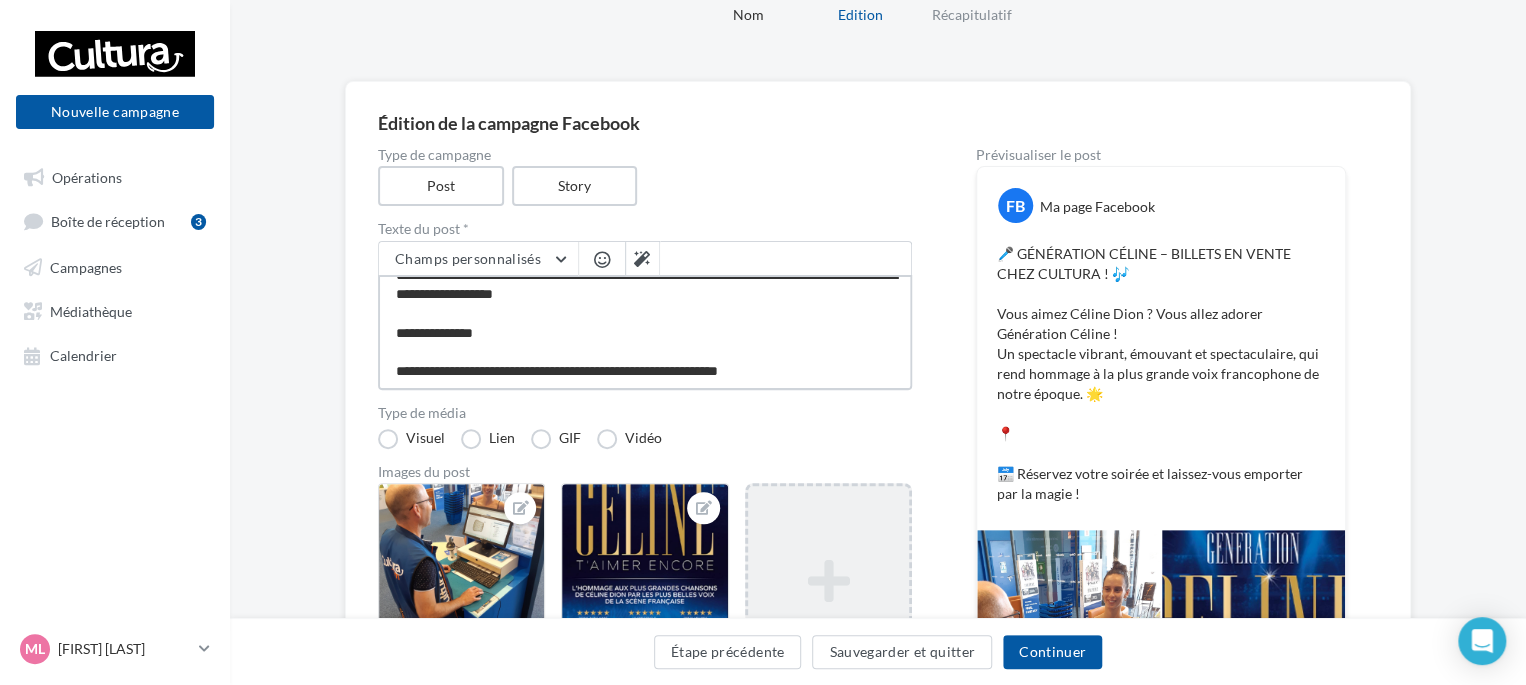 type on "**********" 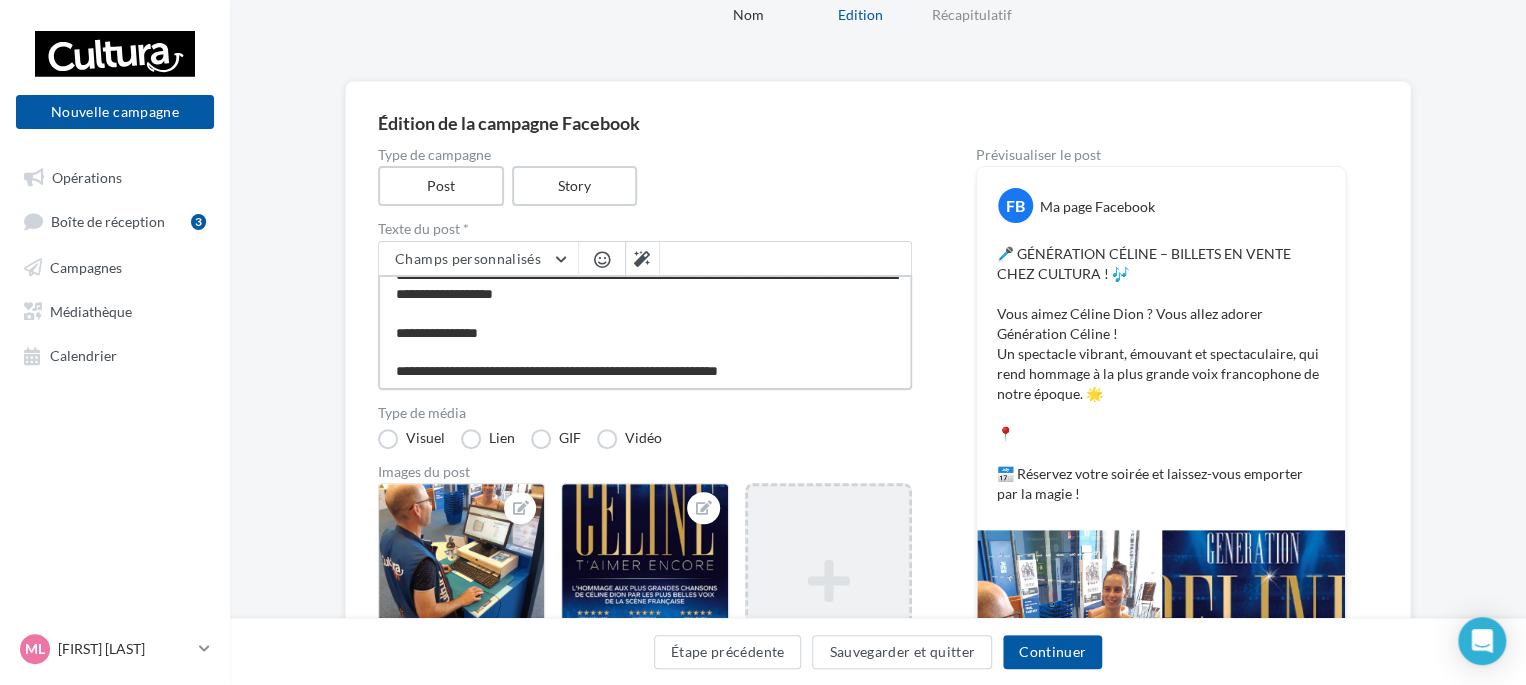 type on "**********" 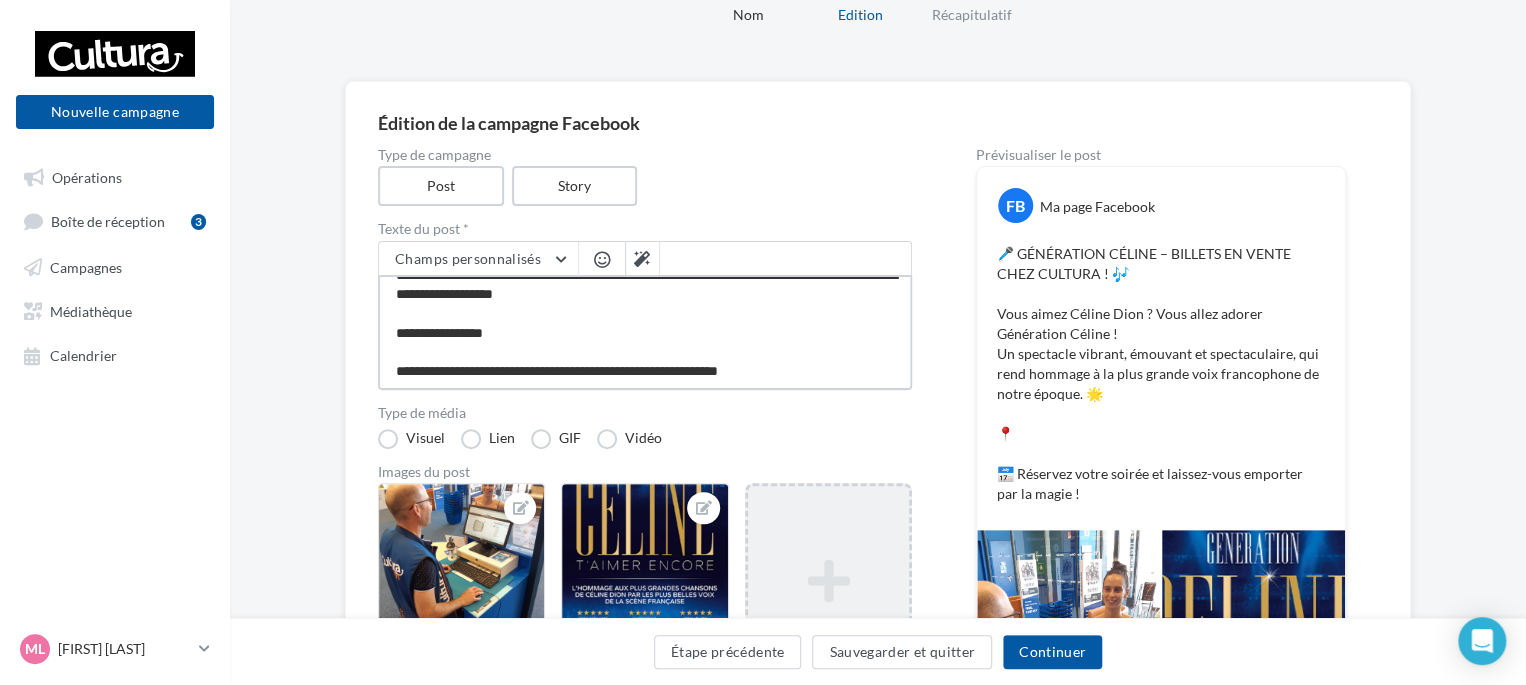 type on "**********" 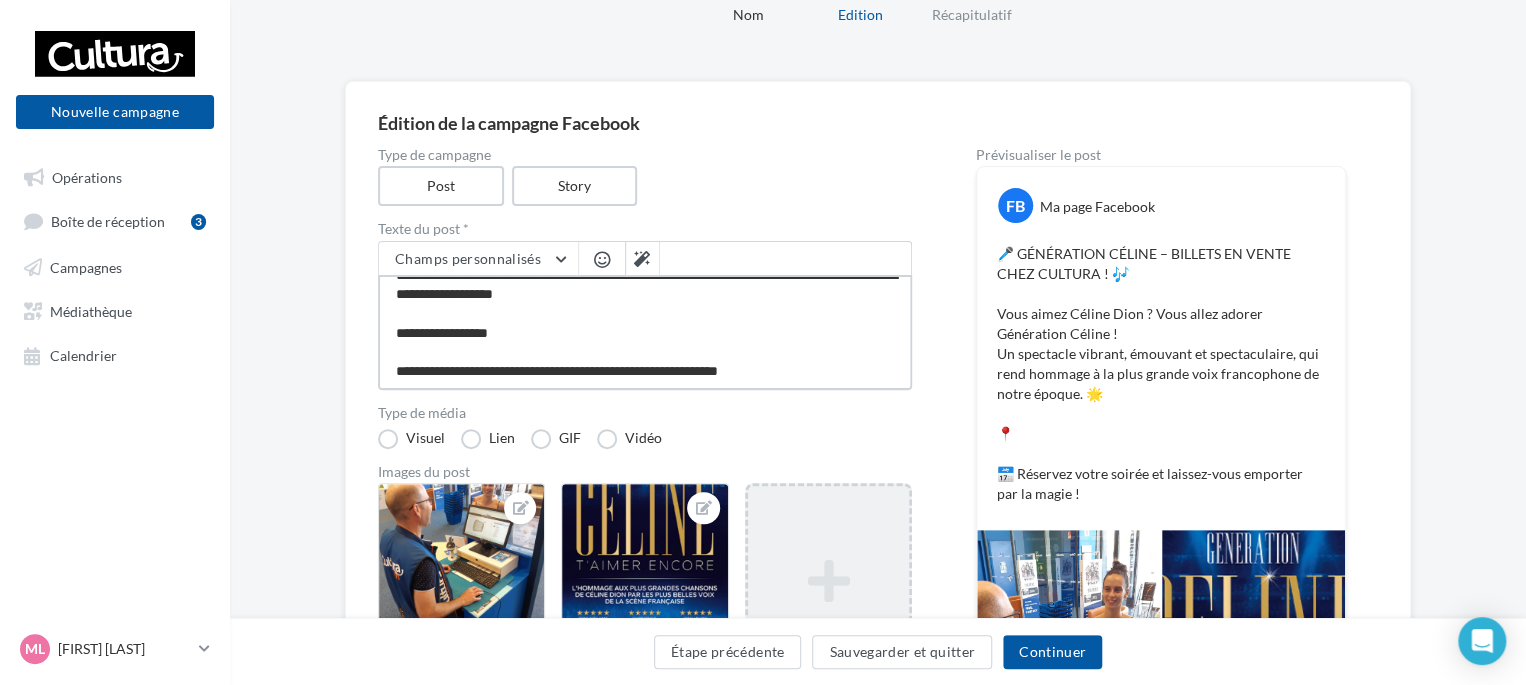 type on "**********" 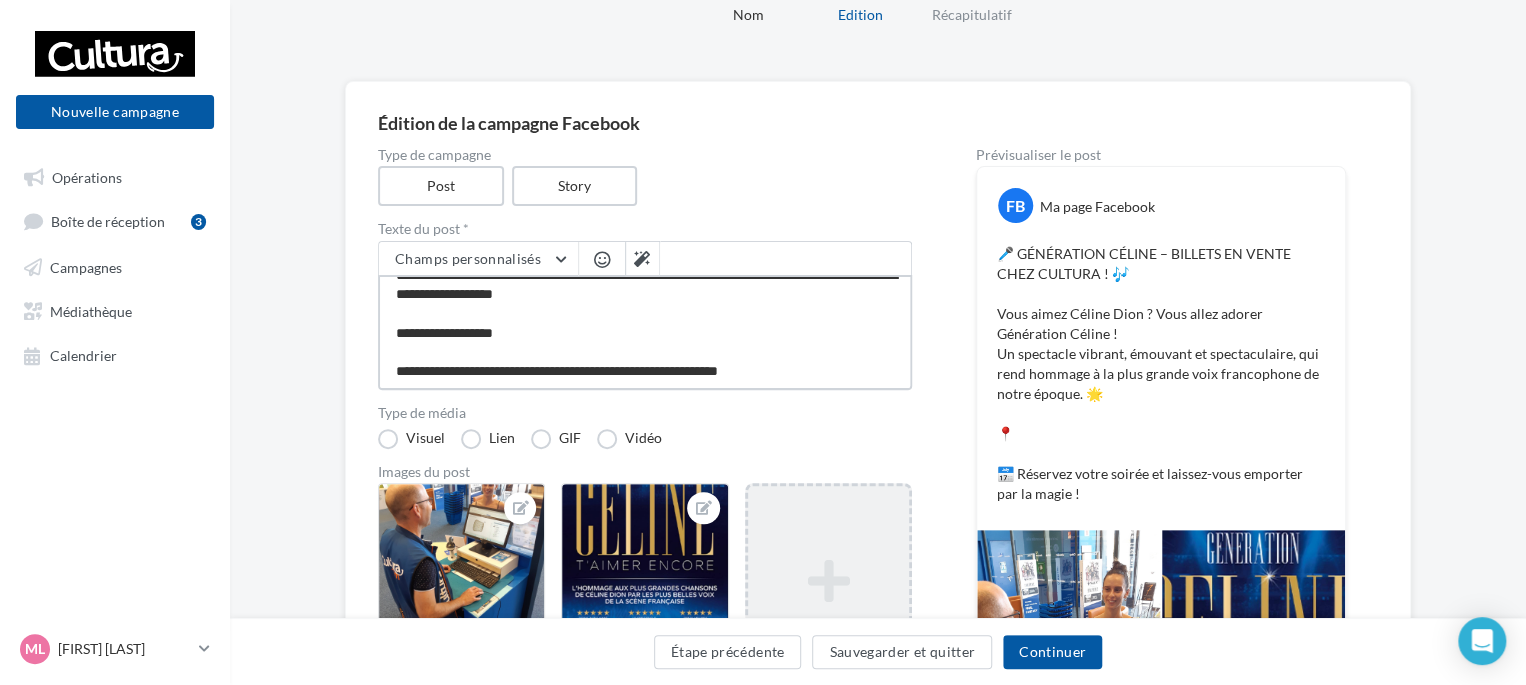 type on "**********" 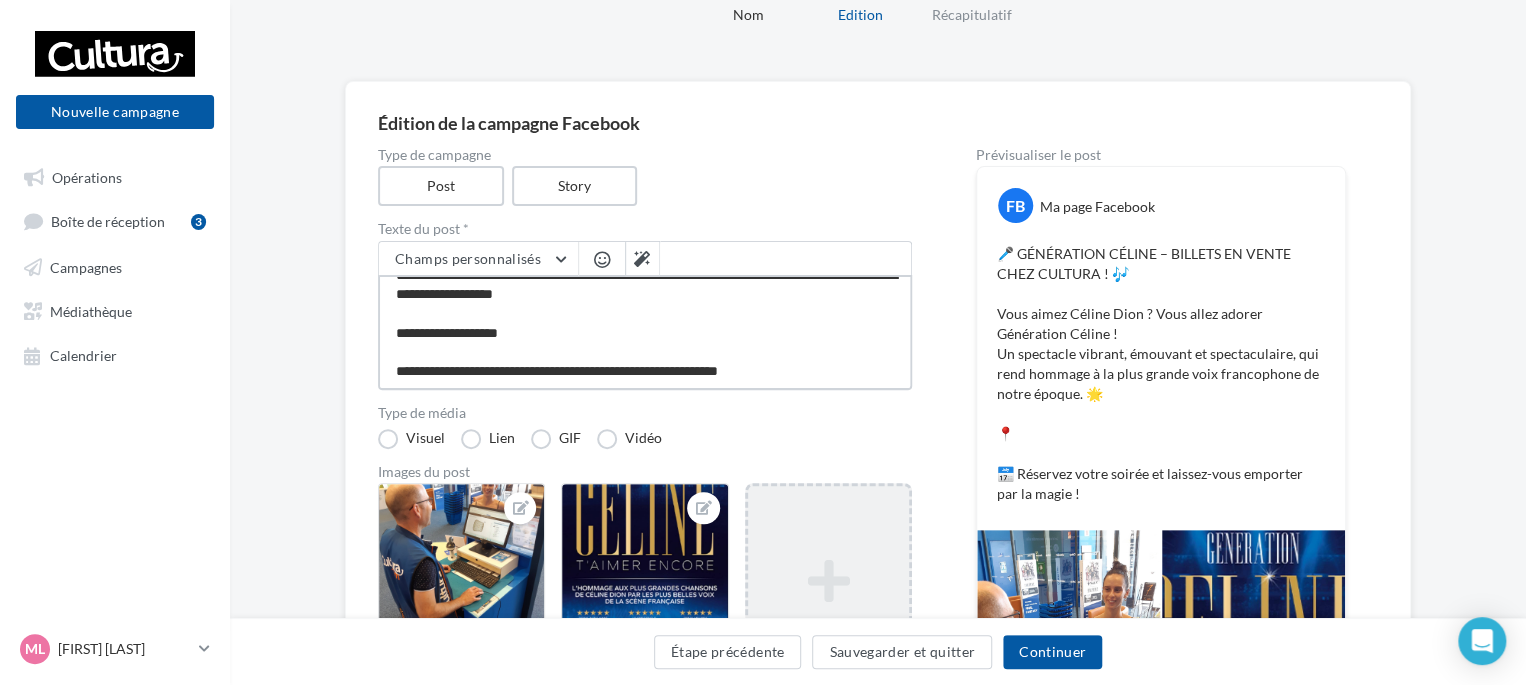 type on "**********" 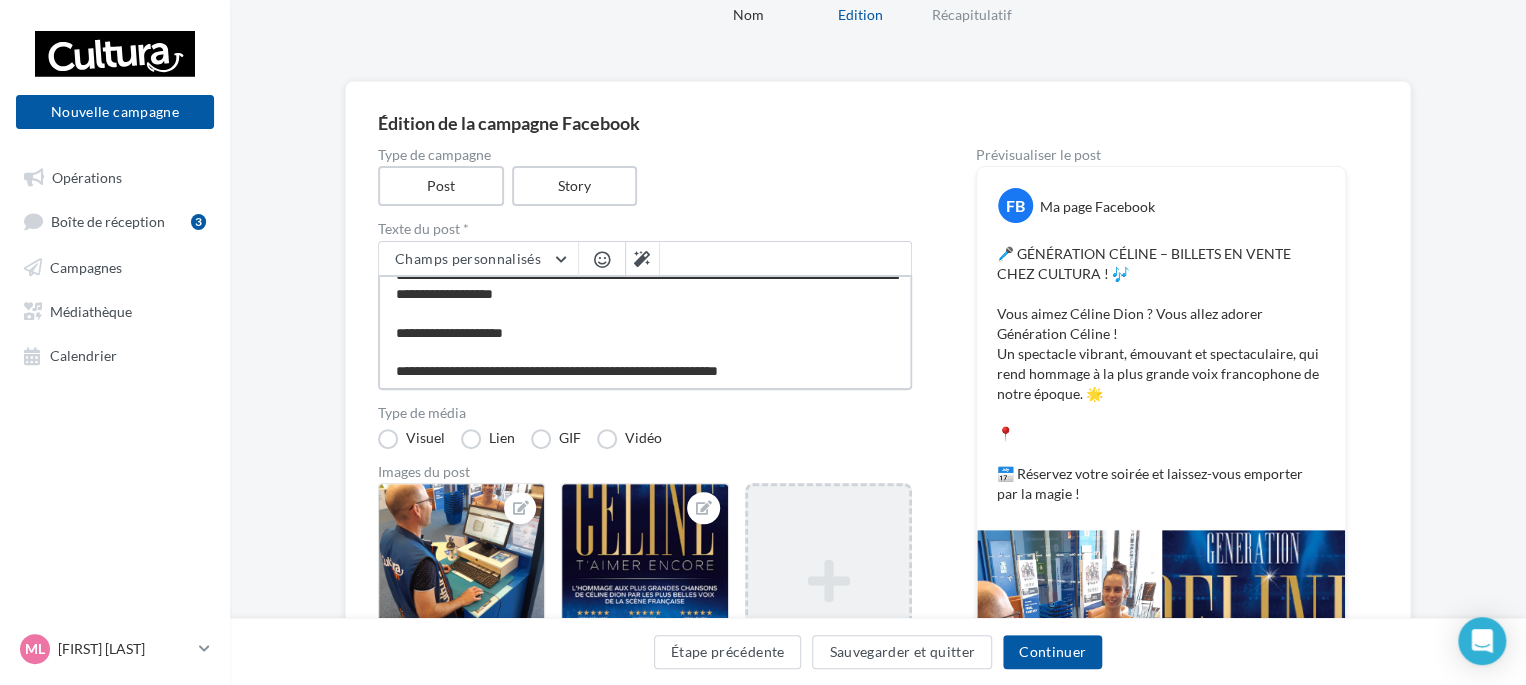 type on "**********" 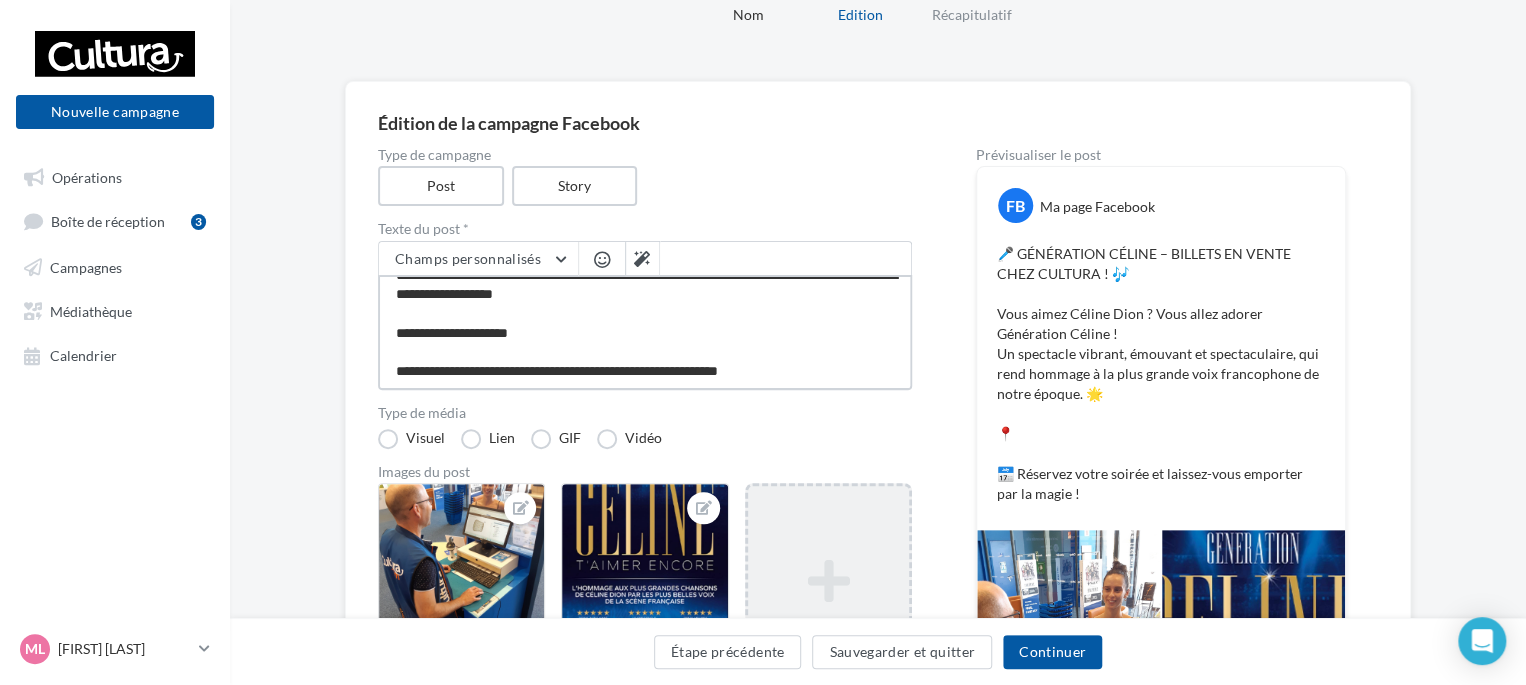 type on "**********" 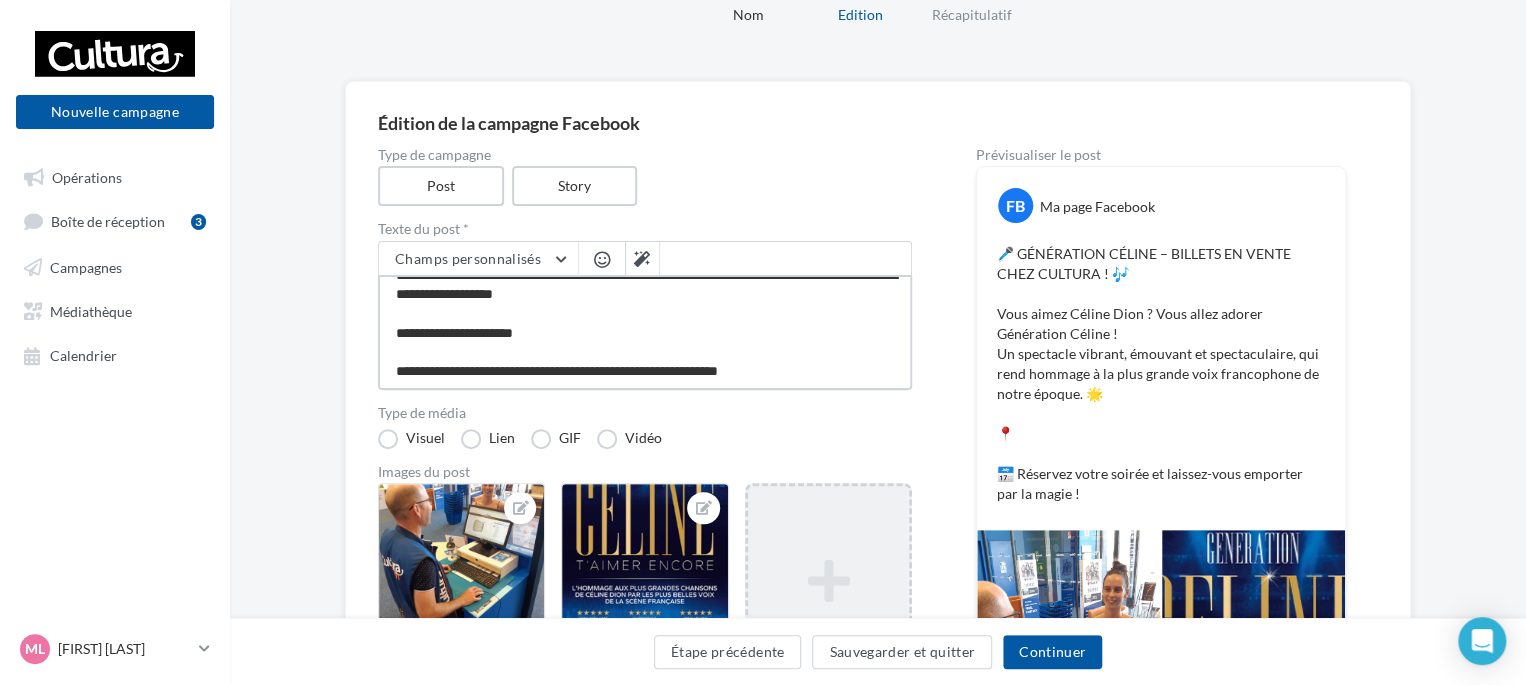 type on "**********" 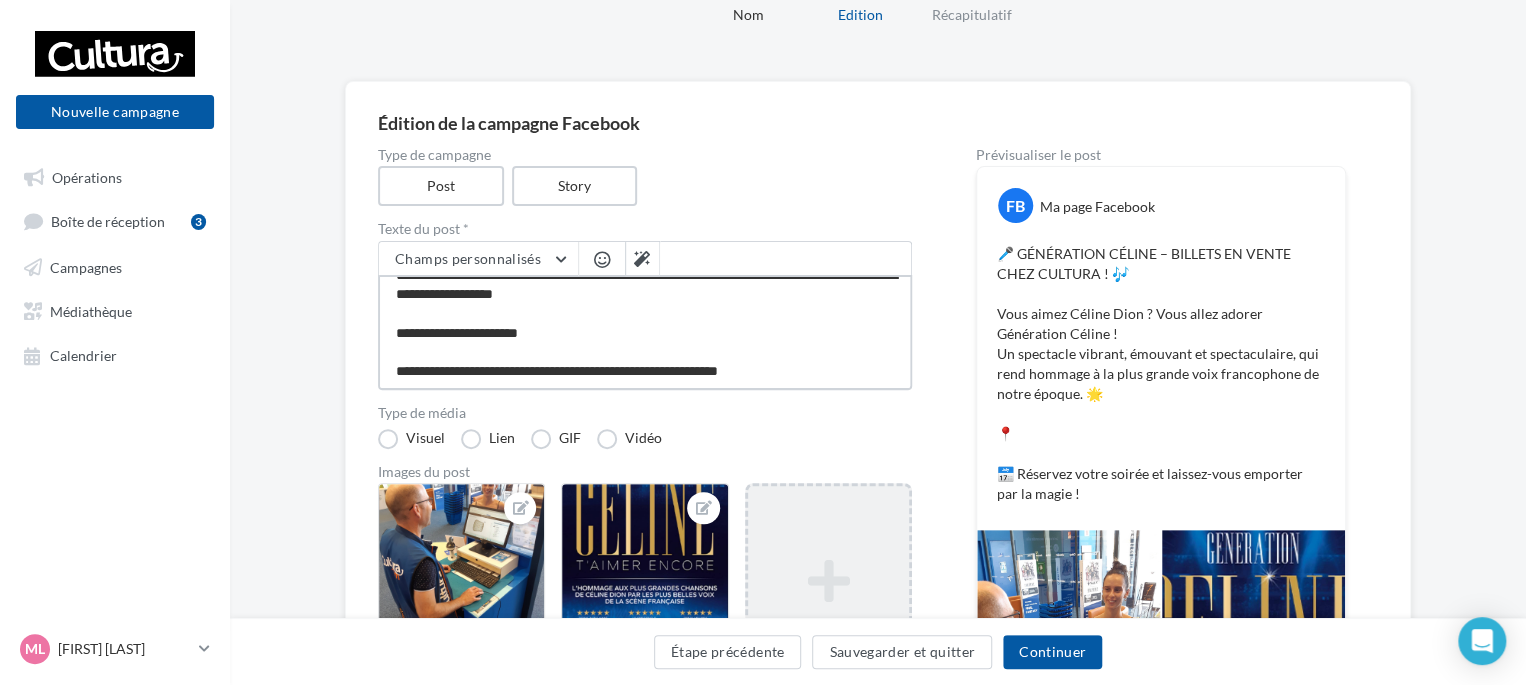 type on "**********" 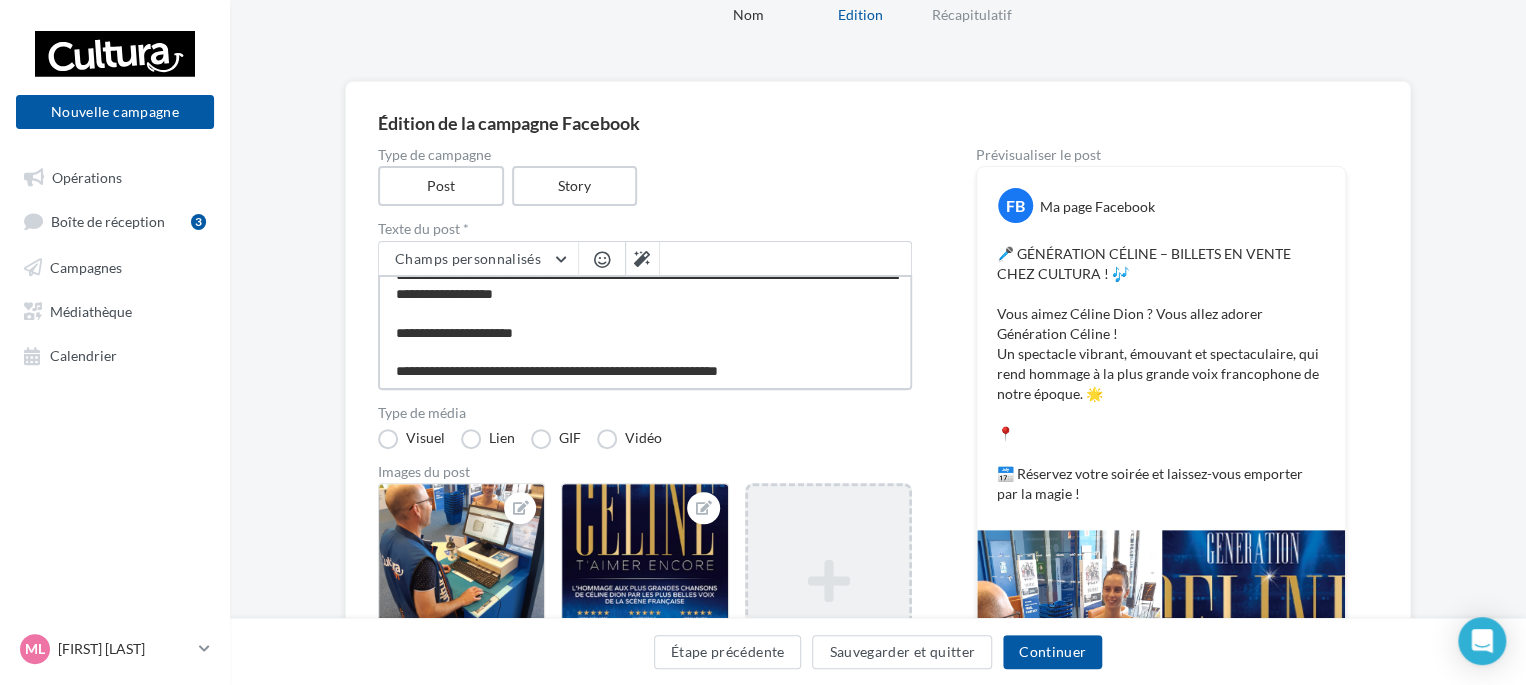 type on "**********" 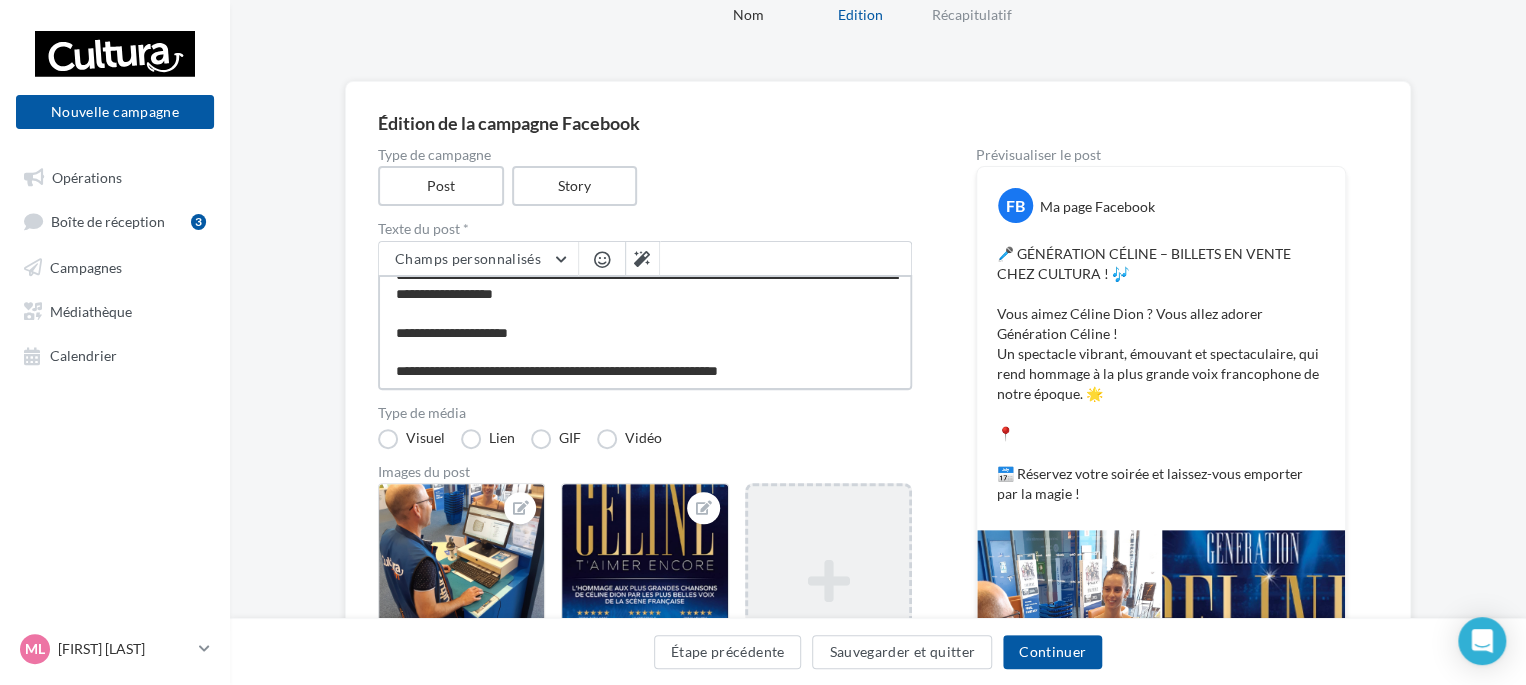 type on "**********" 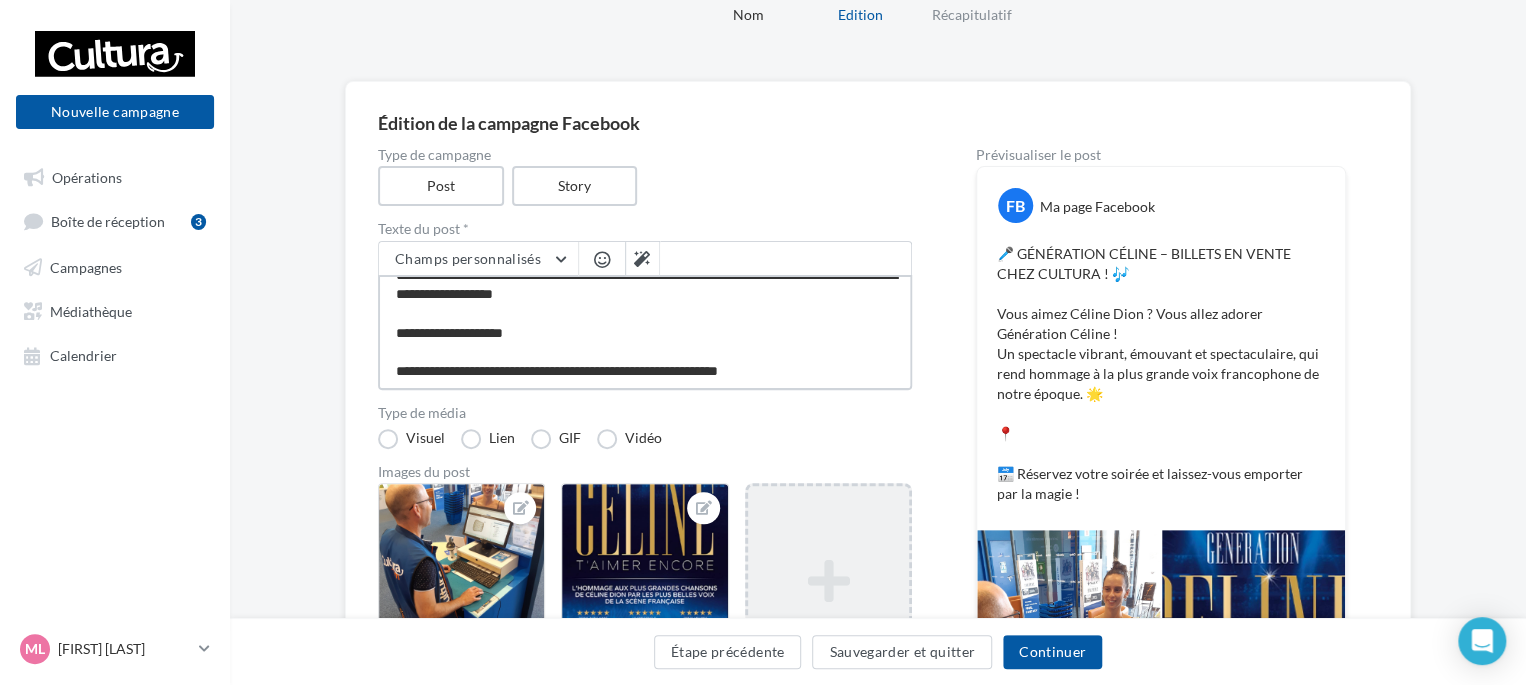 type on "**********" 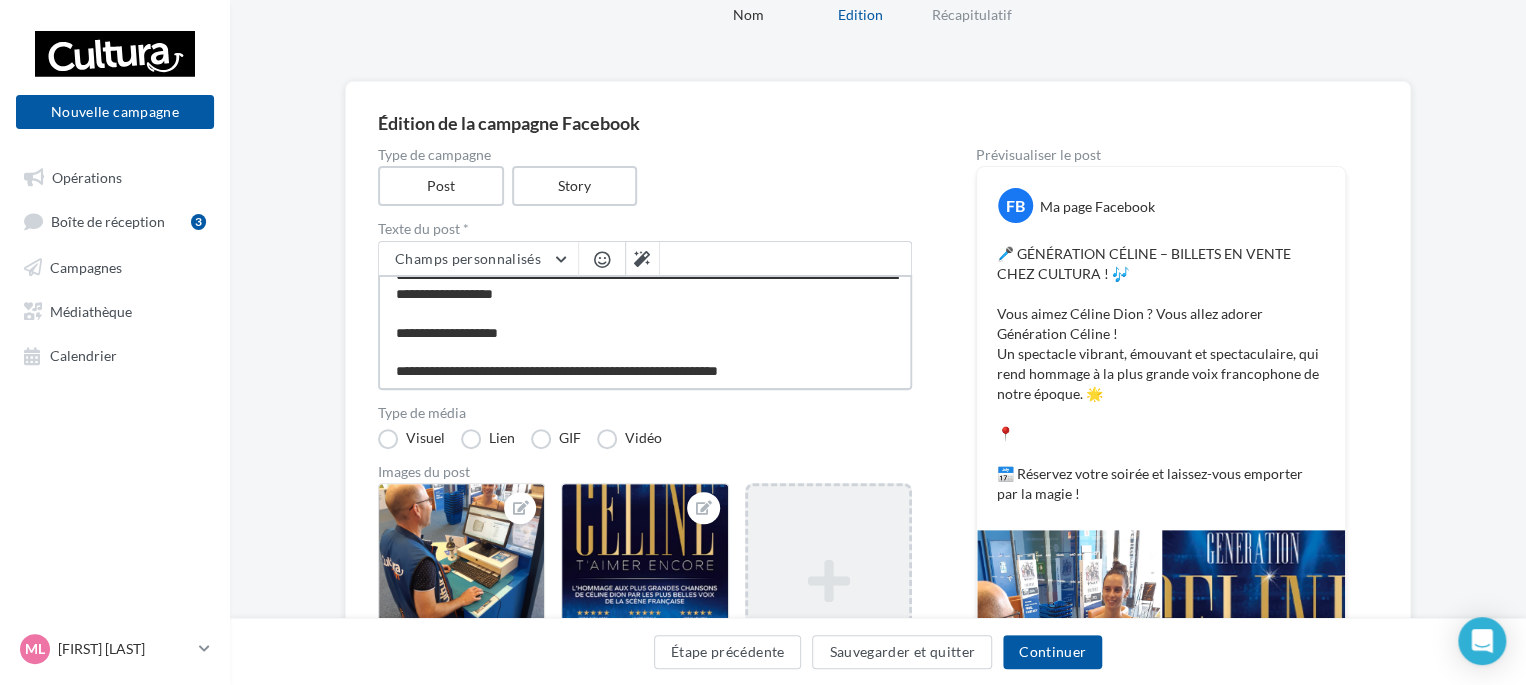 type on "**********" 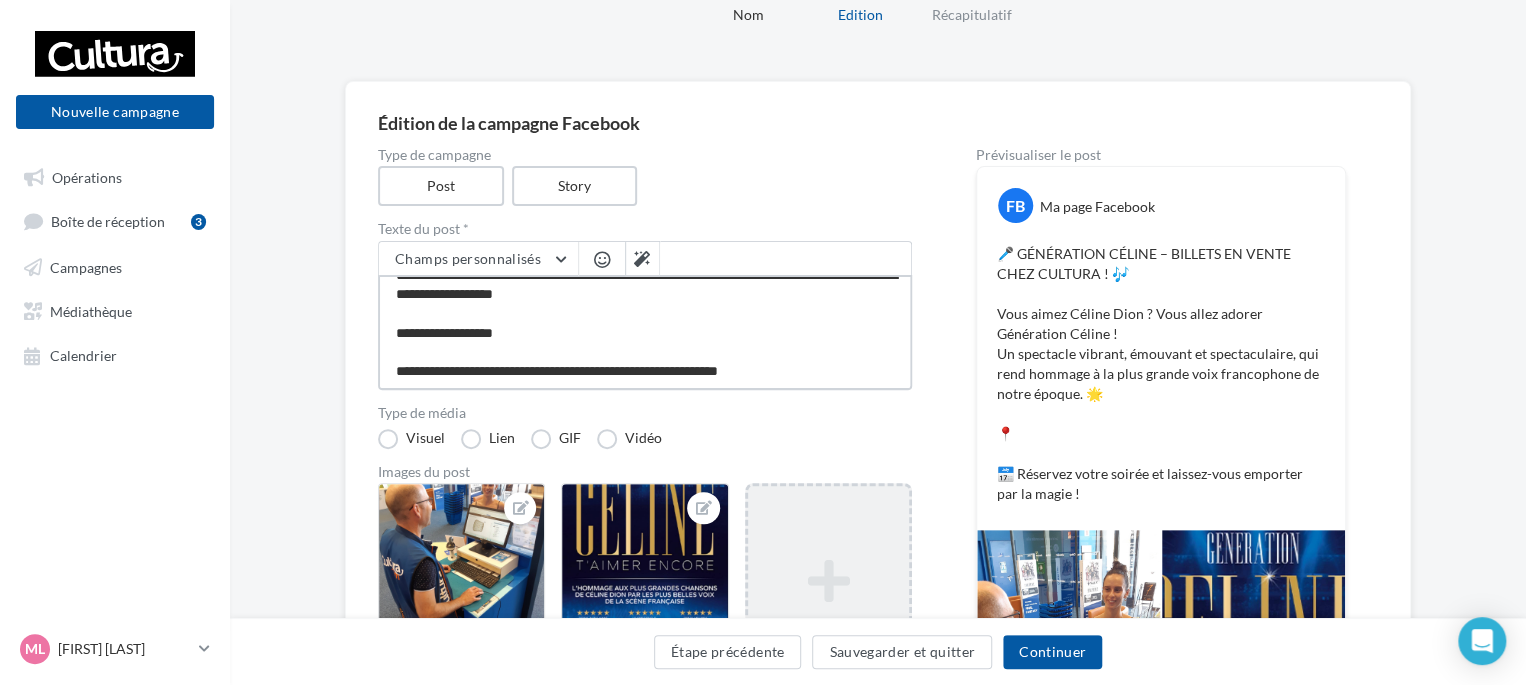 type on "**********" 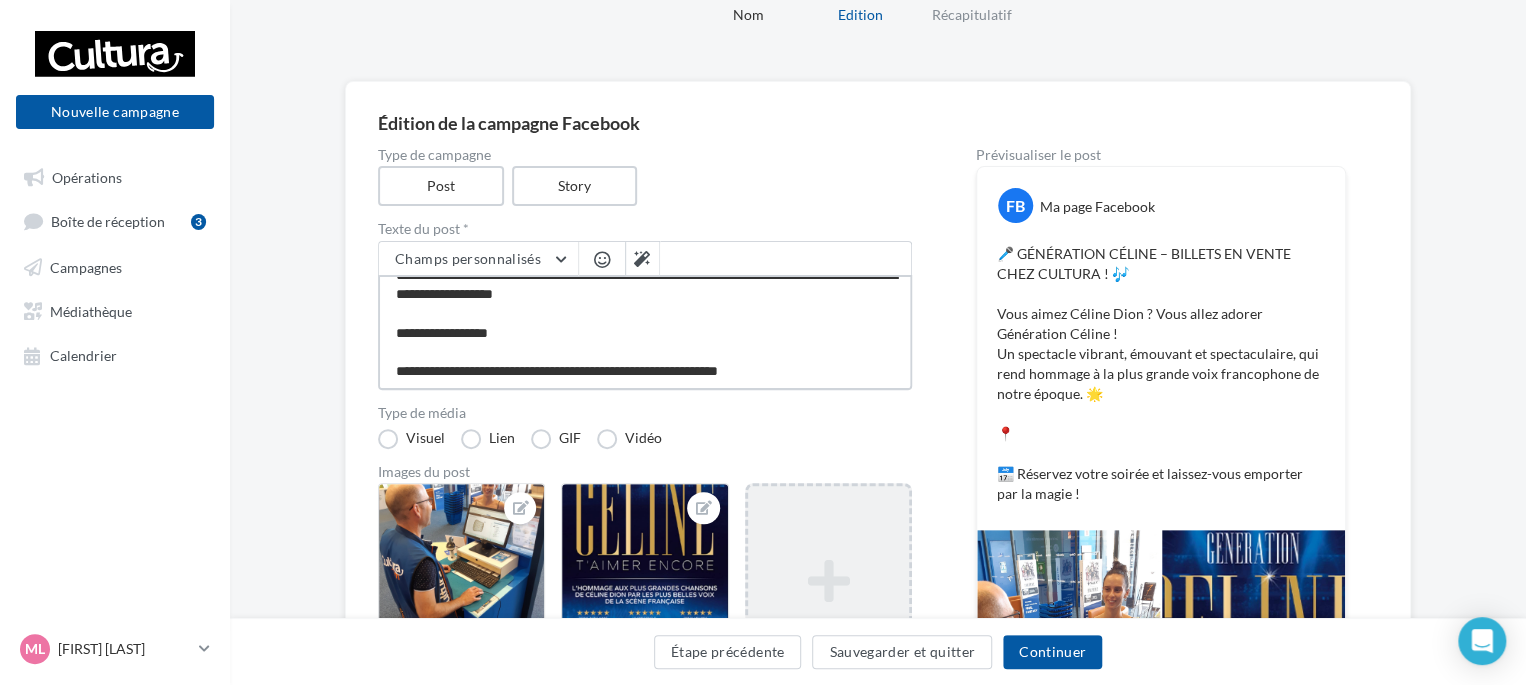 type on "**********" 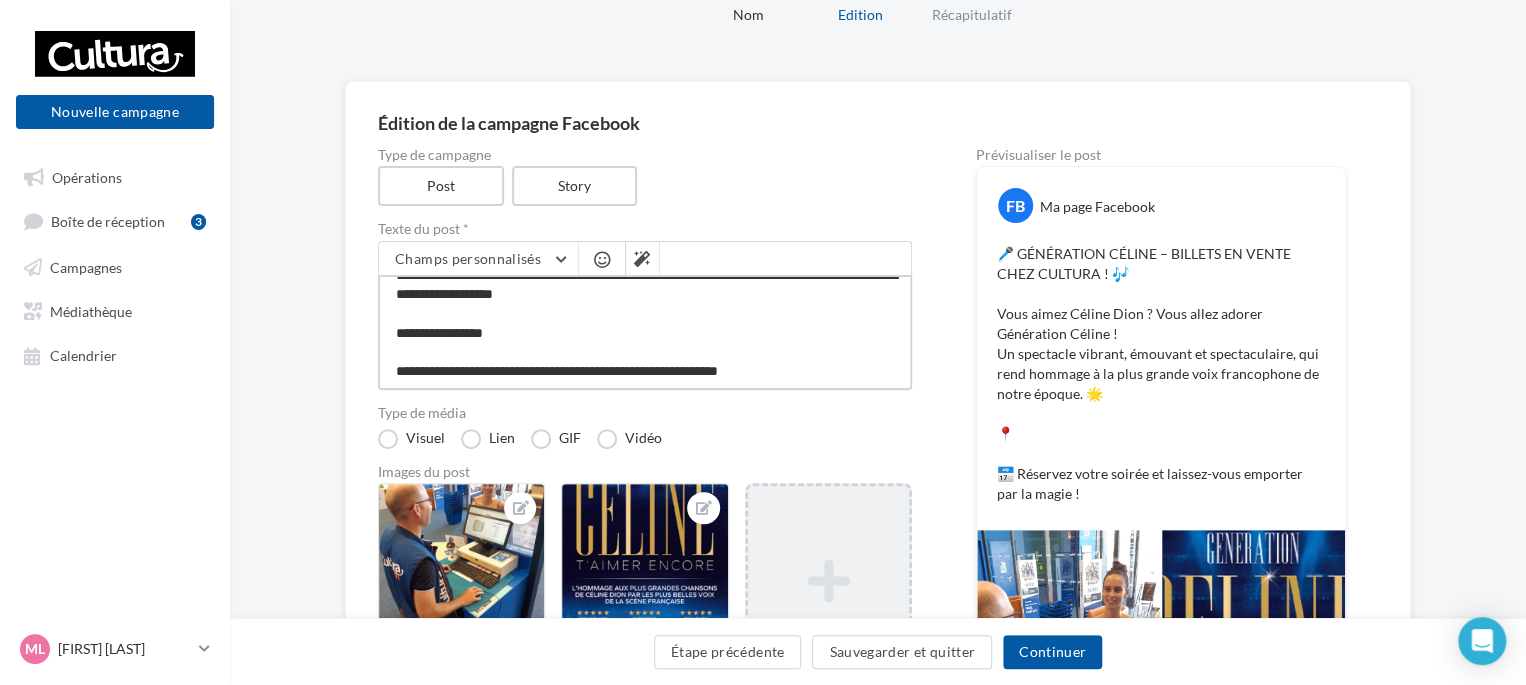 type on "**********" 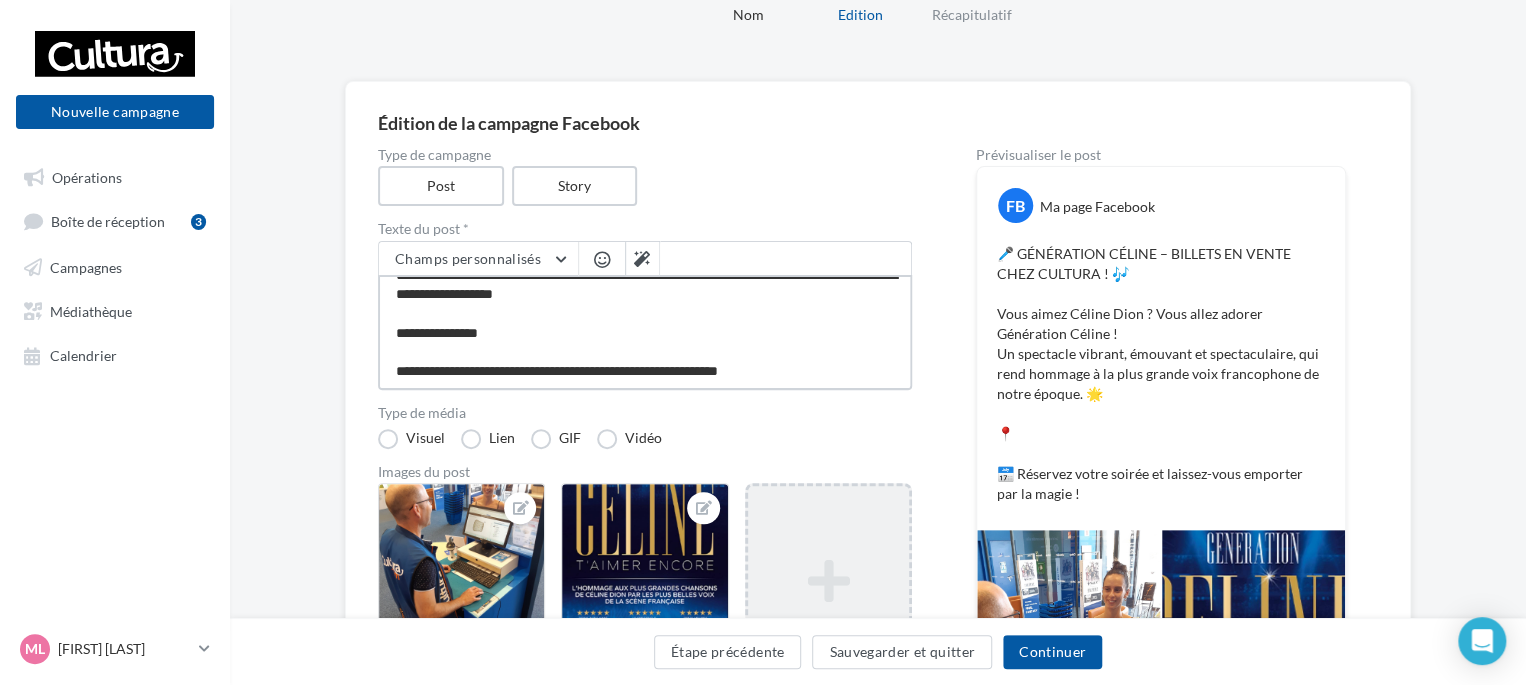 type on "**********" 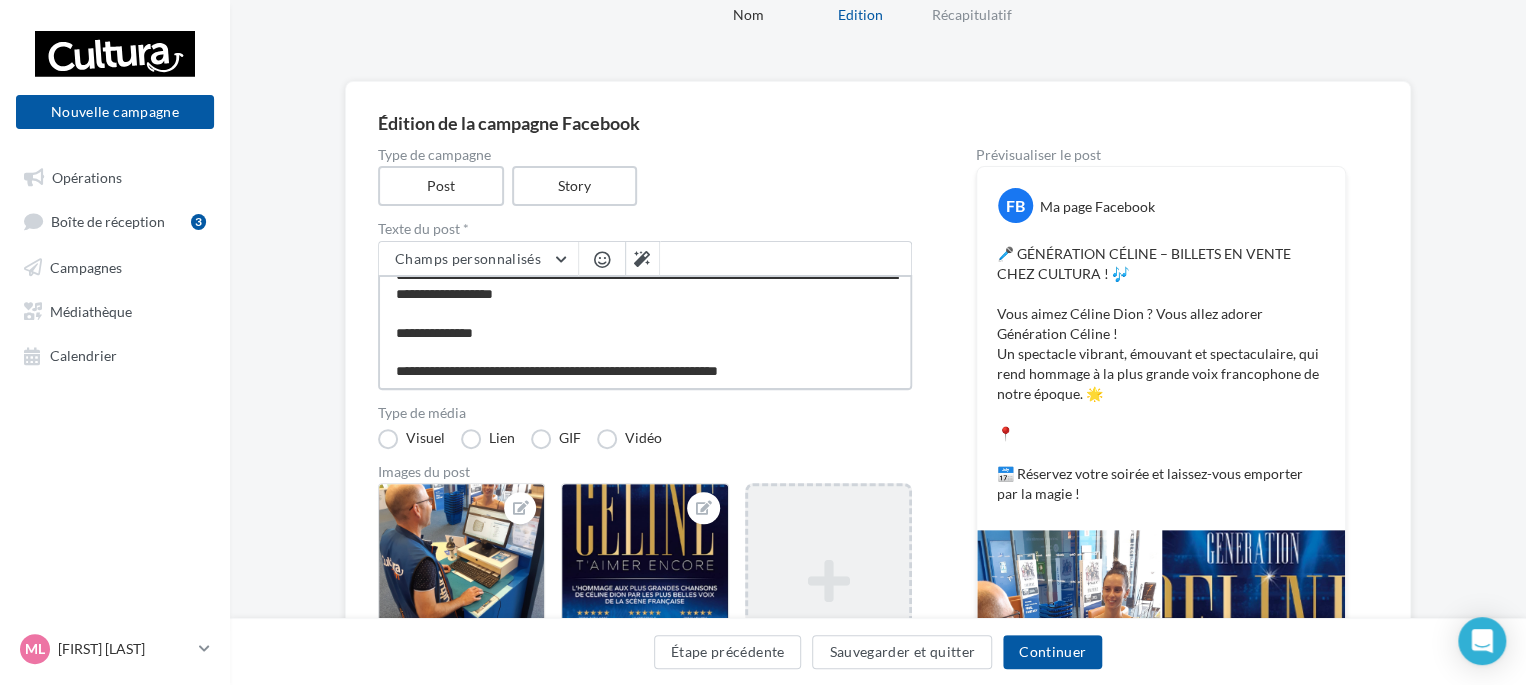 type on "**********" 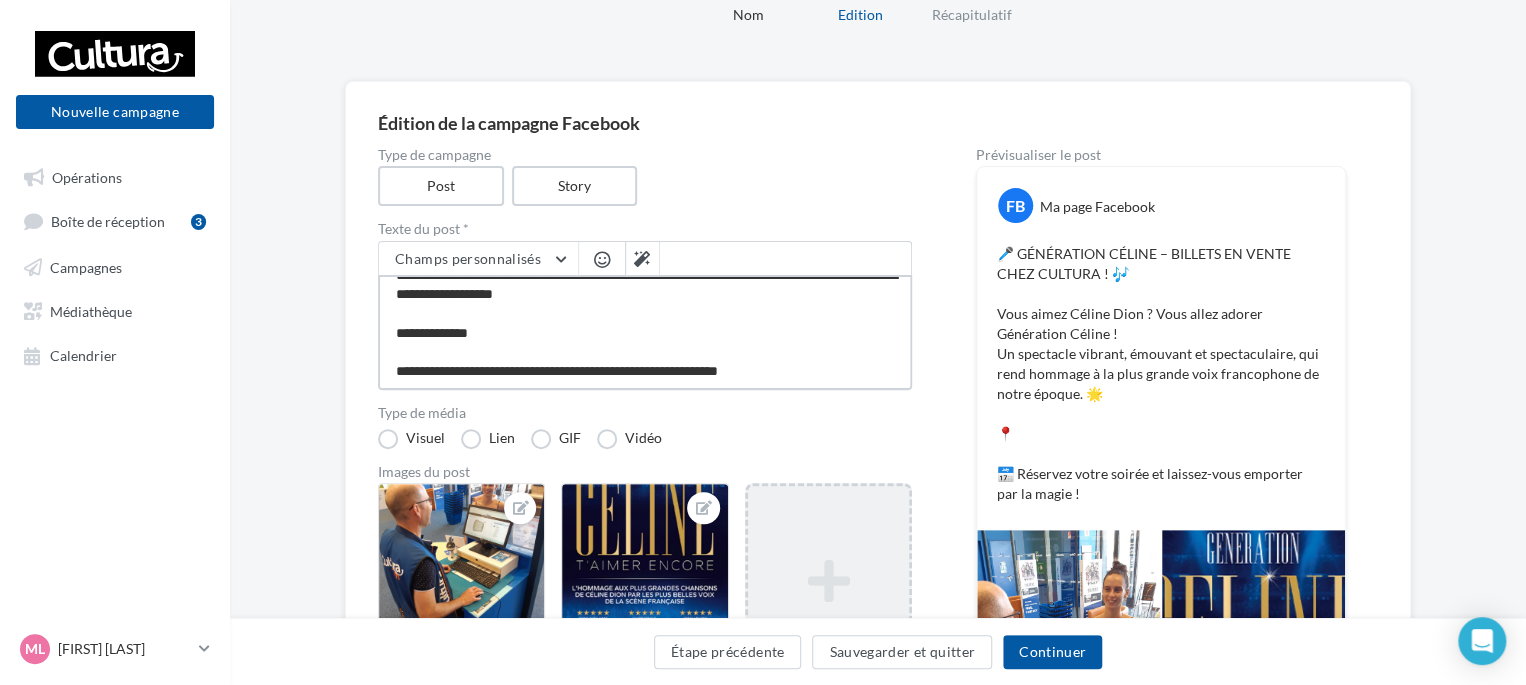 type on "**********" 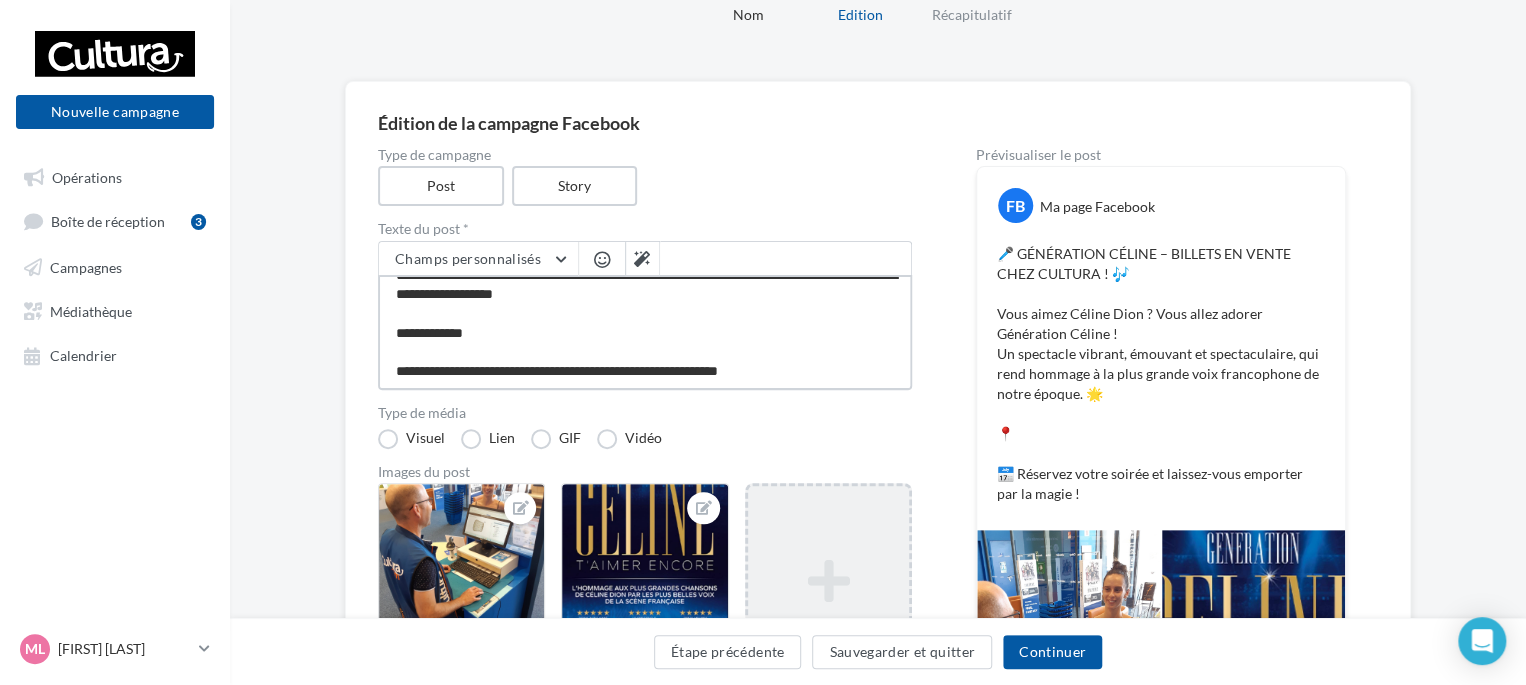 type on "**********" 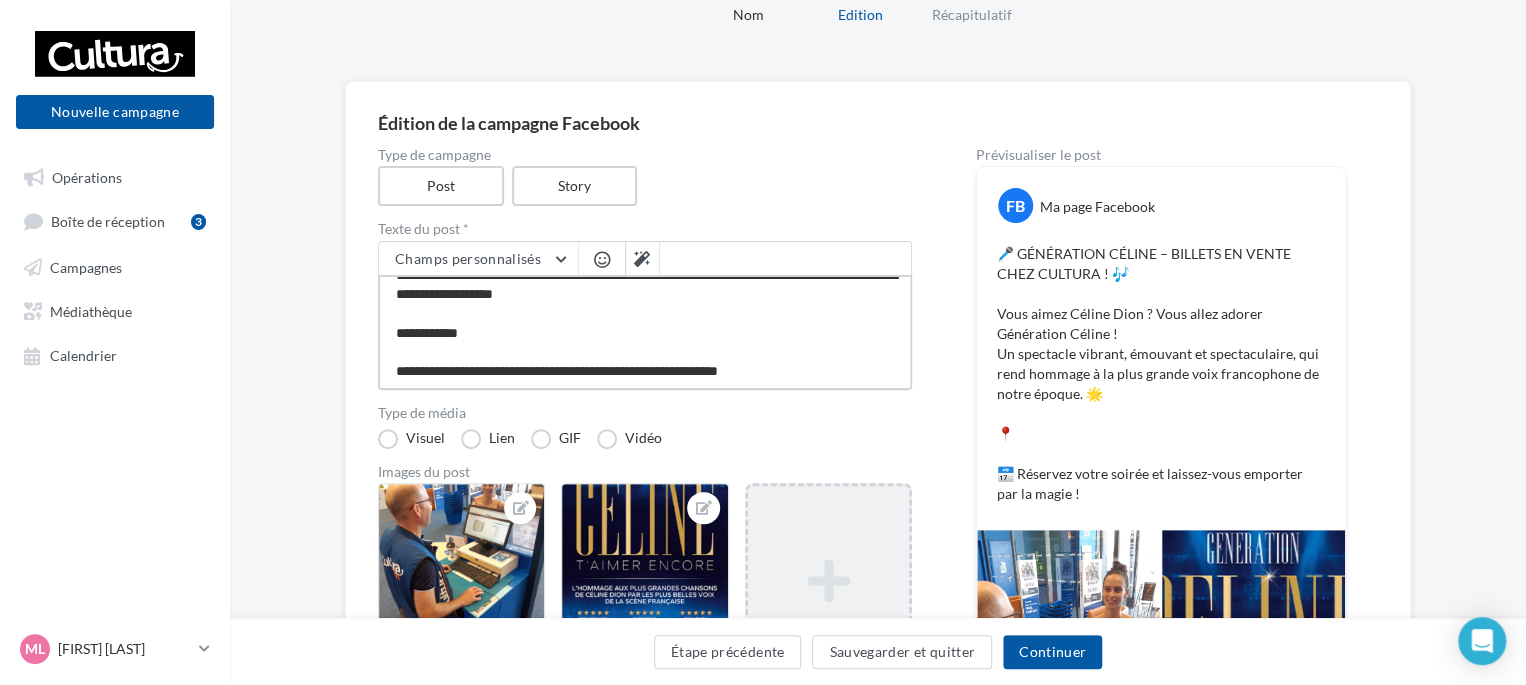 type on "**********" 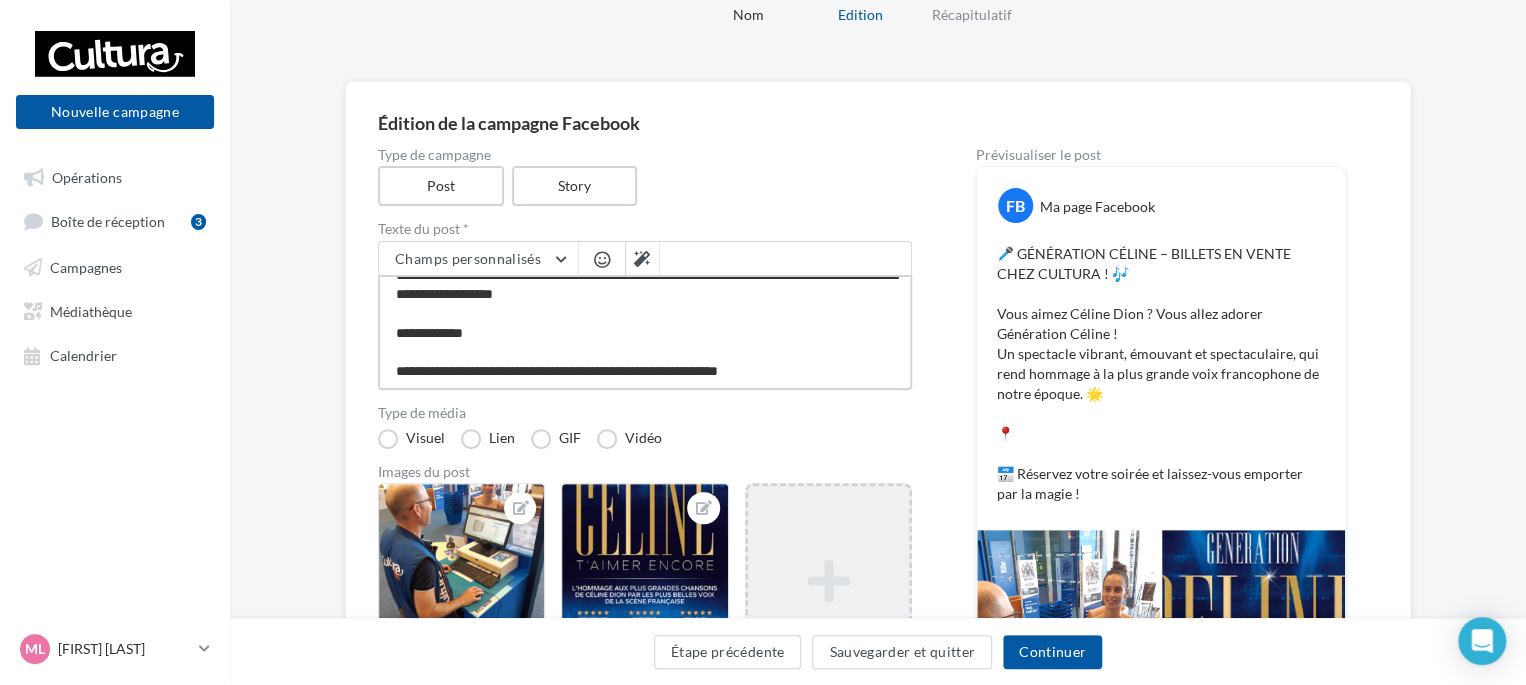 type on "**********" 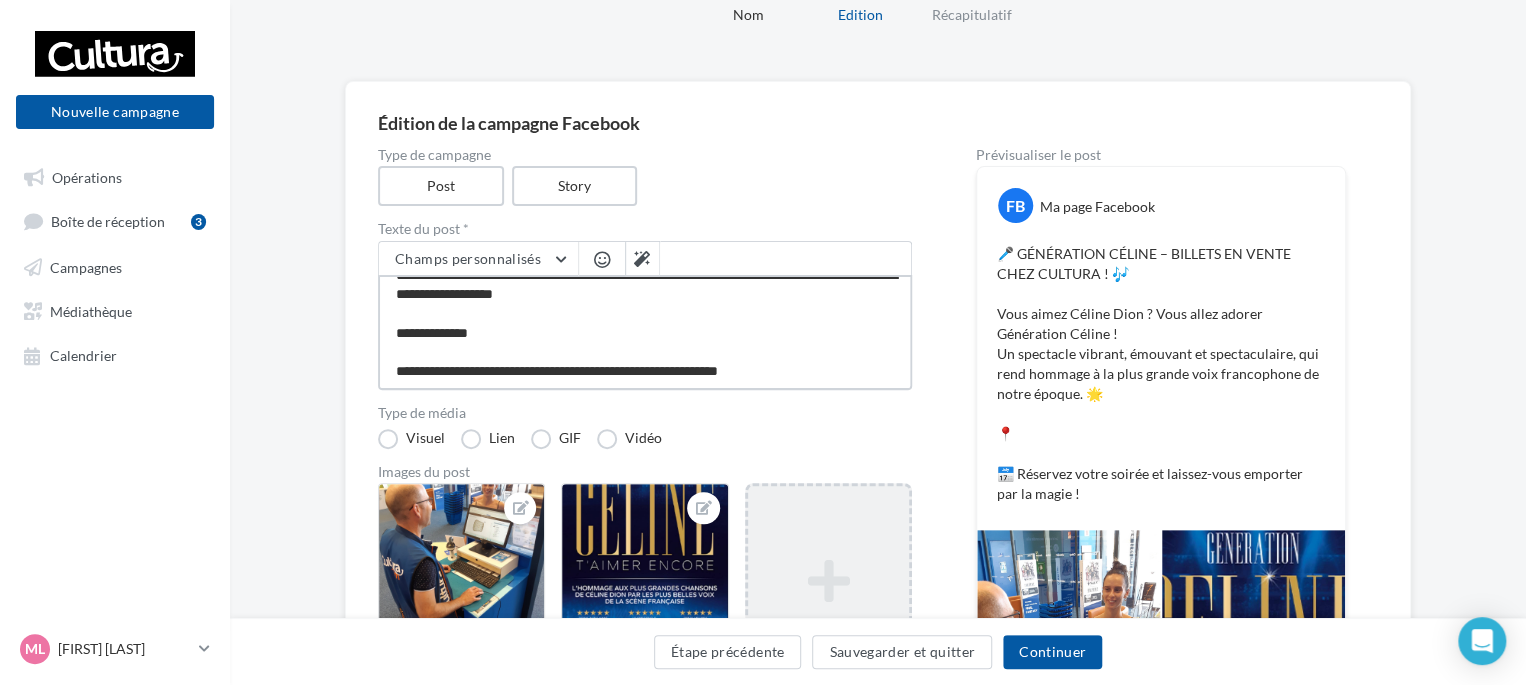 type on "**********" 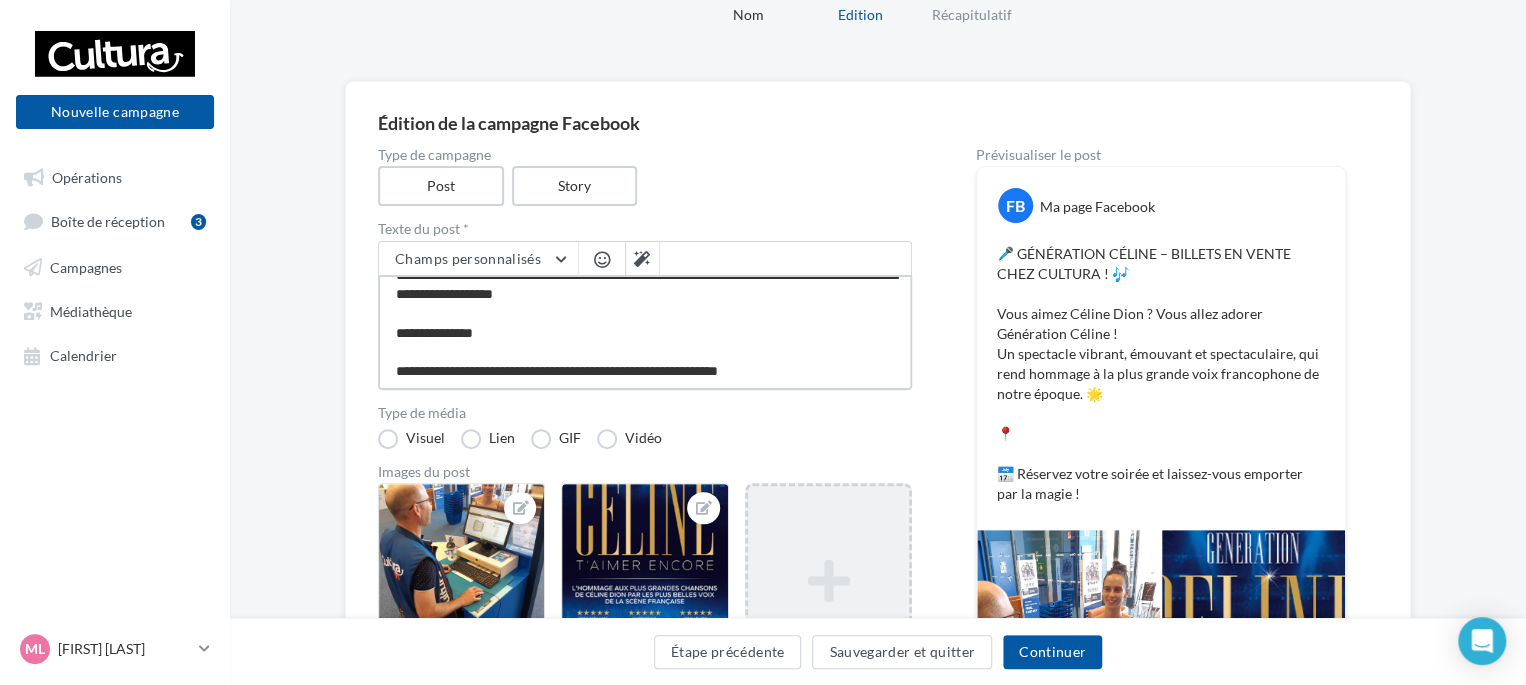 type on "**********" 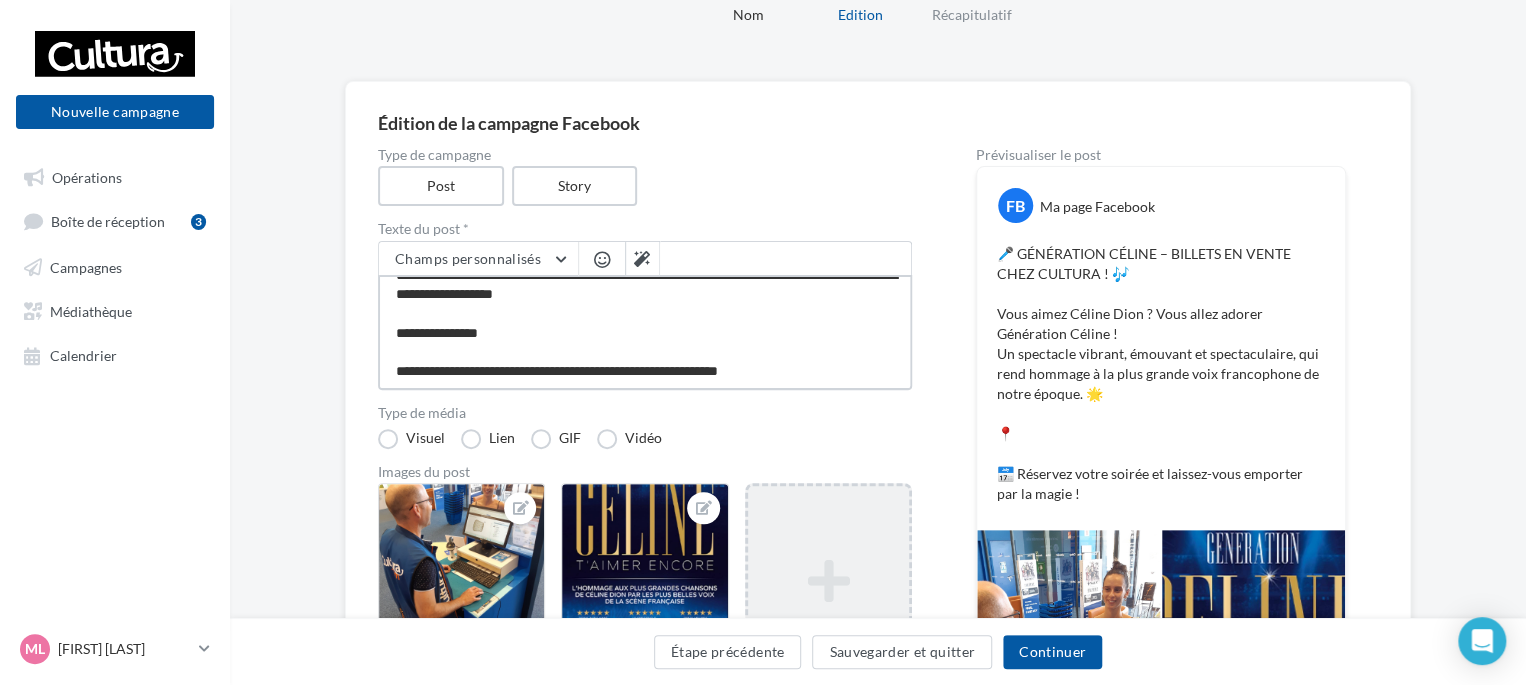 type on "**********" 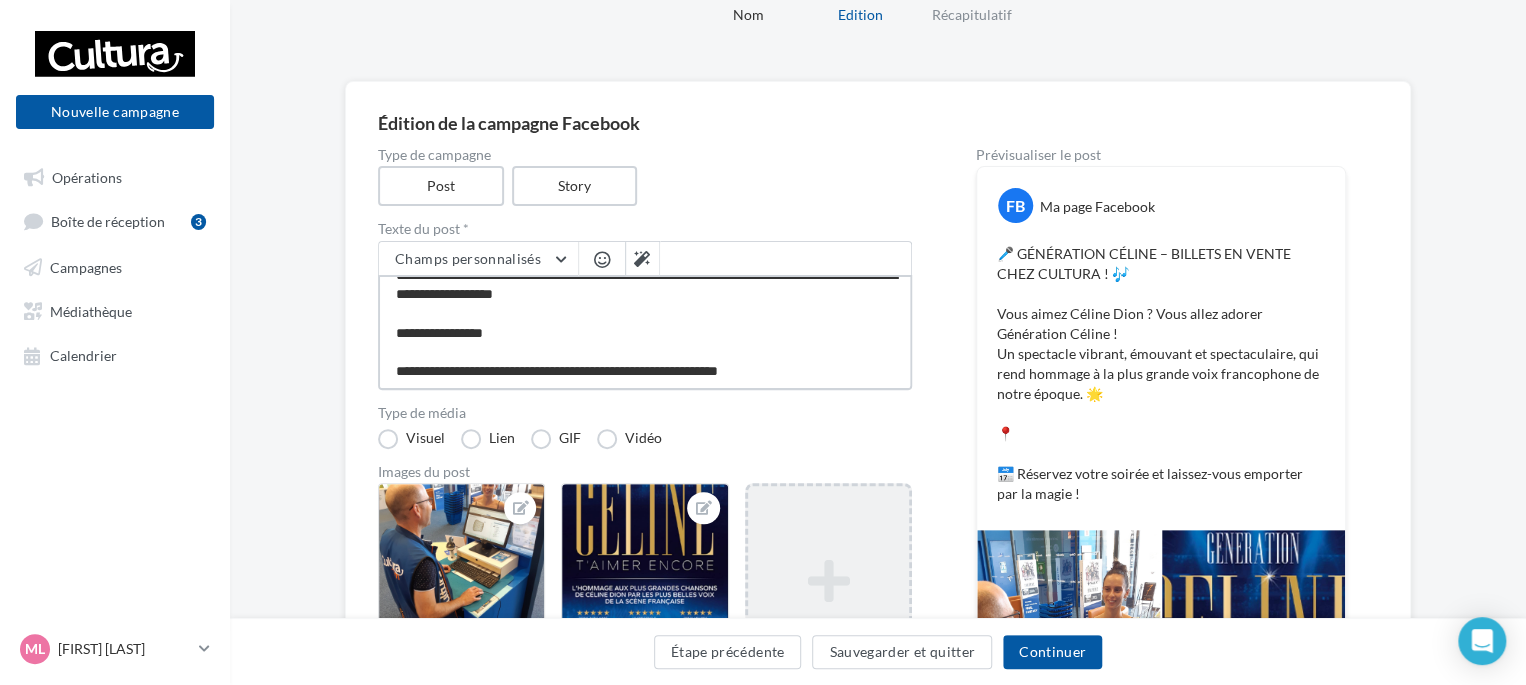 type on "**********" 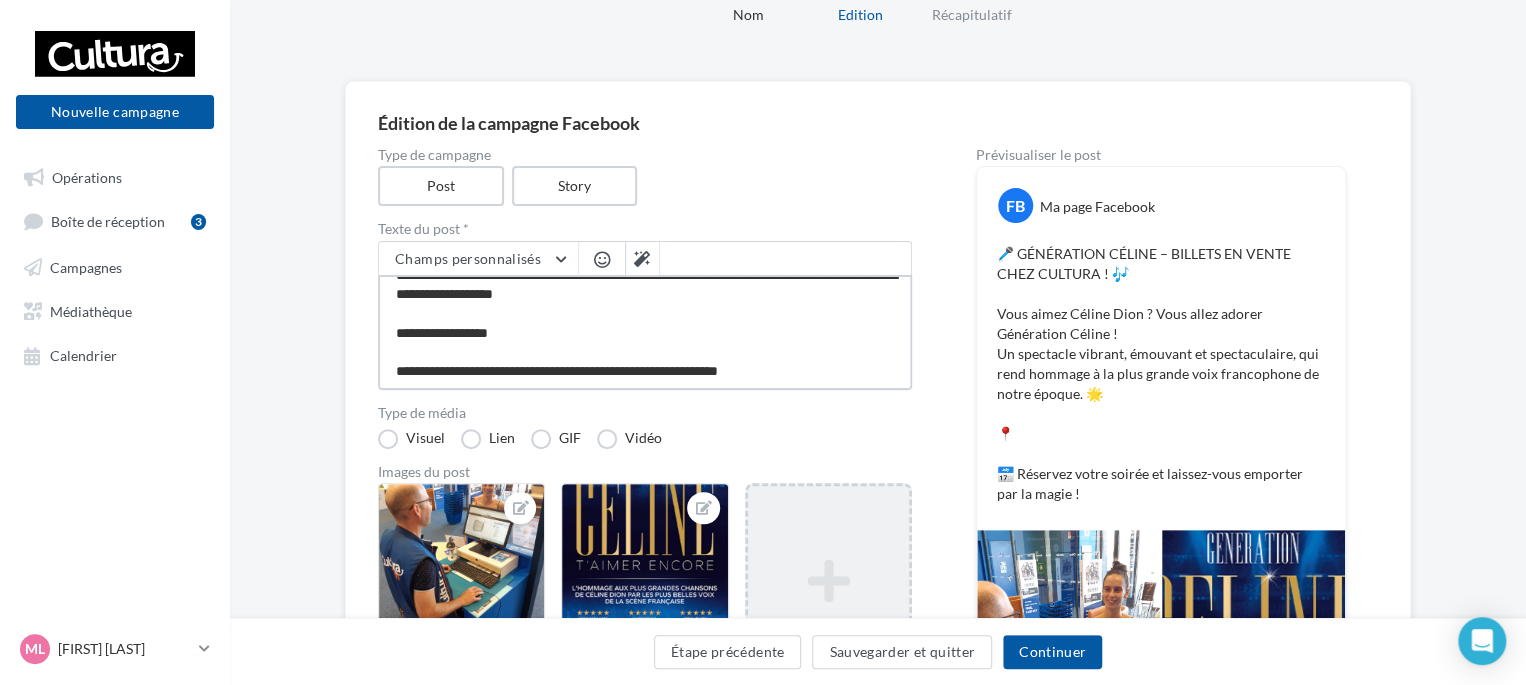 type on "**********" 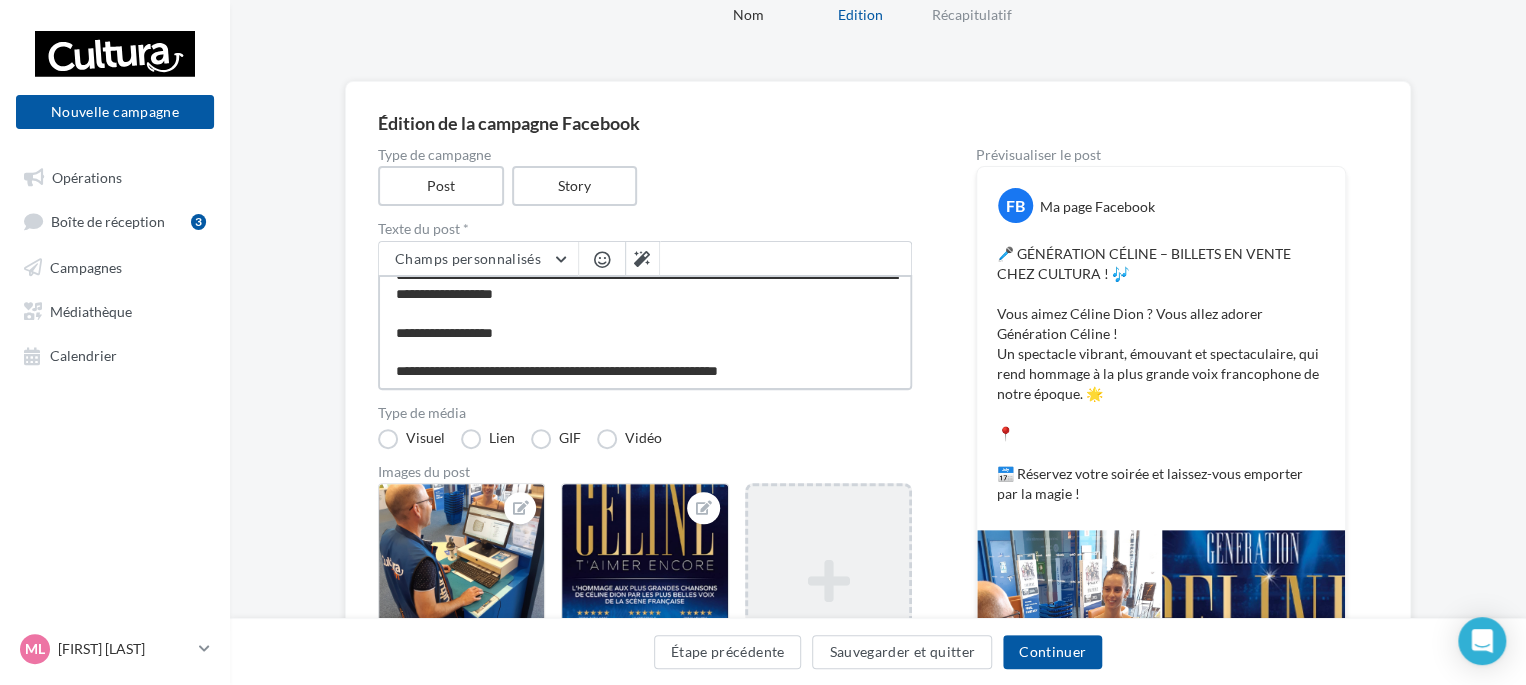type on "**********" 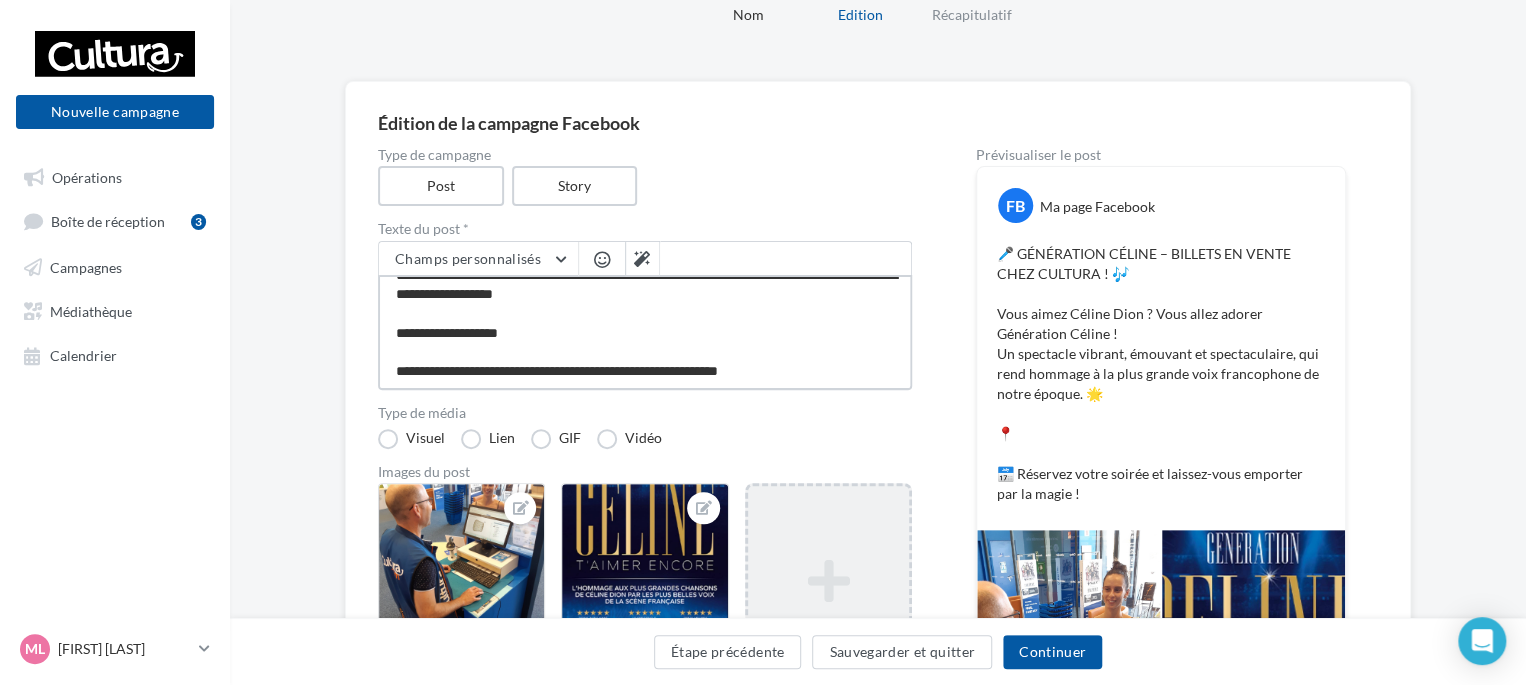 type on "**********" 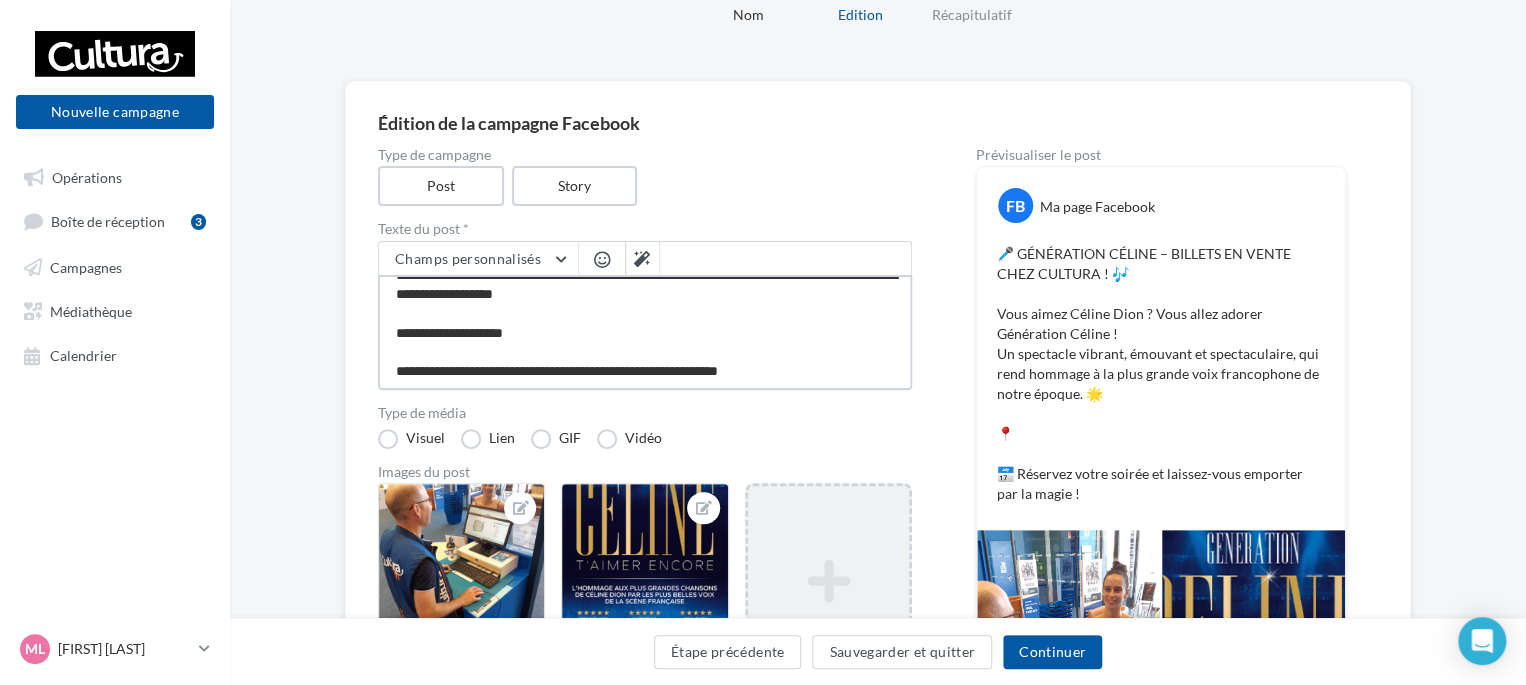 type on "**********" 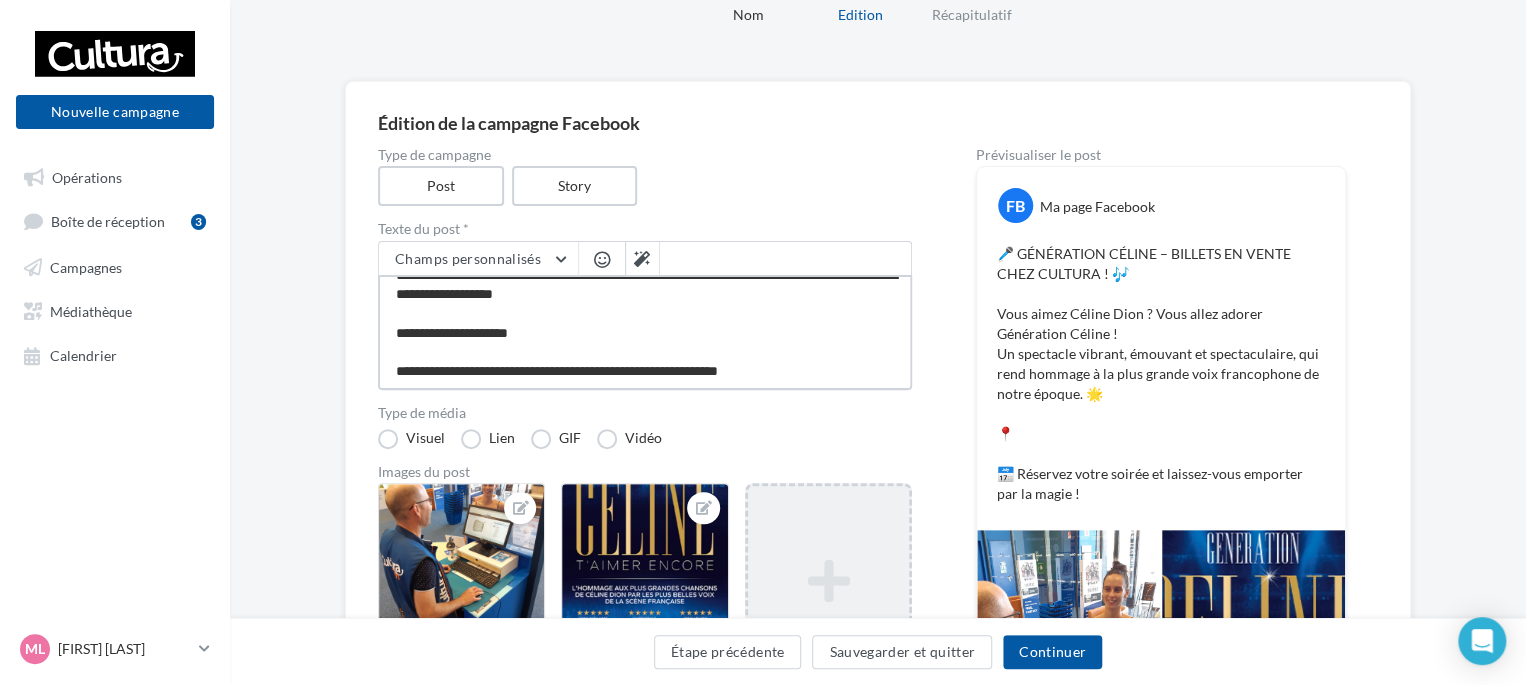 type on "**********" 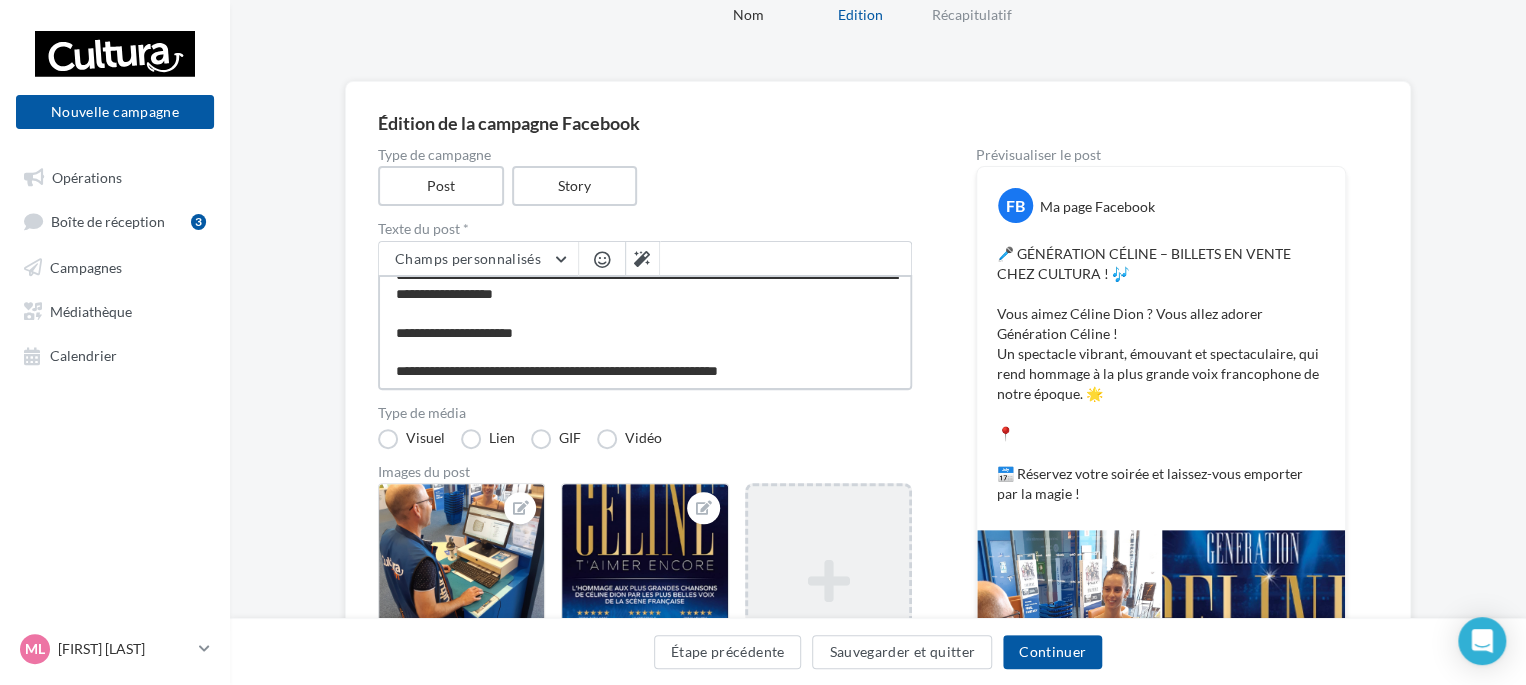 type on "**********" 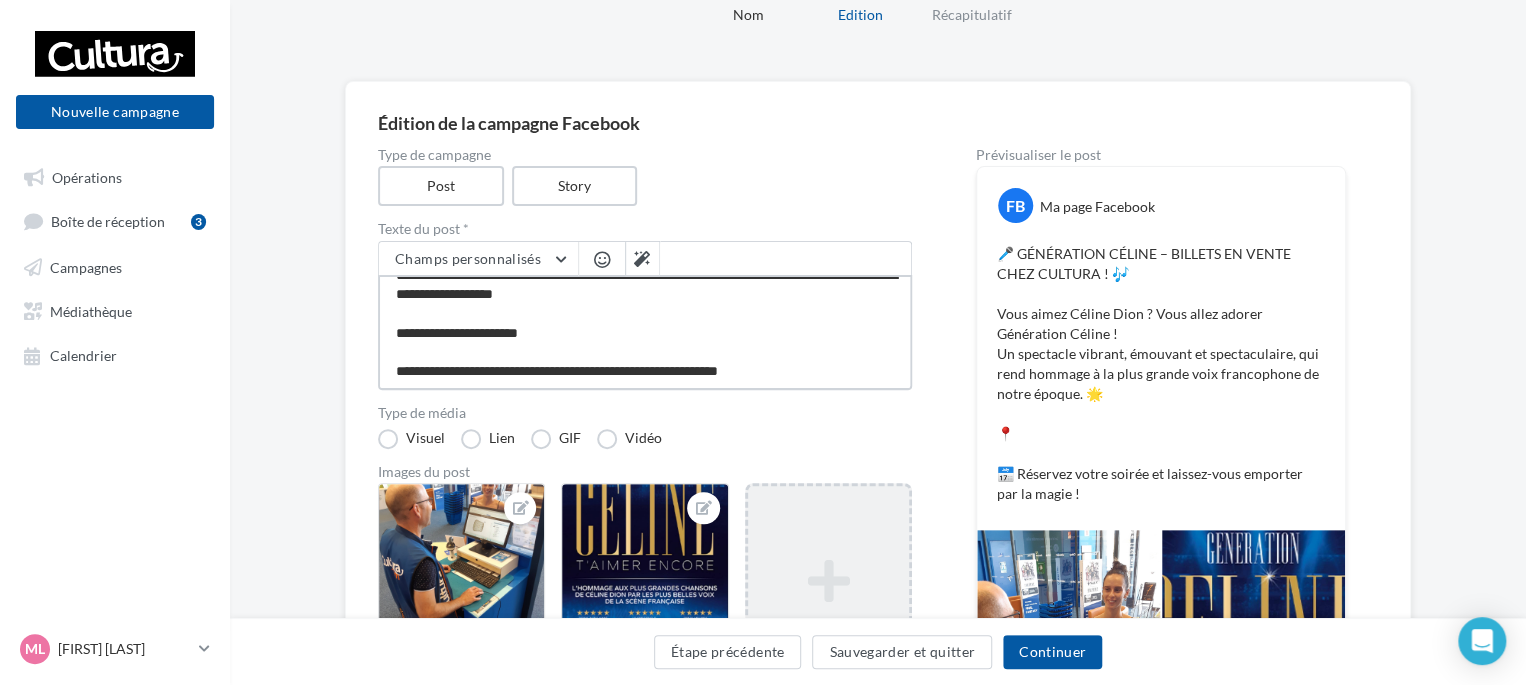 type on "**********" 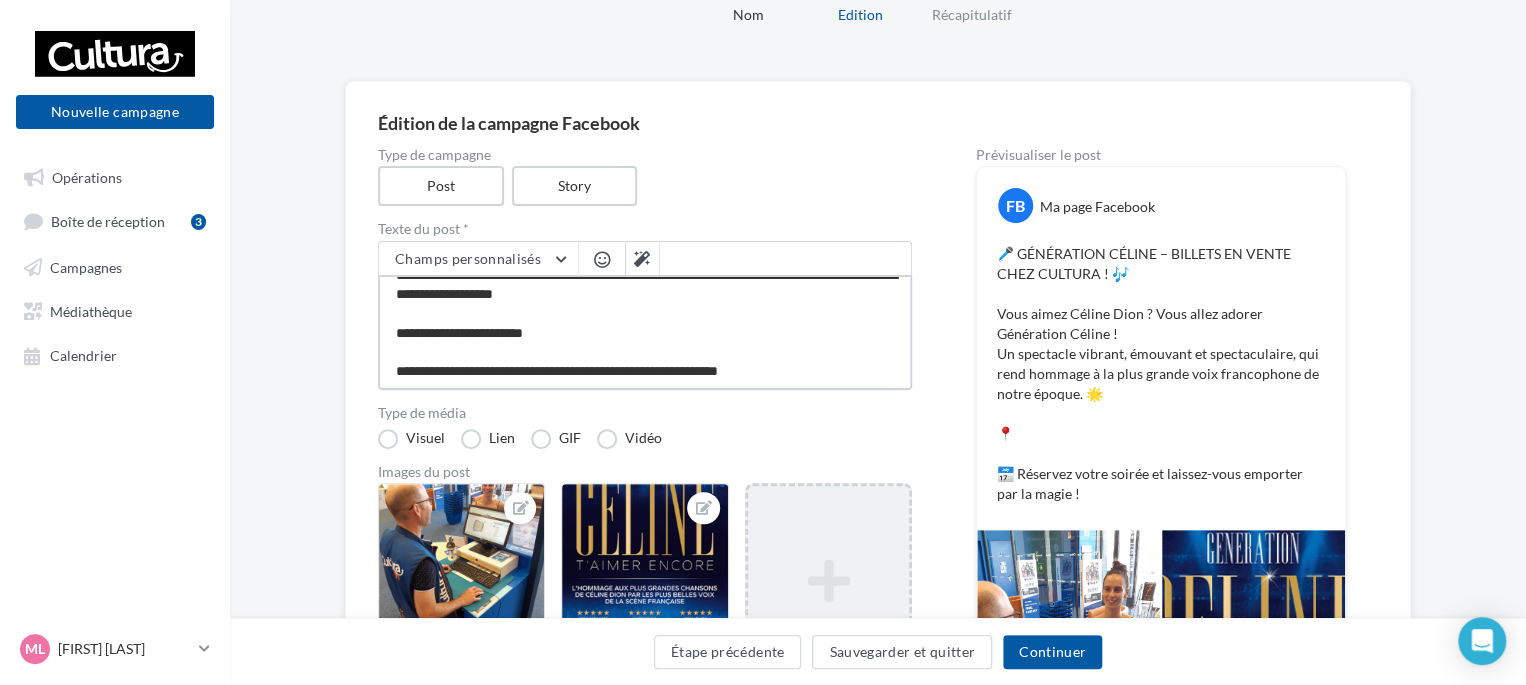 type on "**********" 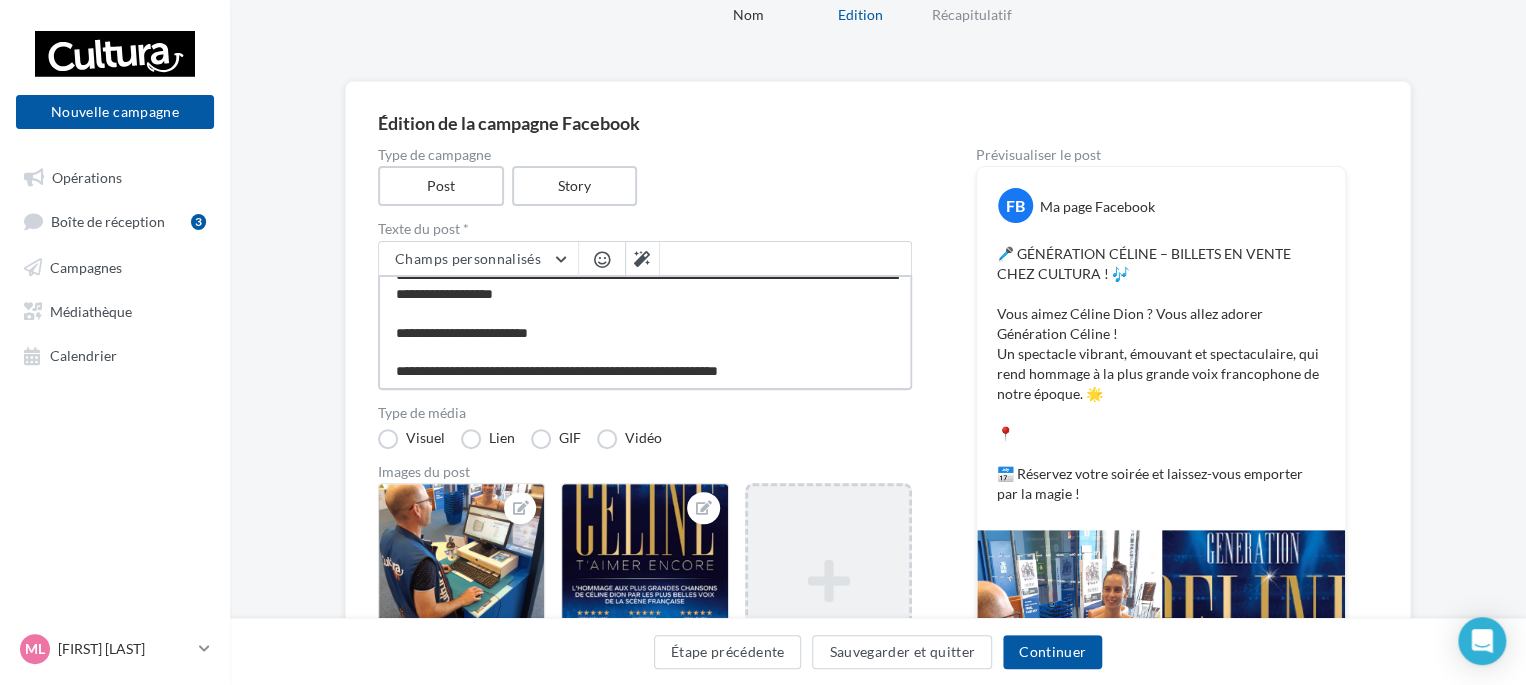 type on "**********" 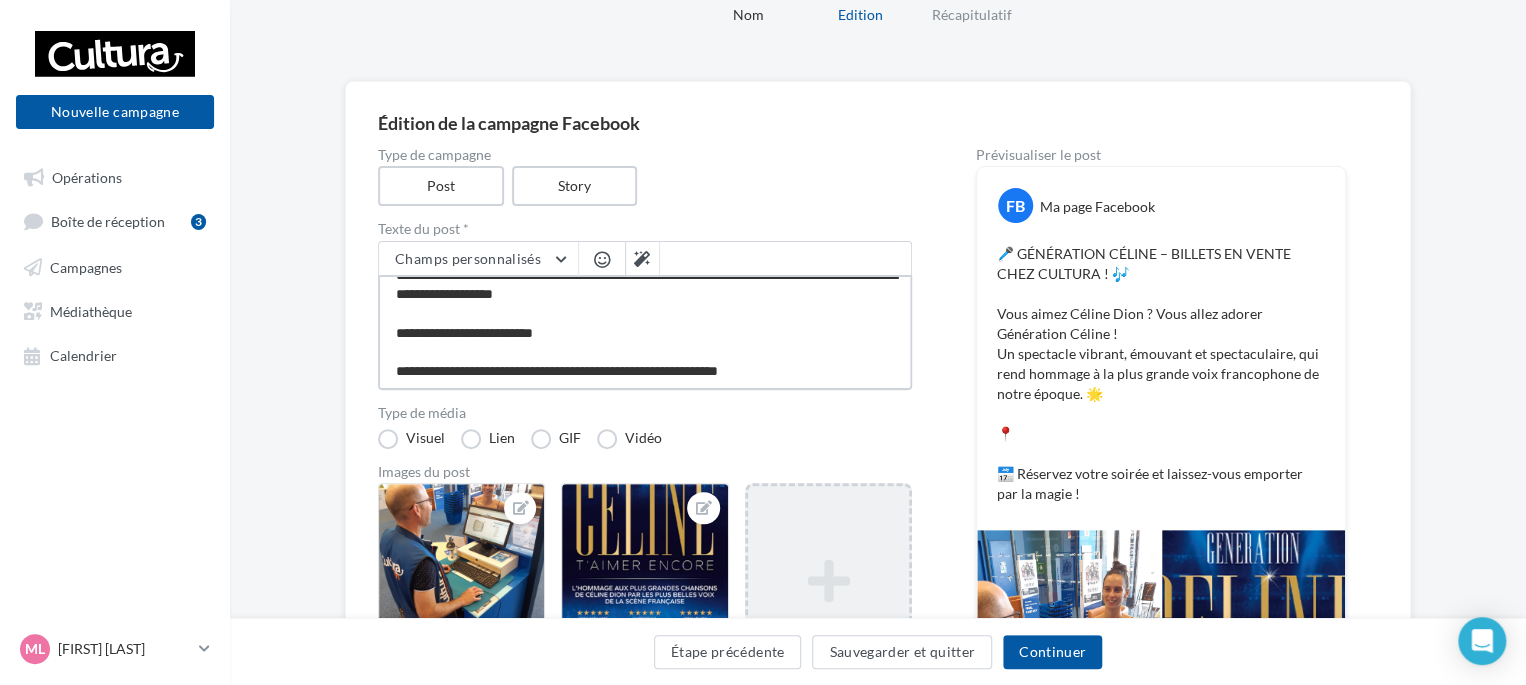 type on "**********" 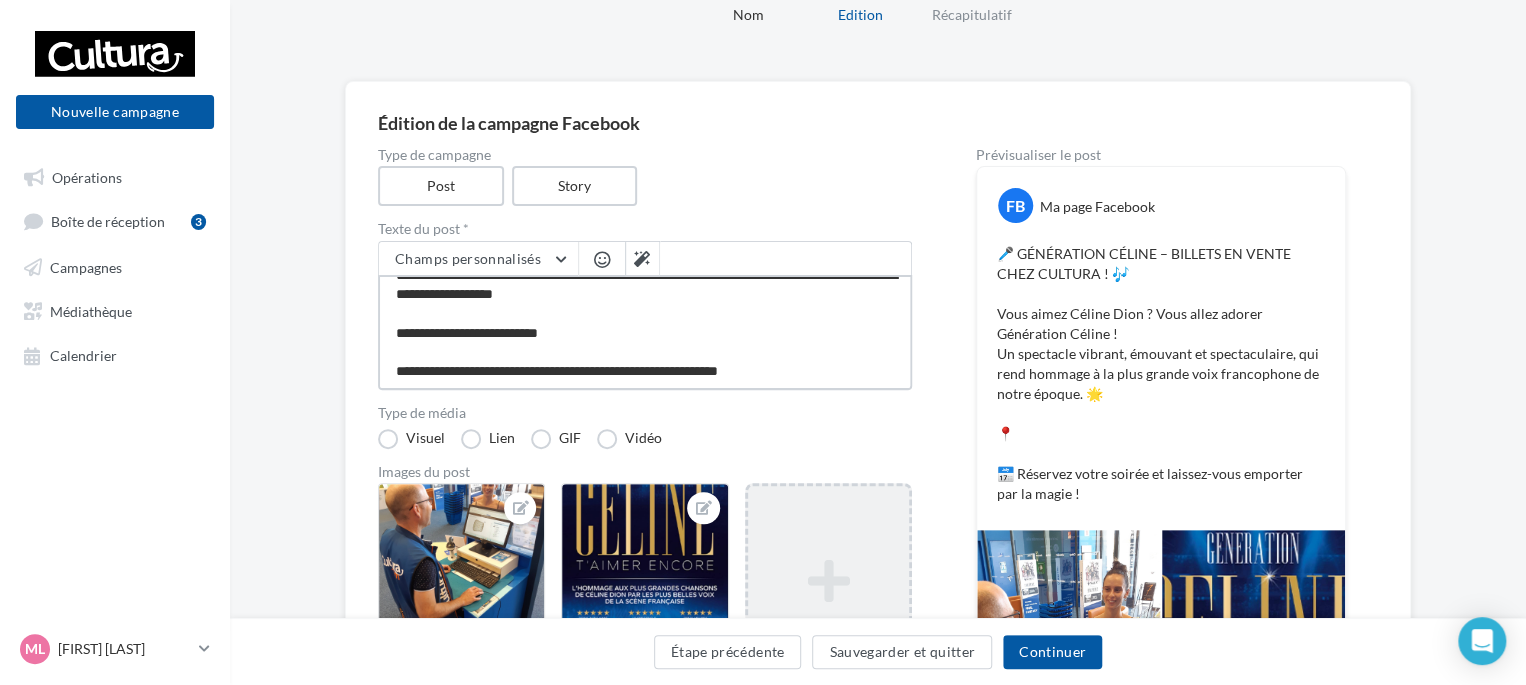 type on "**********" 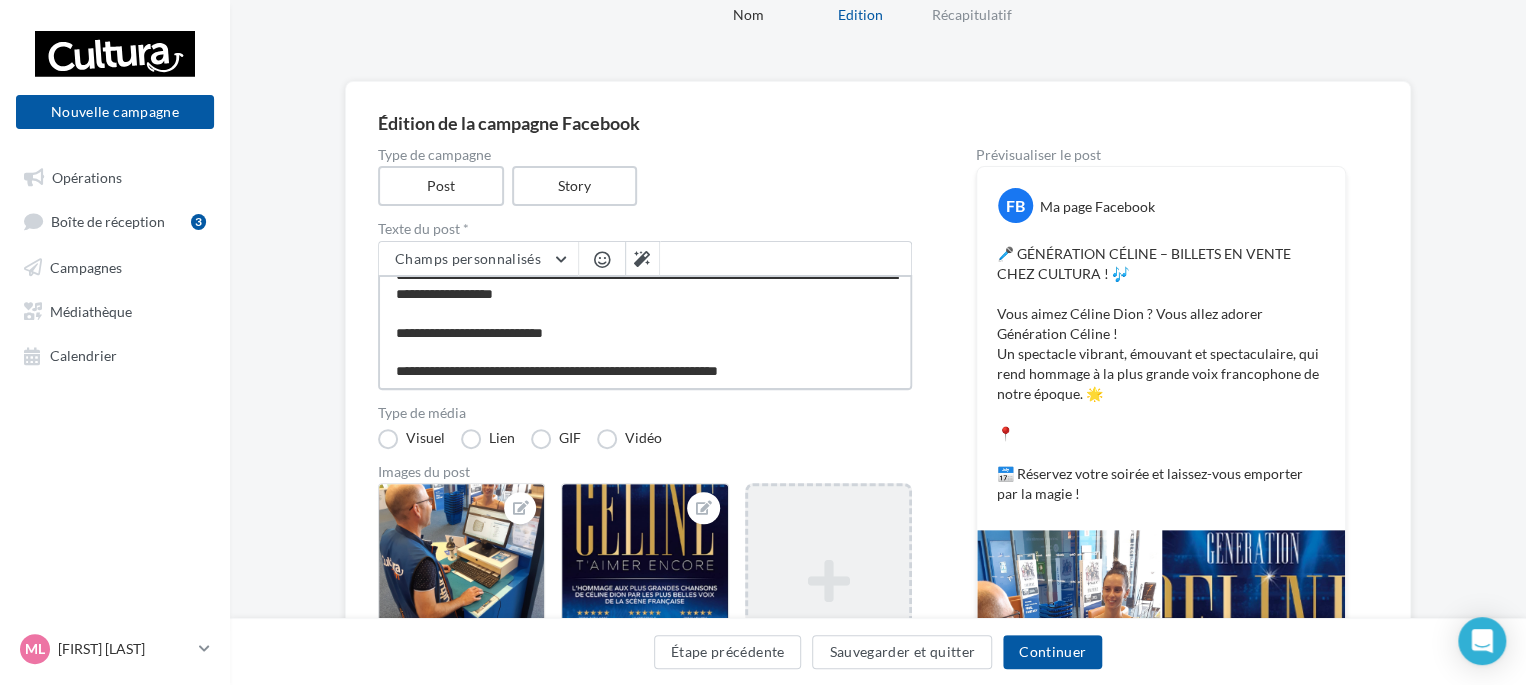 type on "**********" 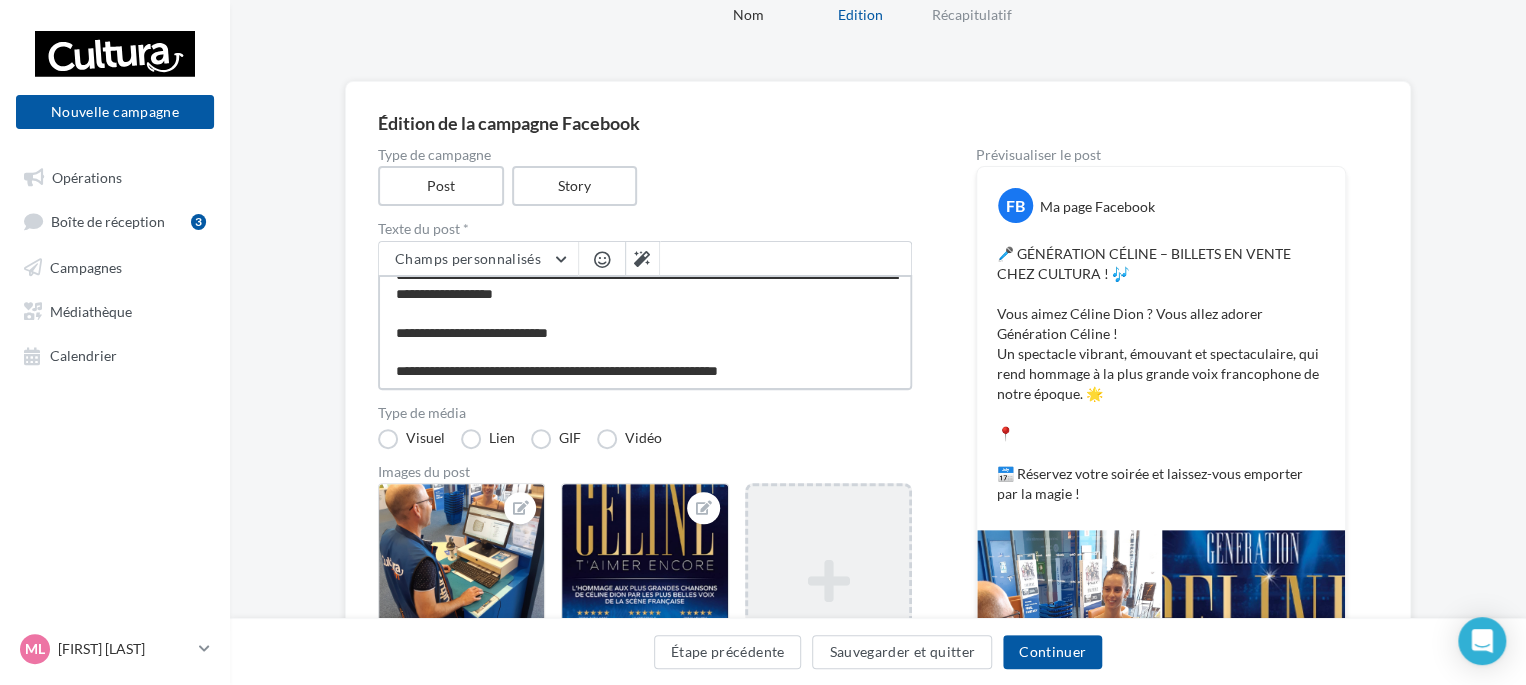 type on "**********" 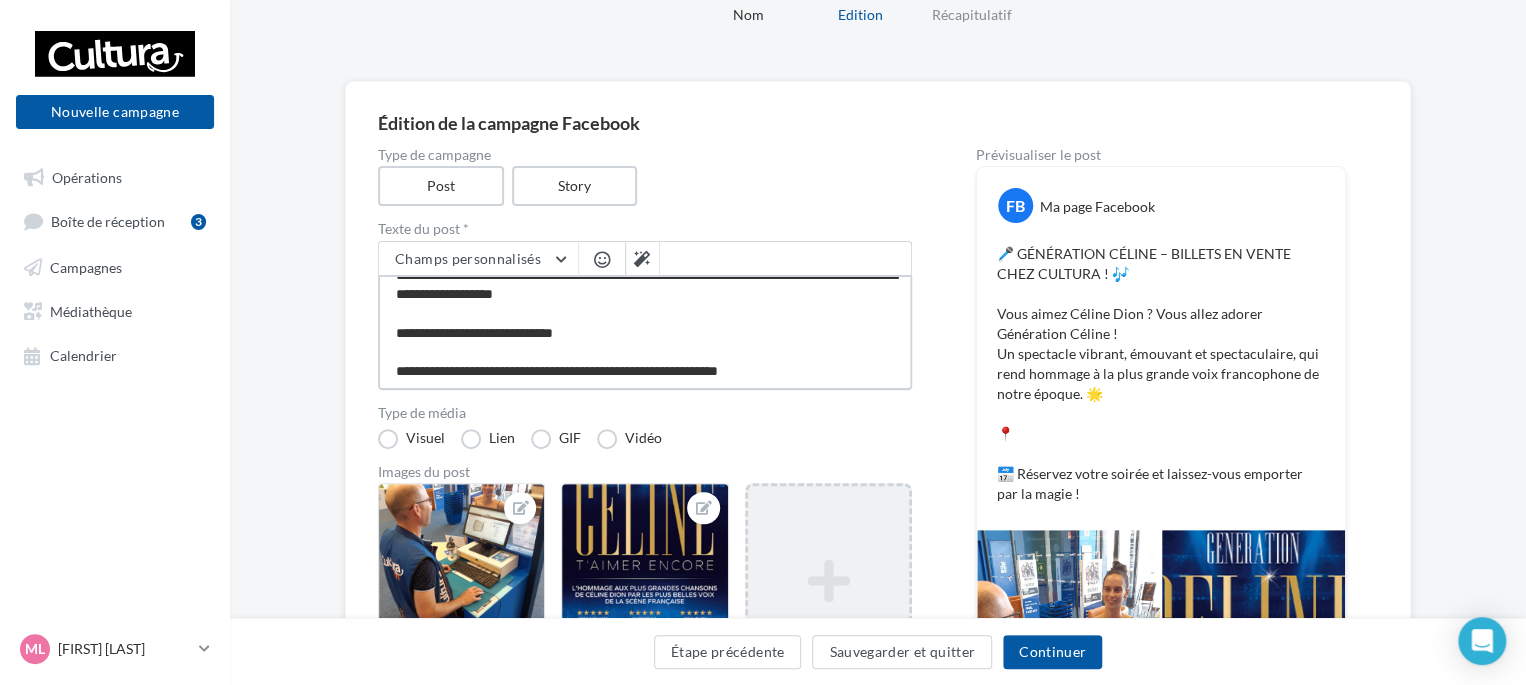 type on "**********" 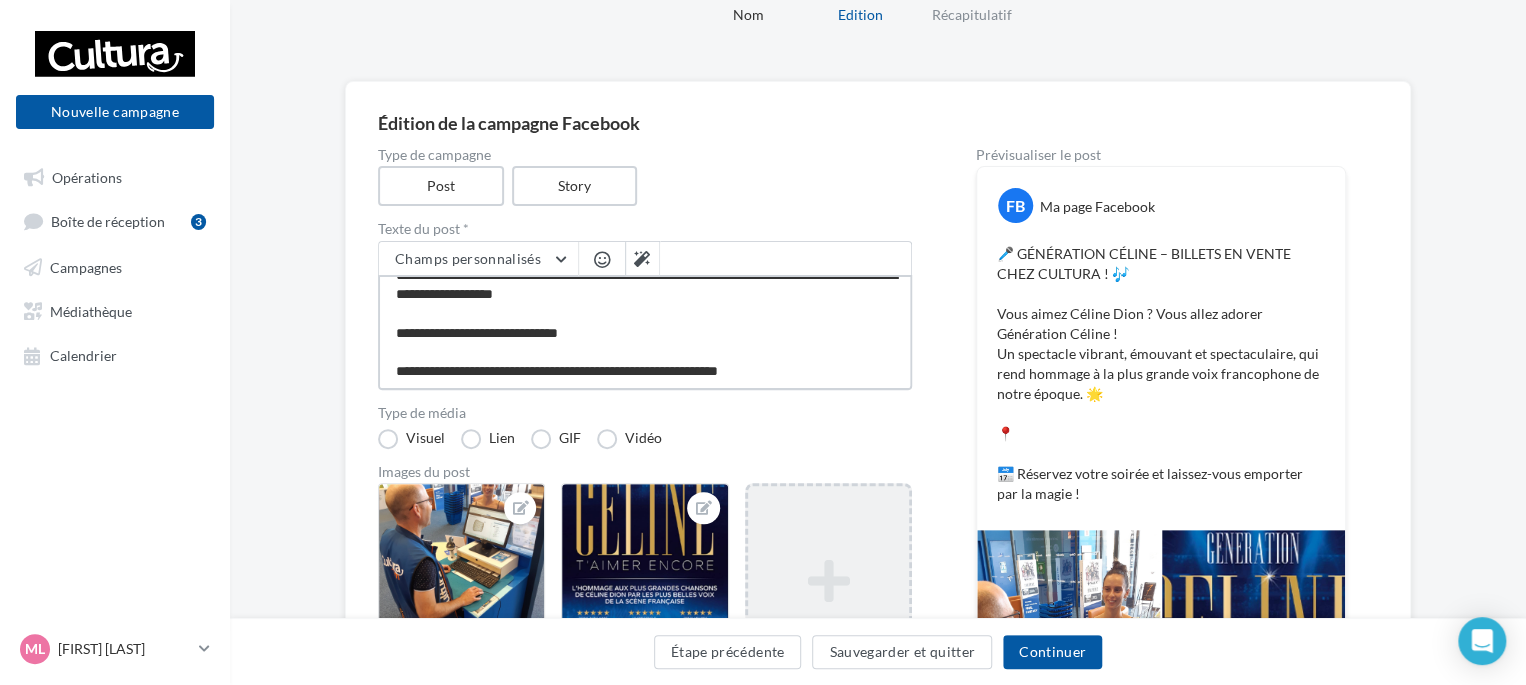 type on "**********" 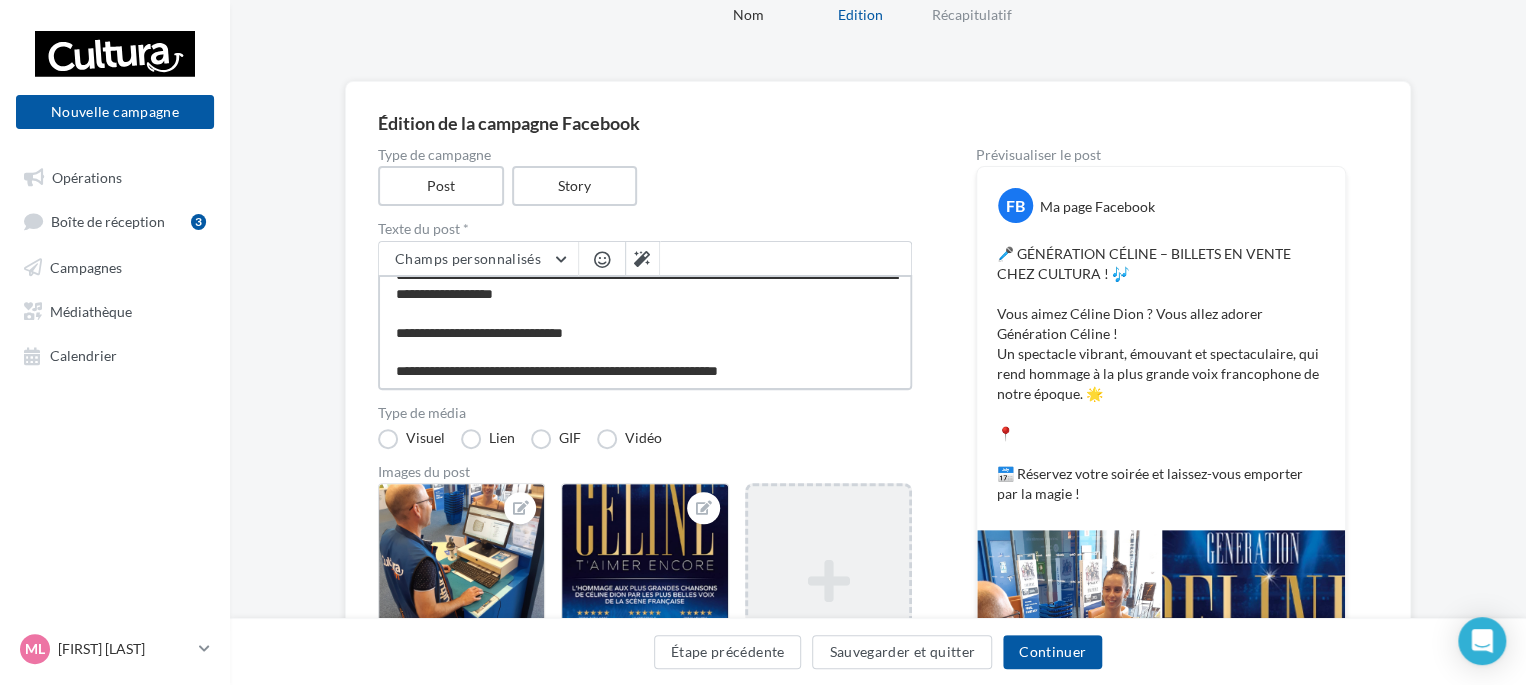type on "**********" 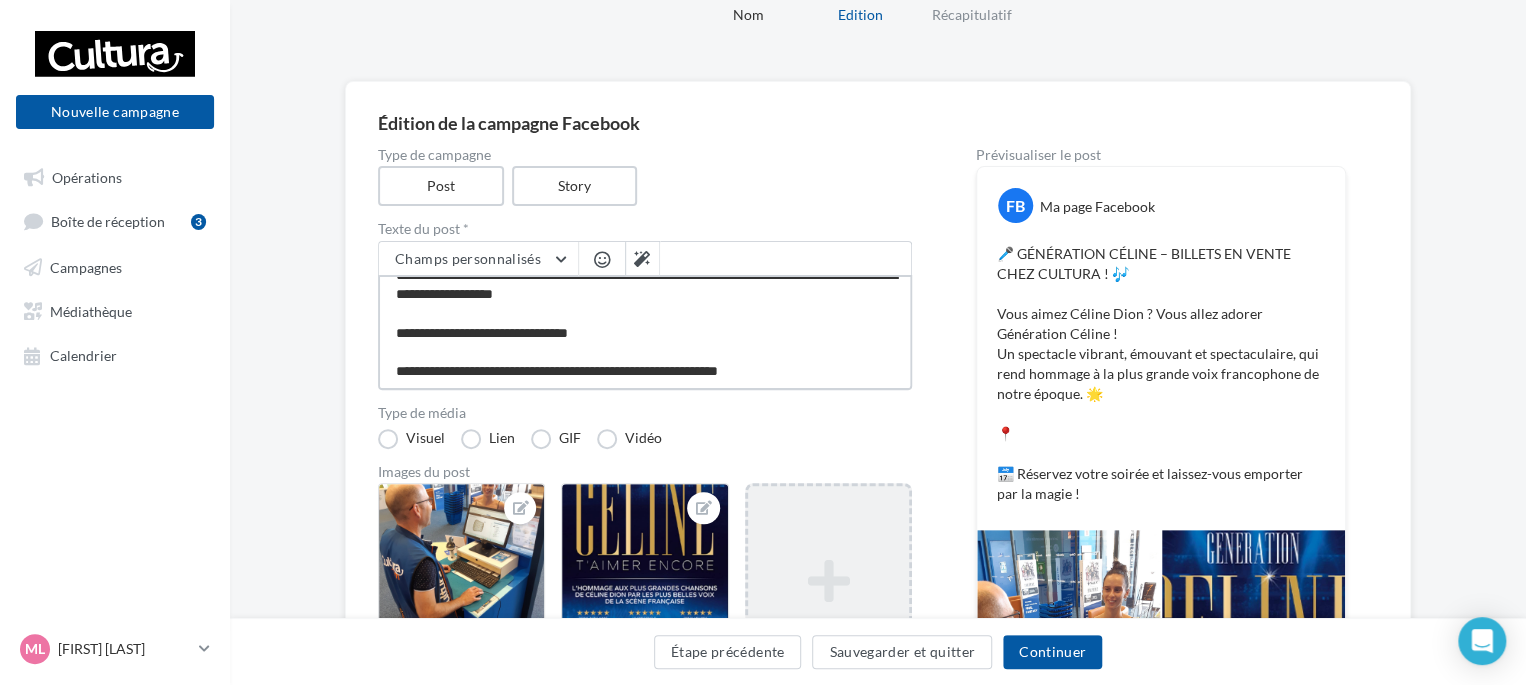 type on "**********" 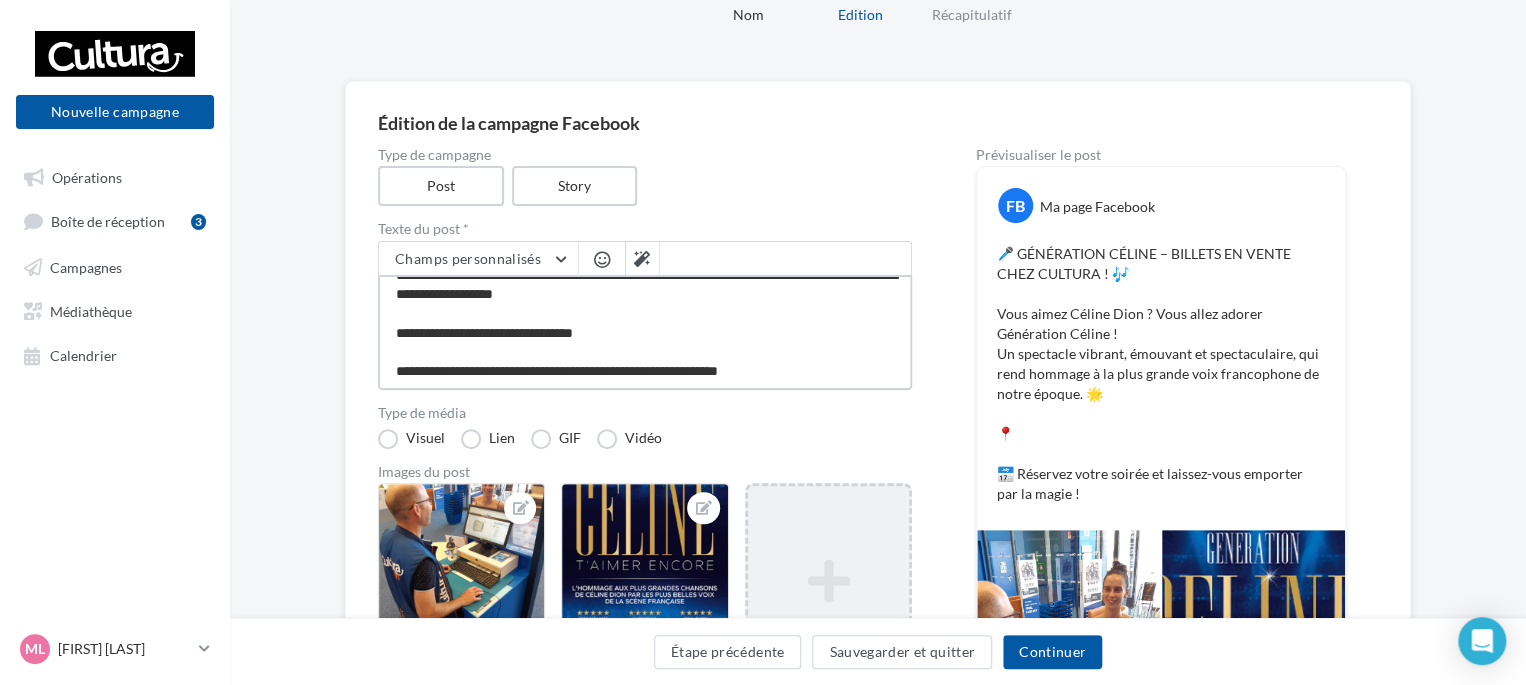 type on "**********" 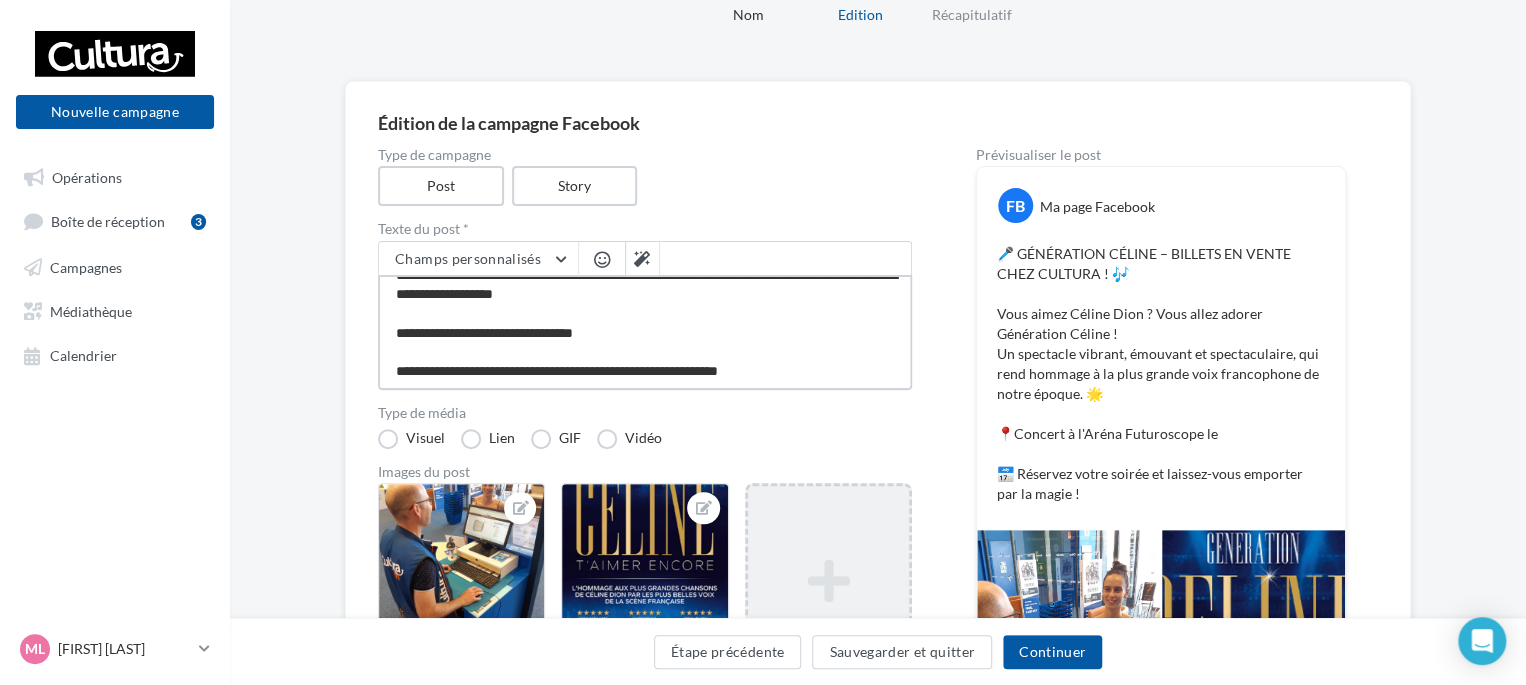 scroll, scrollTop: 77, scrollLeft: 0, axis: vertical 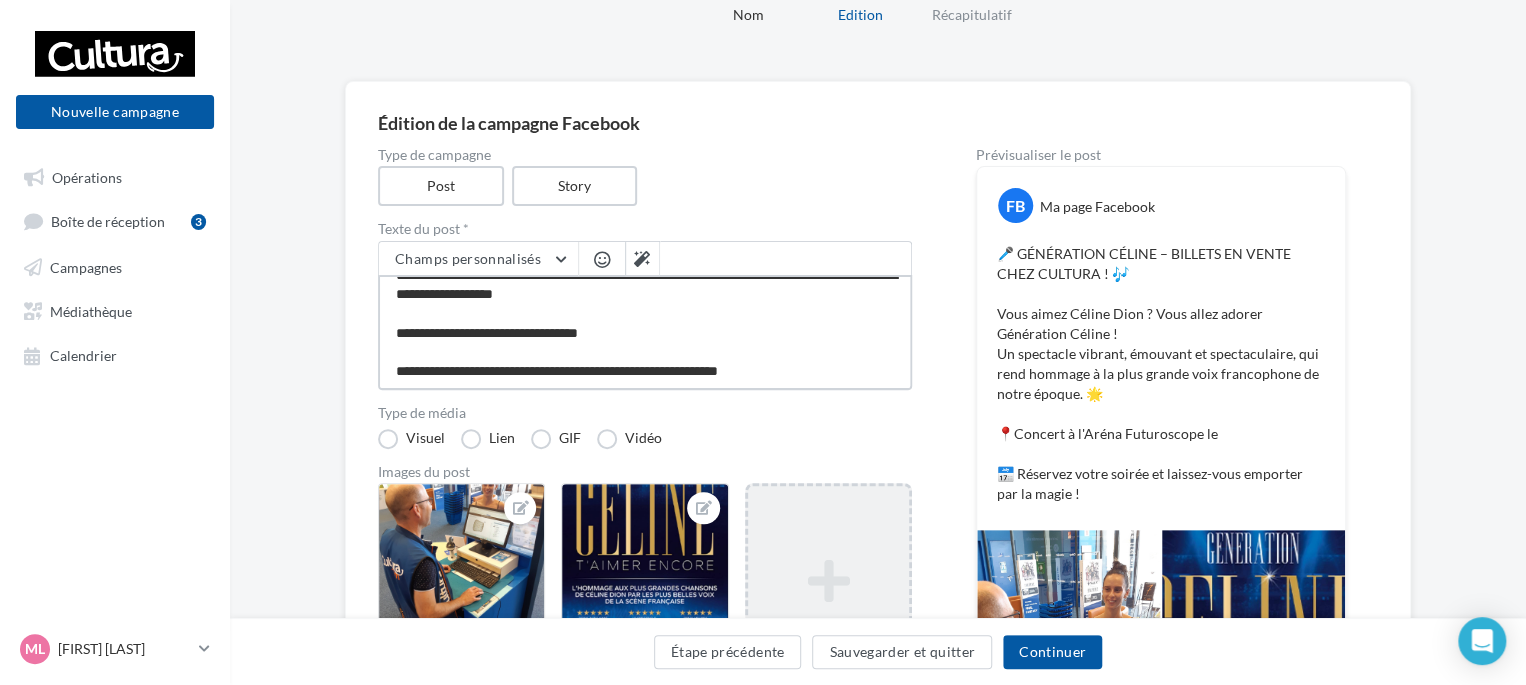 type on "**********" 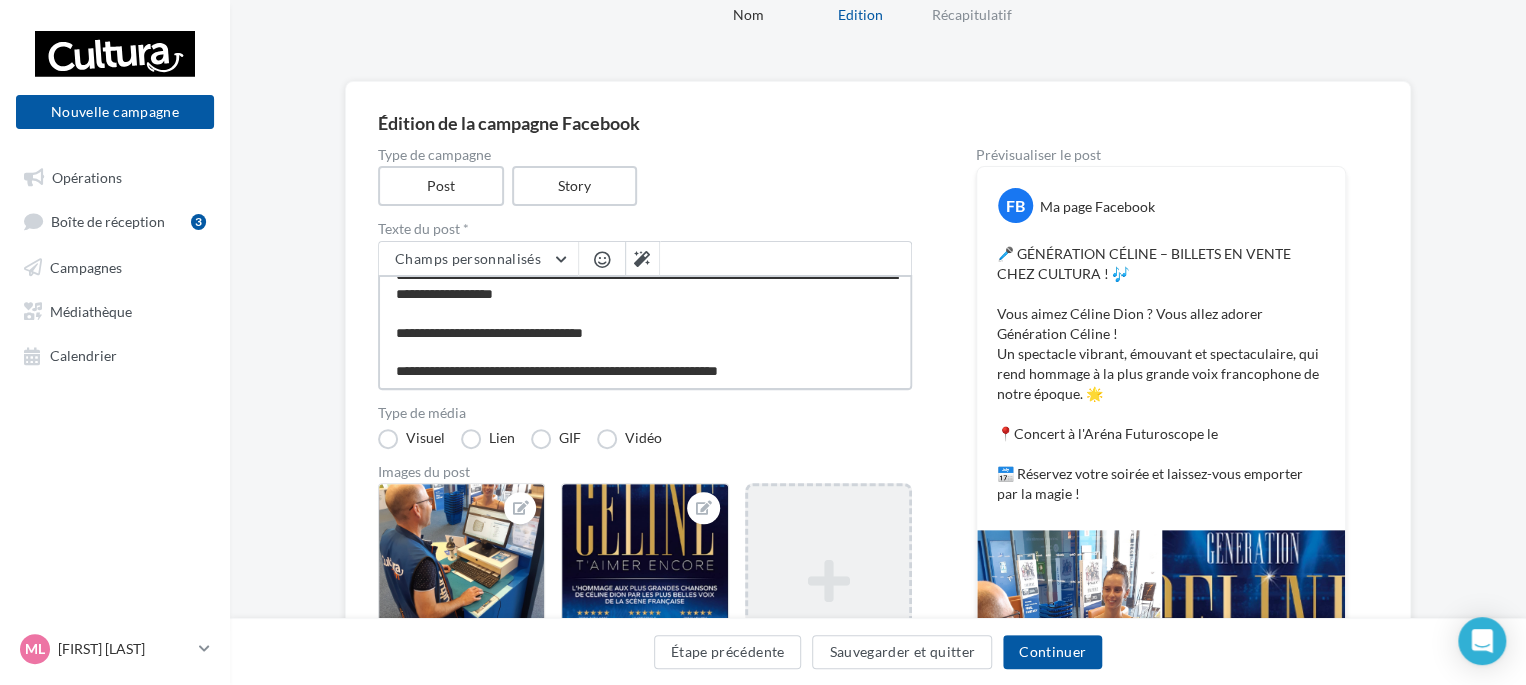 type on "**********" 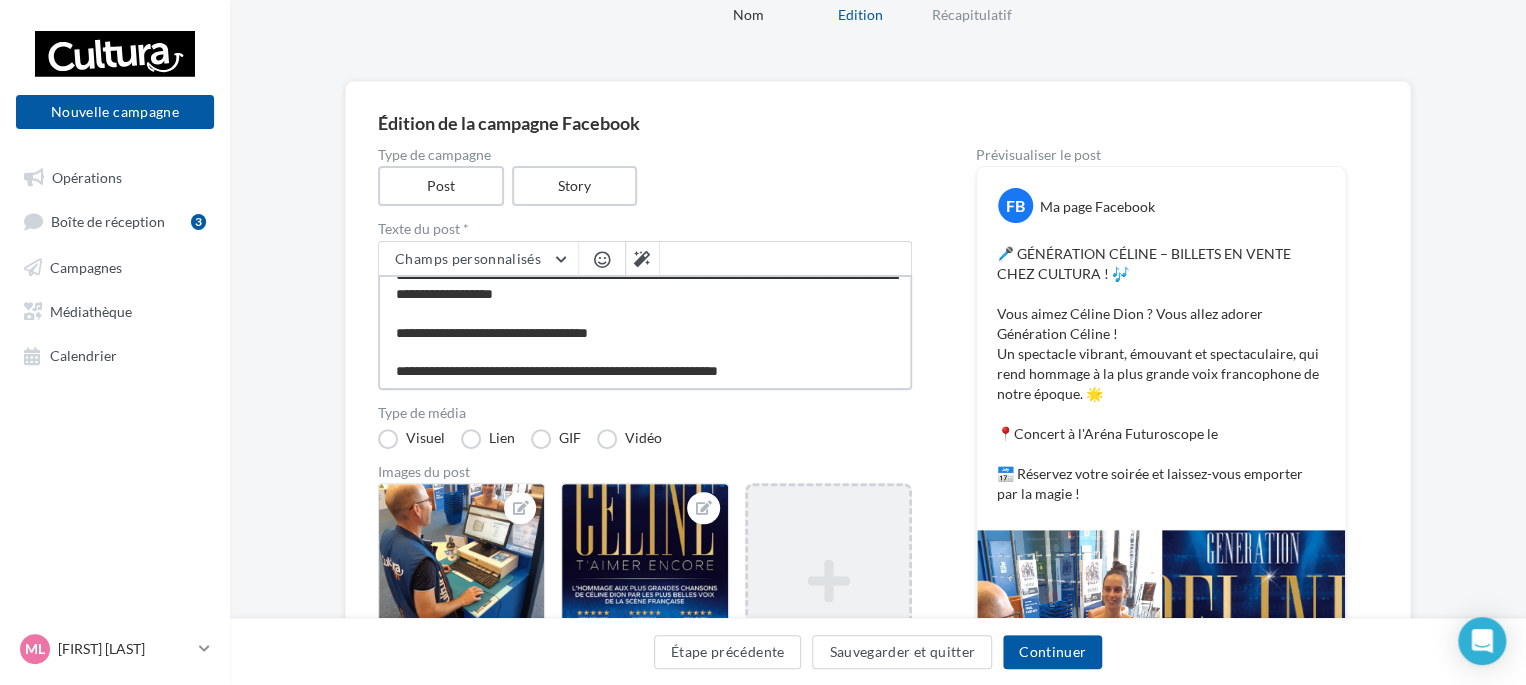 type on "**********" 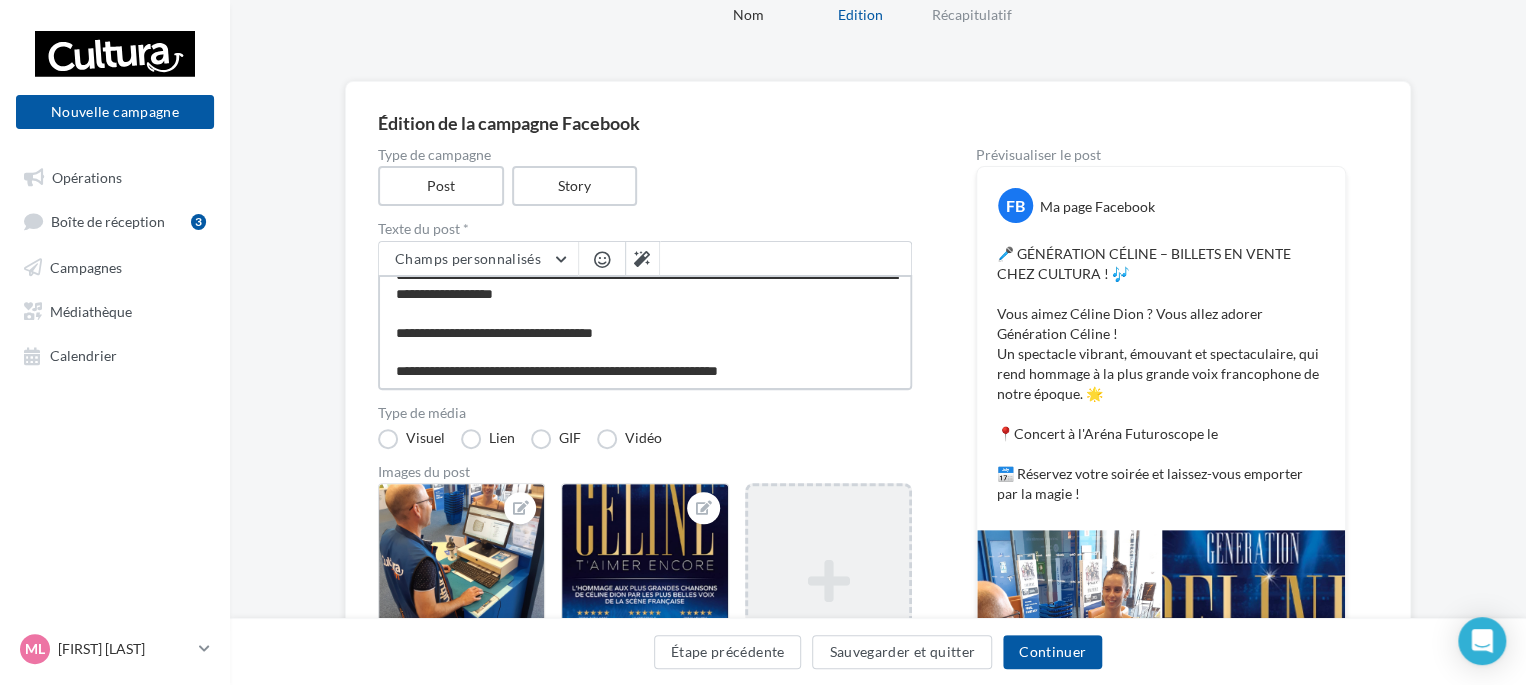 type on "**********" 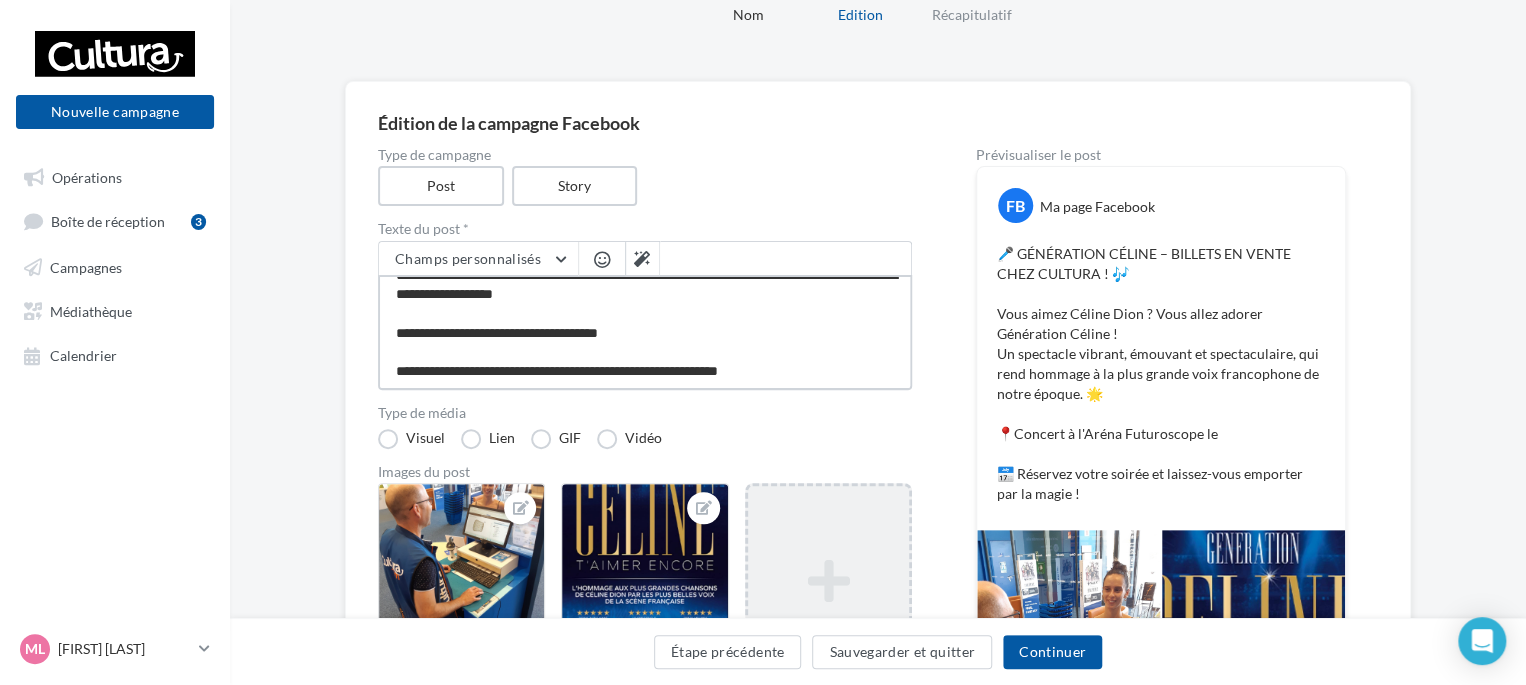 type on "**********" 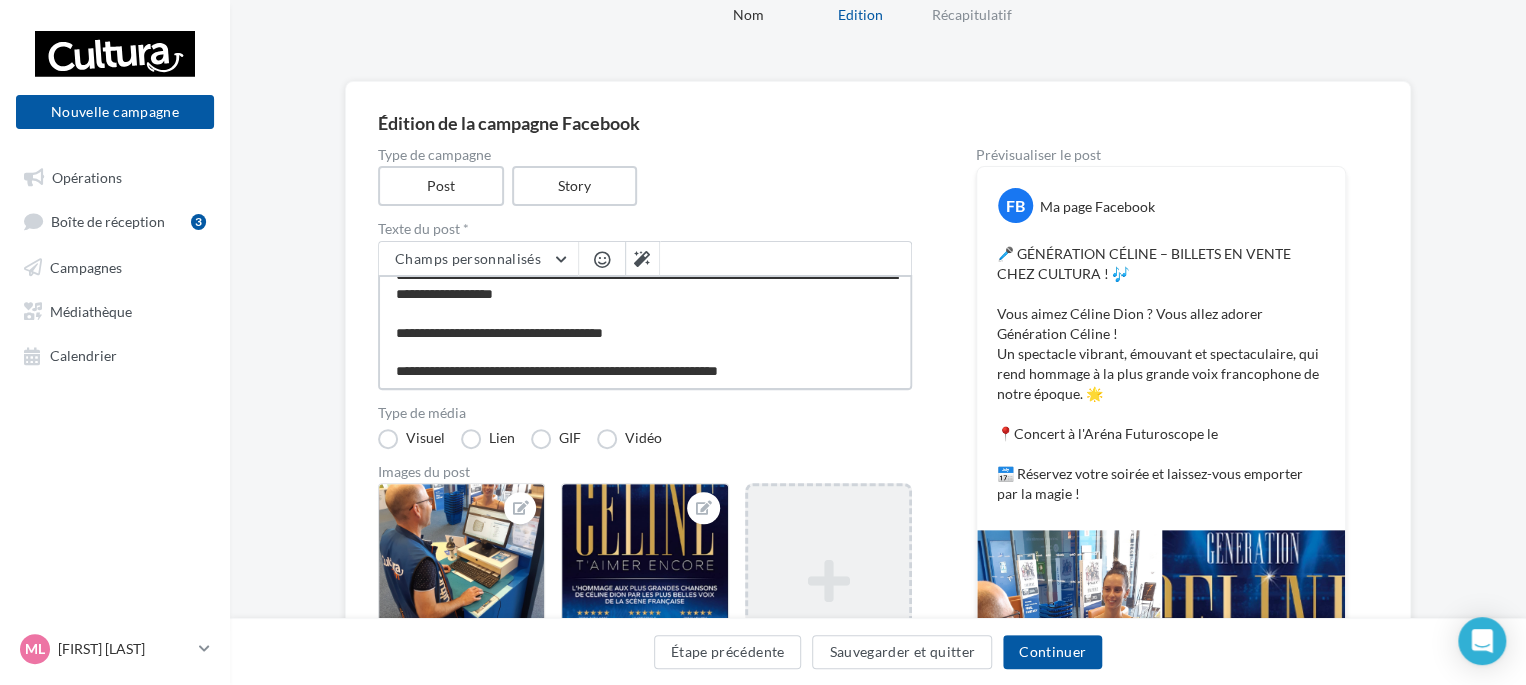 type on "**********" 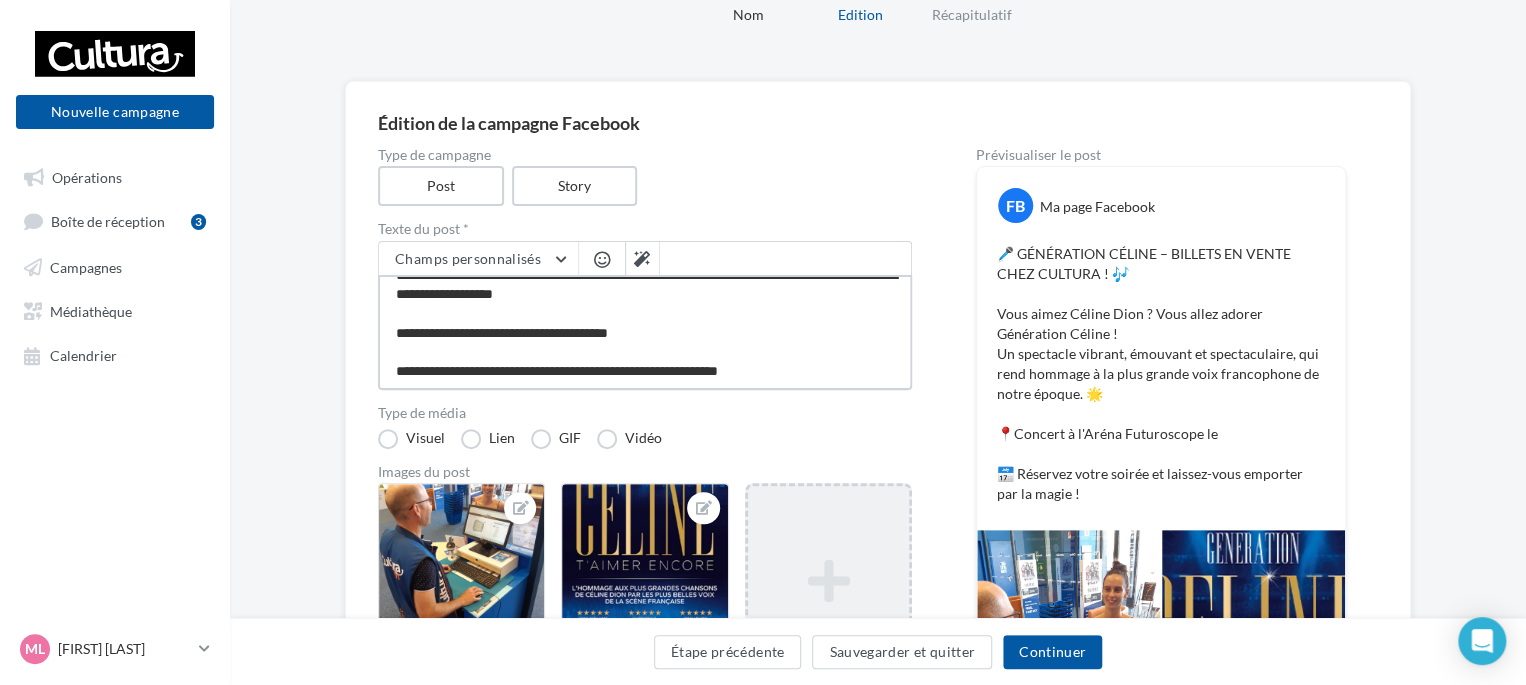 type on "**********" 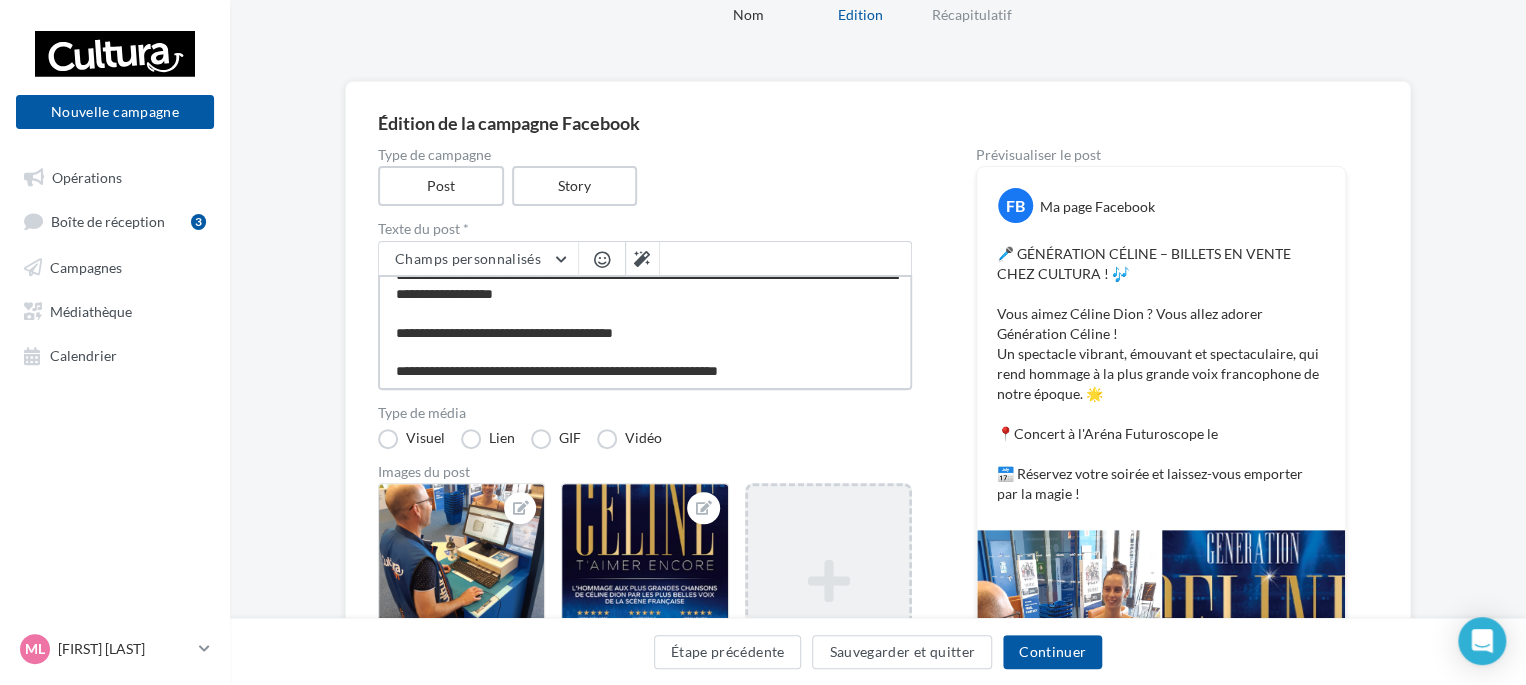 type on "**********" 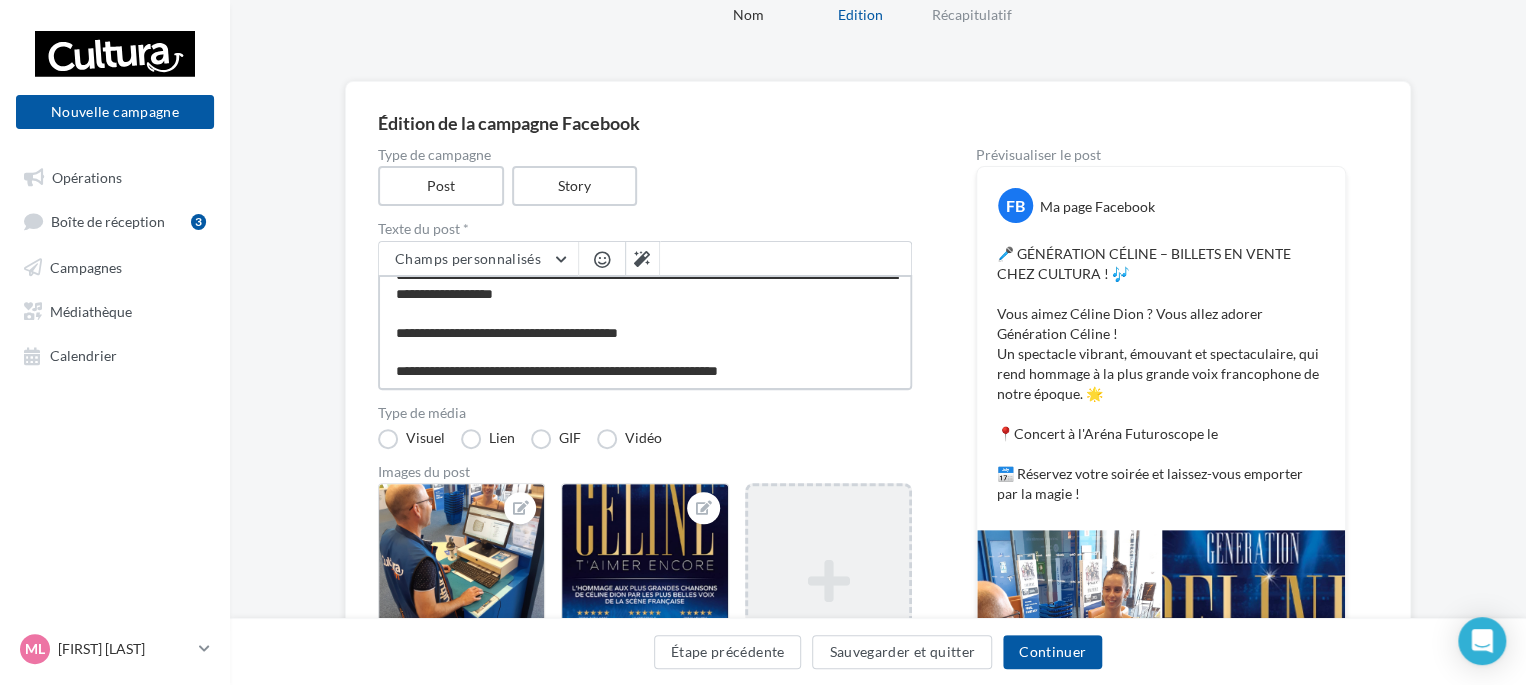 type on "**********" 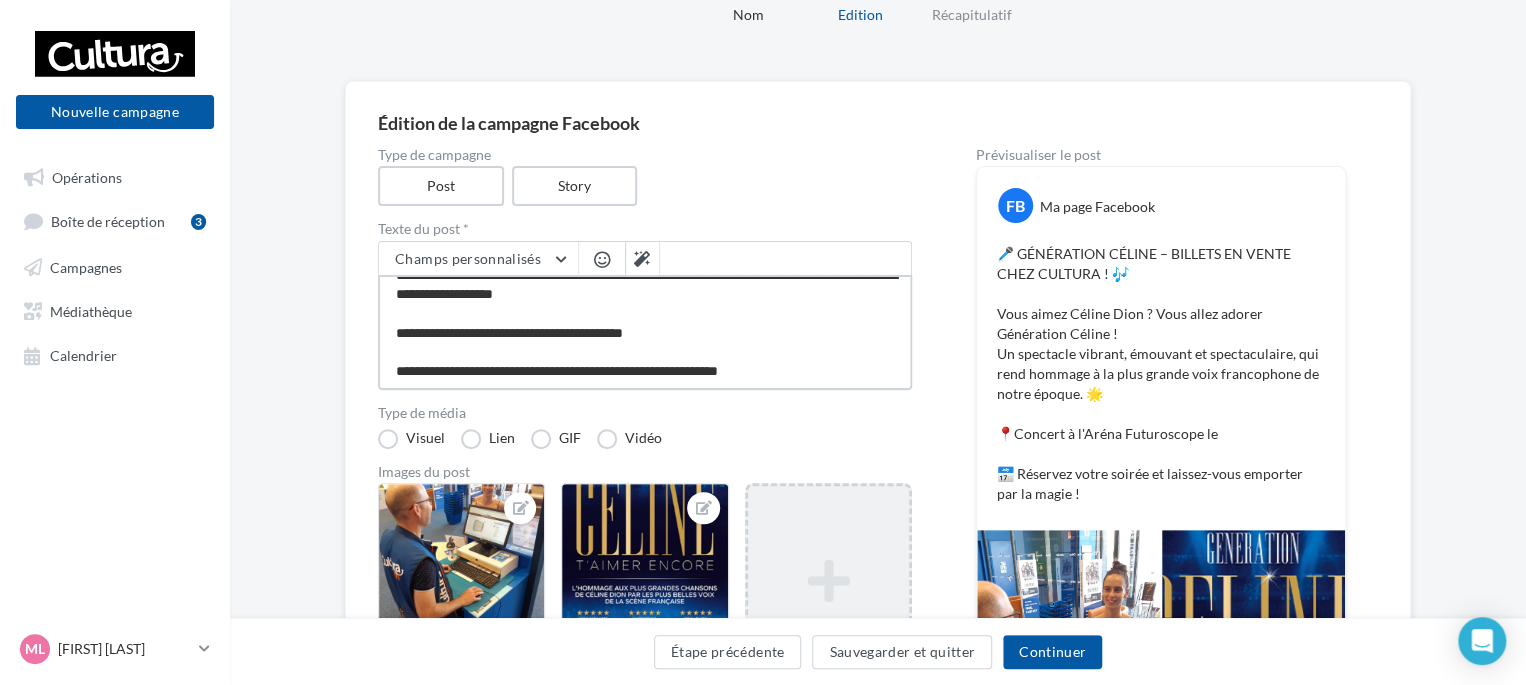 type on "**********" 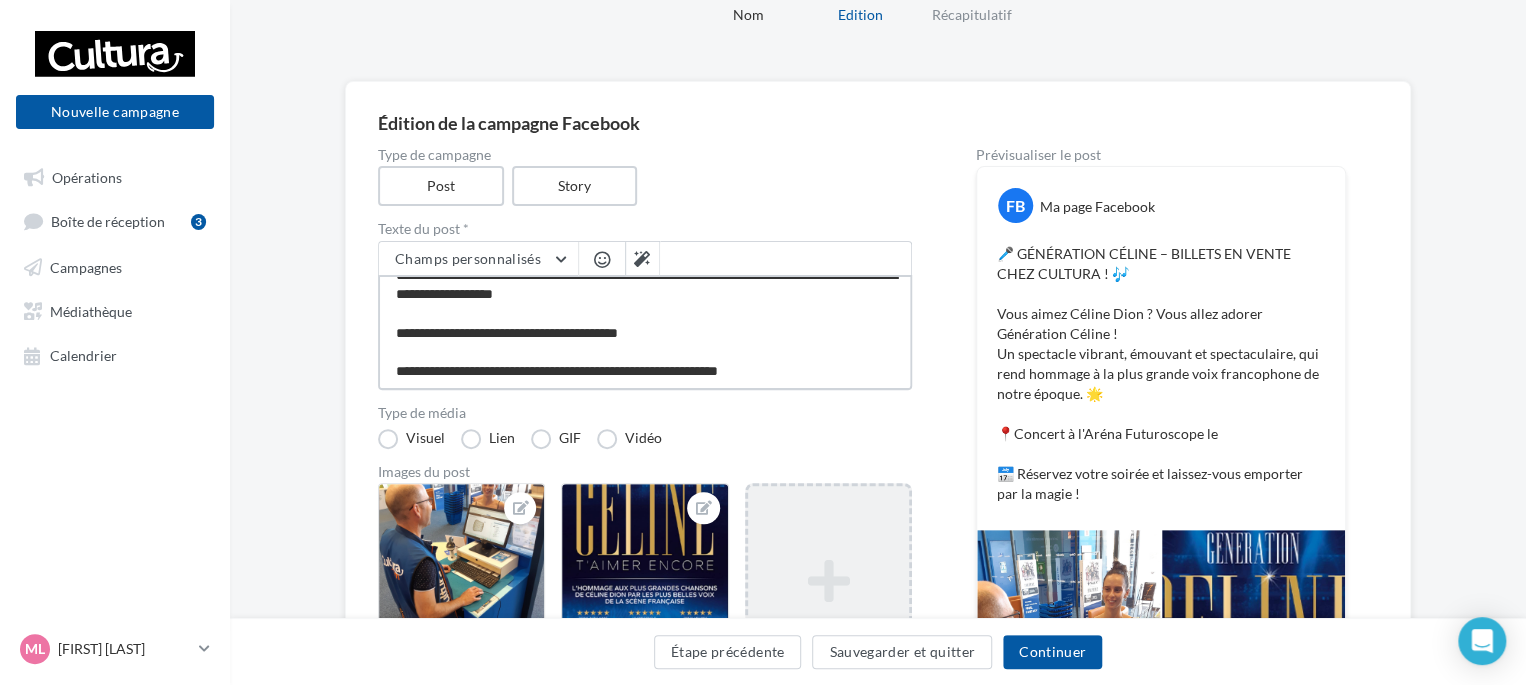 type on "**********" 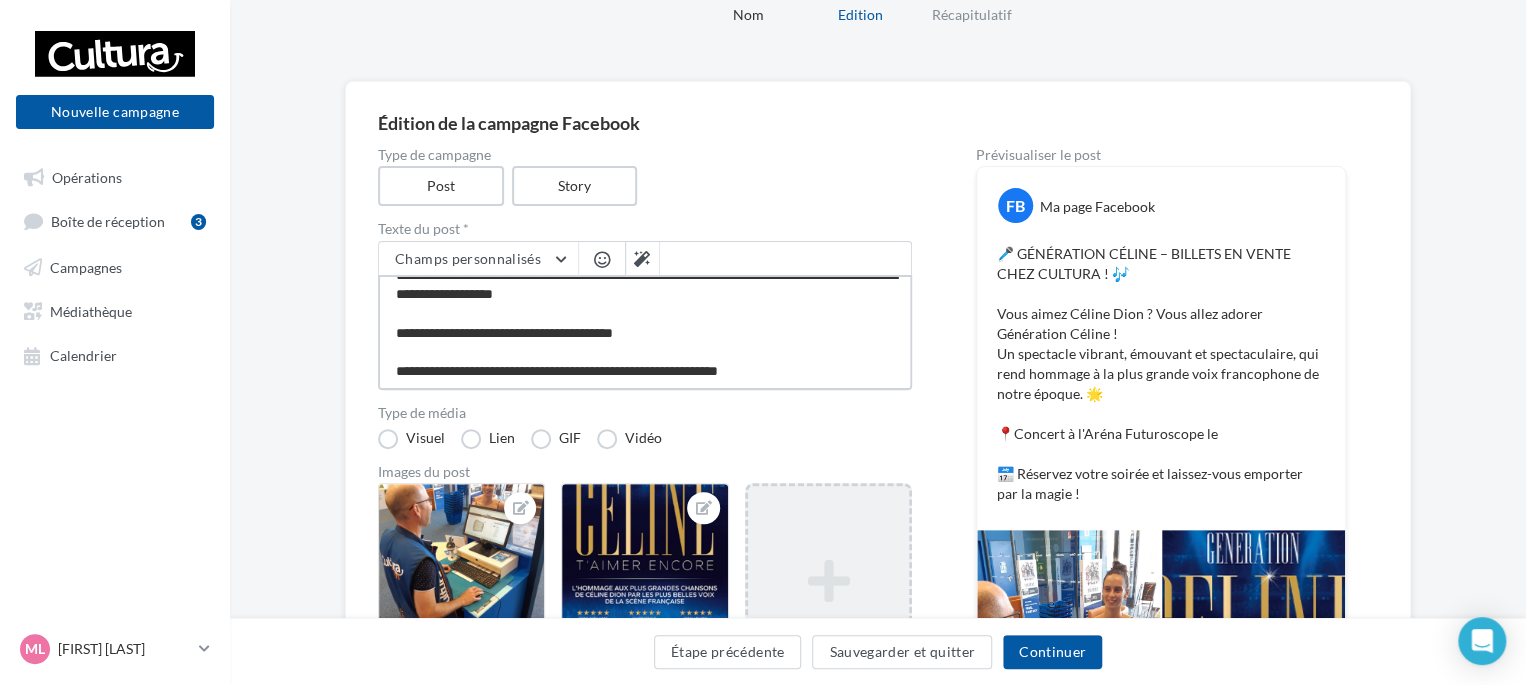 type on "**********" 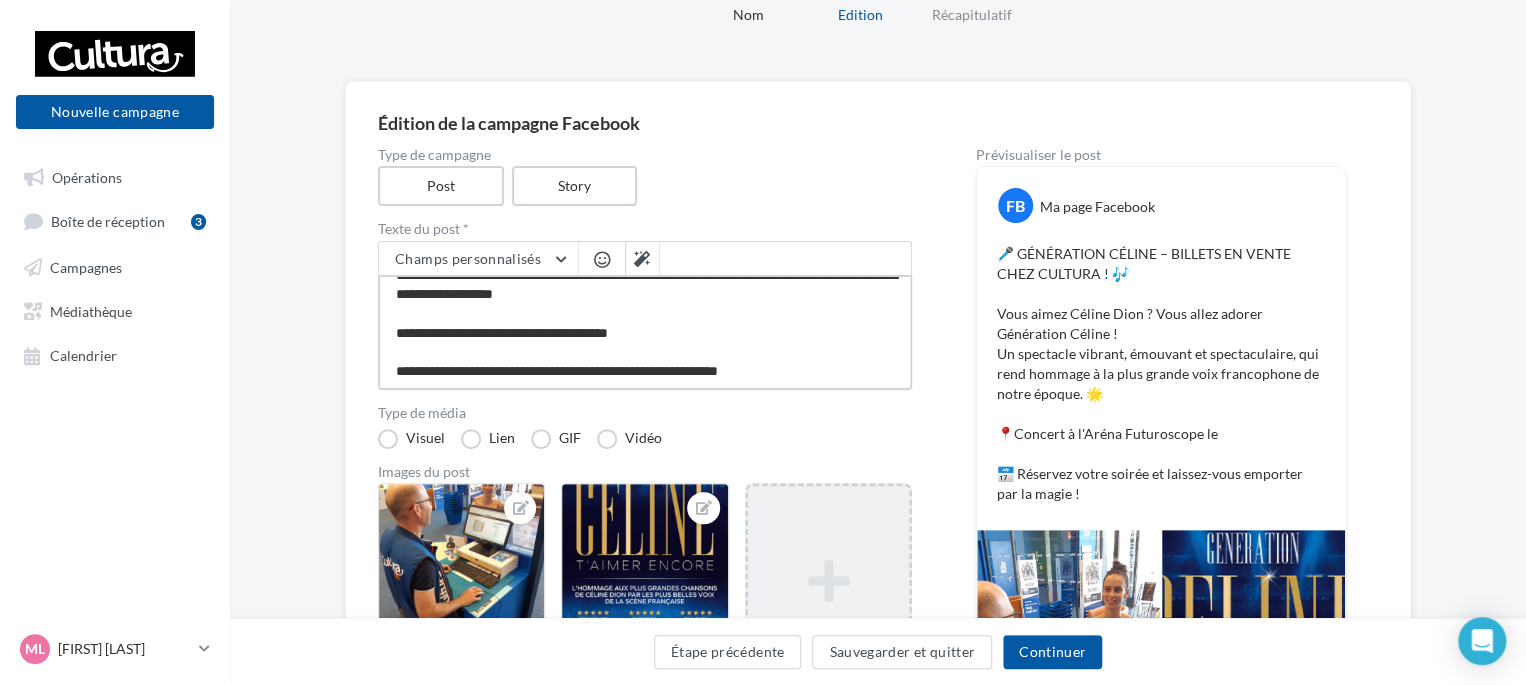 type on "**********" 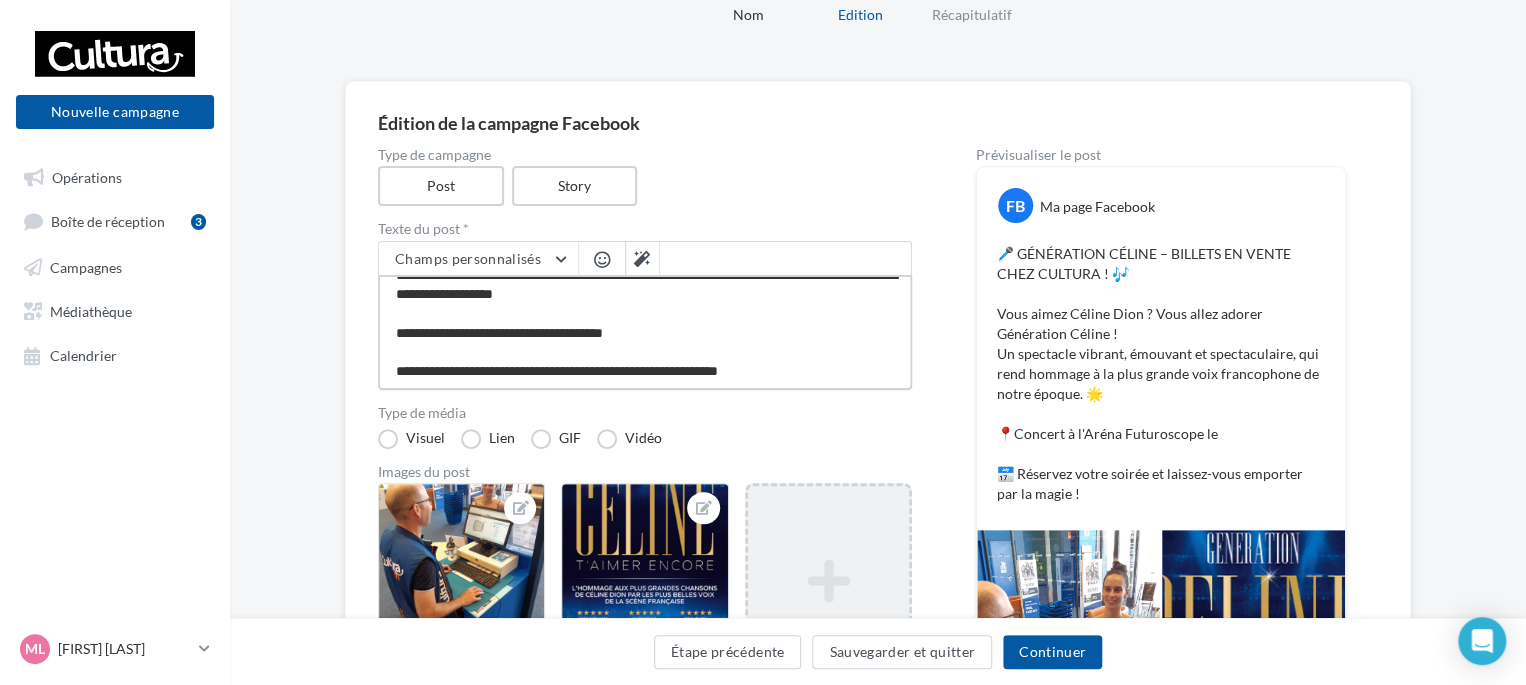 type on "**********" 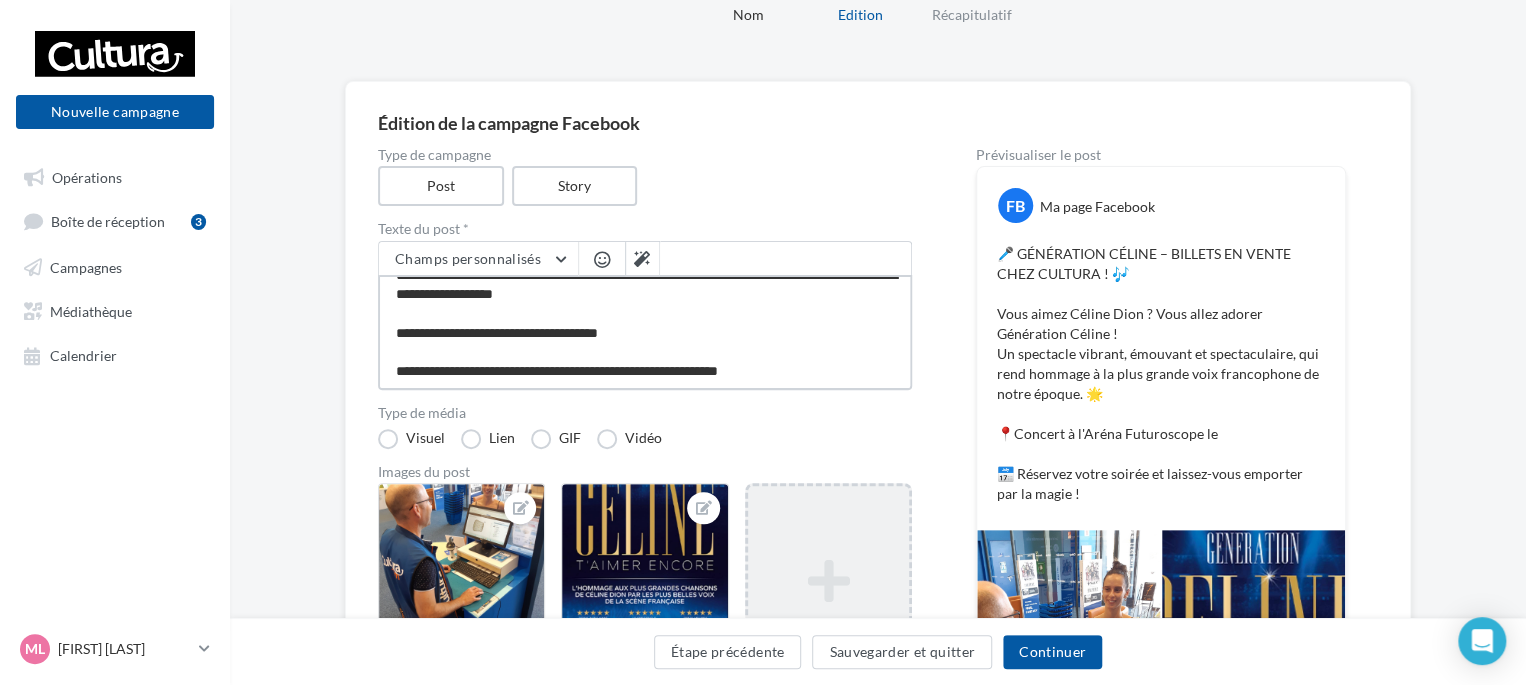 type on "**********" 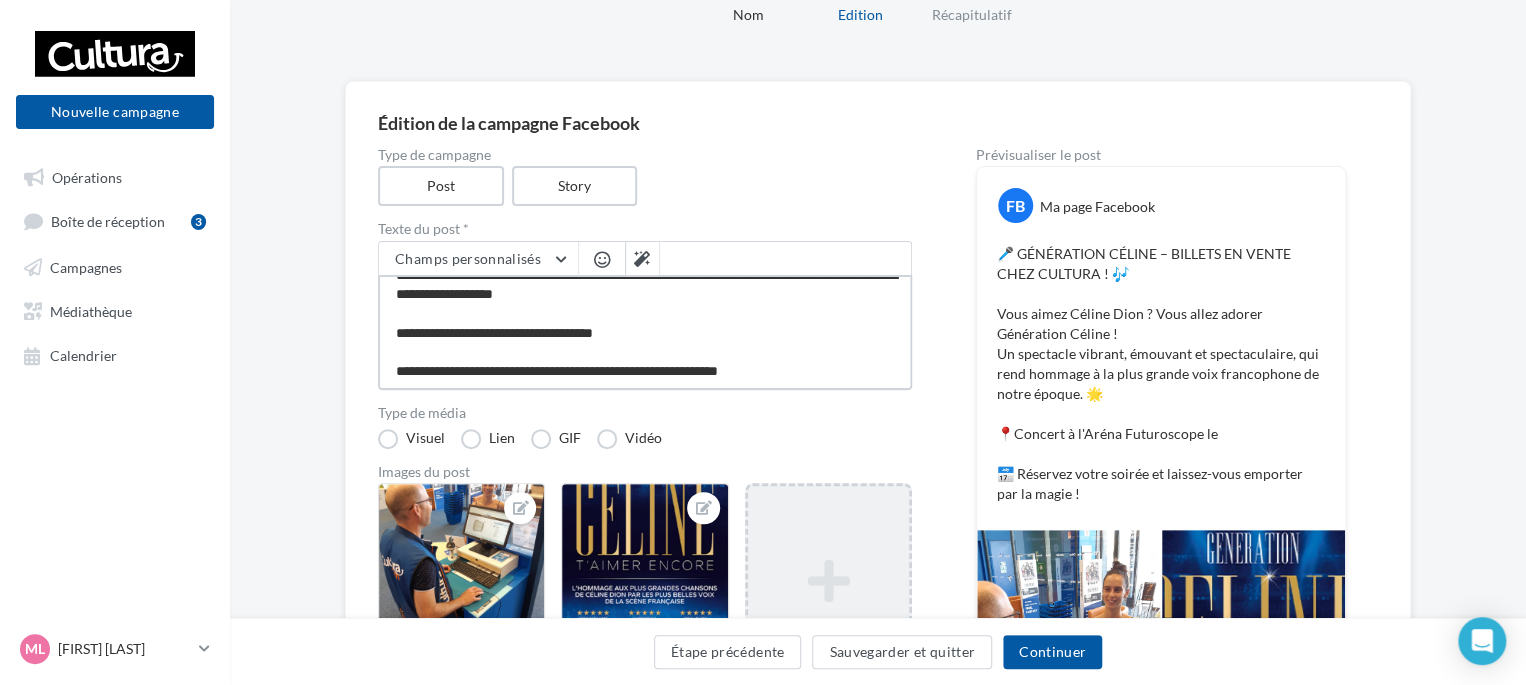 type on "**********" 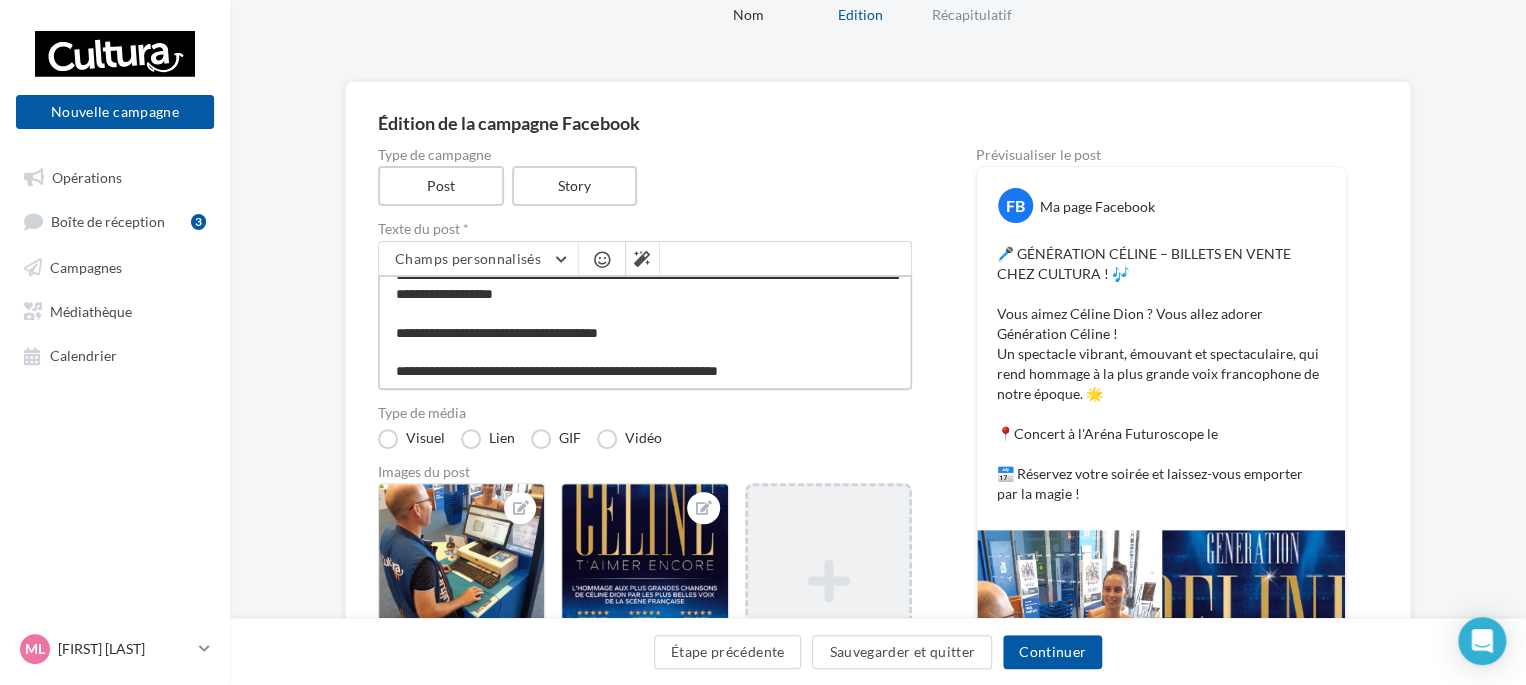 type on "**********" 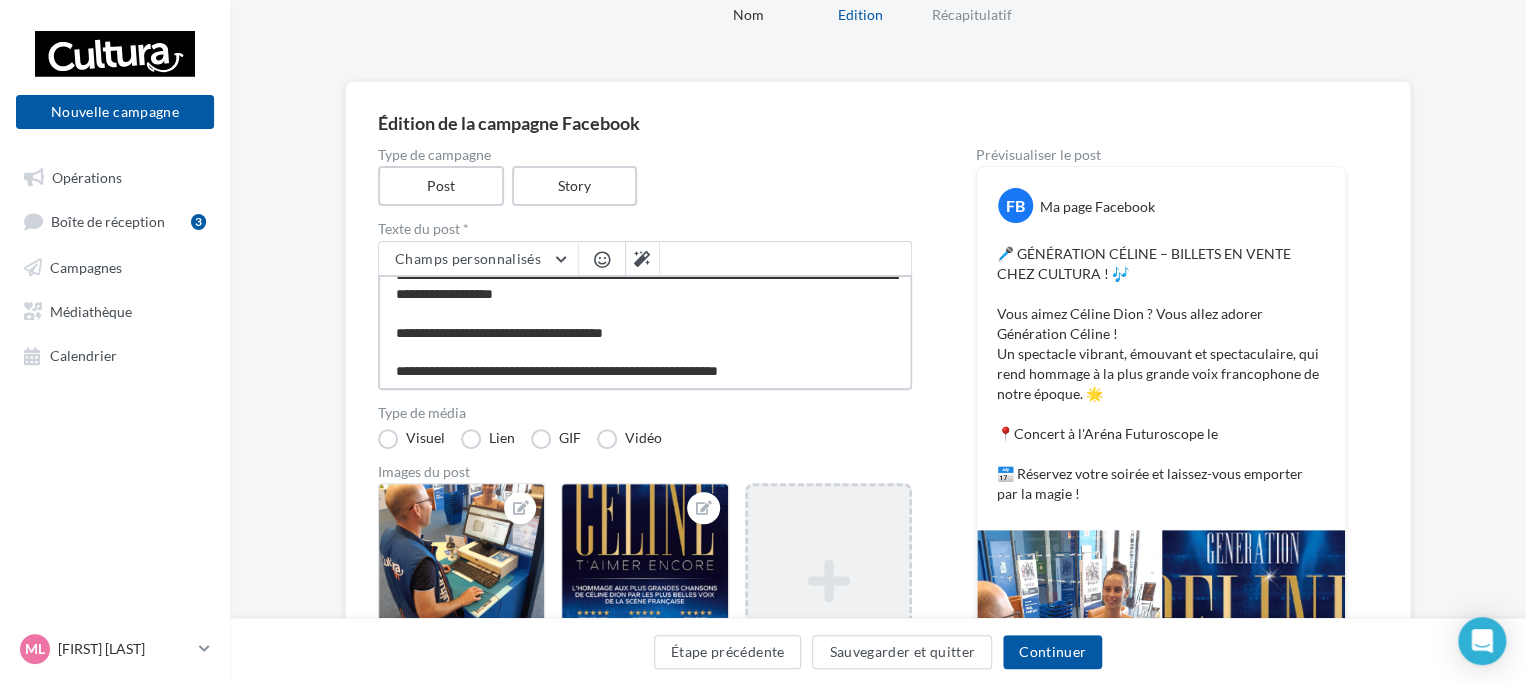 type on "**********" 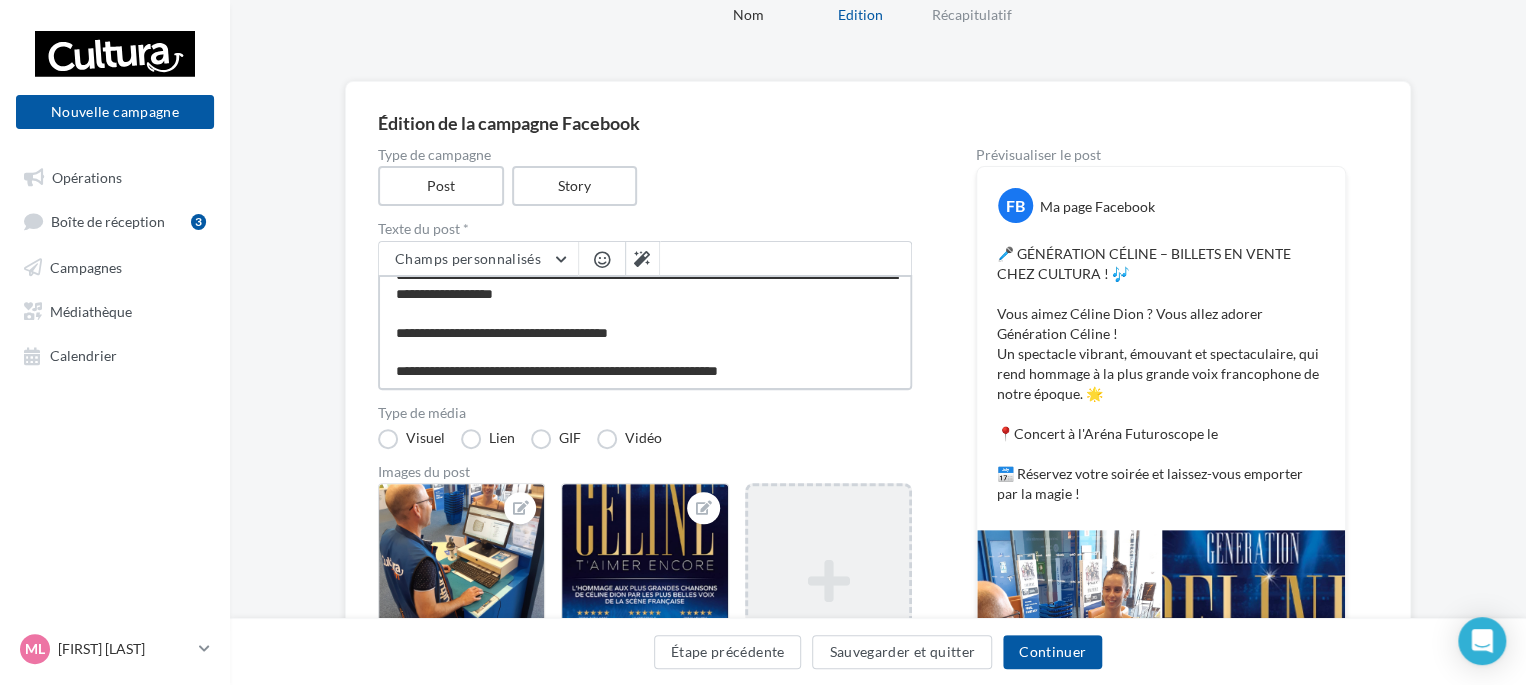 type on "**********" 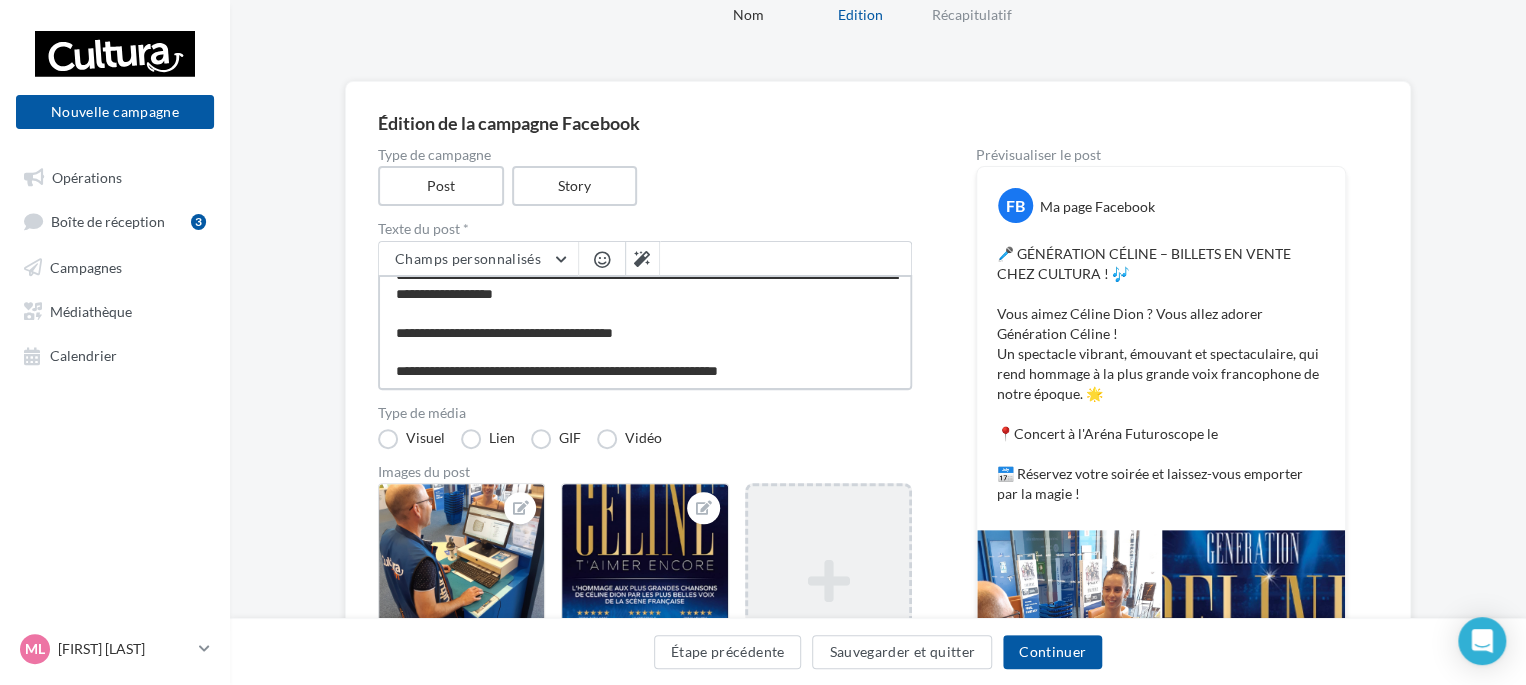 type on "**********" 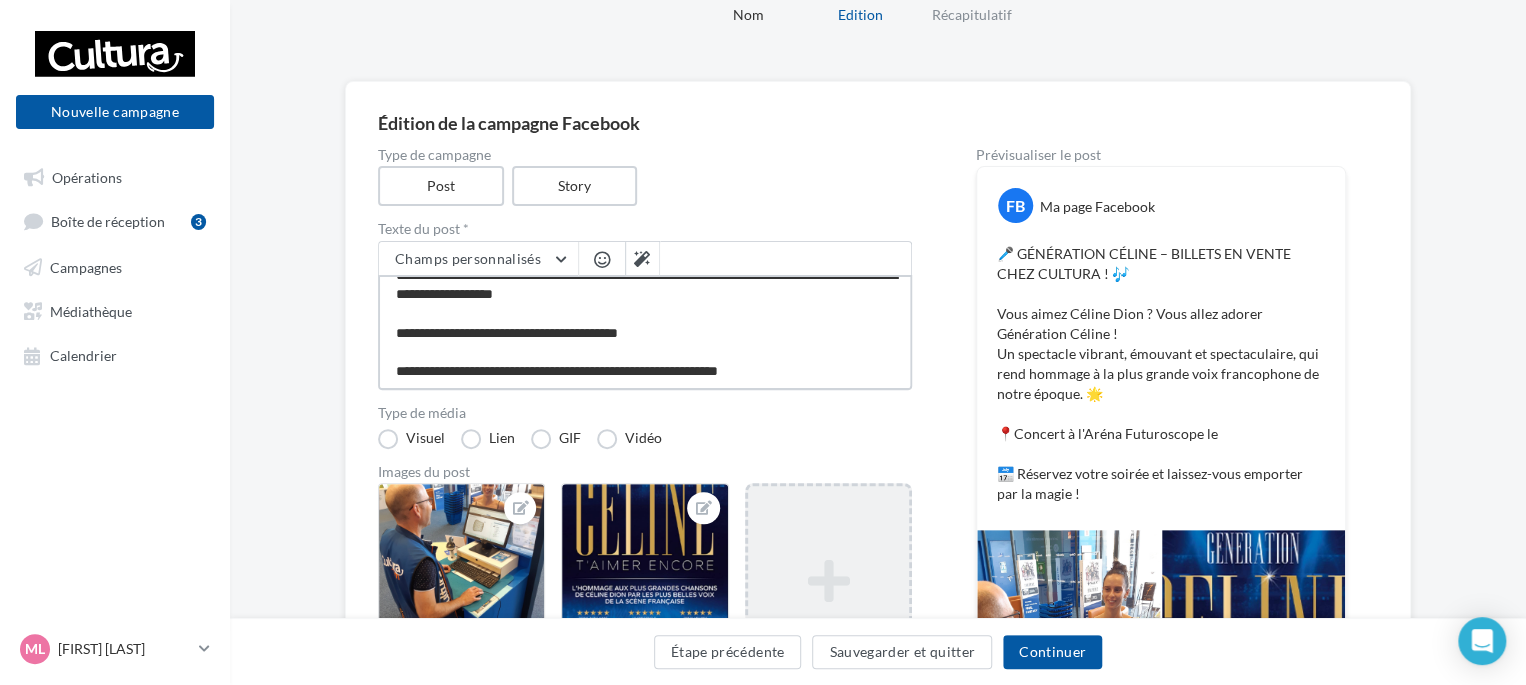 type on "**********" 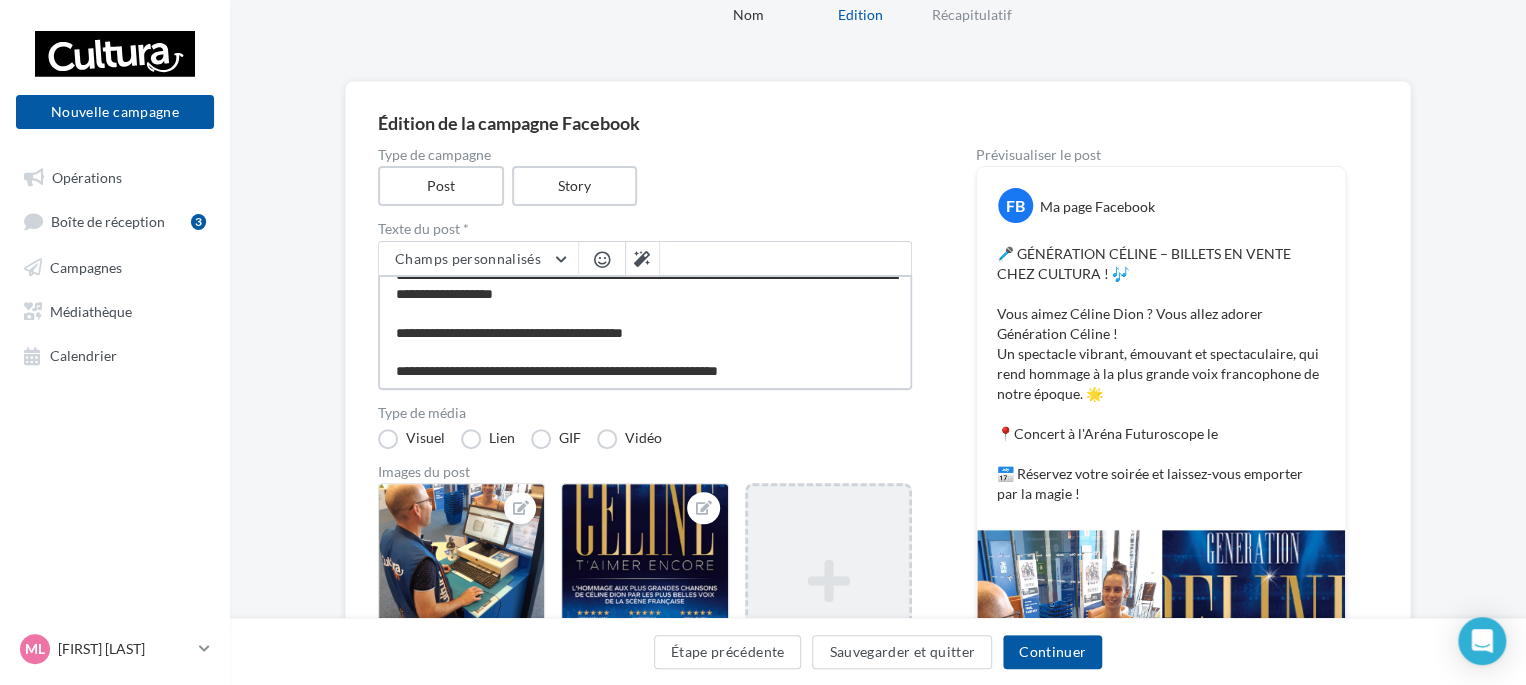 type on "**********" 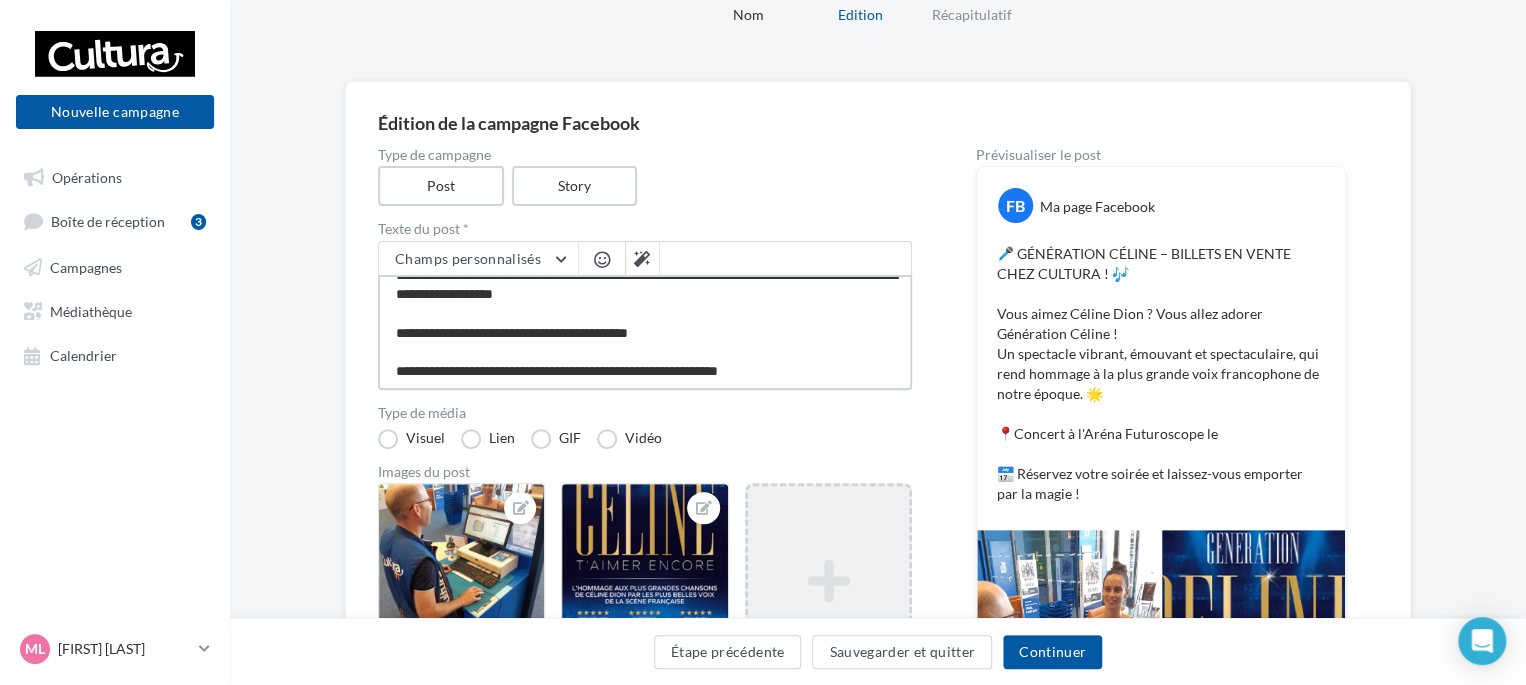 type on "**********" 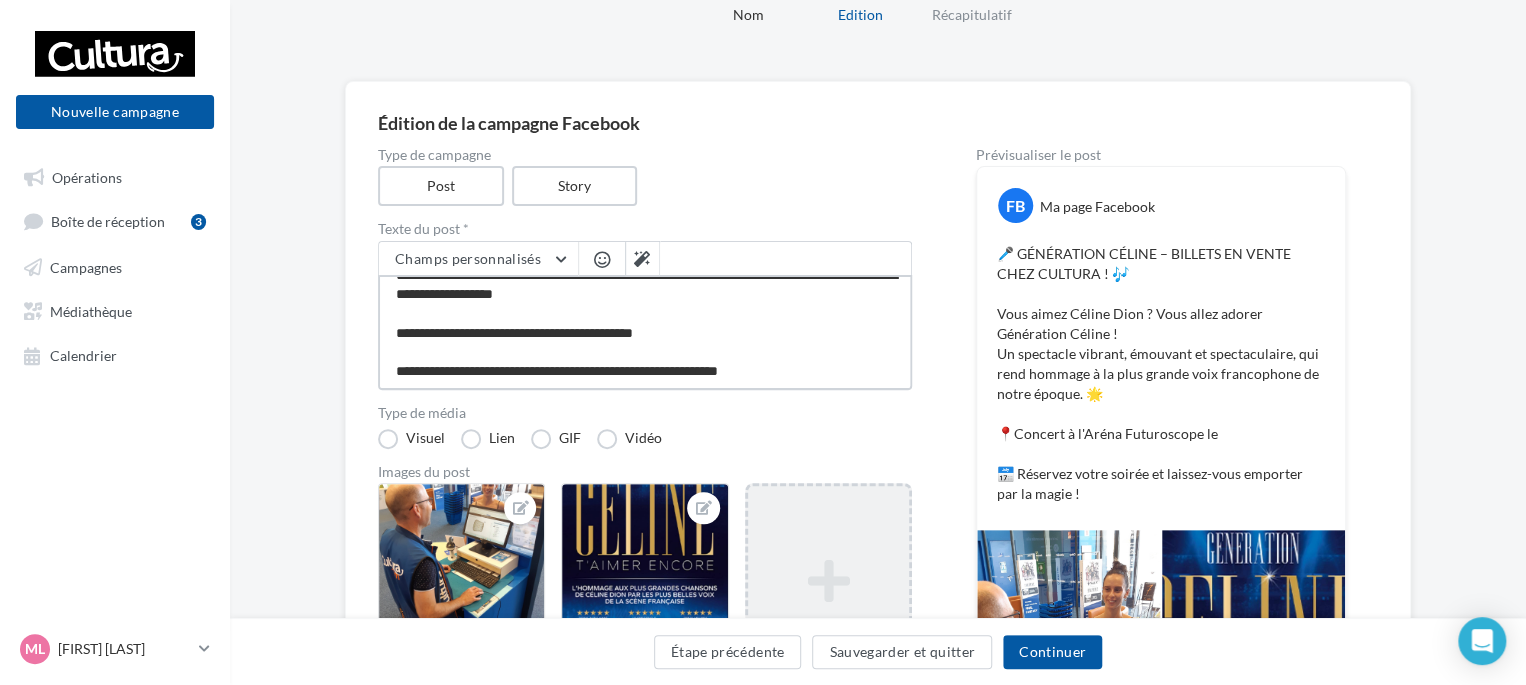 type on "**********" 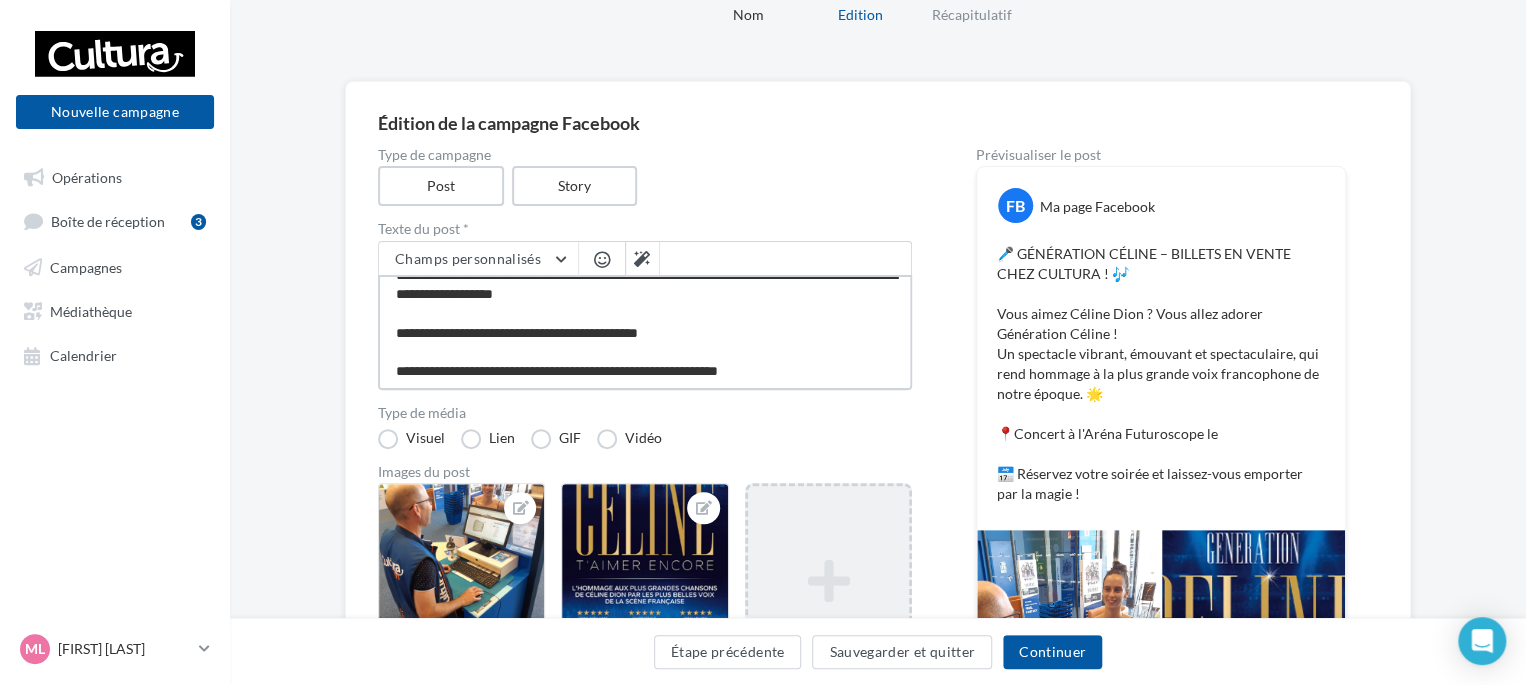 type on "**********" 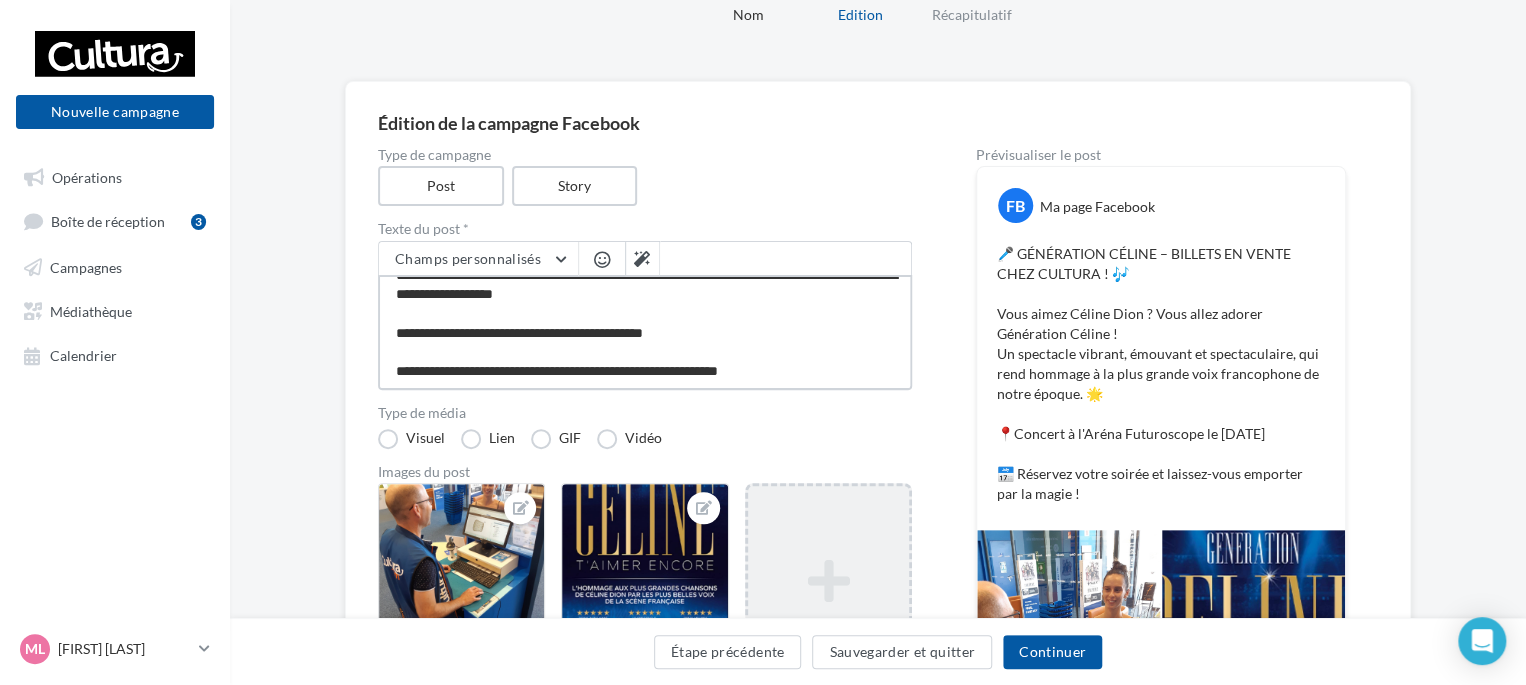 drag, startPoint x: 601, startPoint y: 375, endPoint x: 496, endPoint y: 363, distance: 105.68349 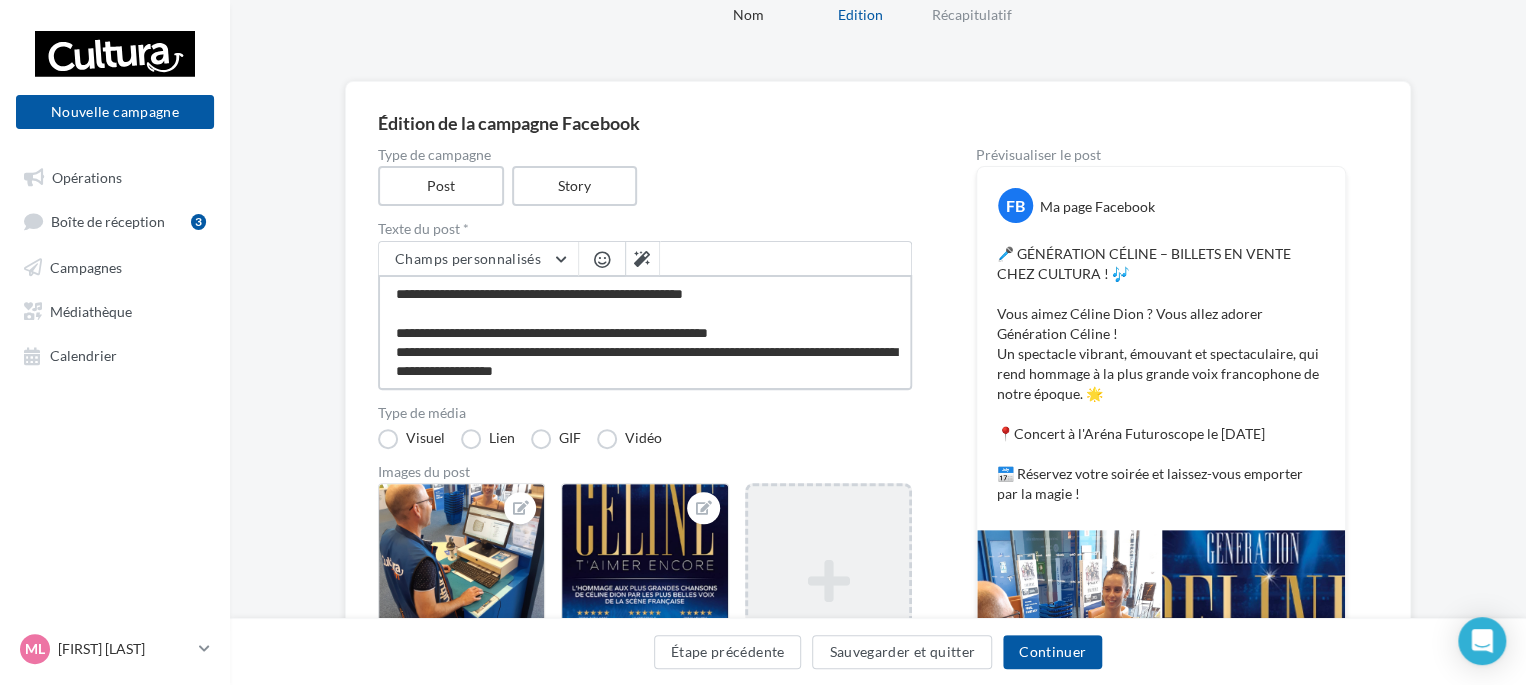 scroll, scrollTop: 77, scrollLeft: 0, axis: vertical 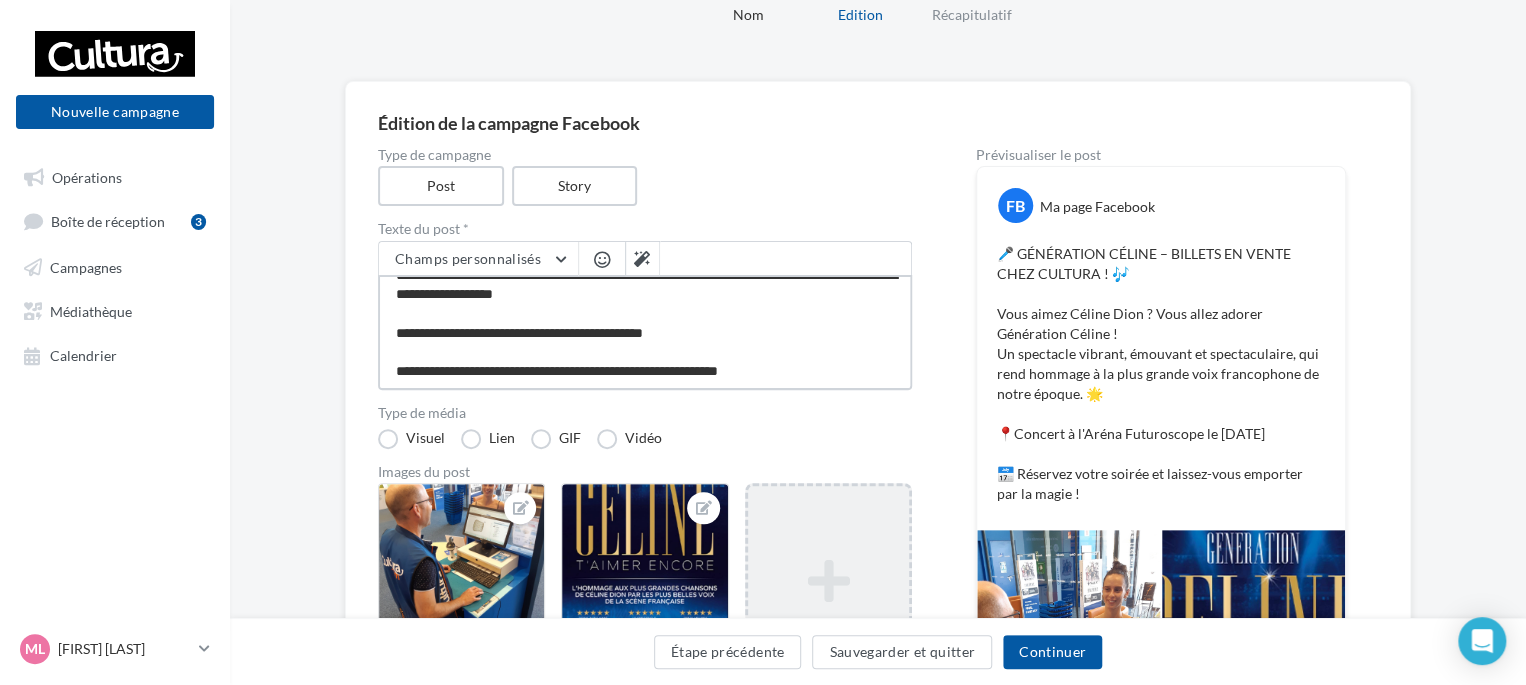 type on "**********" 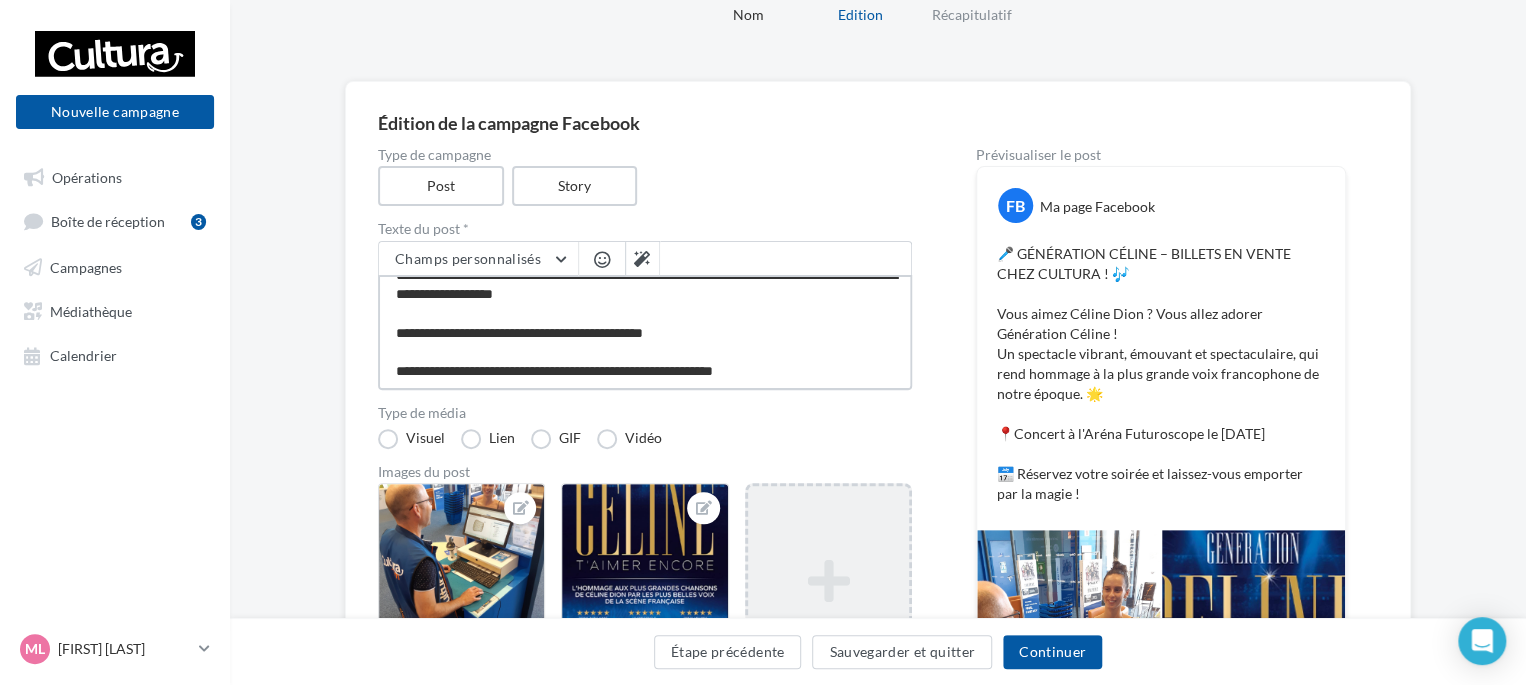 type on "**********" 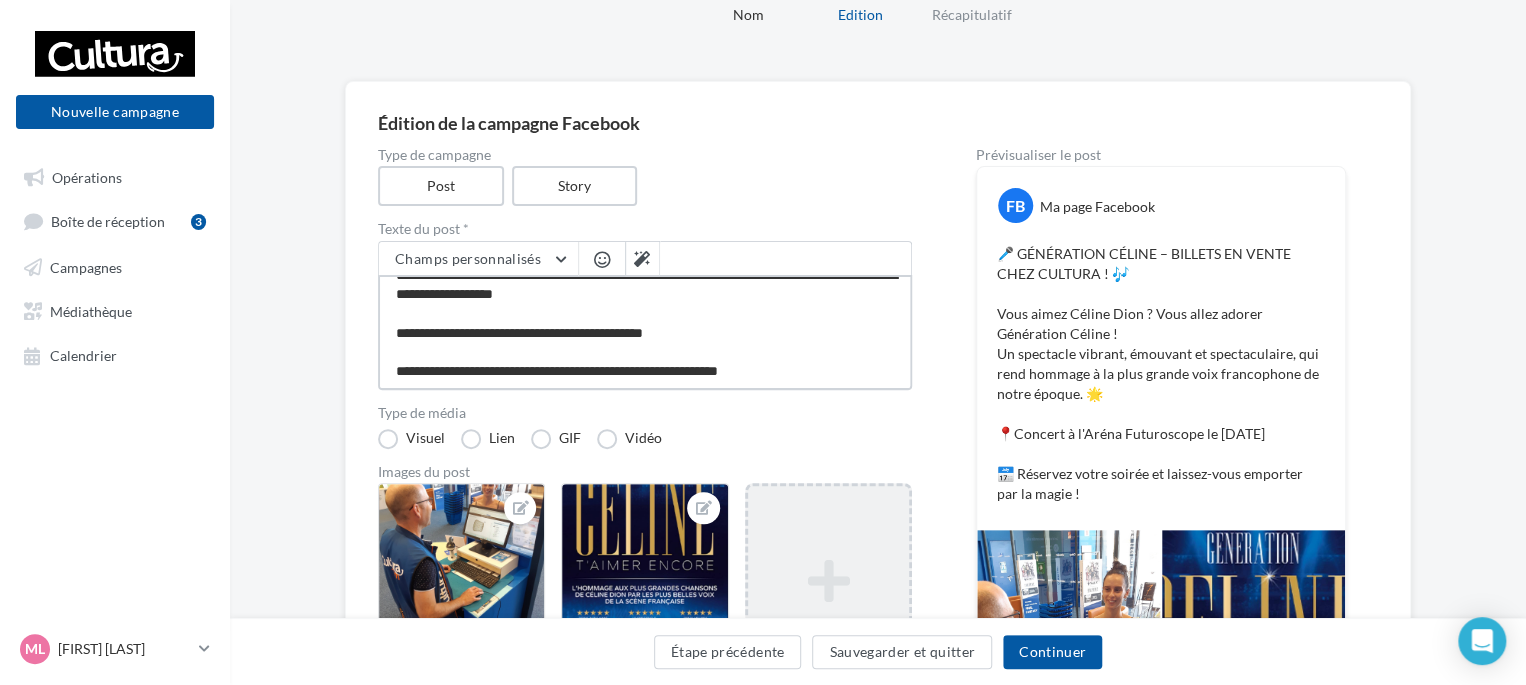 type on "**********" 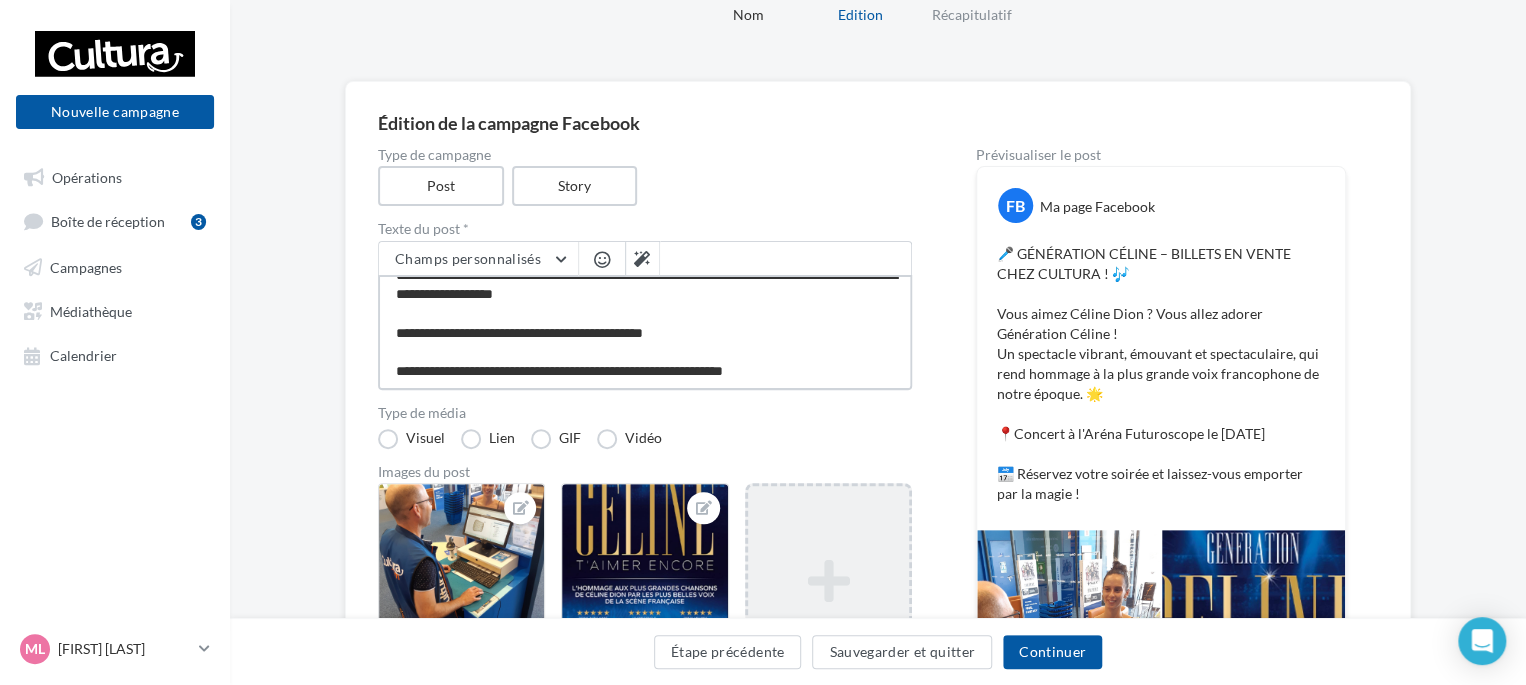 type on "**********" 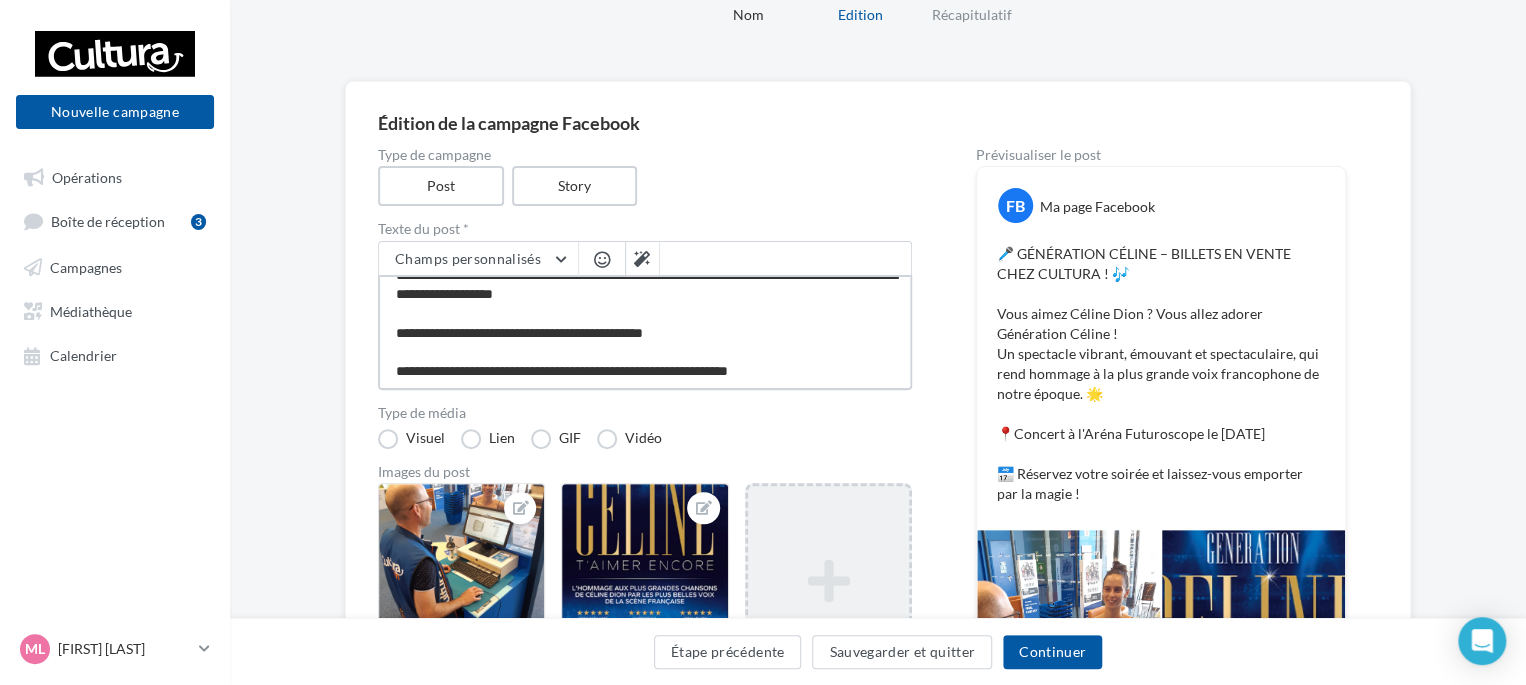 type on "**********" 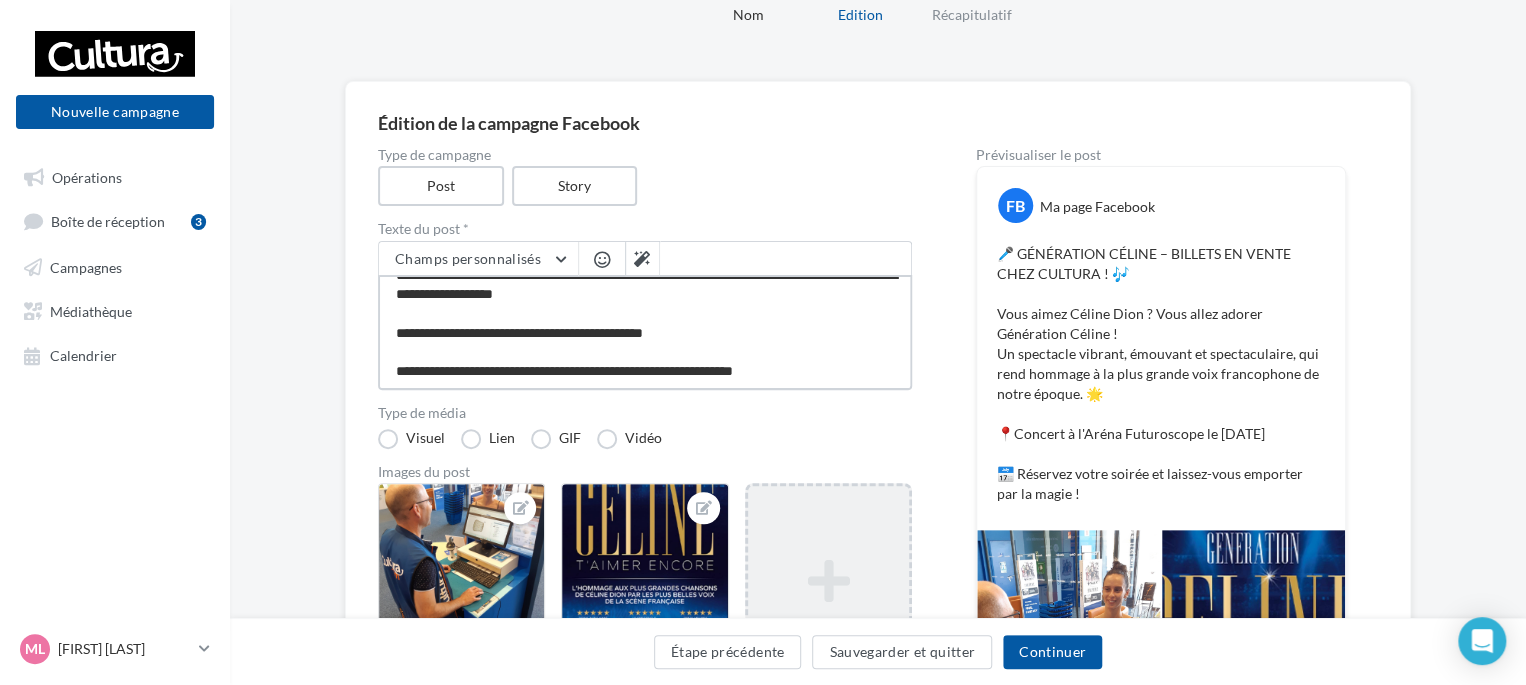 type on "**********" 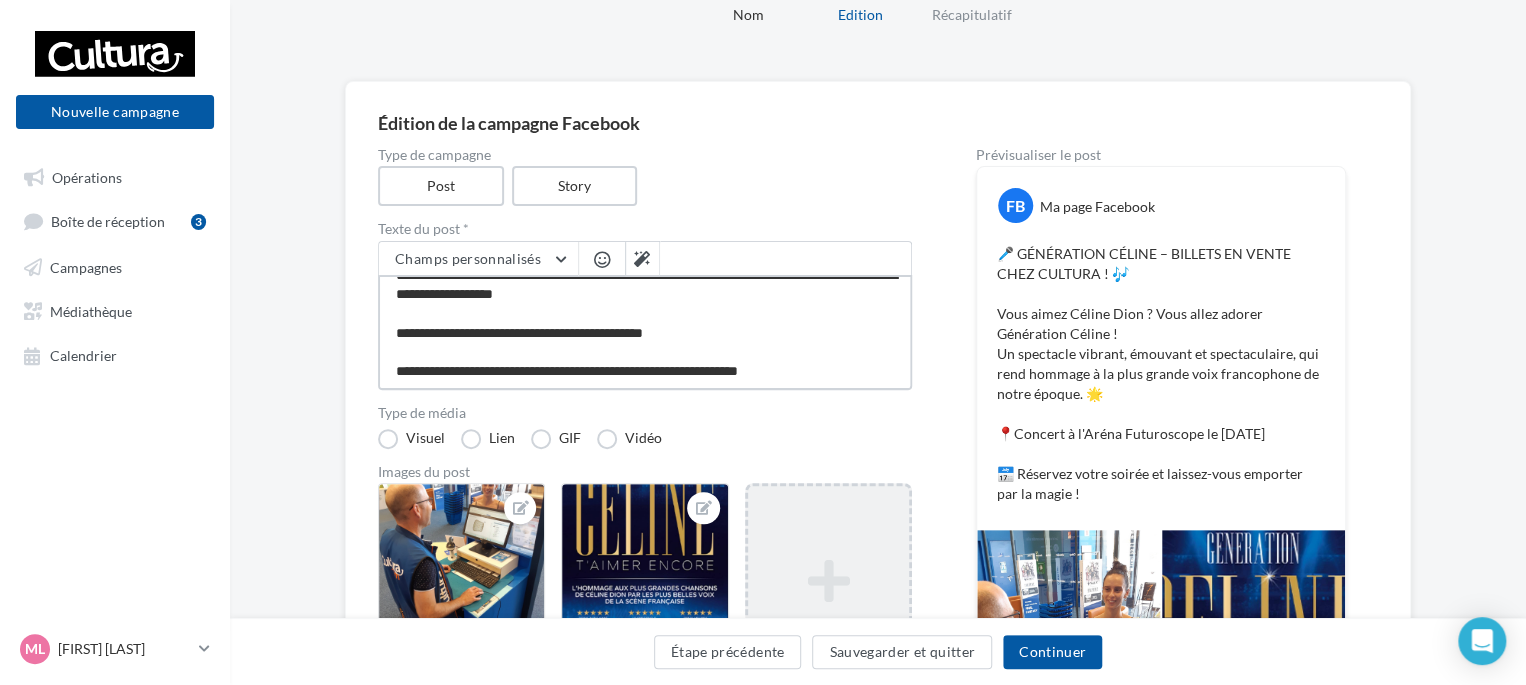 type on "**********" 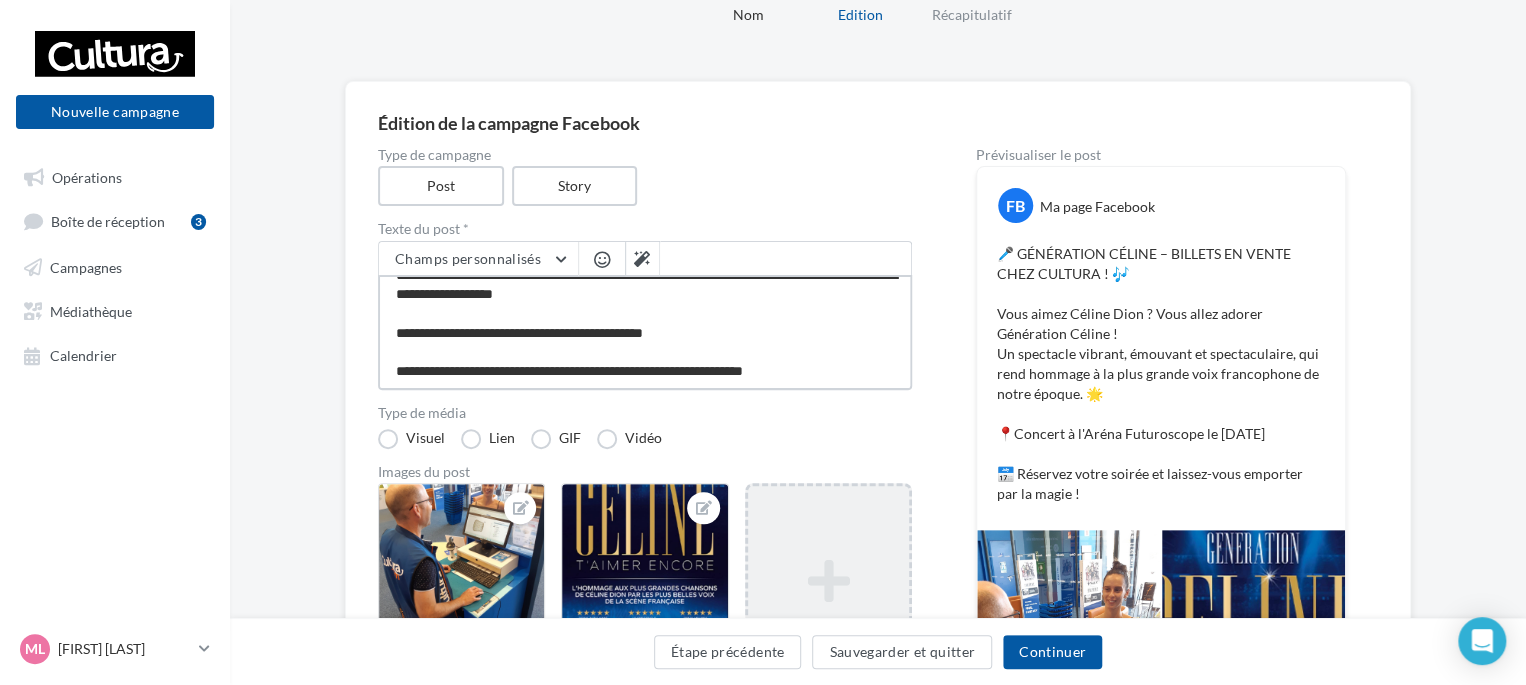 type on "**********" 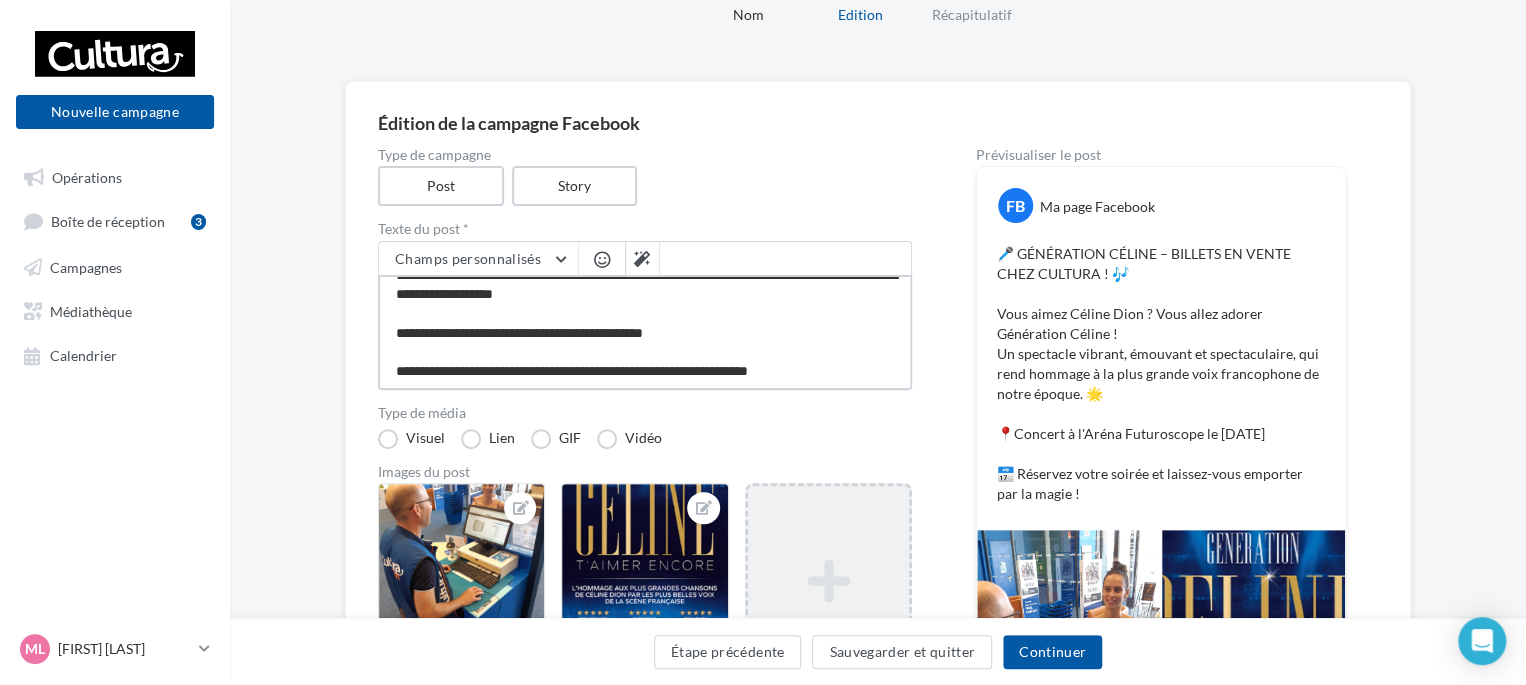 type on "**********" 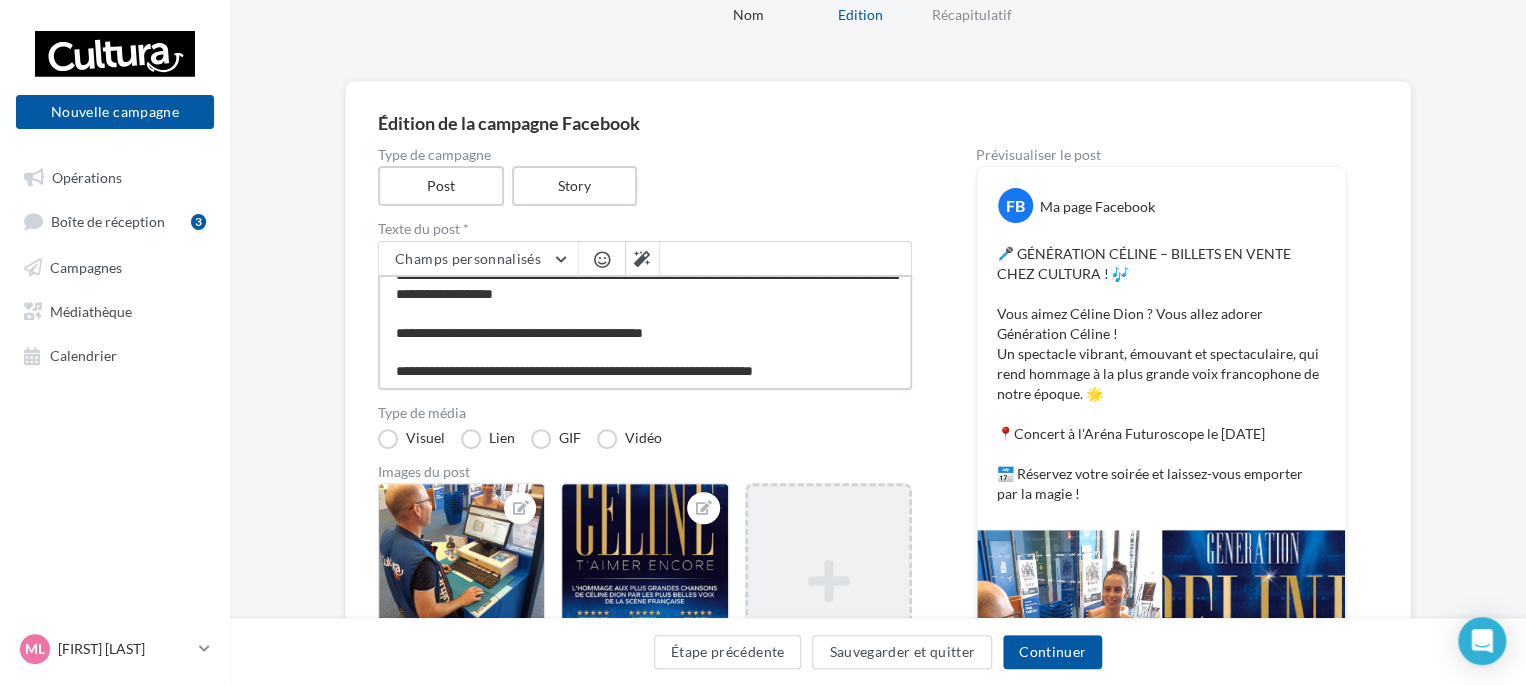 type on "**********" 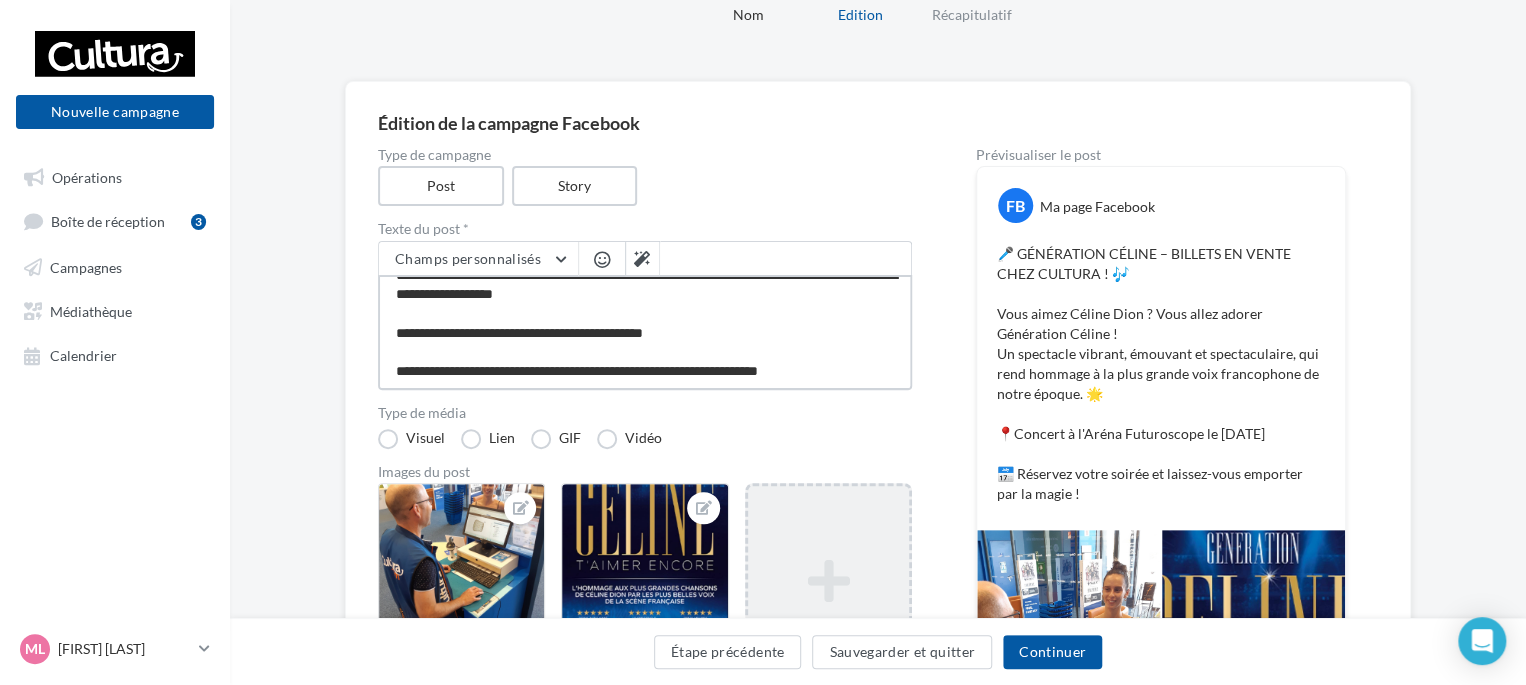 type on "**********" 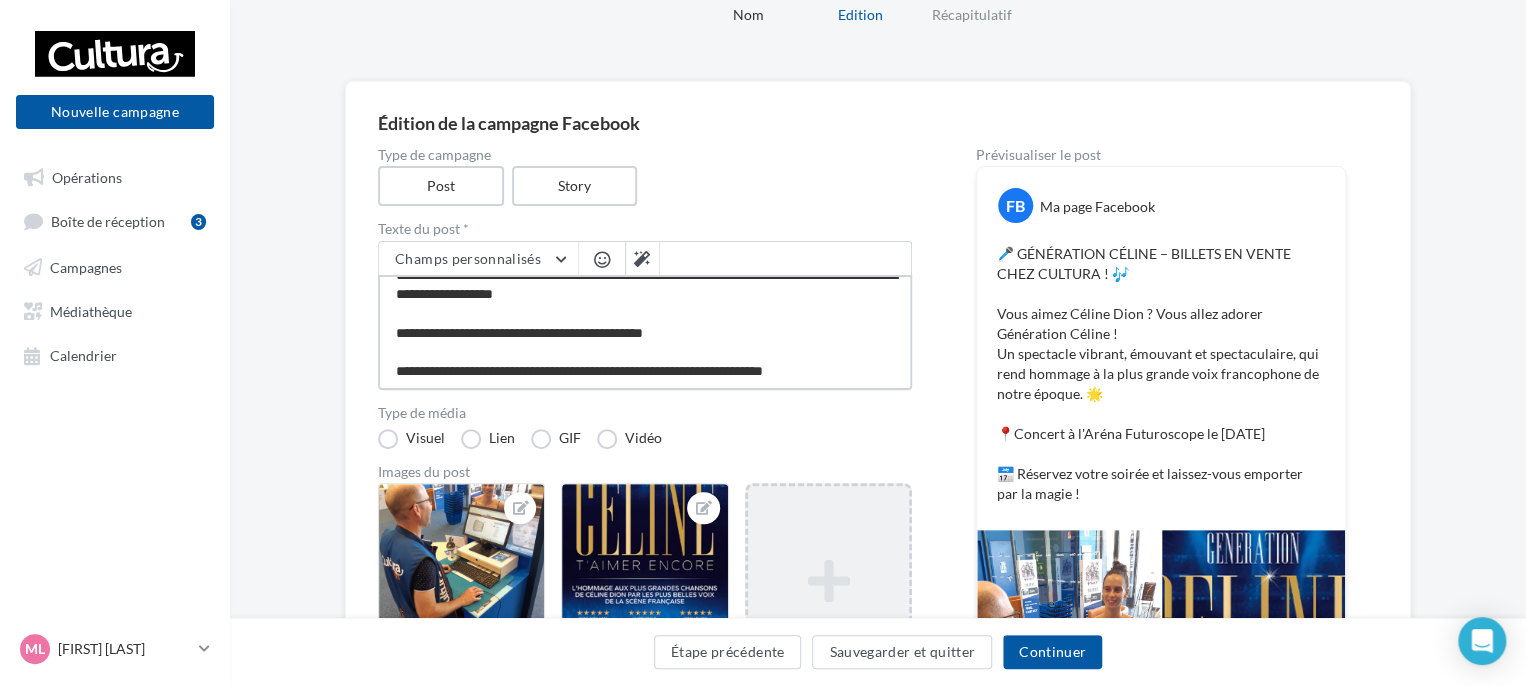 type on "**********" 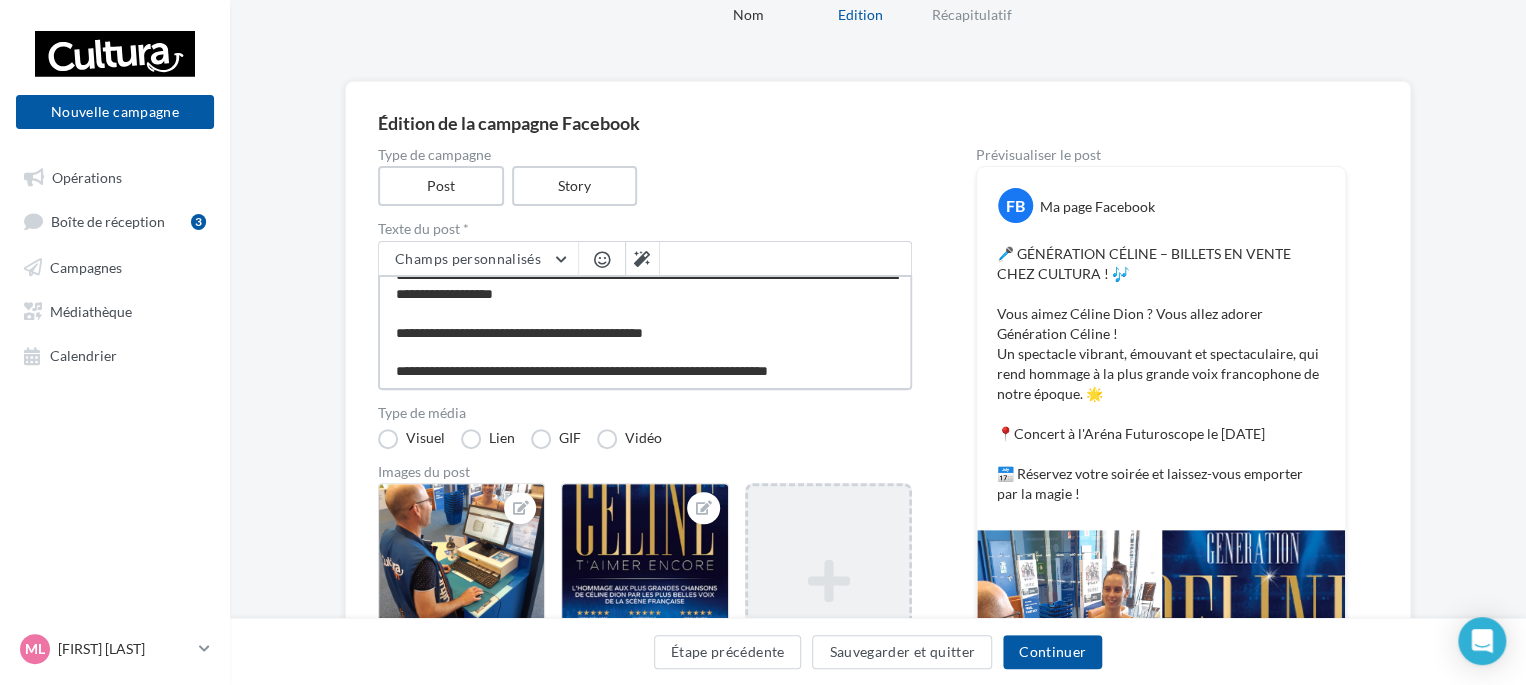 type on "**********" 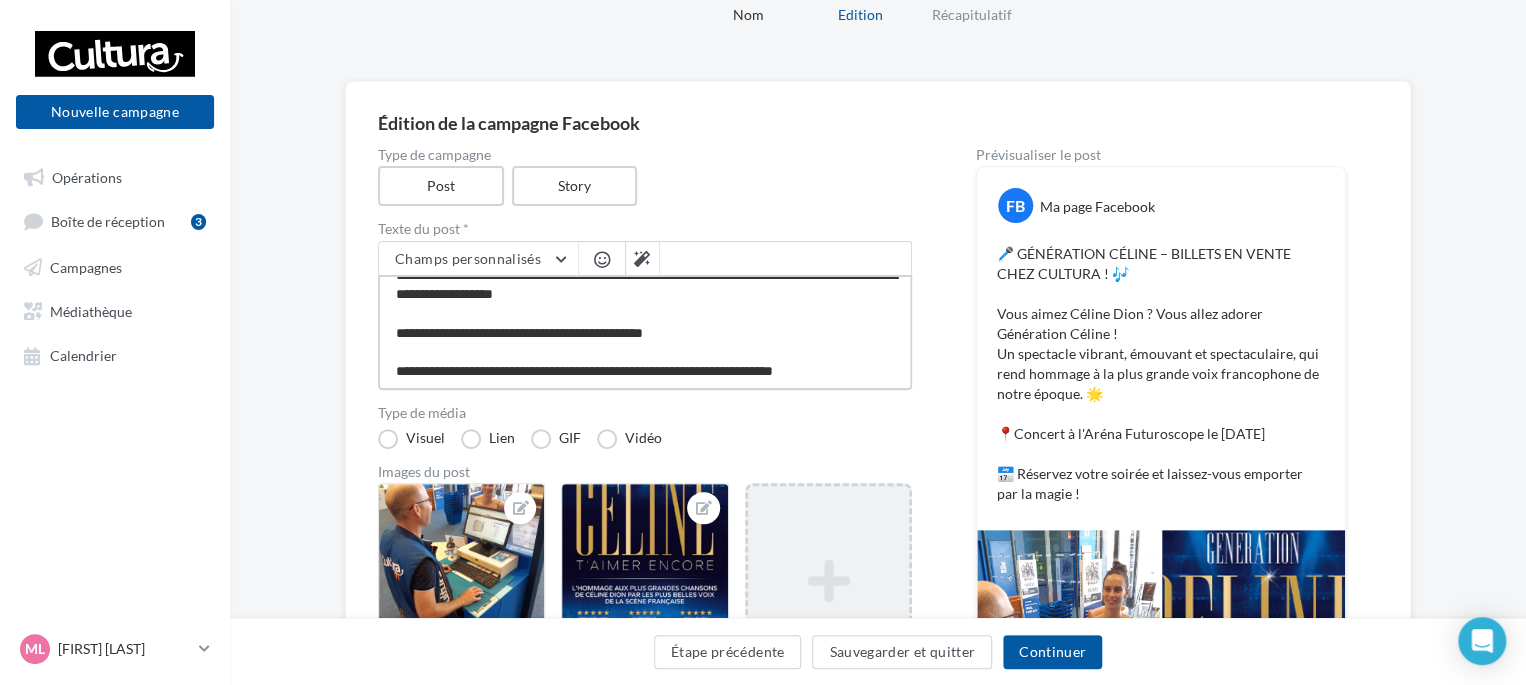 type on "**********" 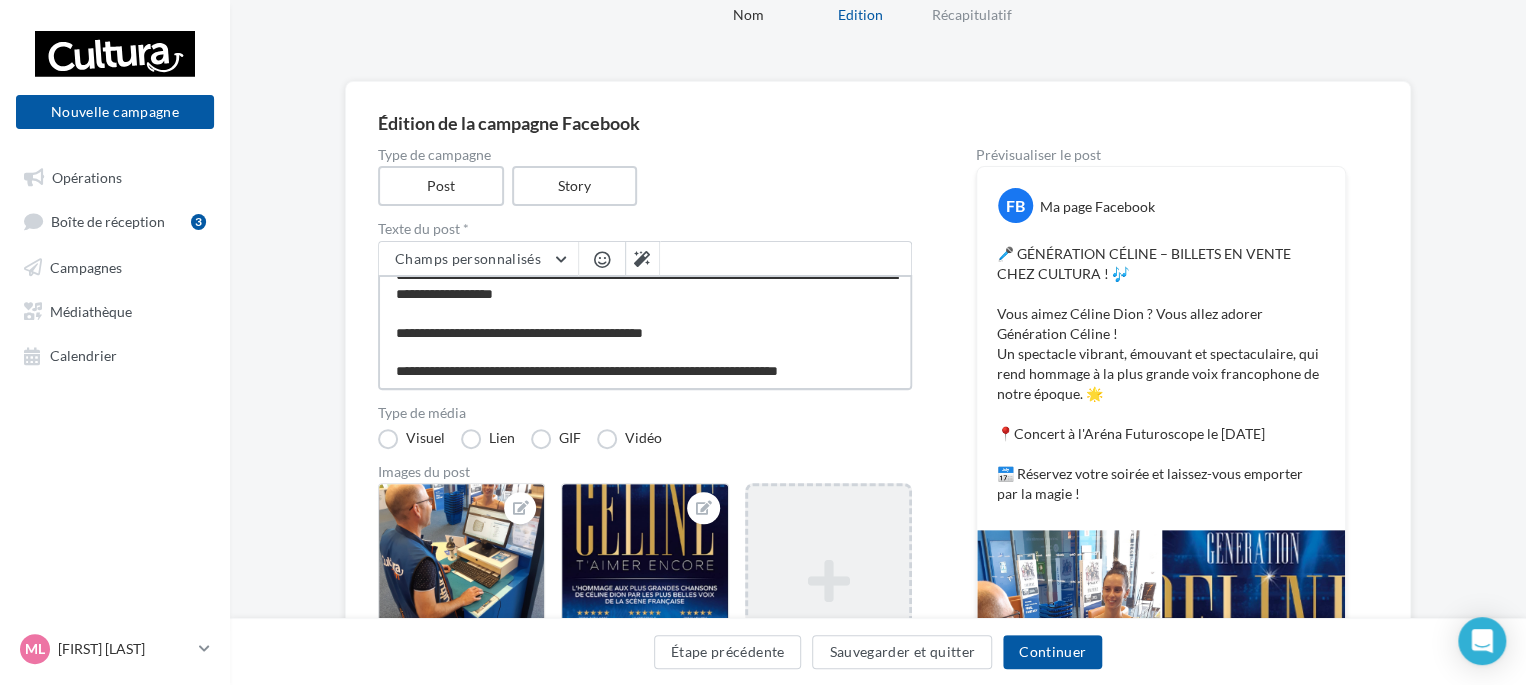 type on "**********" 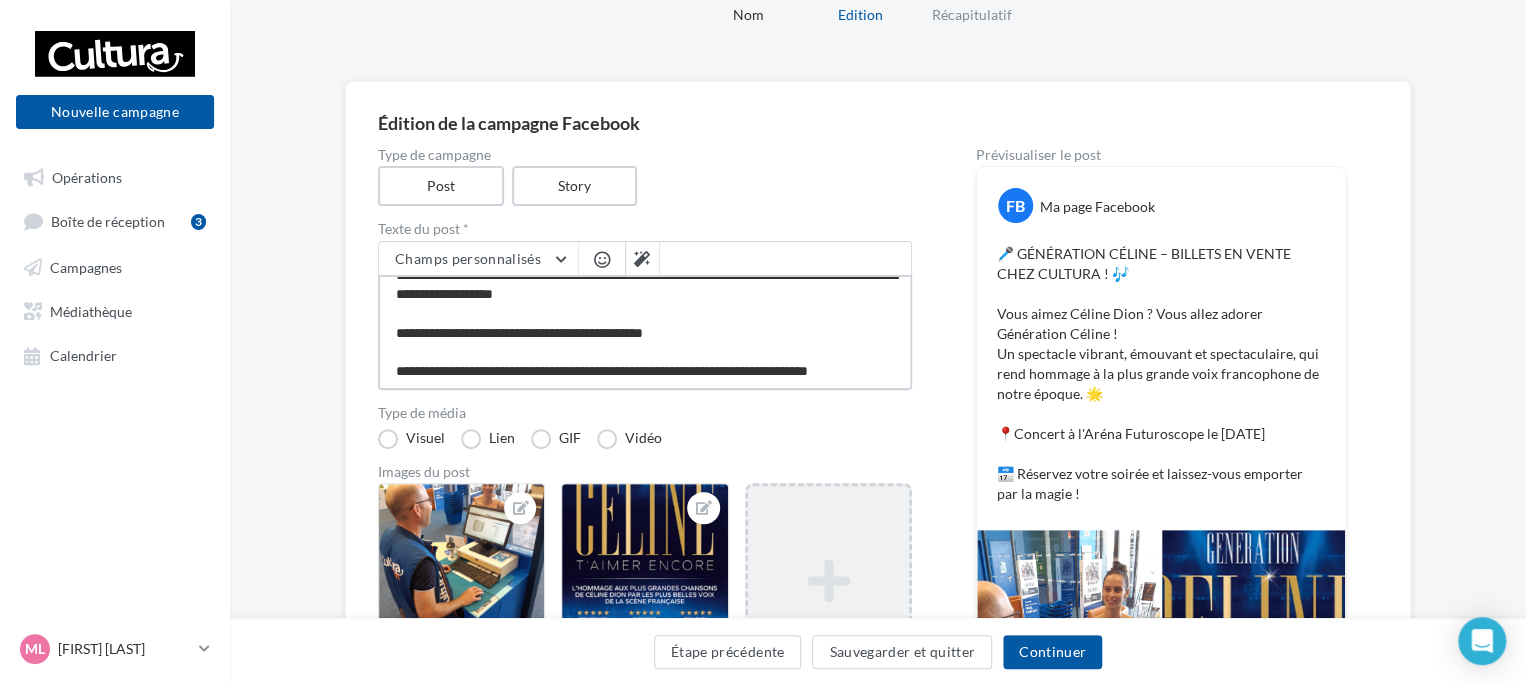 scroll, scrollTop: 87, scrollLeft: 0, axis: vertical 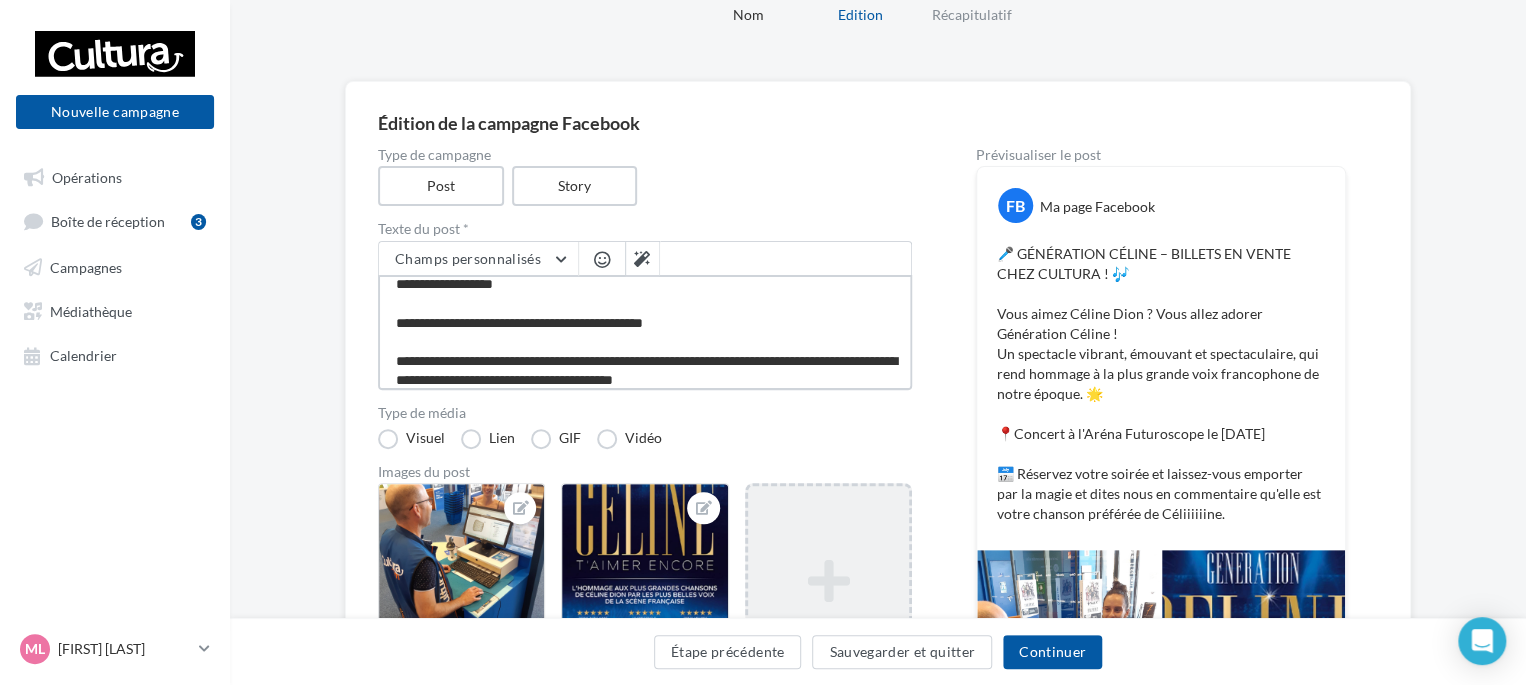 click on "**********" at bounding box center (645, 332) 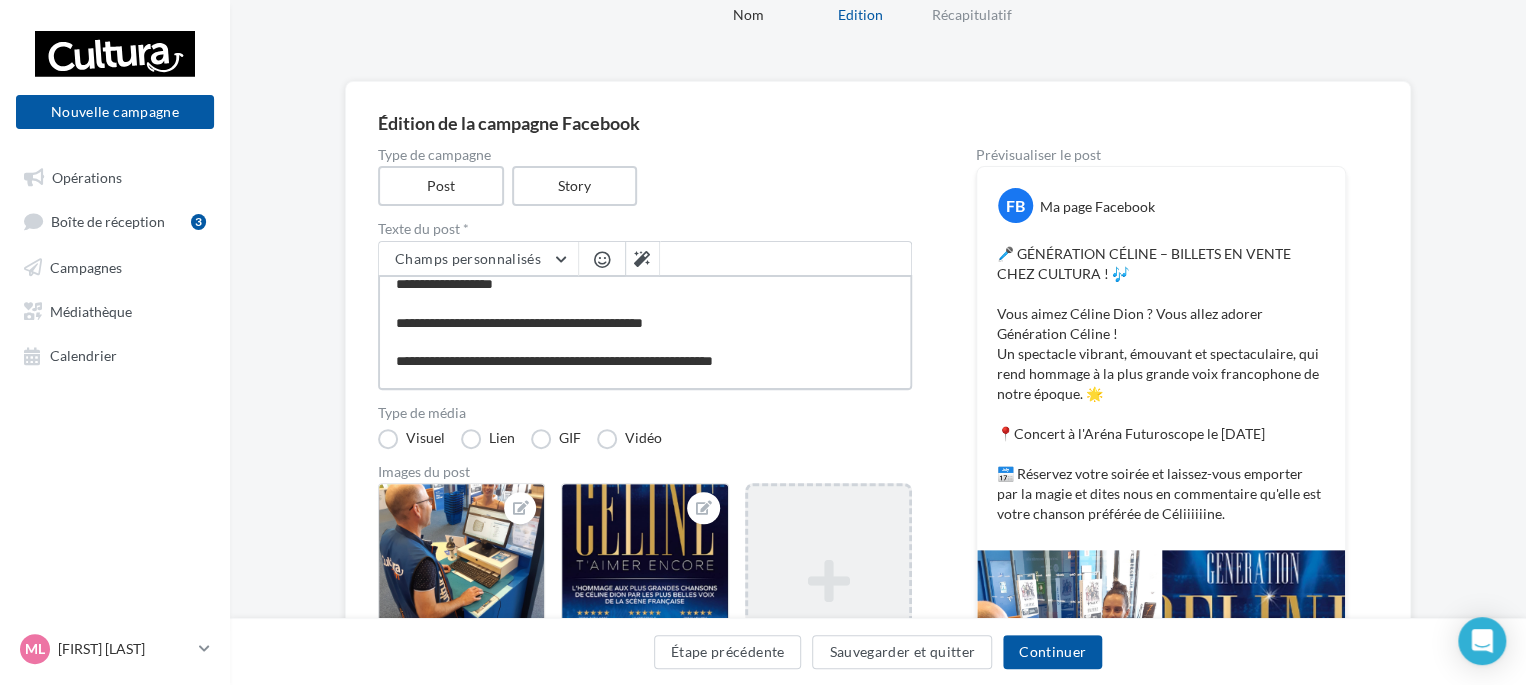 scroll, scrollTop: 106, scrollLeft: 0, axis: vertical 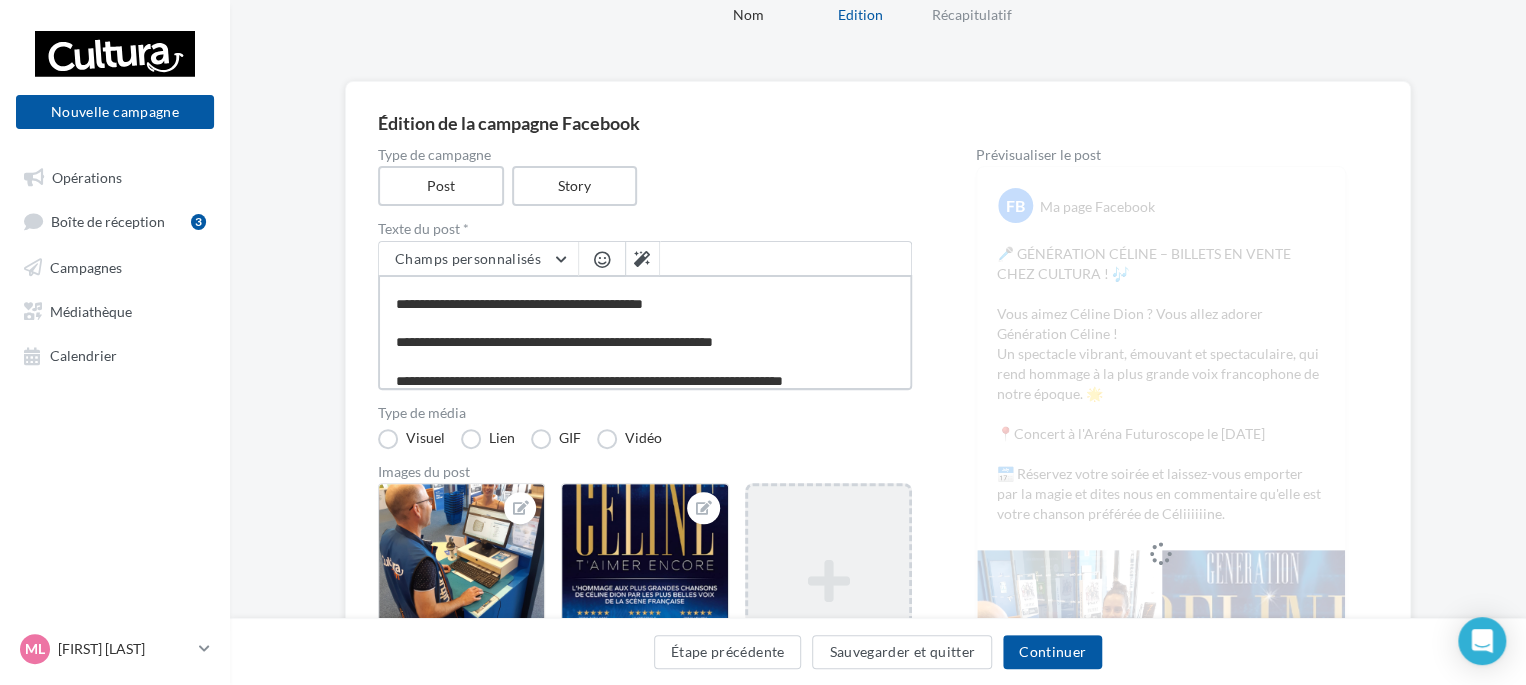 click on "**********" at bounding box center (645, 332) 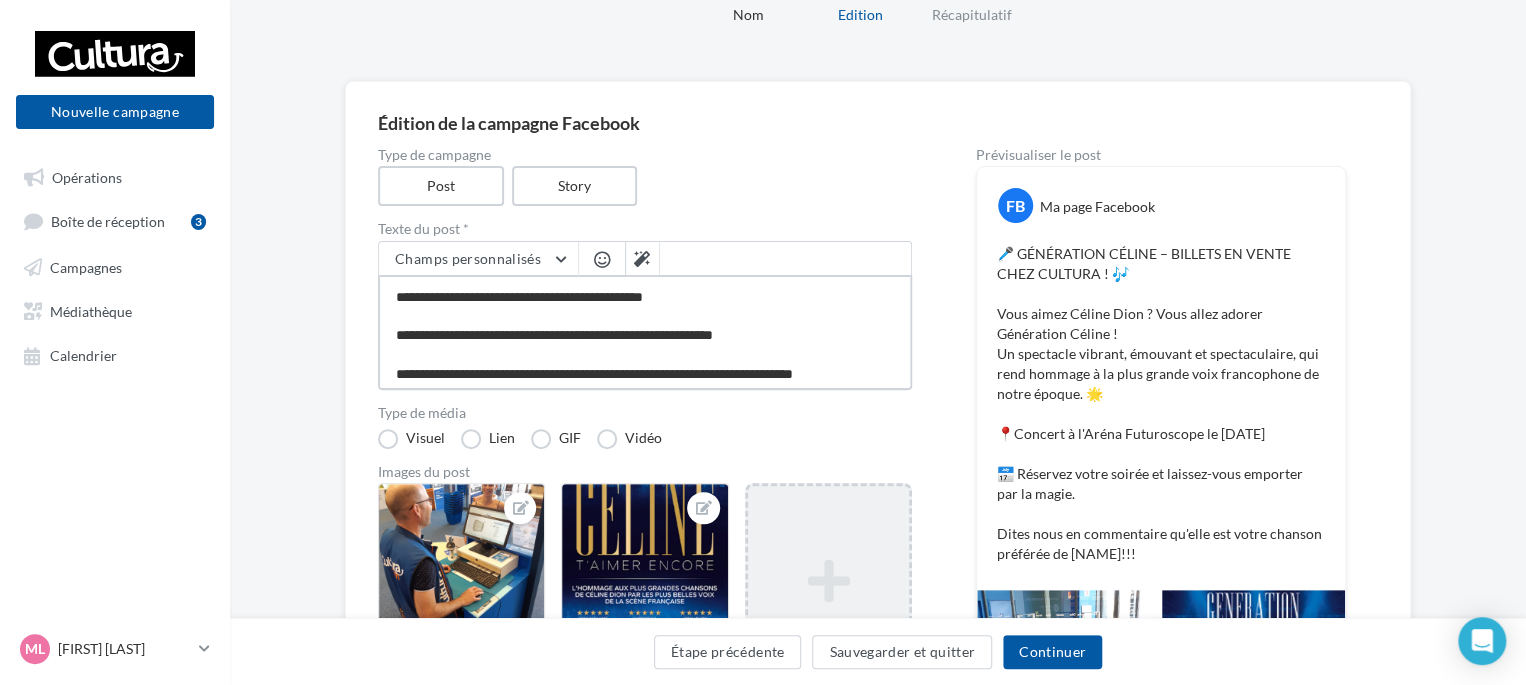 scroll, scrollTop: 116, scrollLeft: 0, axis: vertical 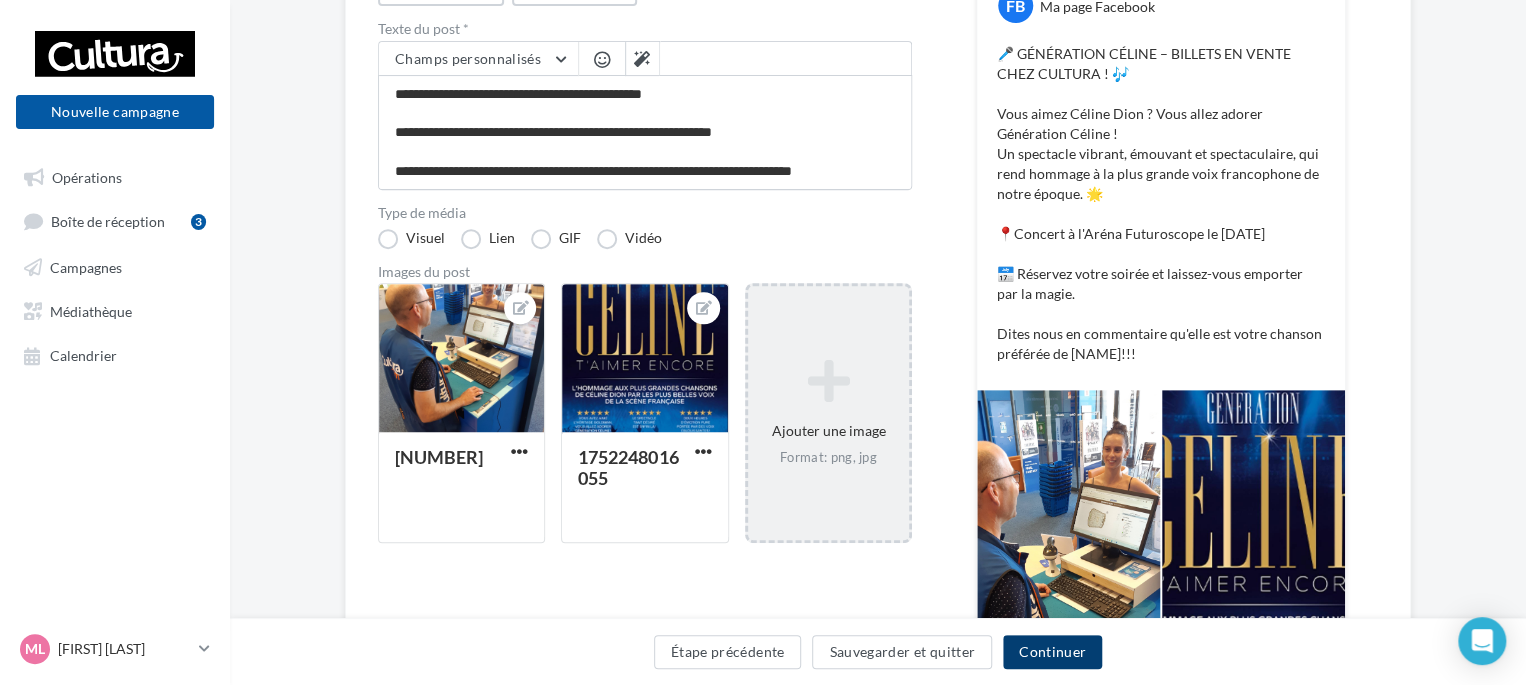 click on "Continuer" at bounding box center (1052, 652) 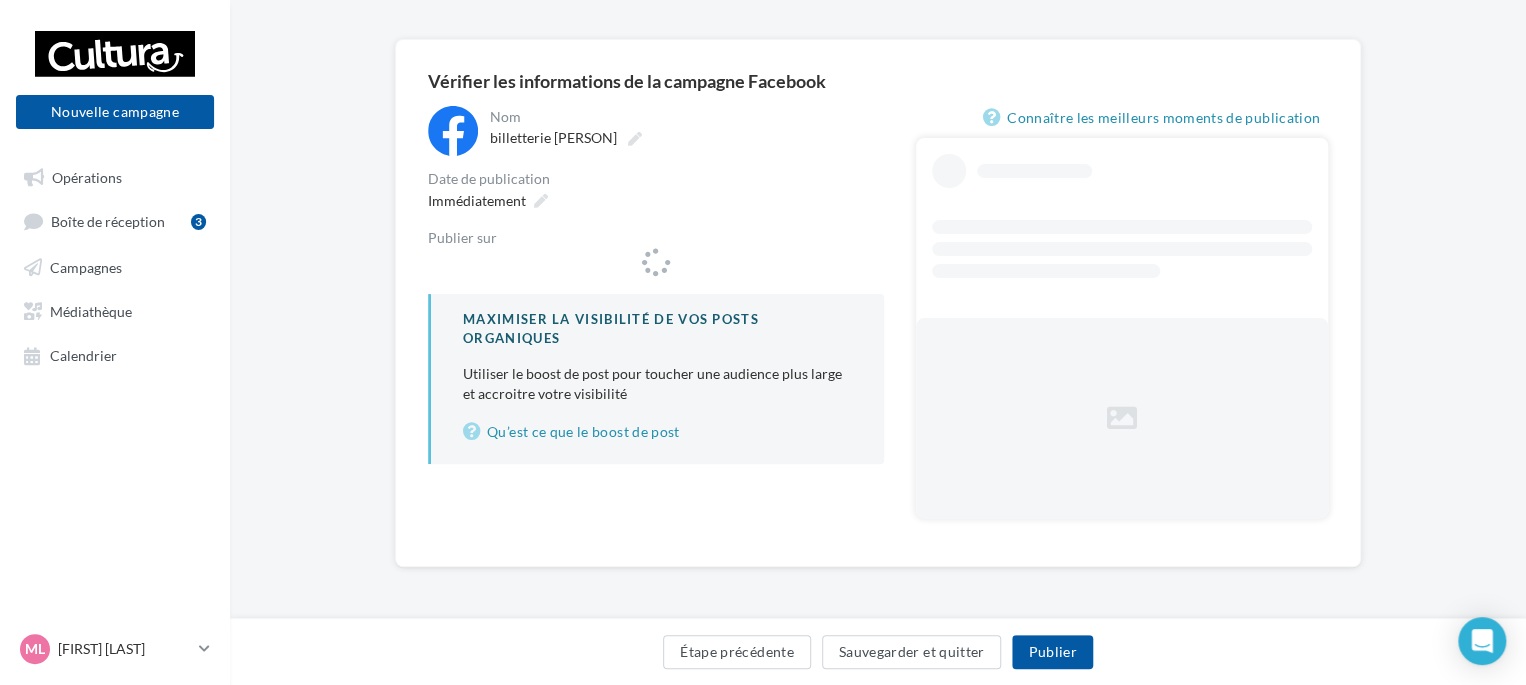 scroll, scrollTop: 0, scrollLeft: 0, axis: both 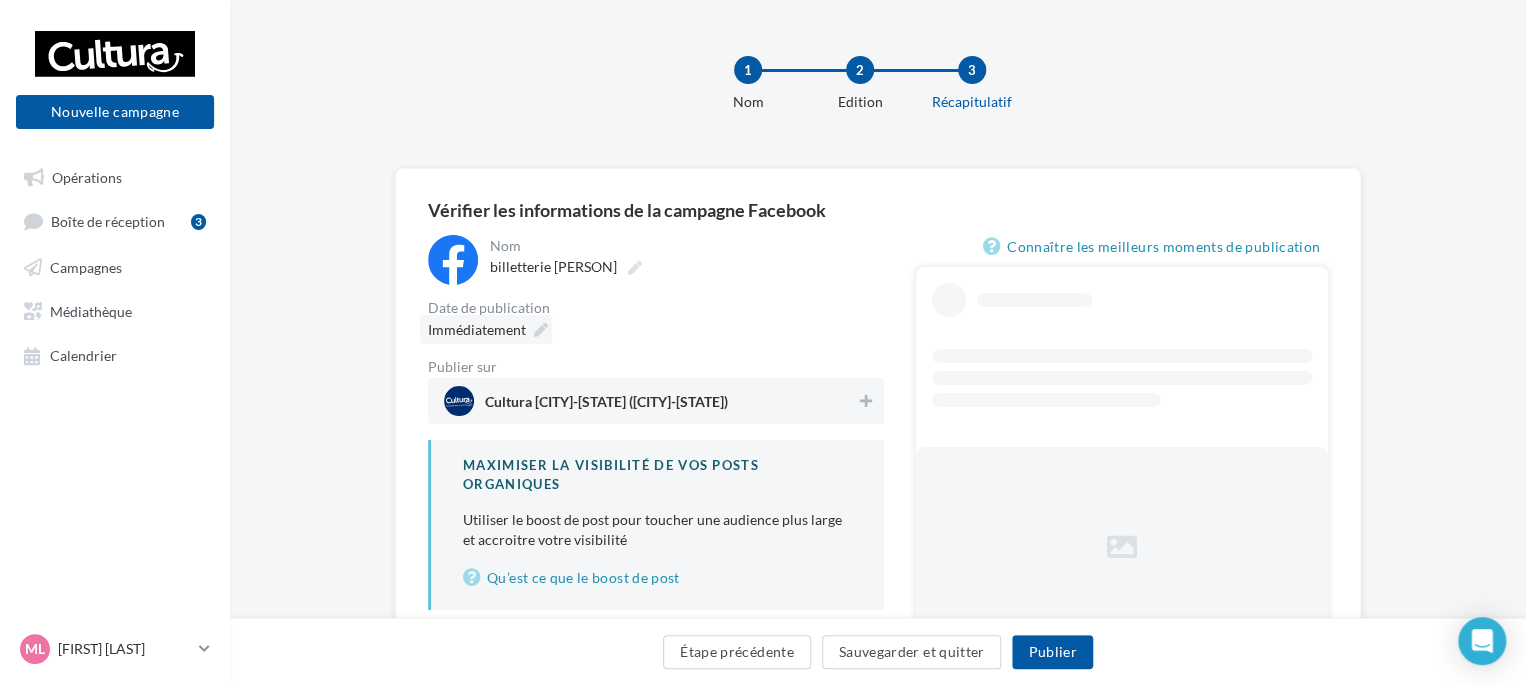 click on "Immédiatement" at bounding box center (477, 329) 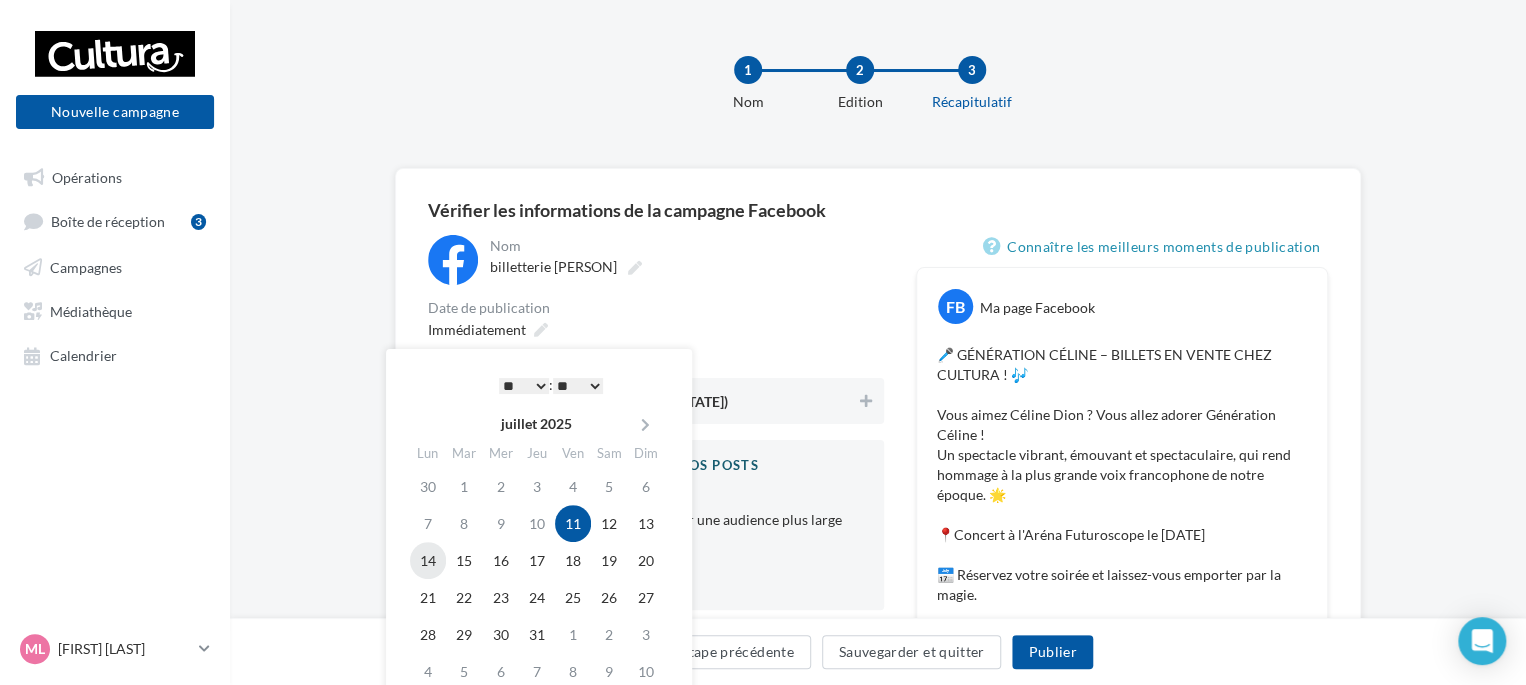 click on "14" at bounding box center (428, 560) 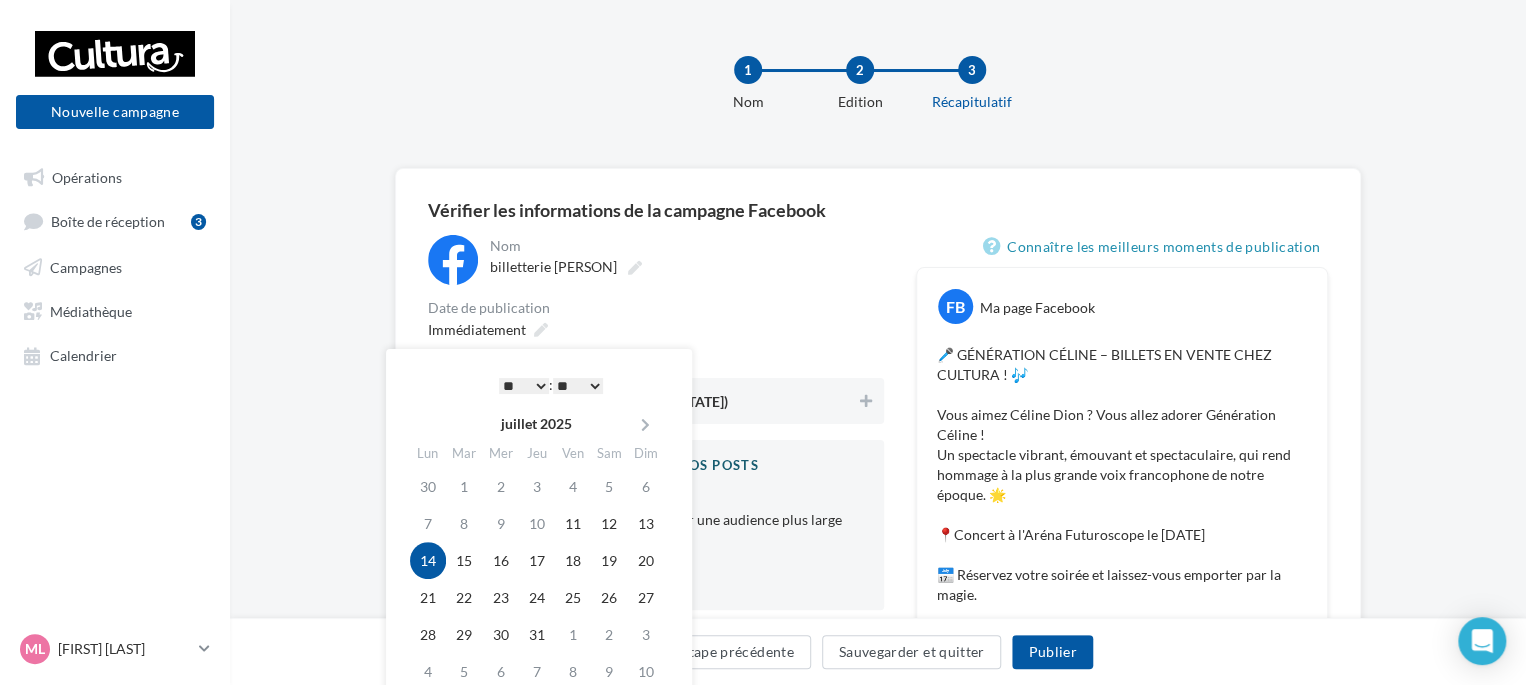 click on "* * * * * * * * * * ** ** ** ** ** ** ** ** ** ** ** ** ** **" at bounding box center [524, 386] 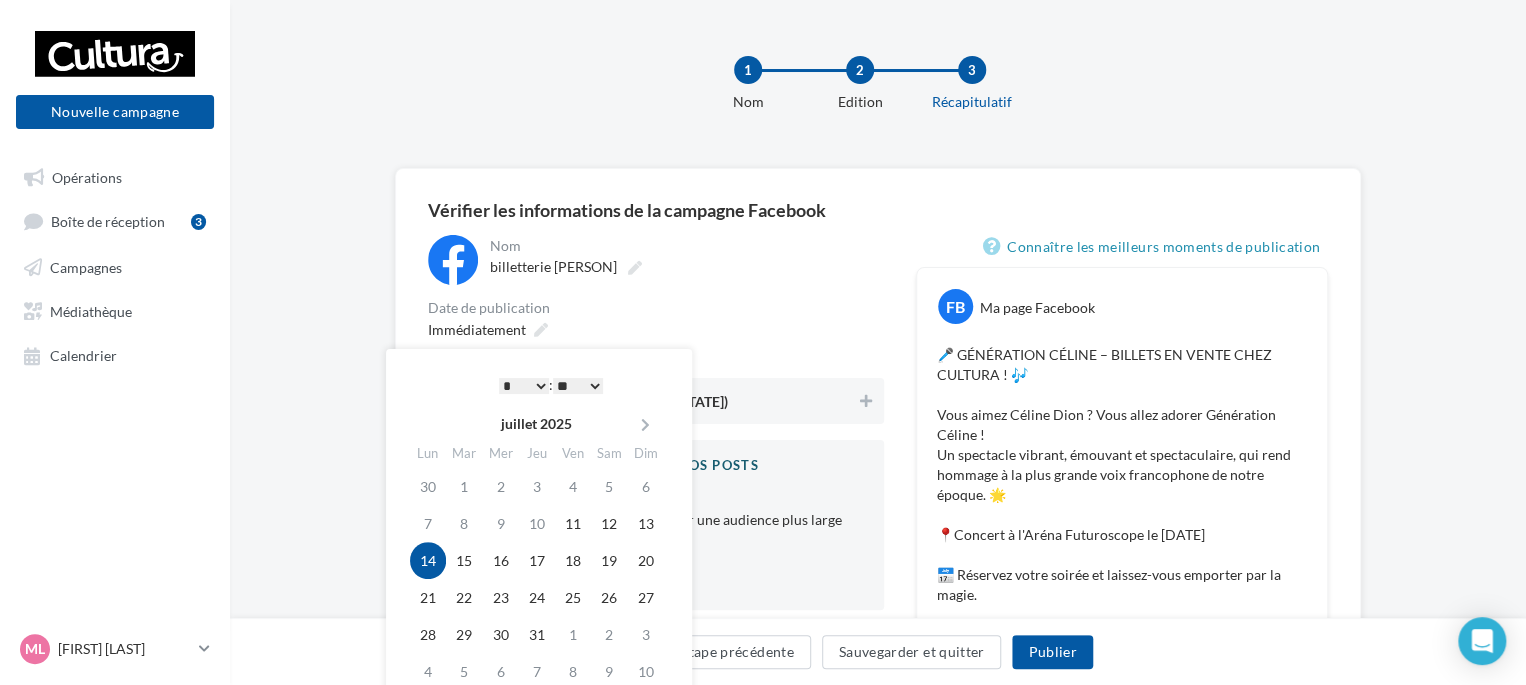 click on "** ** ** ** ** **" at bounding box center (578, 386) 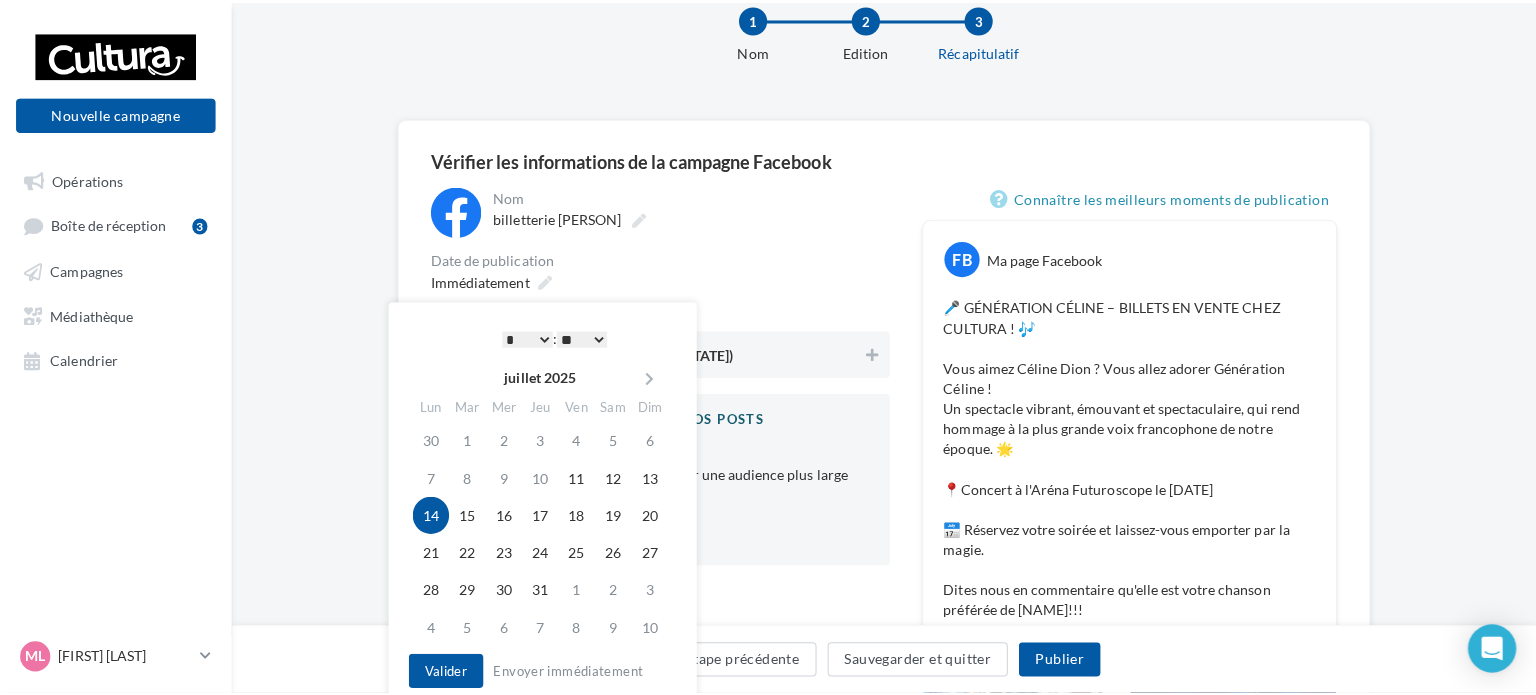 scroll, scrollTop: 100, scrollLeft: 0, axis: vertical 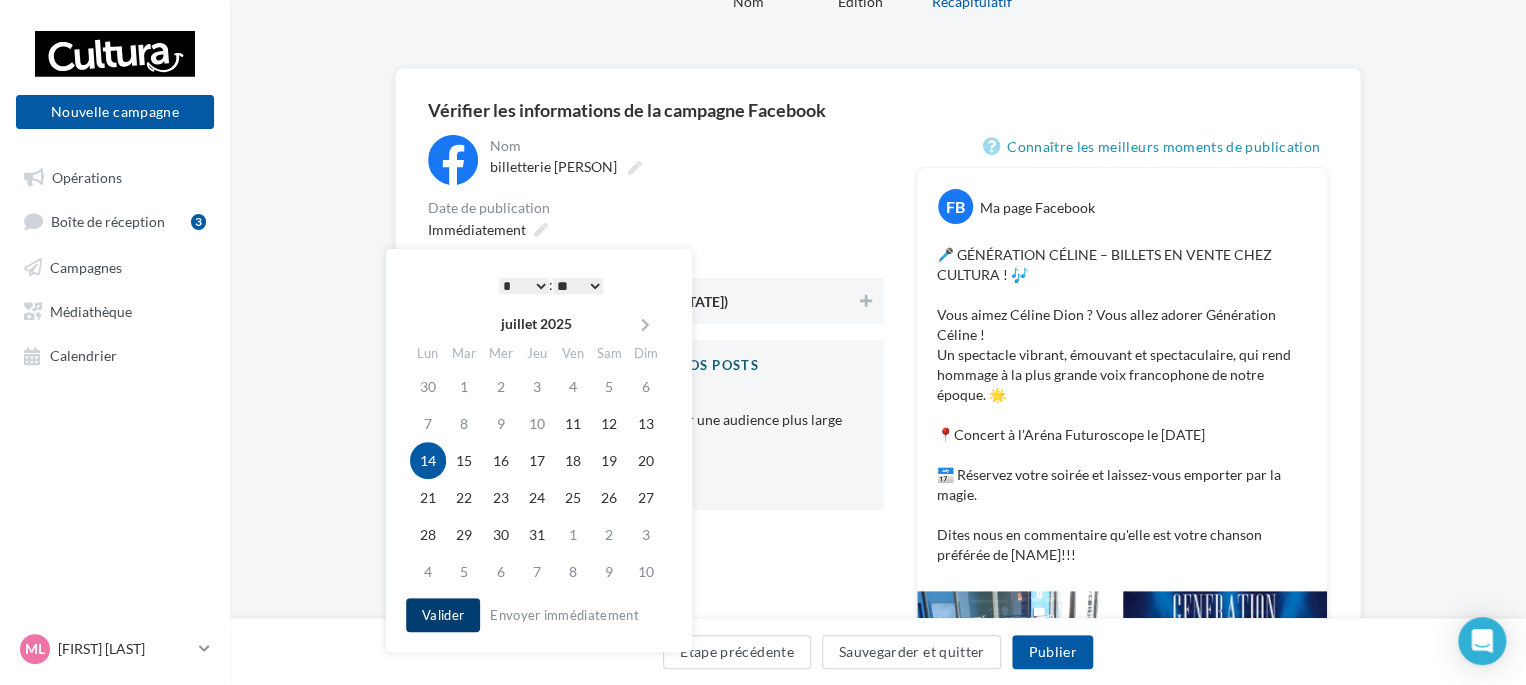 click on "Valider" at bounding box center [443, 615] 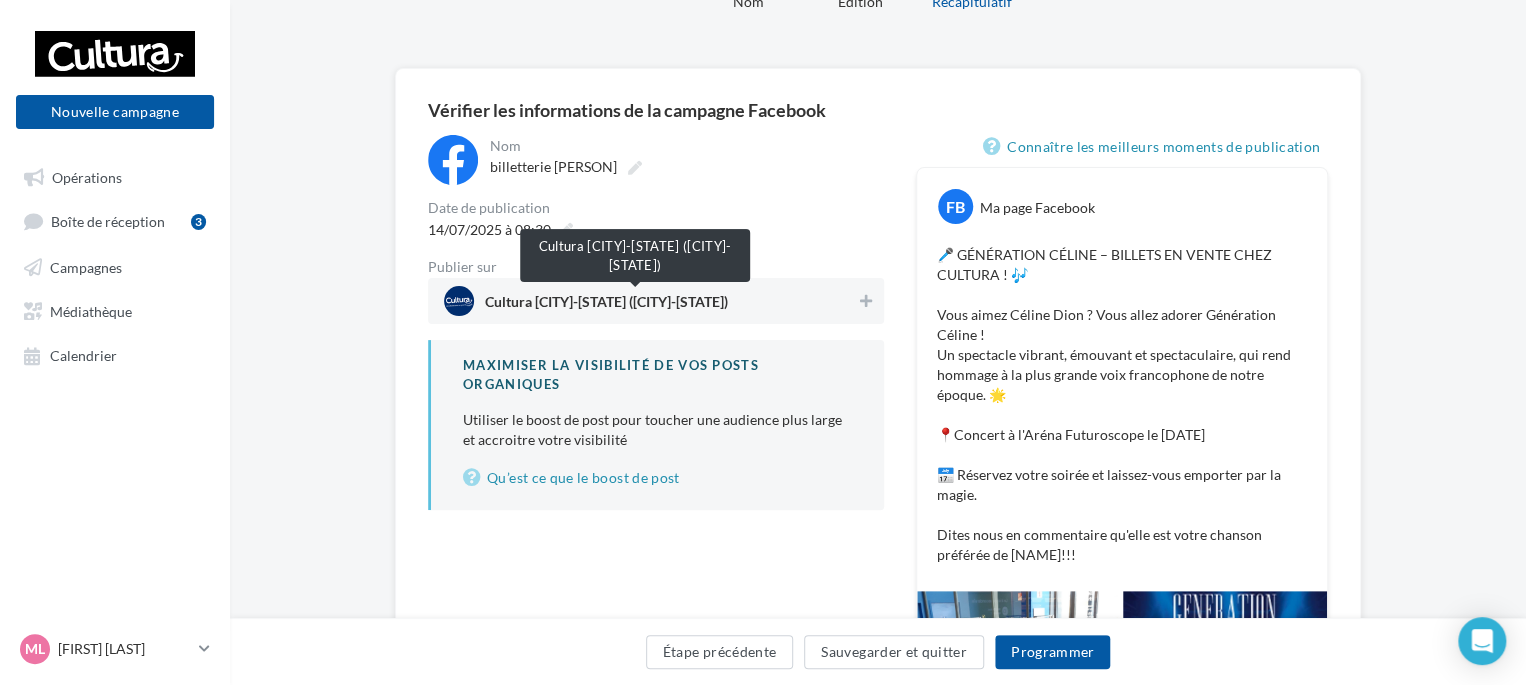 click on "Cultura Chasseneuil-Du-Poitou (Chasseneuil-du-Poitou)" at bounding box center [606, 306] 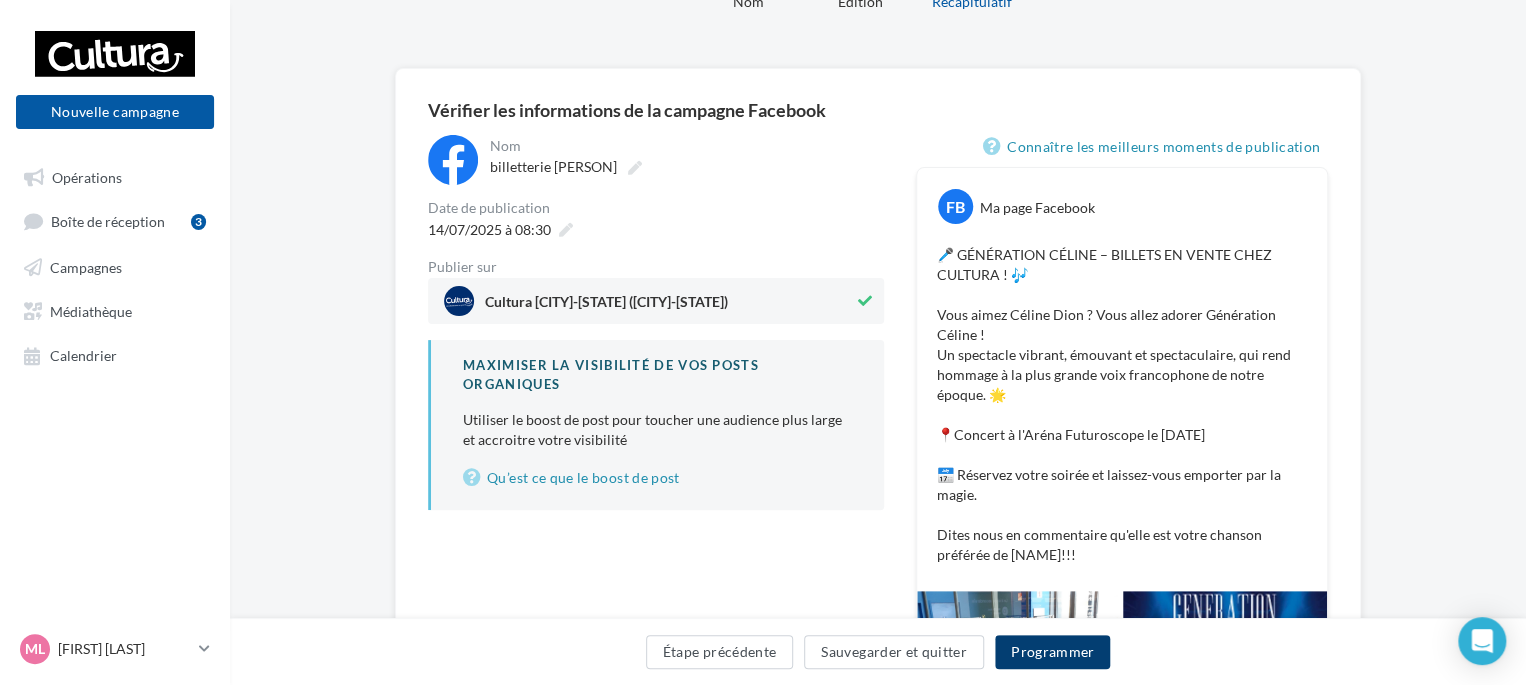 click on "Programmer" at bounding box center (1053, 652) 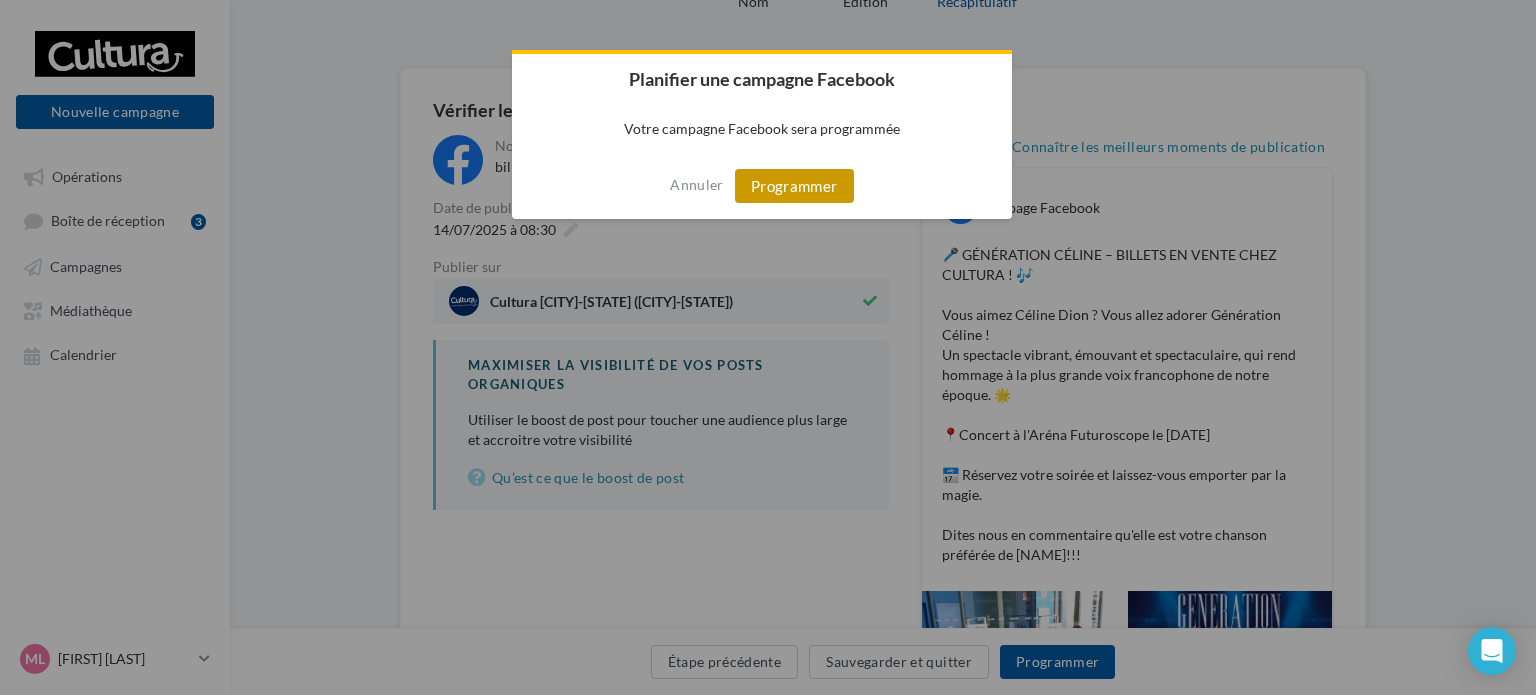 click on "Programmer" at bounding box center [794, 186] 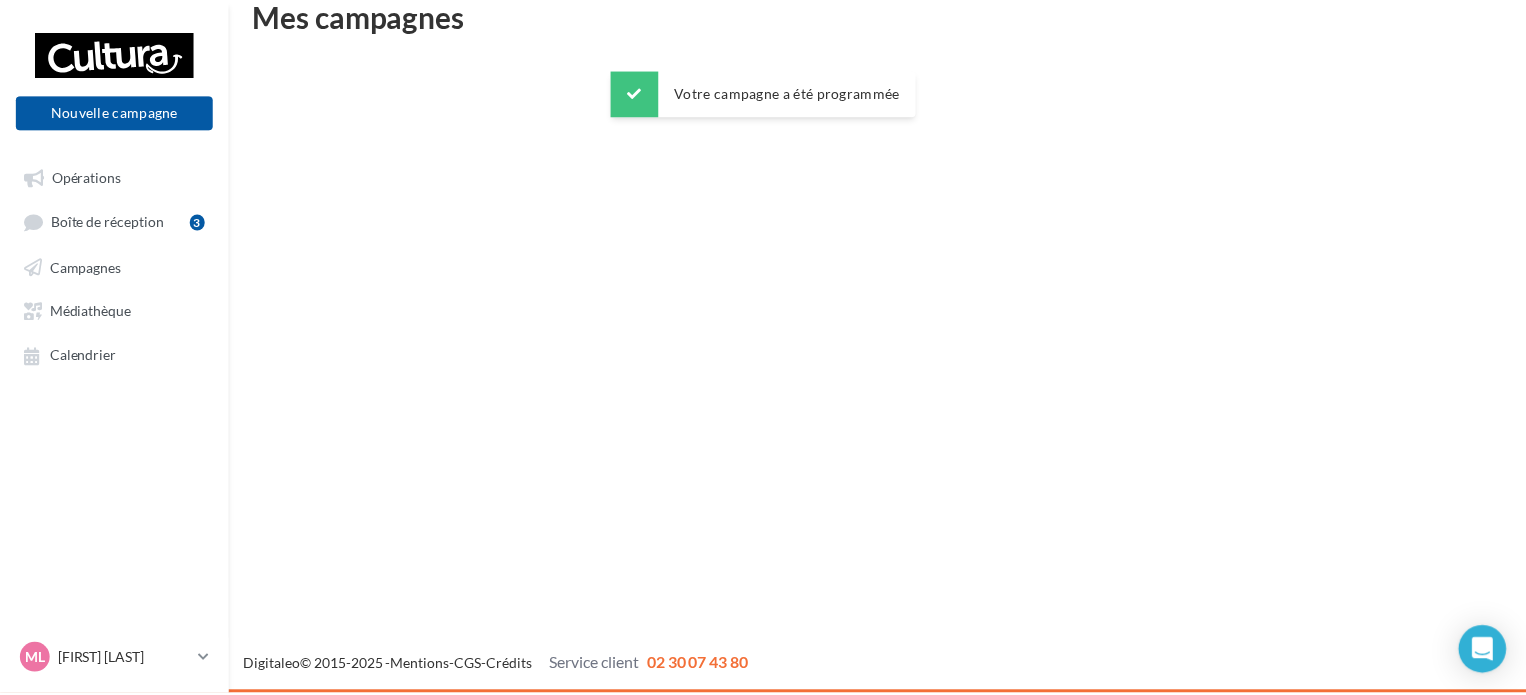 scroll, scrollTop: 32, scrollLeft: 0, axis: vertical 